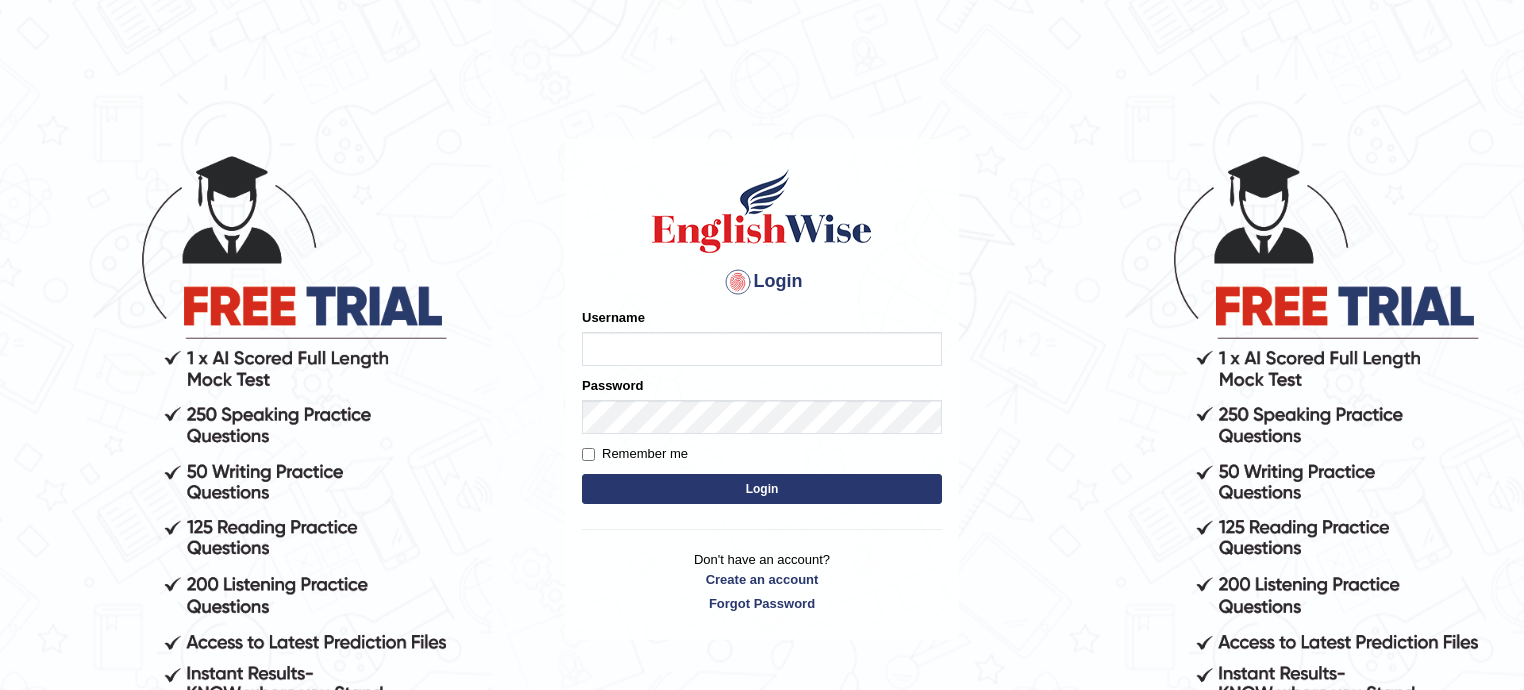 scroll, scrollTop: 0, scrollLeft: 0, axis: both 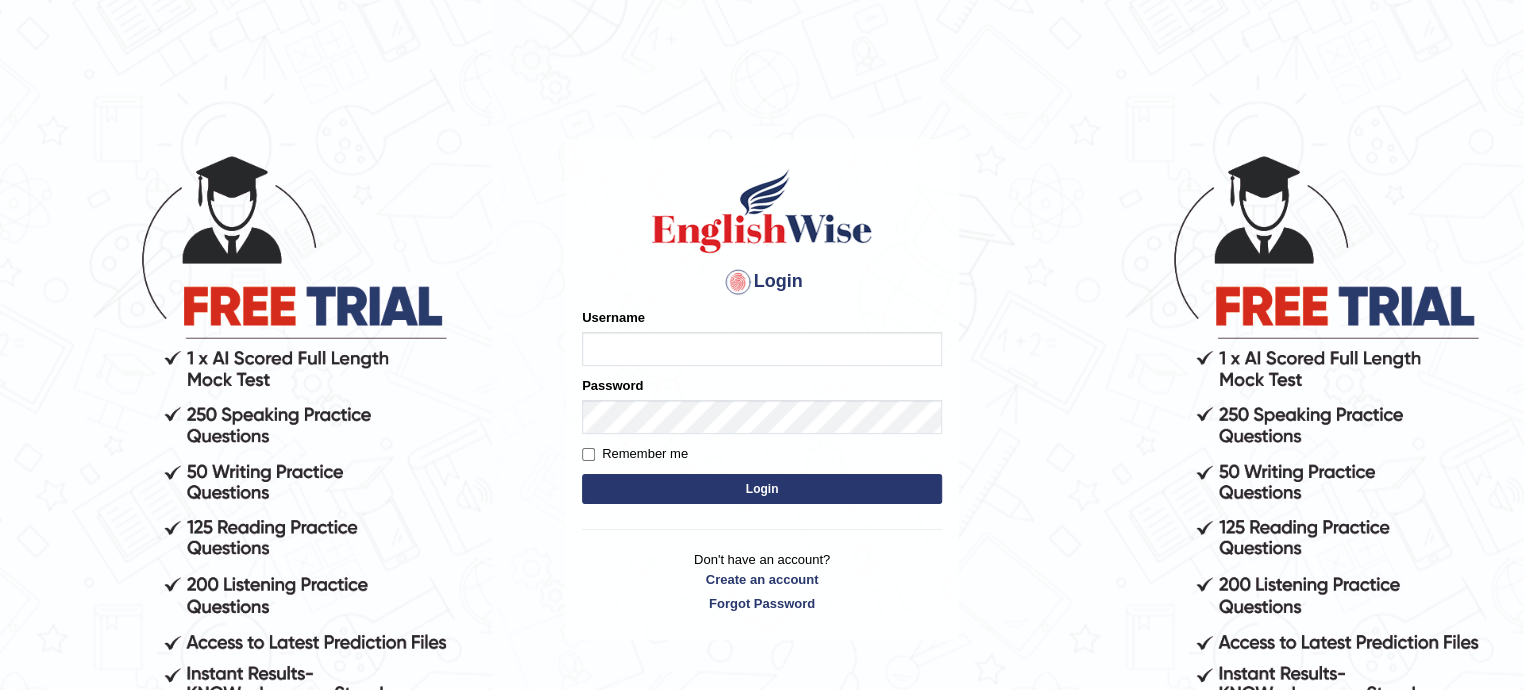 type on "sprajapati" 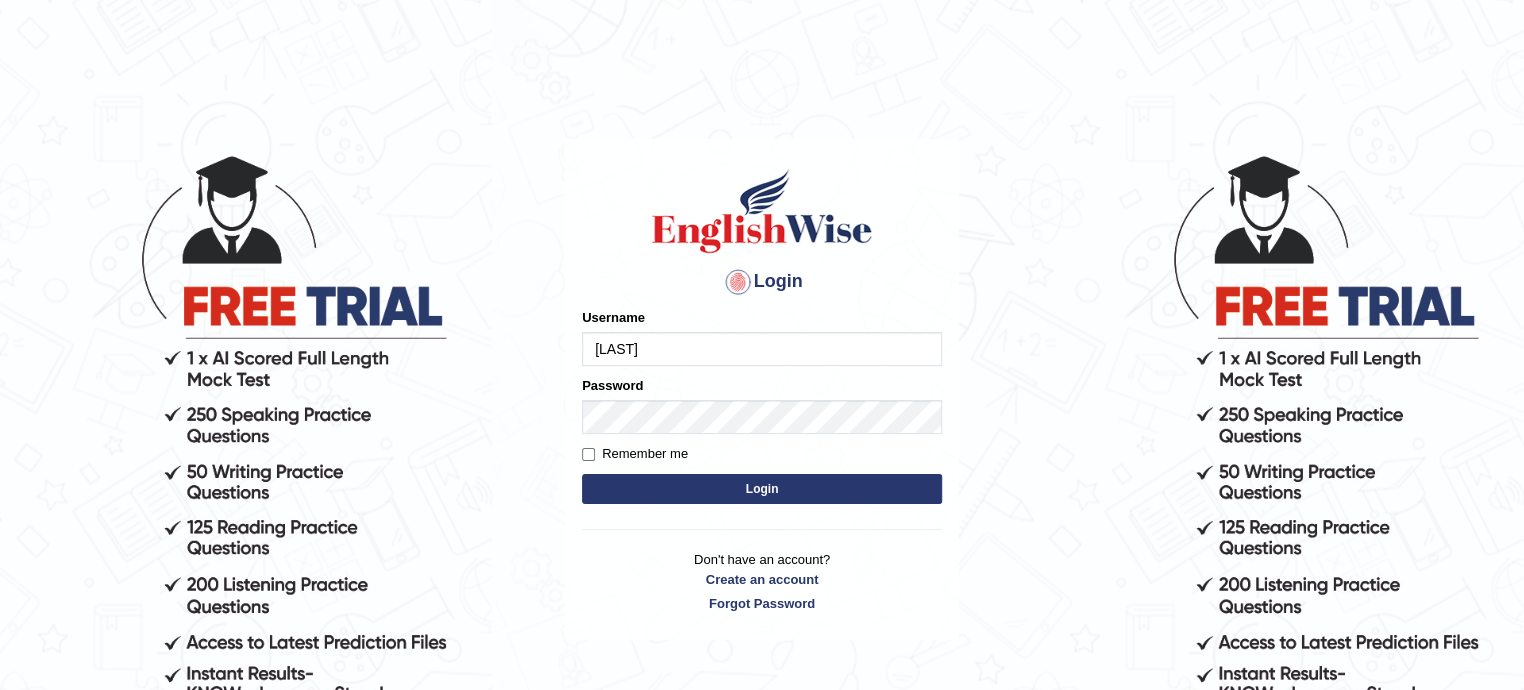 click on "Login" at bounding box center (762, 489) 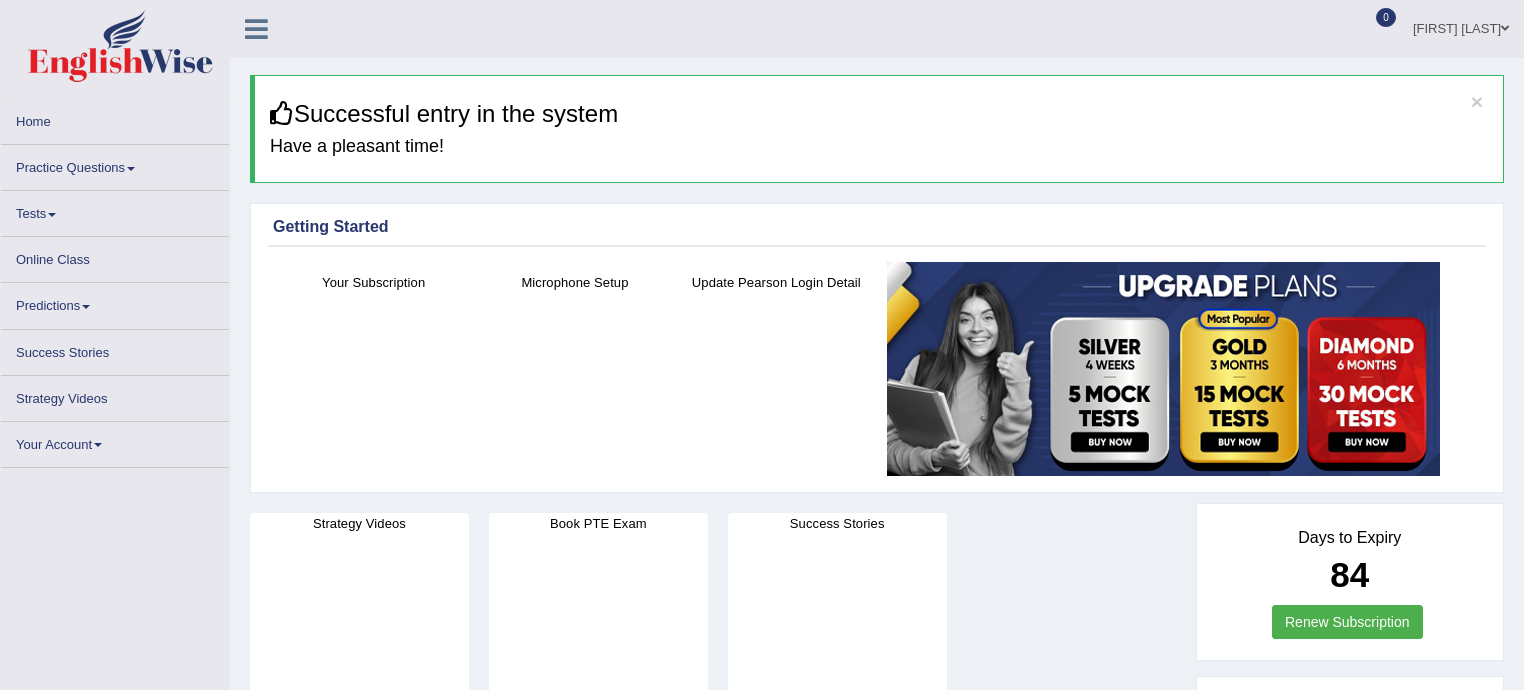 scroll, scrollTop: 0, scrollLeft: 0, axis: both 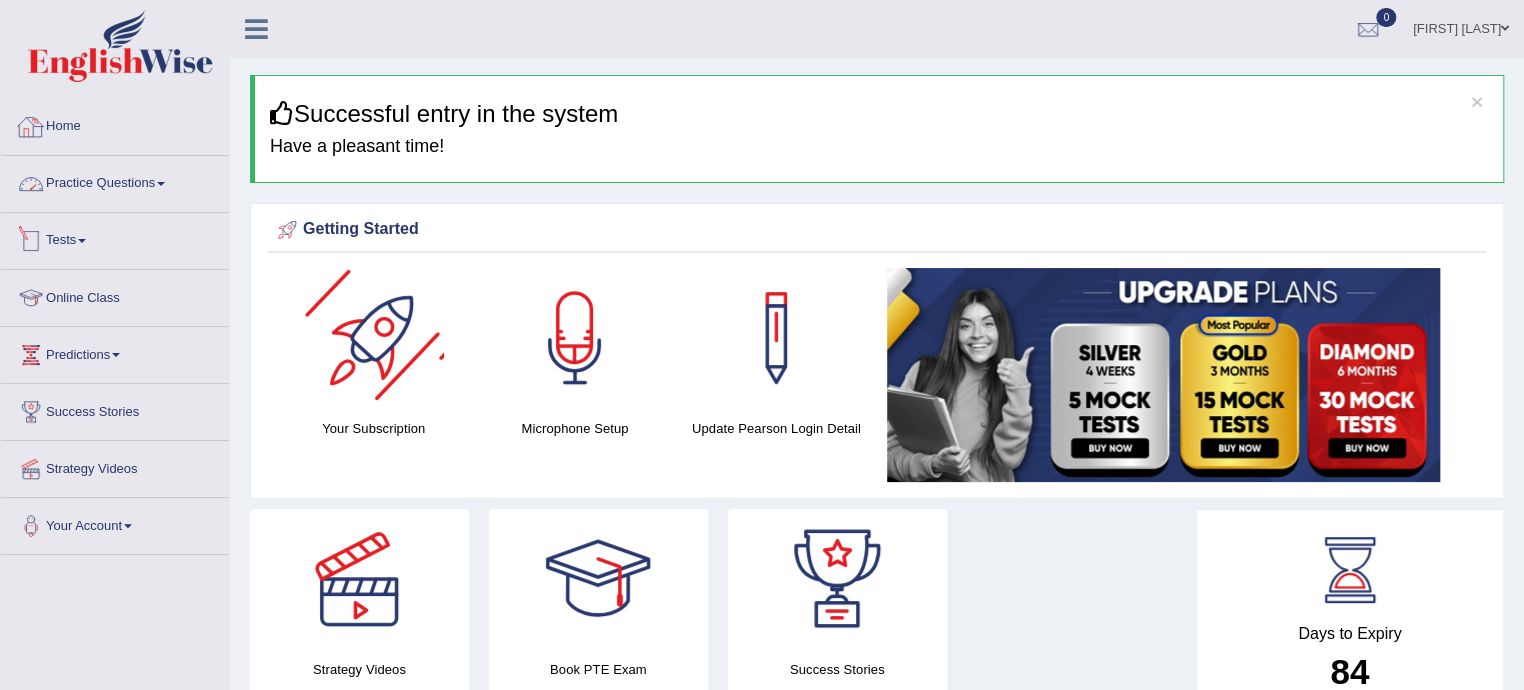 click on "Home" at bounding box center [115, 124] 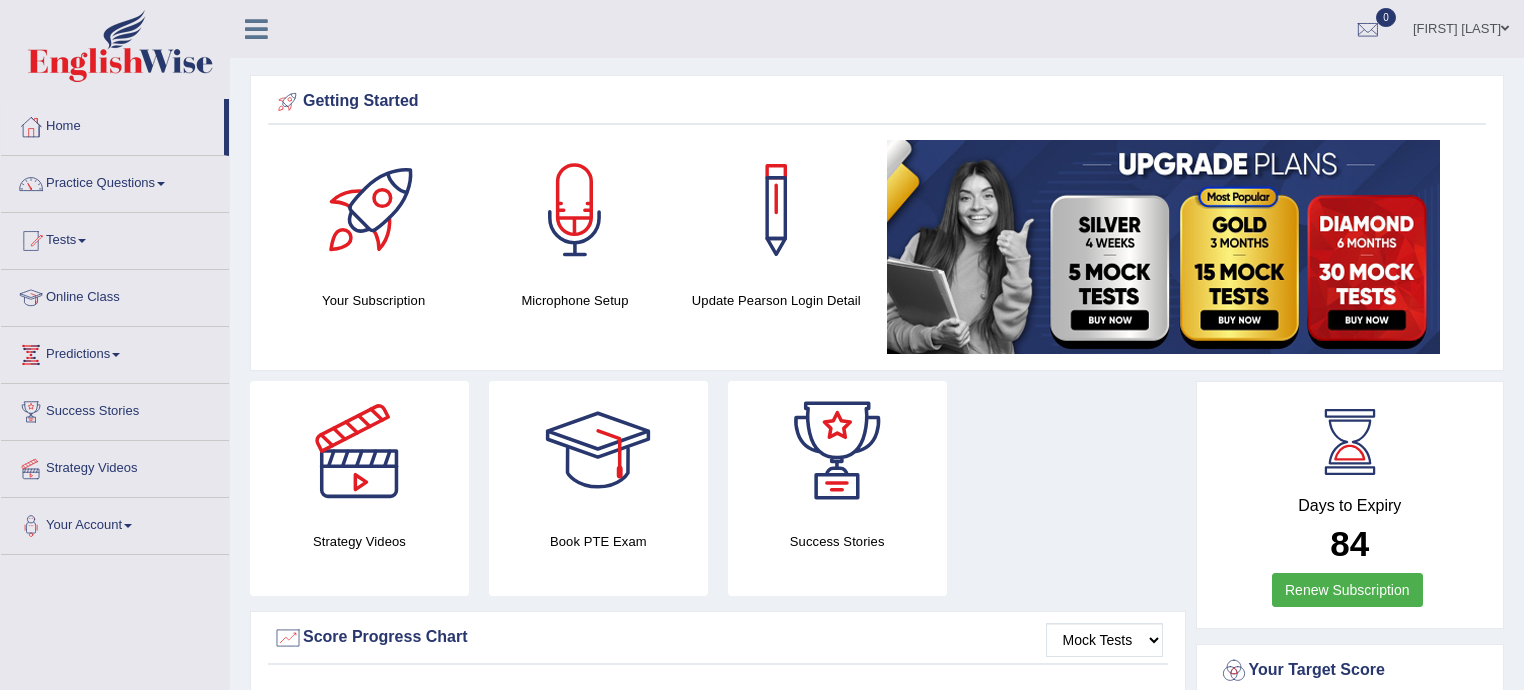 scroll, scrollTop: 0, scrollLeft: 0, axis: both 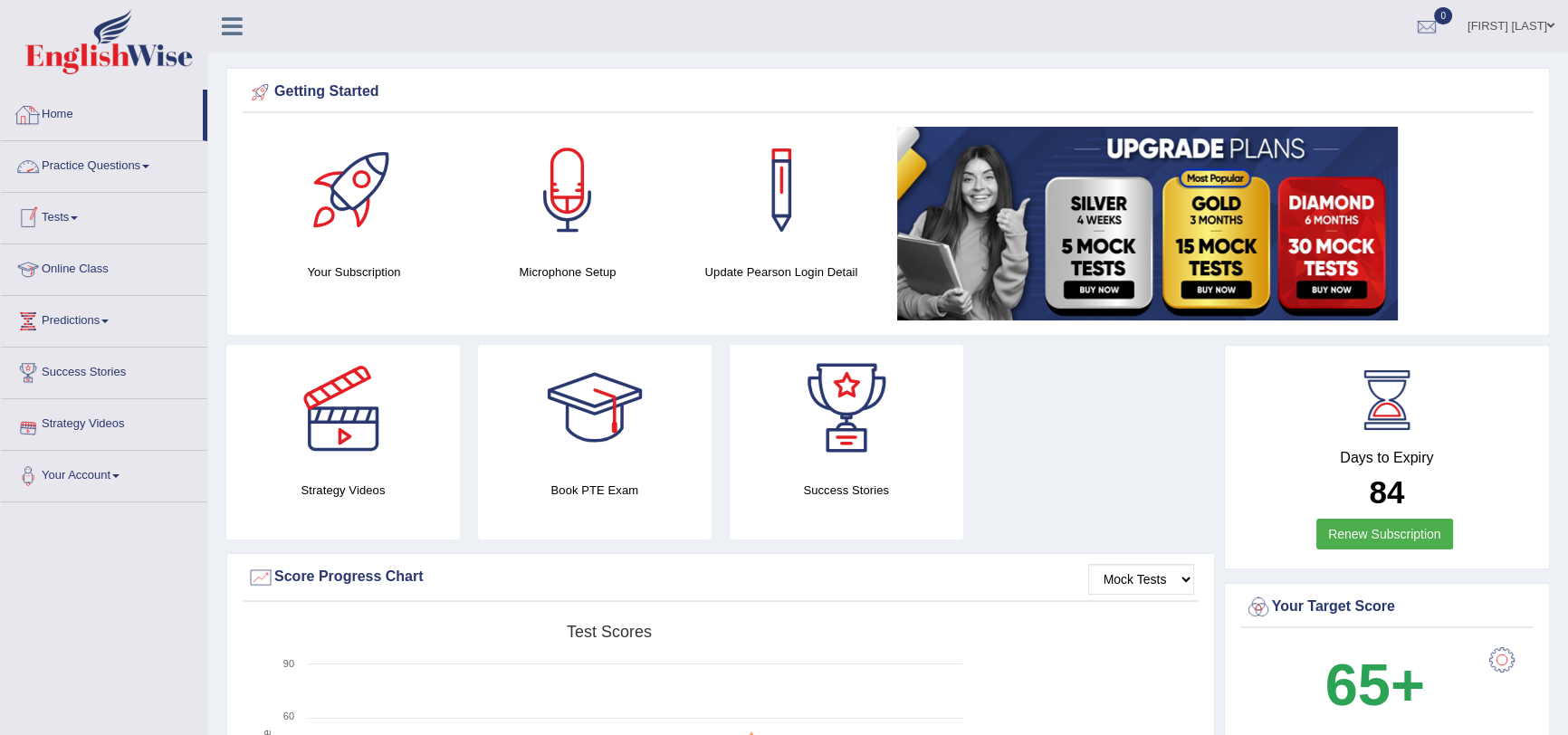 click on "Home" at bounding box center (101, 112) 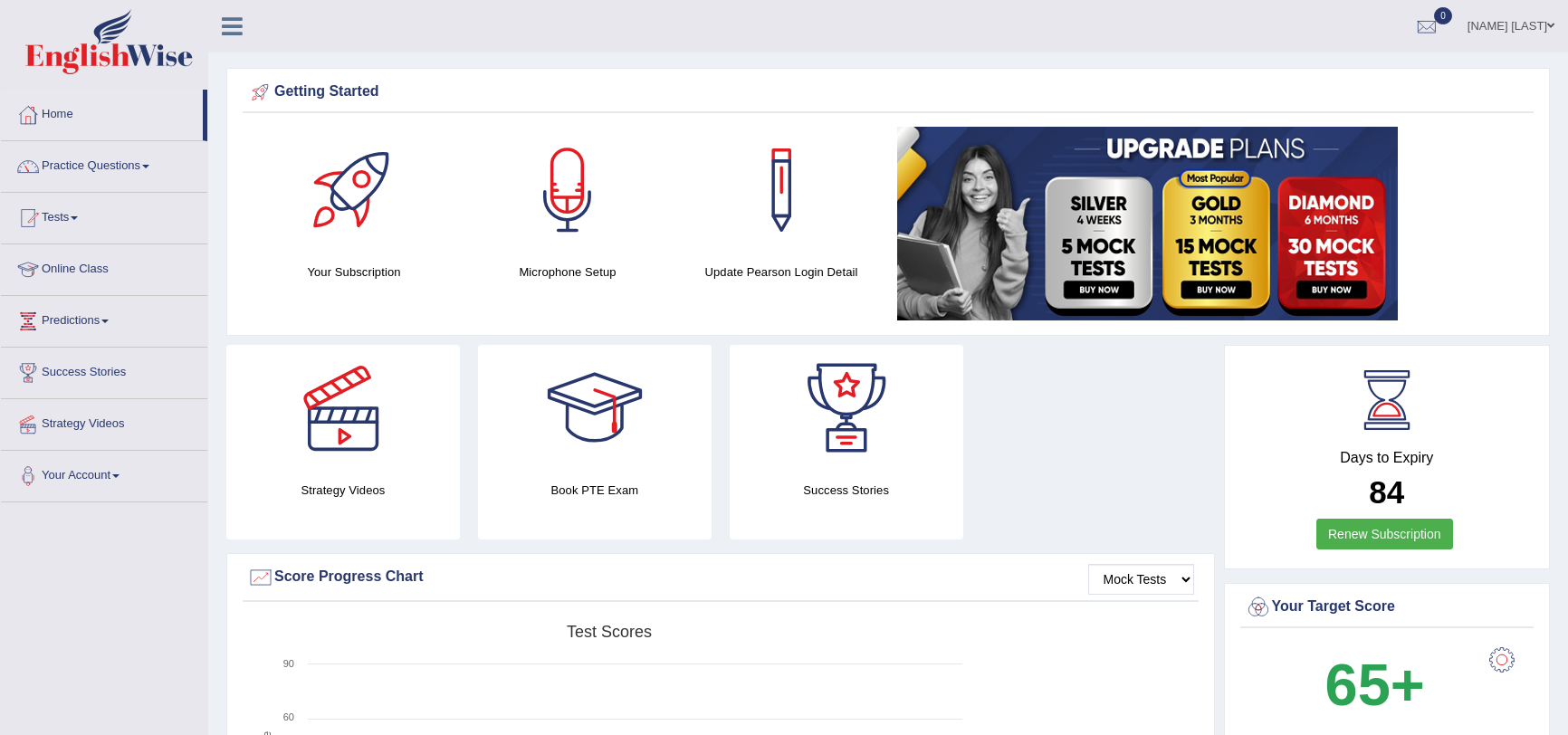 scroll, scrollTop: 0, scrollLeft: 0, axis: both 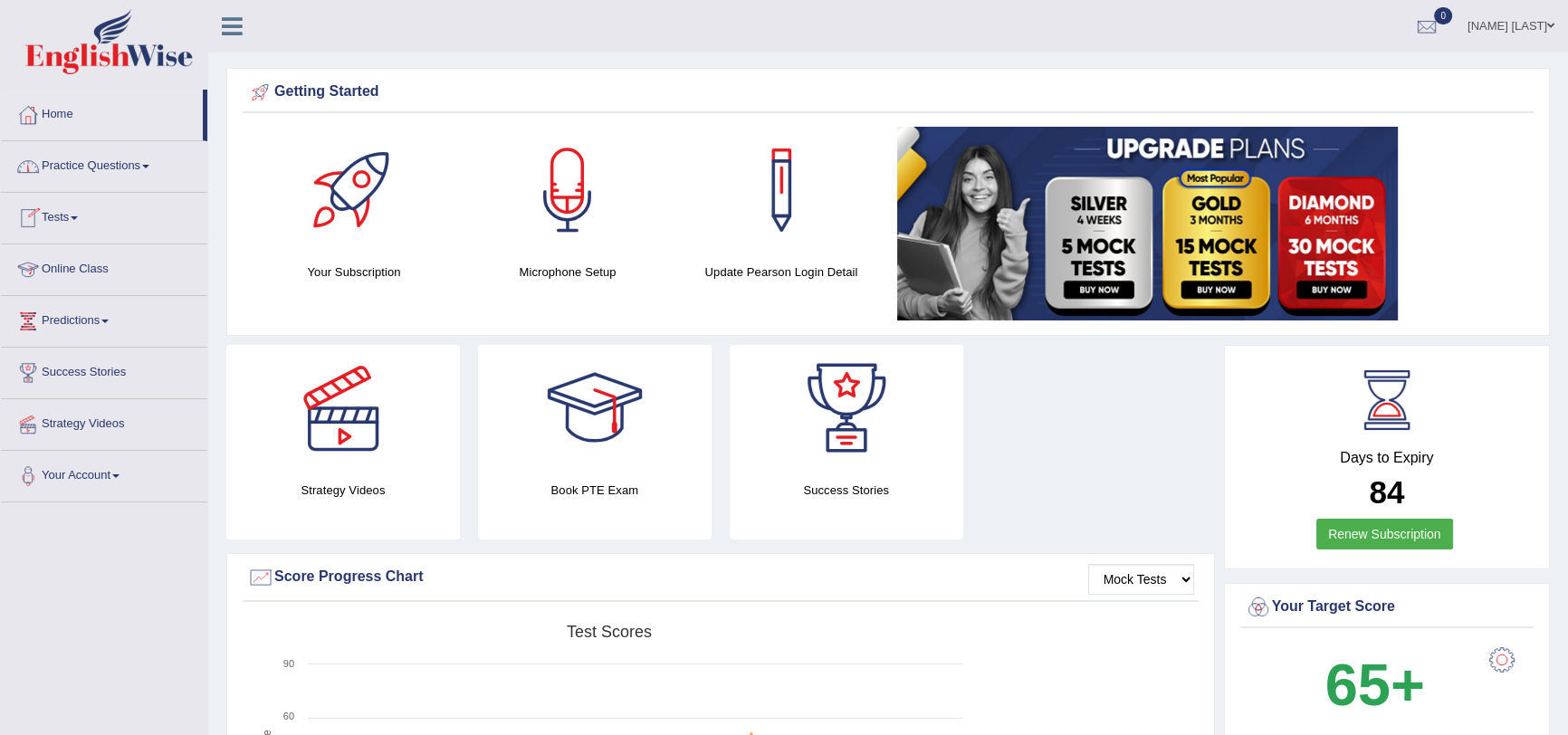 click on "Practice Questions" at bounding box center (104, 164) 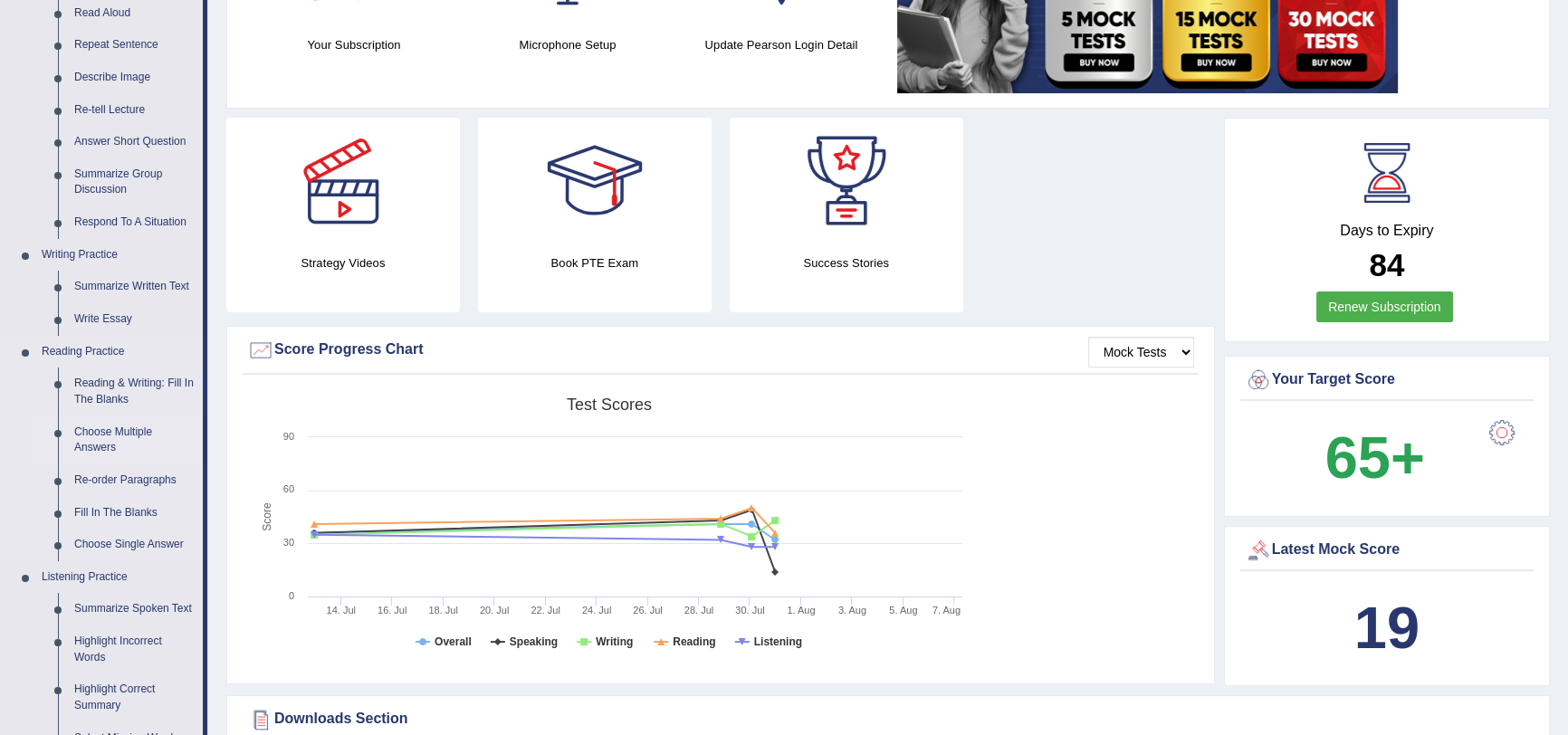 scroll, scrollTop: 164, scrollLeft: 0, axis: vertical 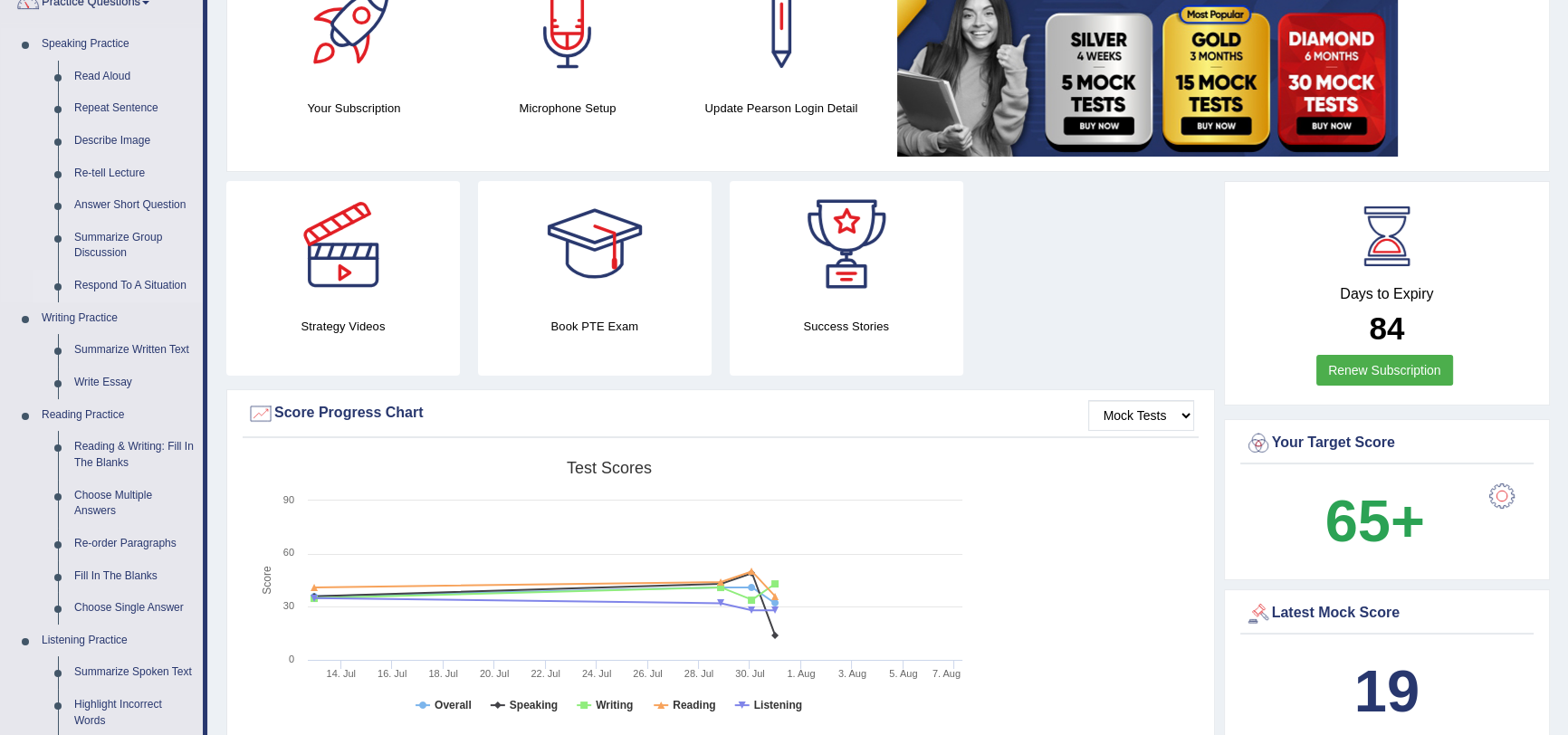 click on "Respond To A Situation" at bounding box center [134, 286] 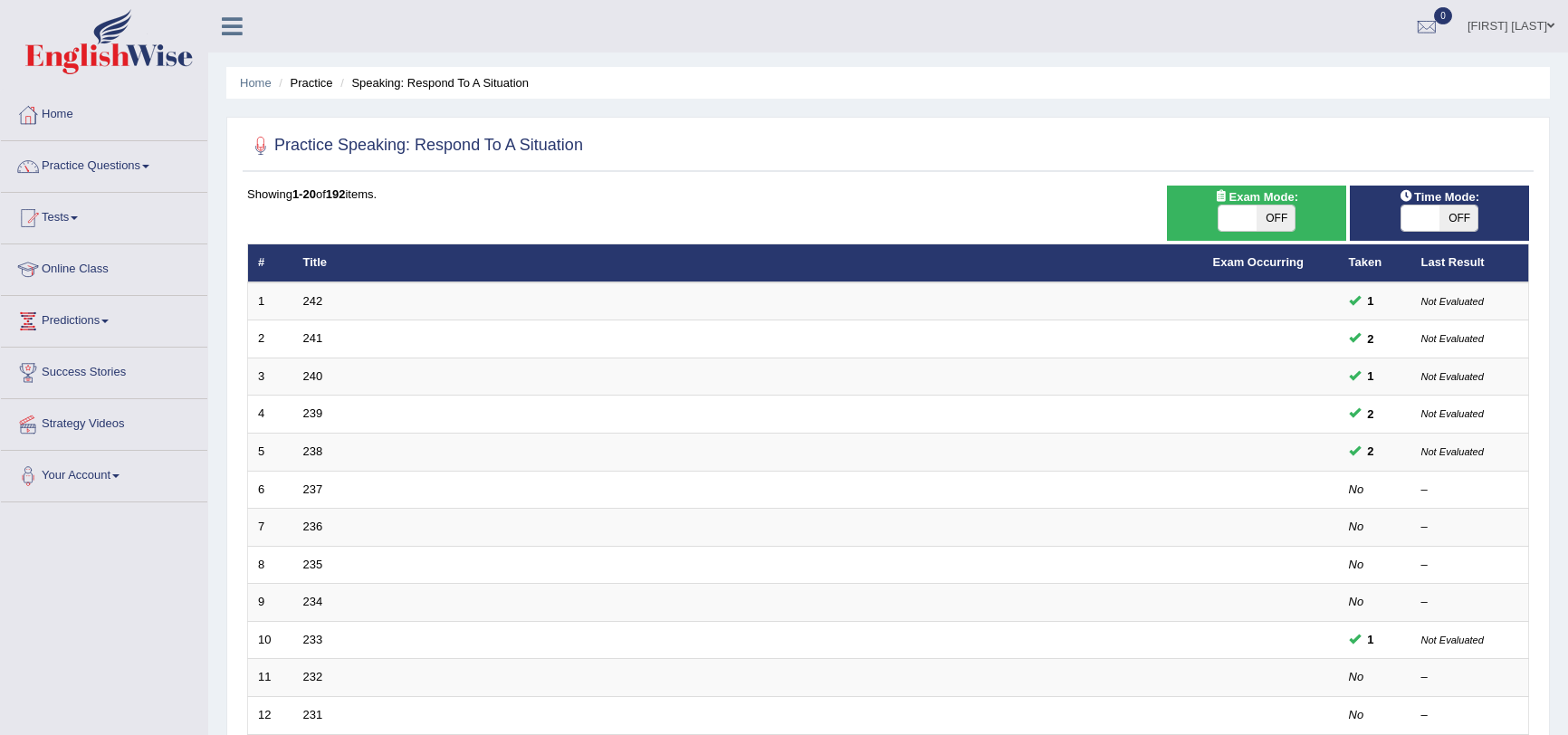scroll, scrollTop: 0, scrollLeft: 0, axis: both 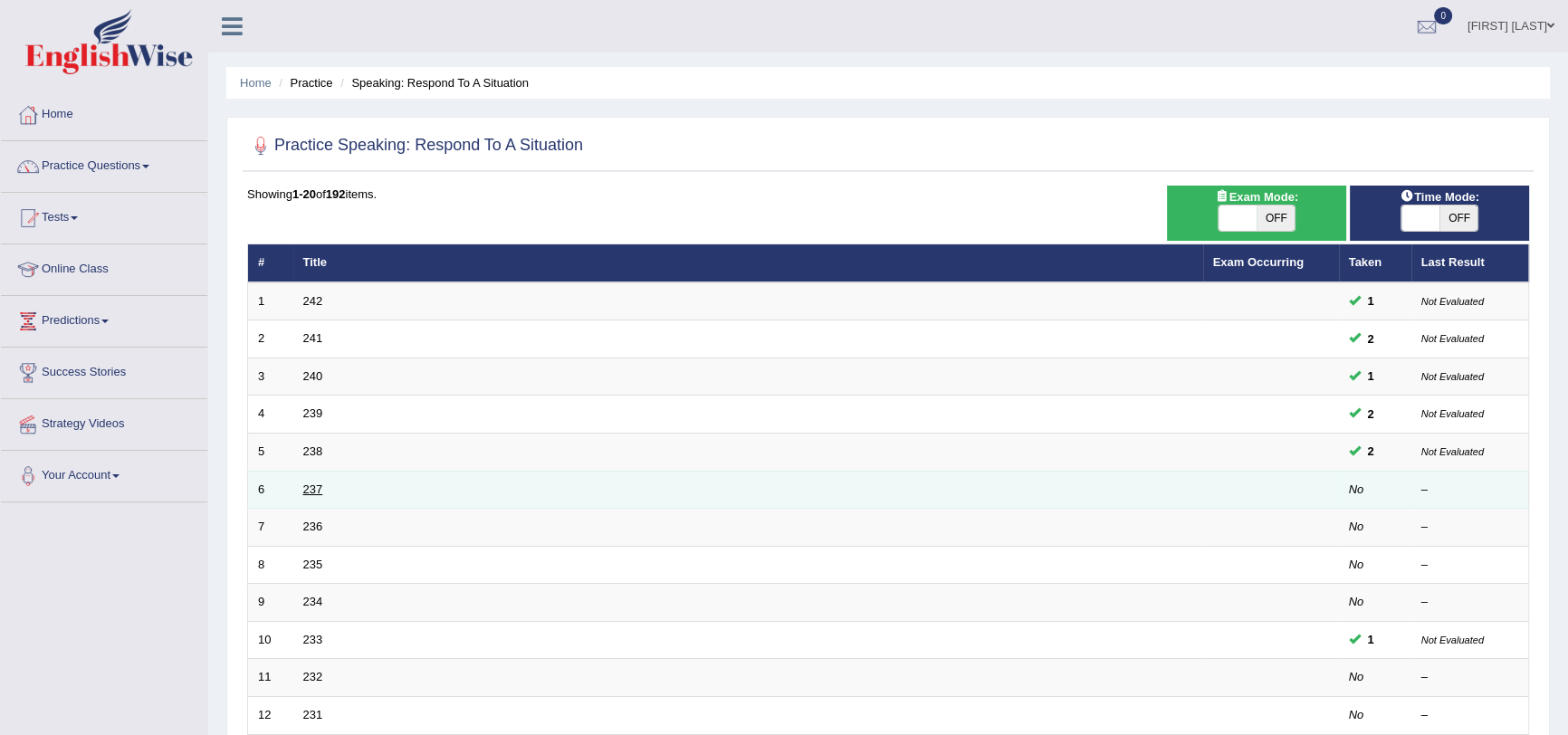 click on "237" at bounding box center (313, 489) 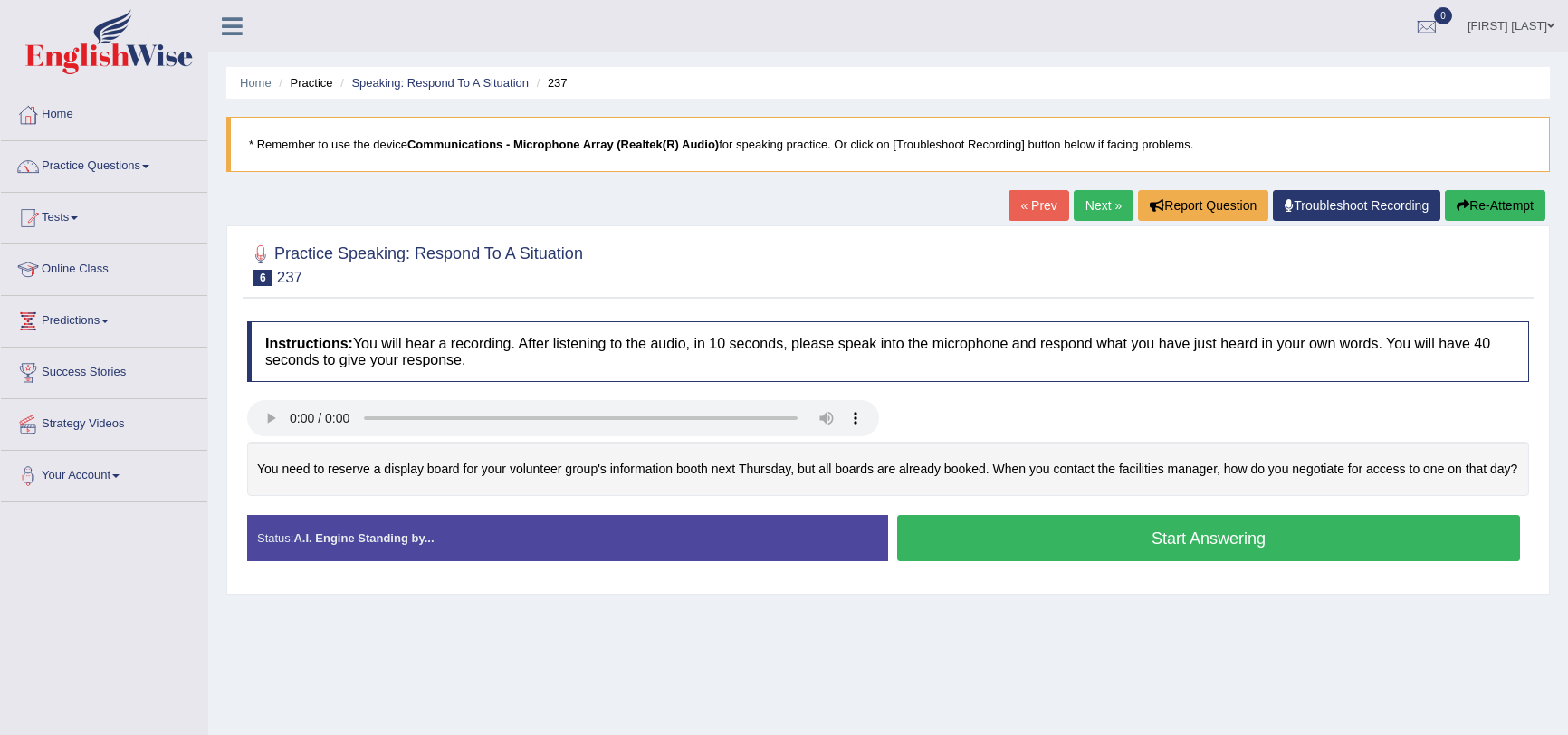 scroll, scrollTop: 0, scrollLeft: 0, axis: both 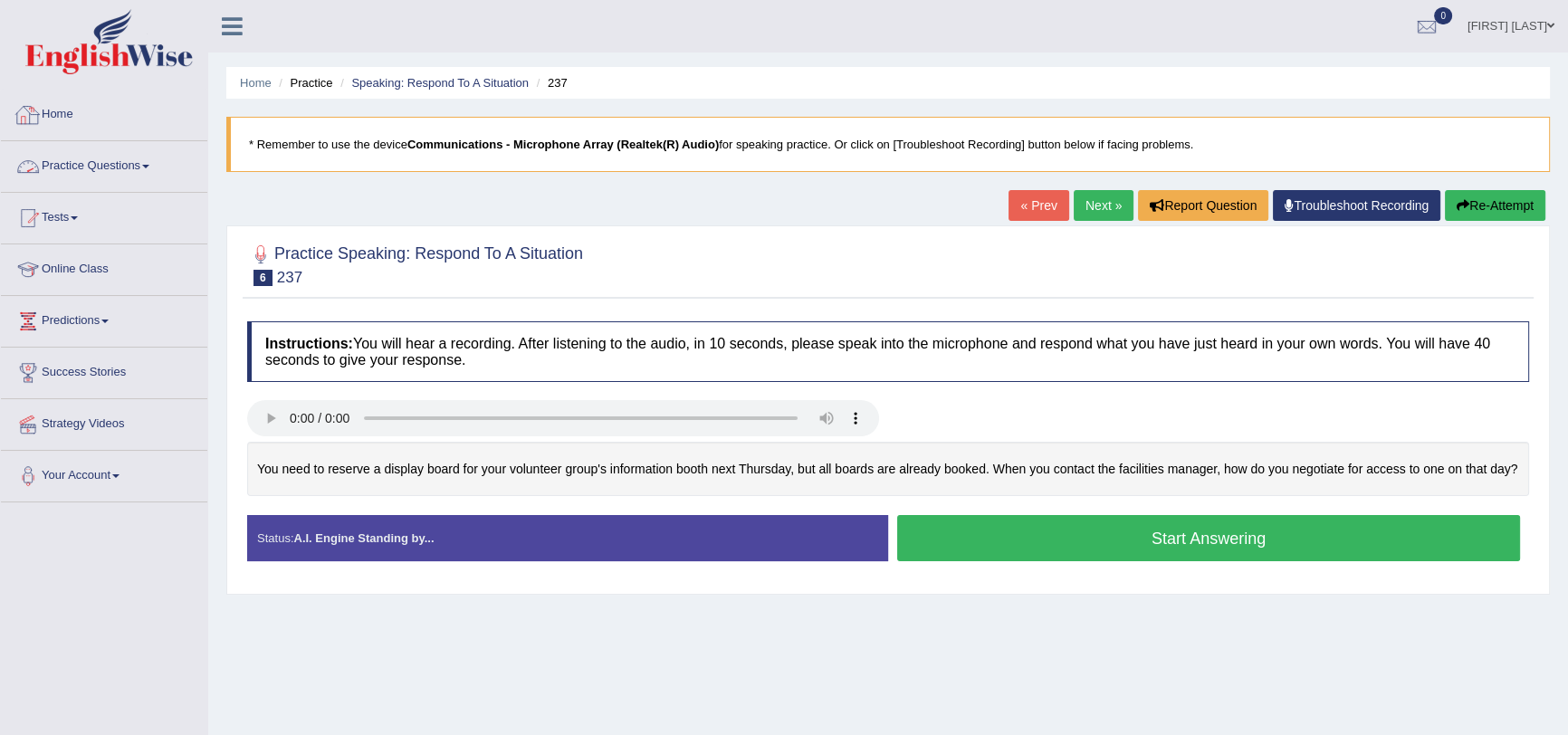 click on "Home" at bounding box center (104, 112) 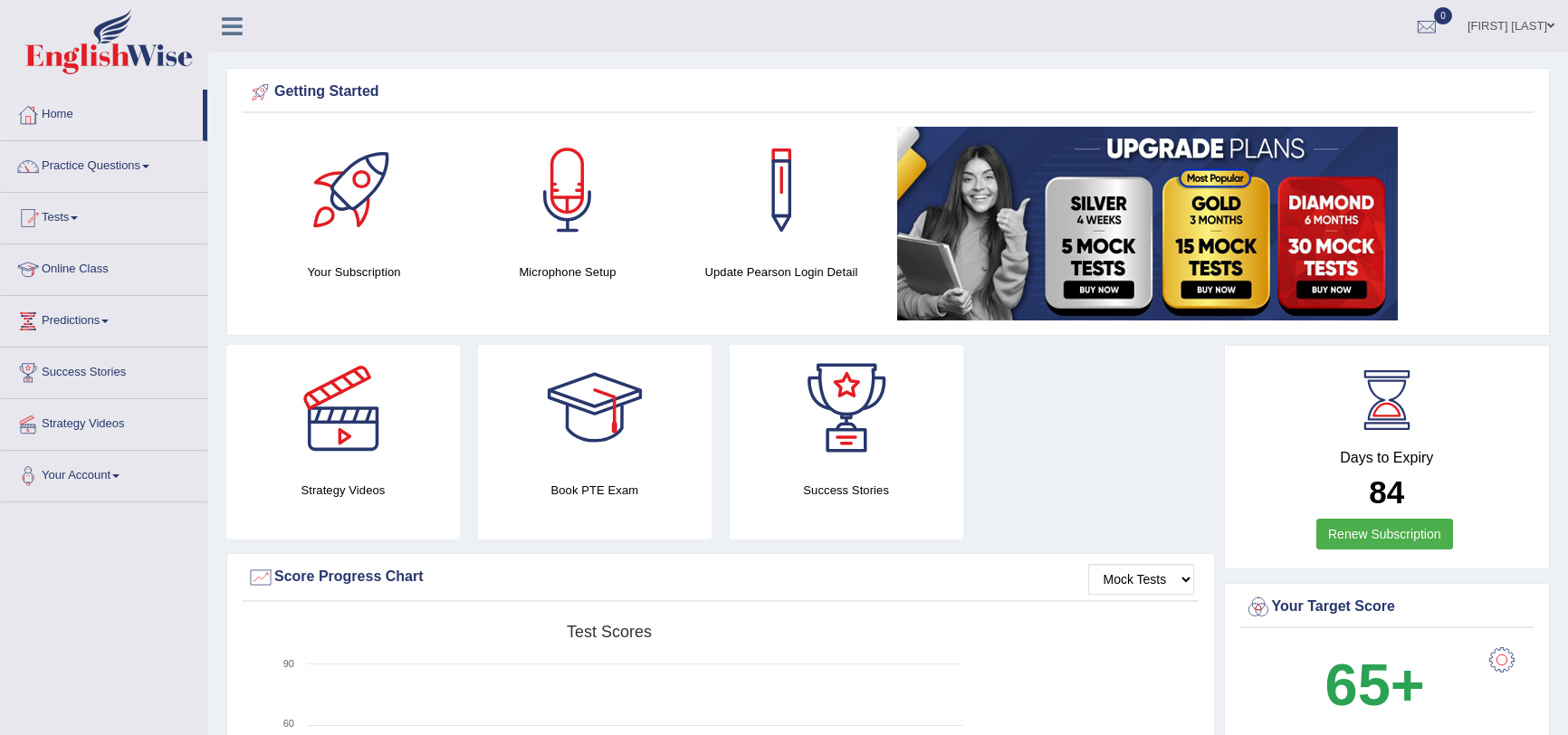 scroll, scrollTop: 0, scrollLeft: 0, axis: both 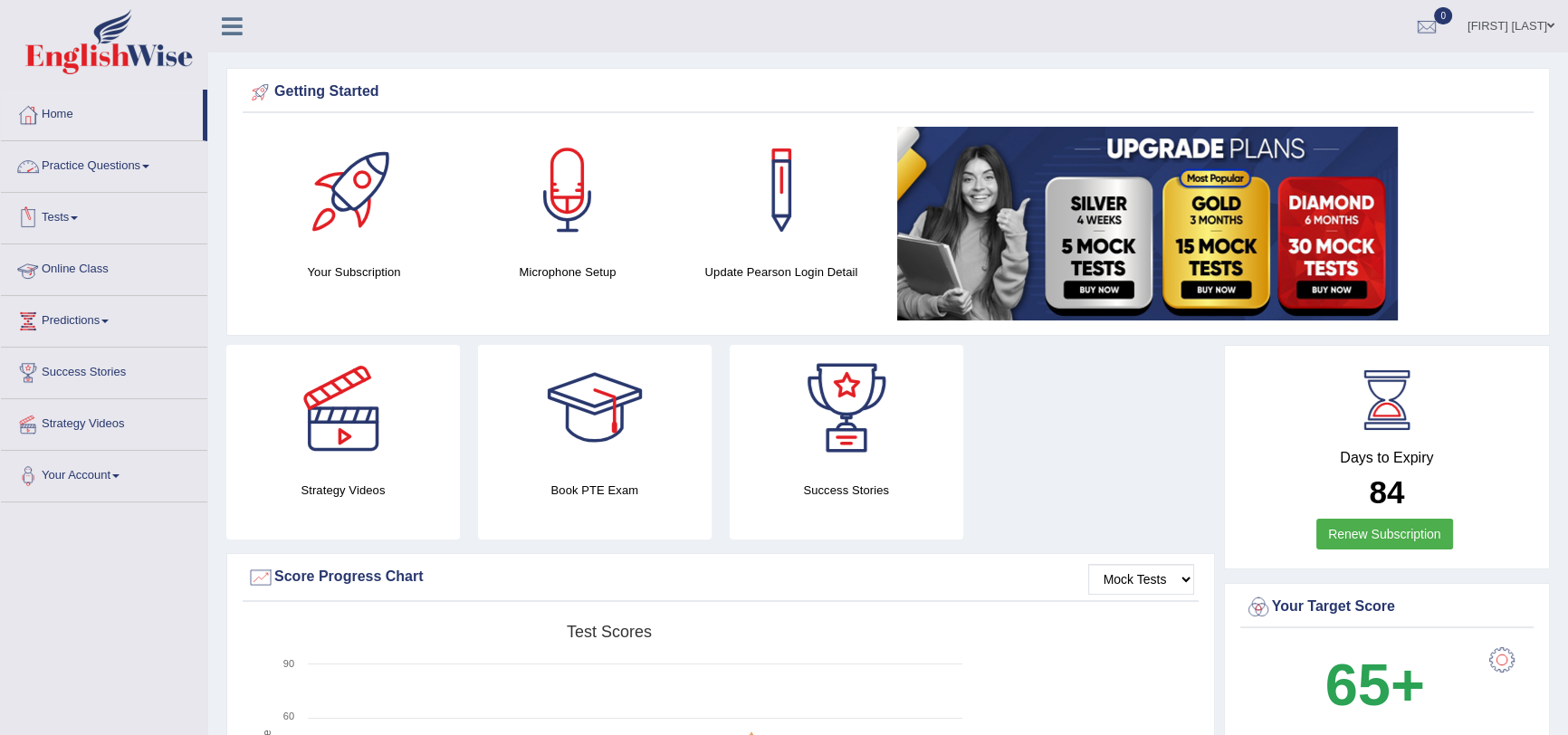 click on "Tests" at bounding box center (104, 215) 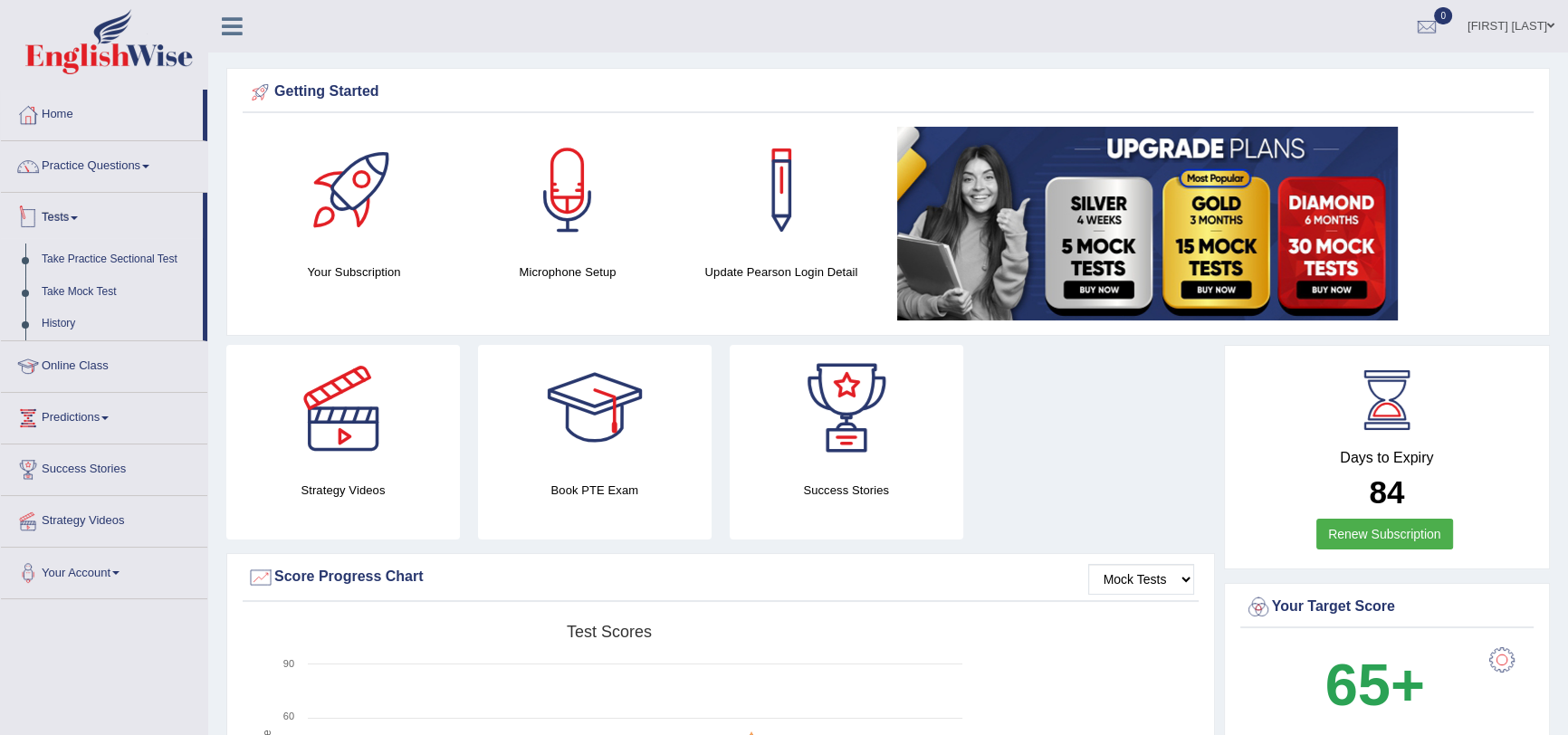 click on "Tests" at bounding box center [101, 215] 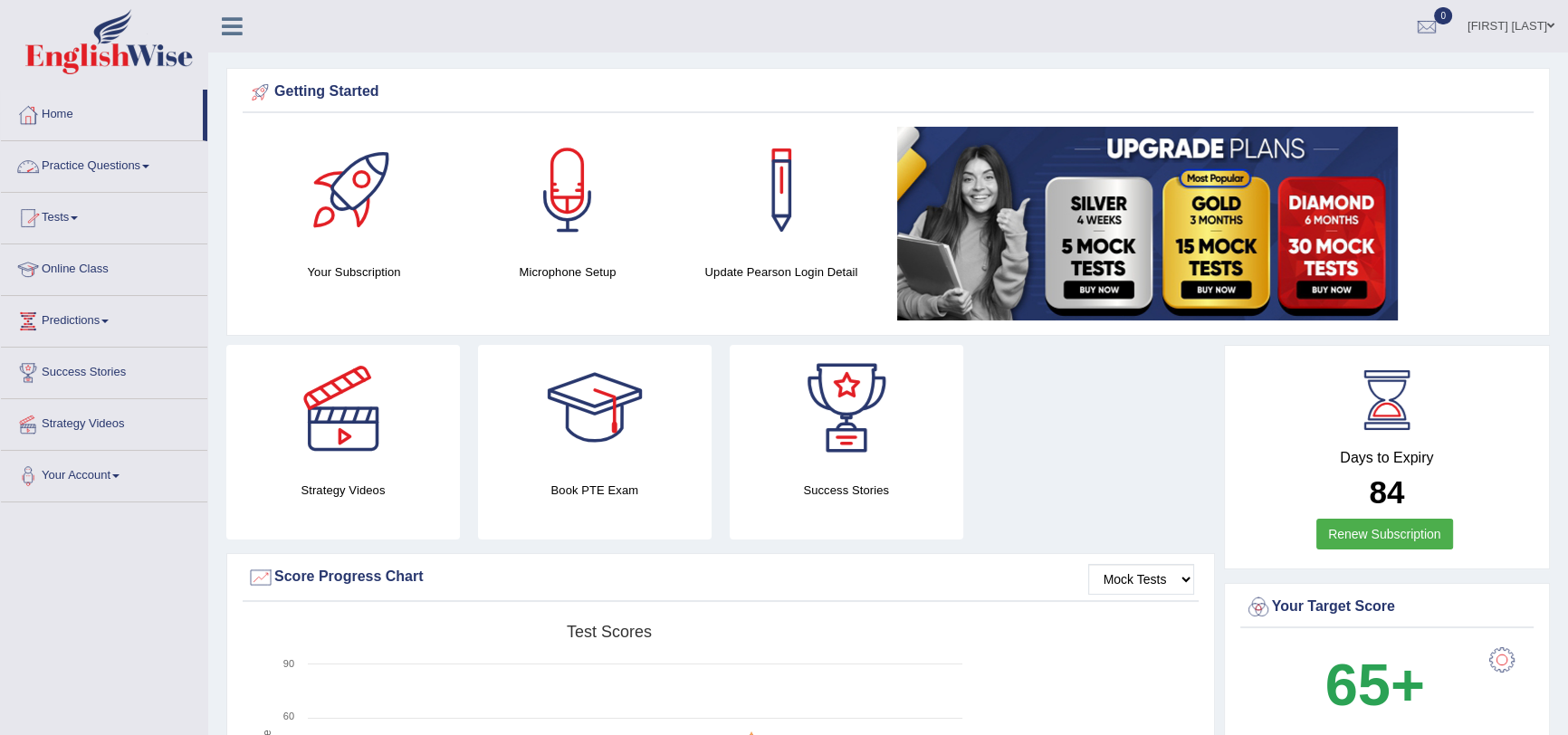 click on "Practice Questions" at bounding box center (104, 164) 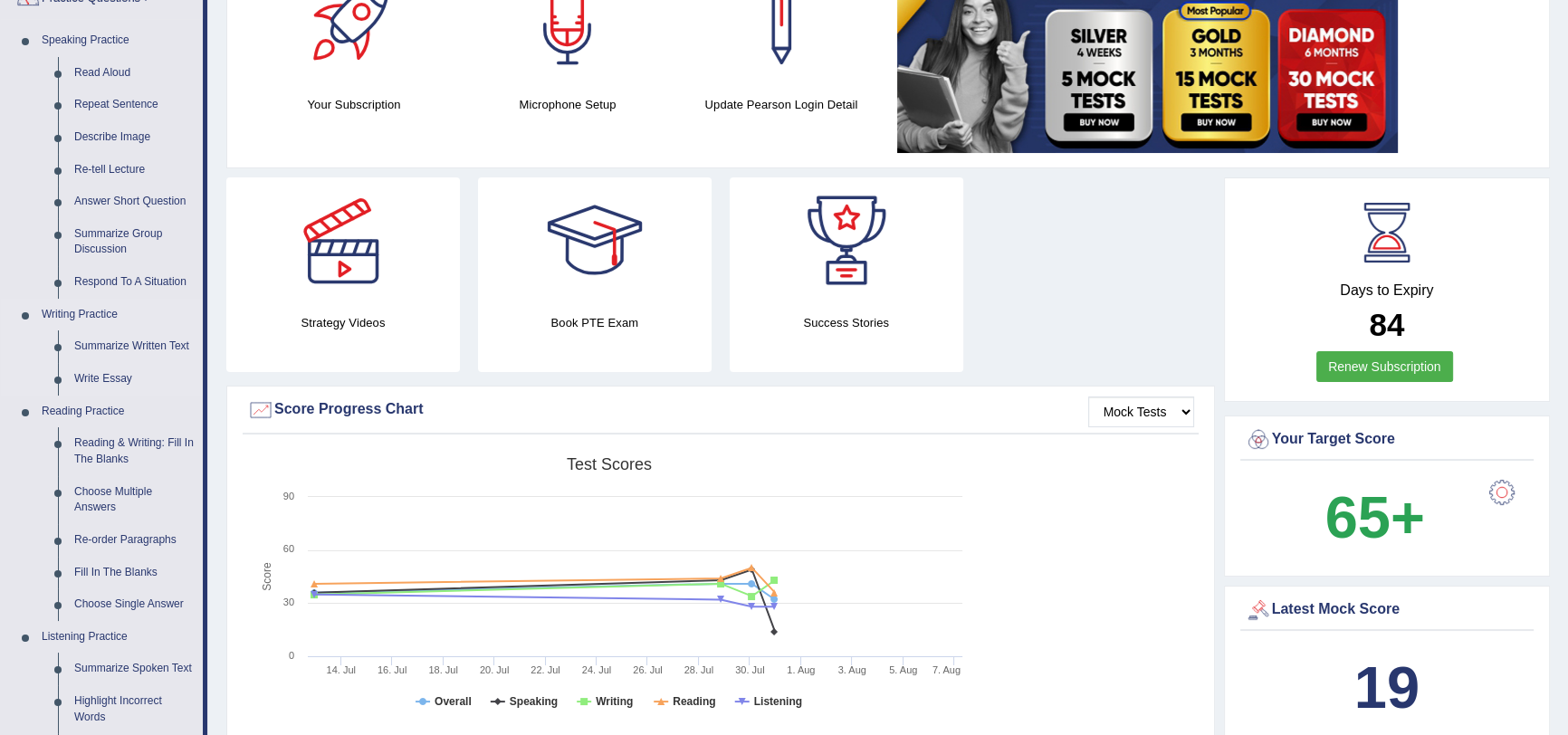 scroll, scrollTop: 164, scrollLeft: 0, axis: vertical 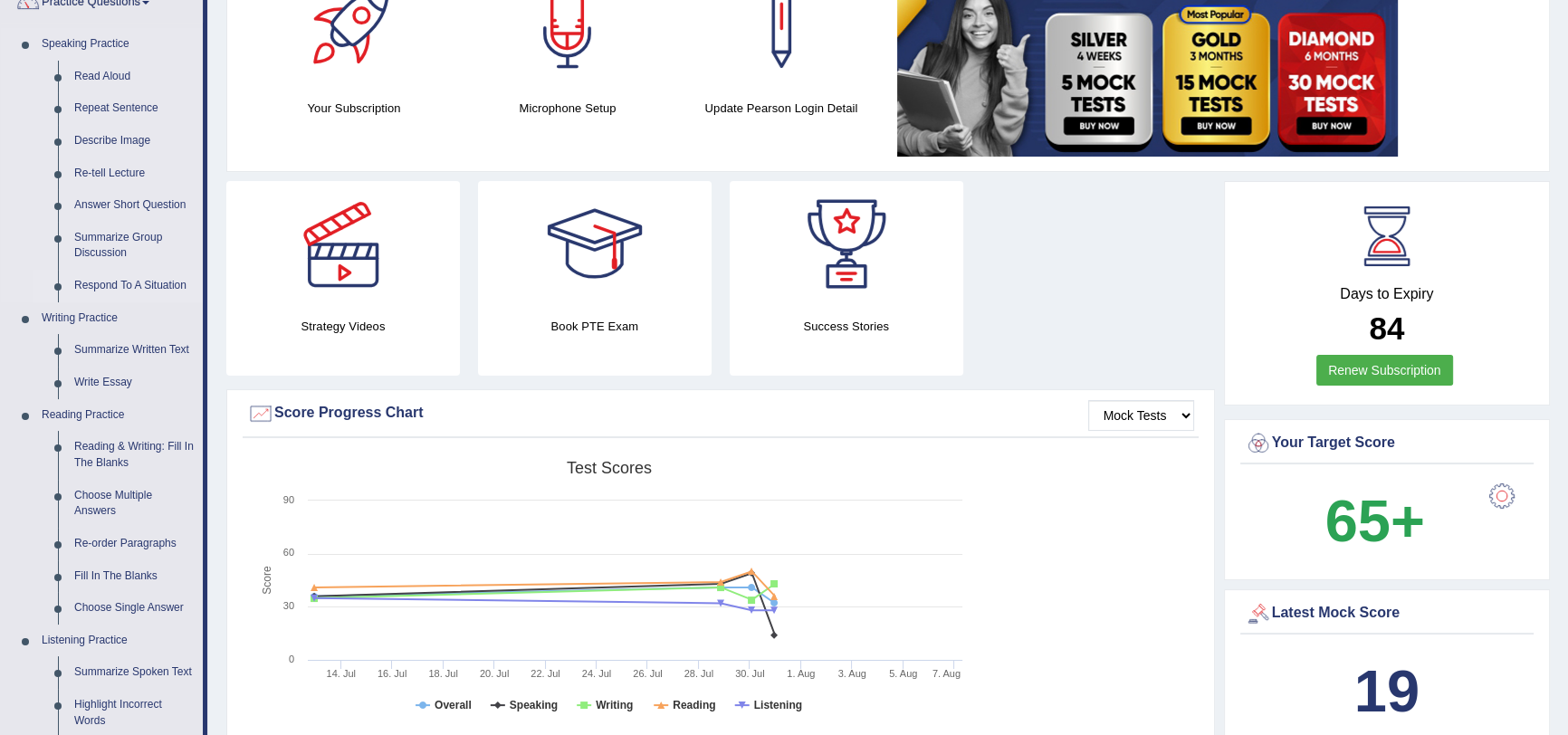 click on "Respond To A Situation" at bounding box center (134, 286) 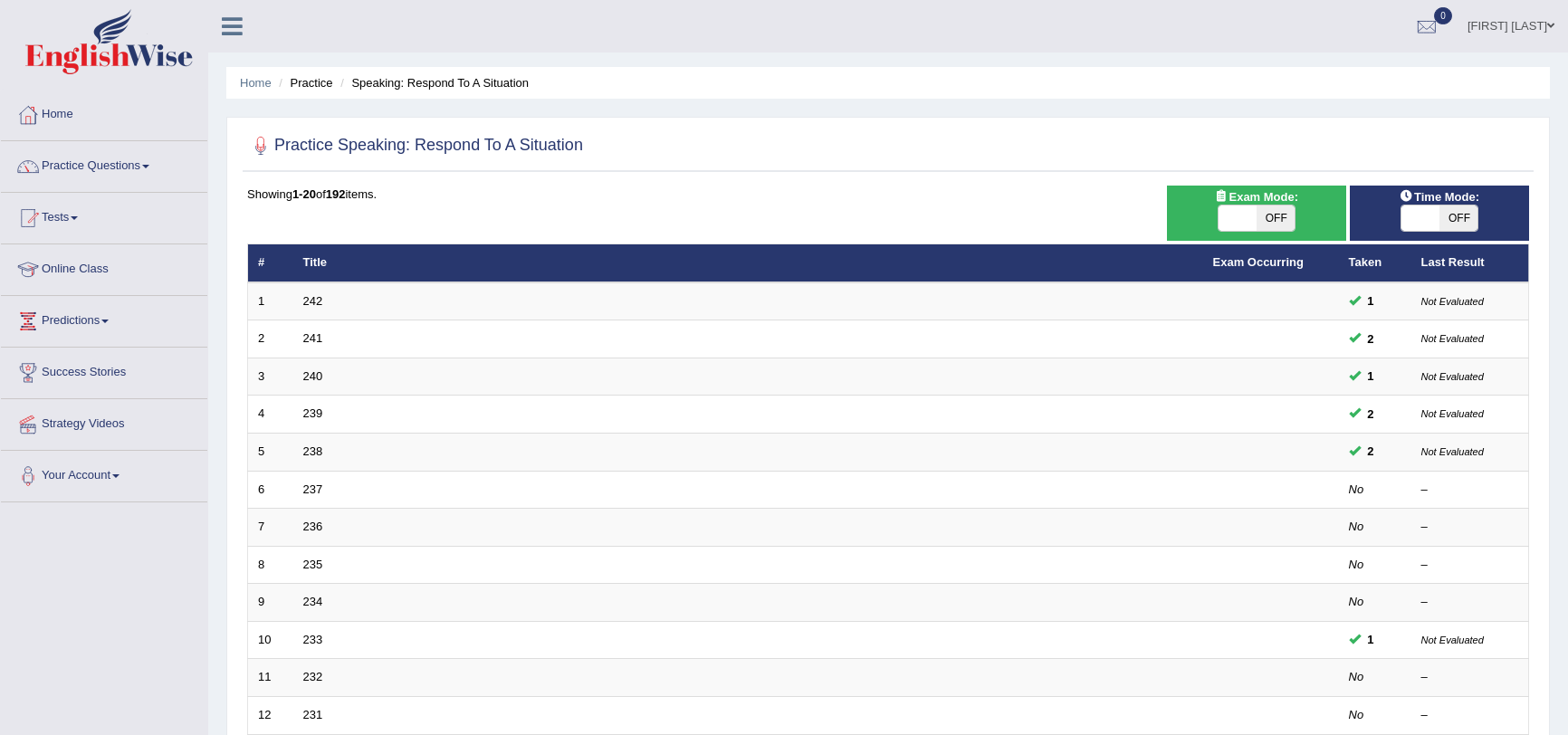 scroll, scrollTop: 0, scrollLeft: 0, axis: both 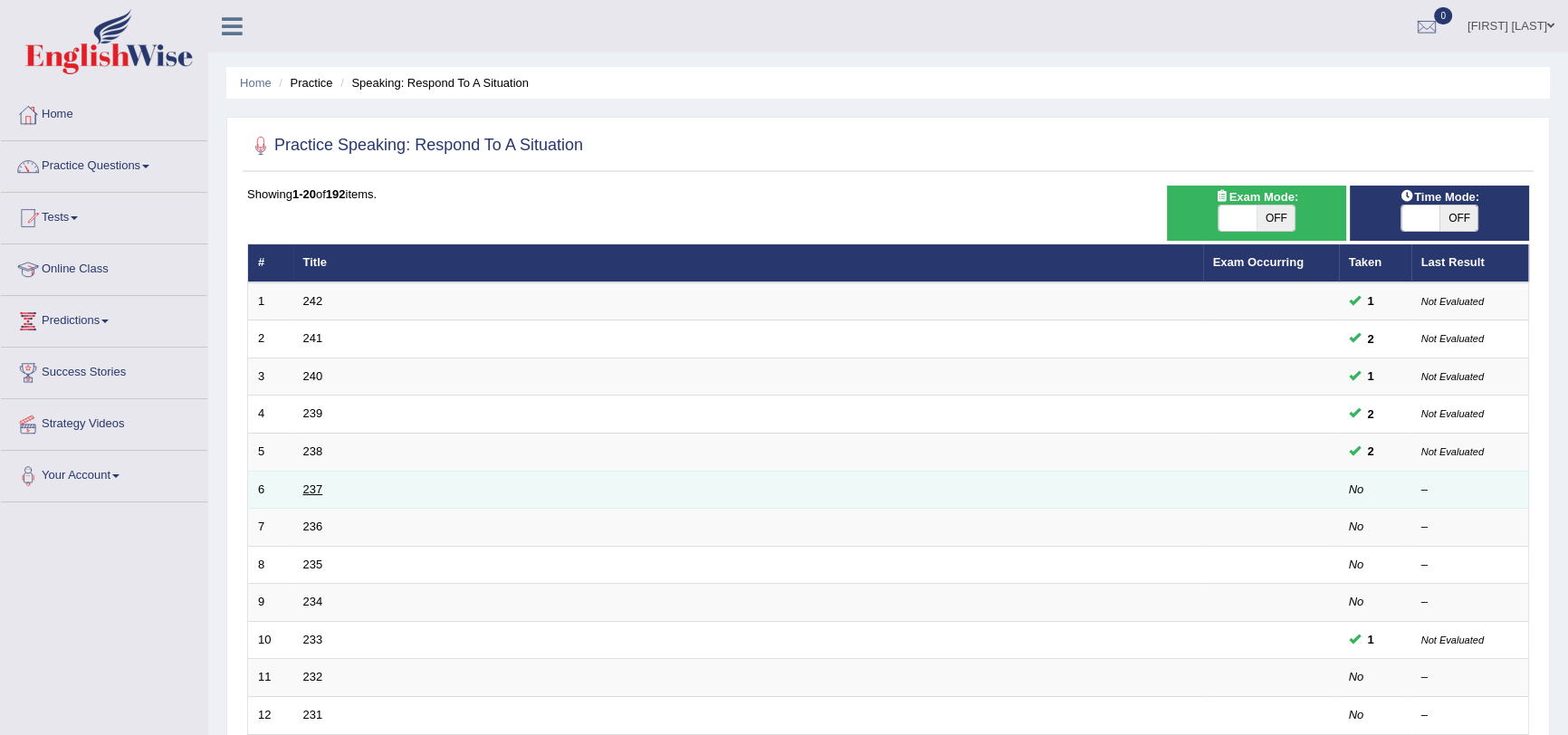 click on "237" at bounding box center (313, 489) 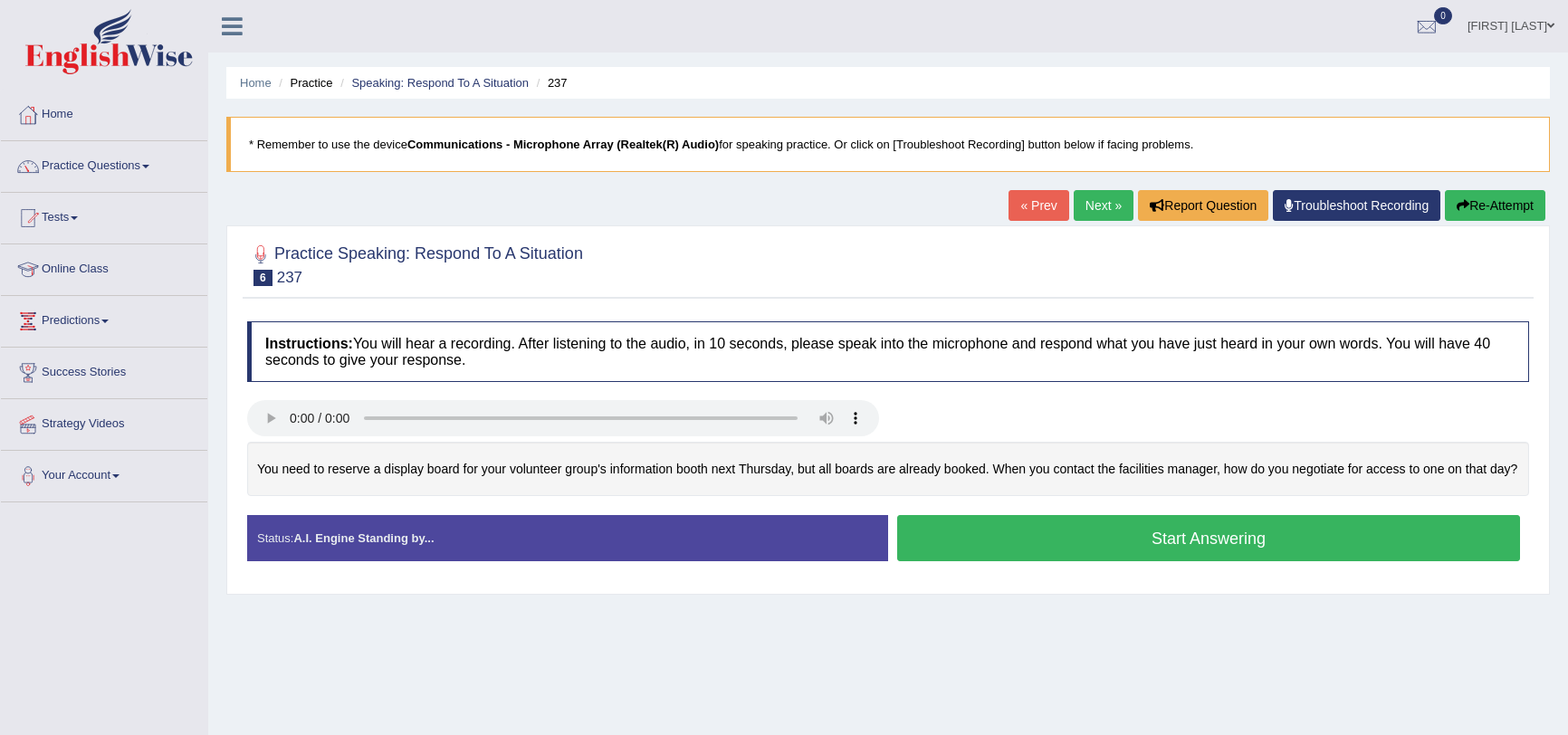scroll, scrollTop: 0, scrollLeft: 0, axis: both 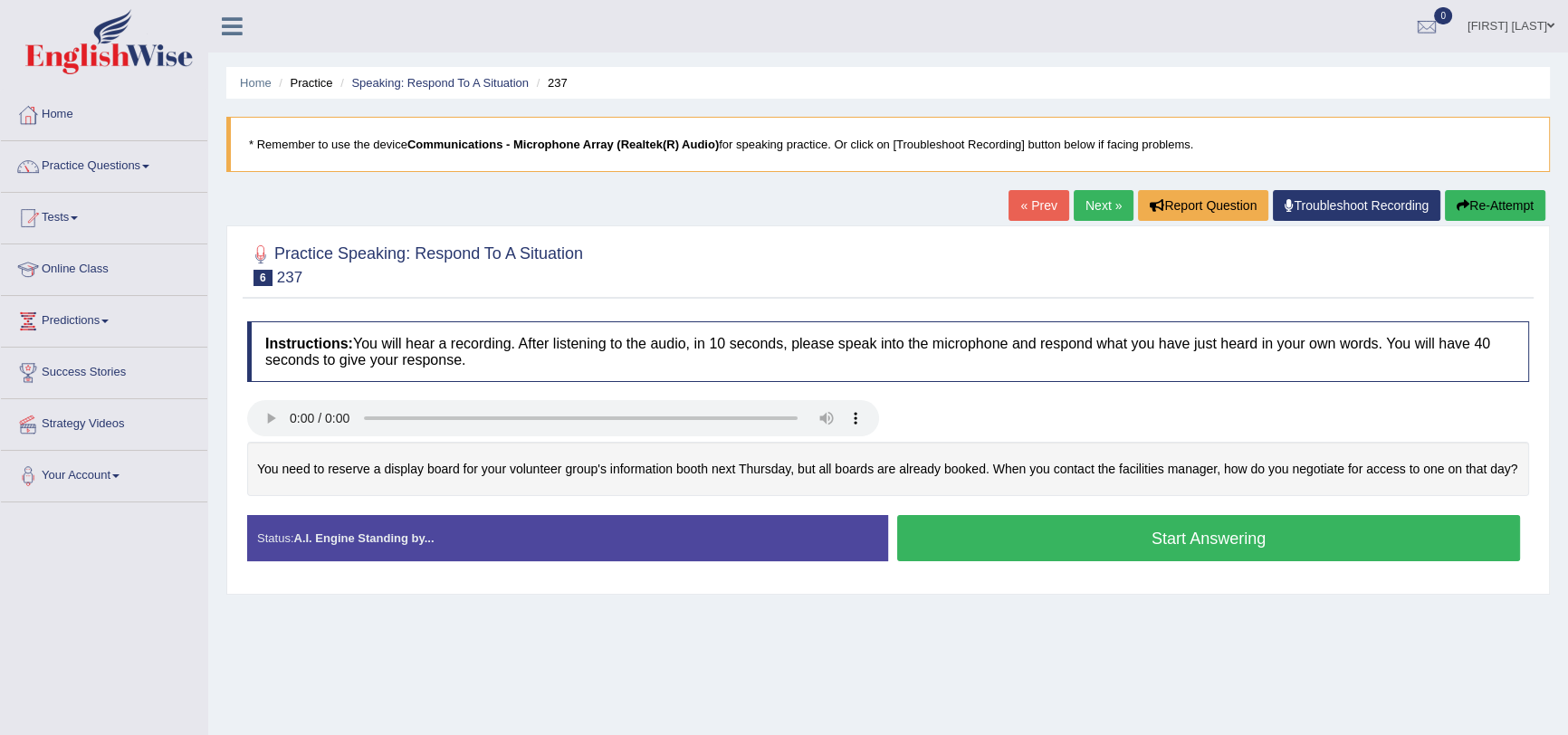 click on "Start Answering" at bounding box center (1209, 538) 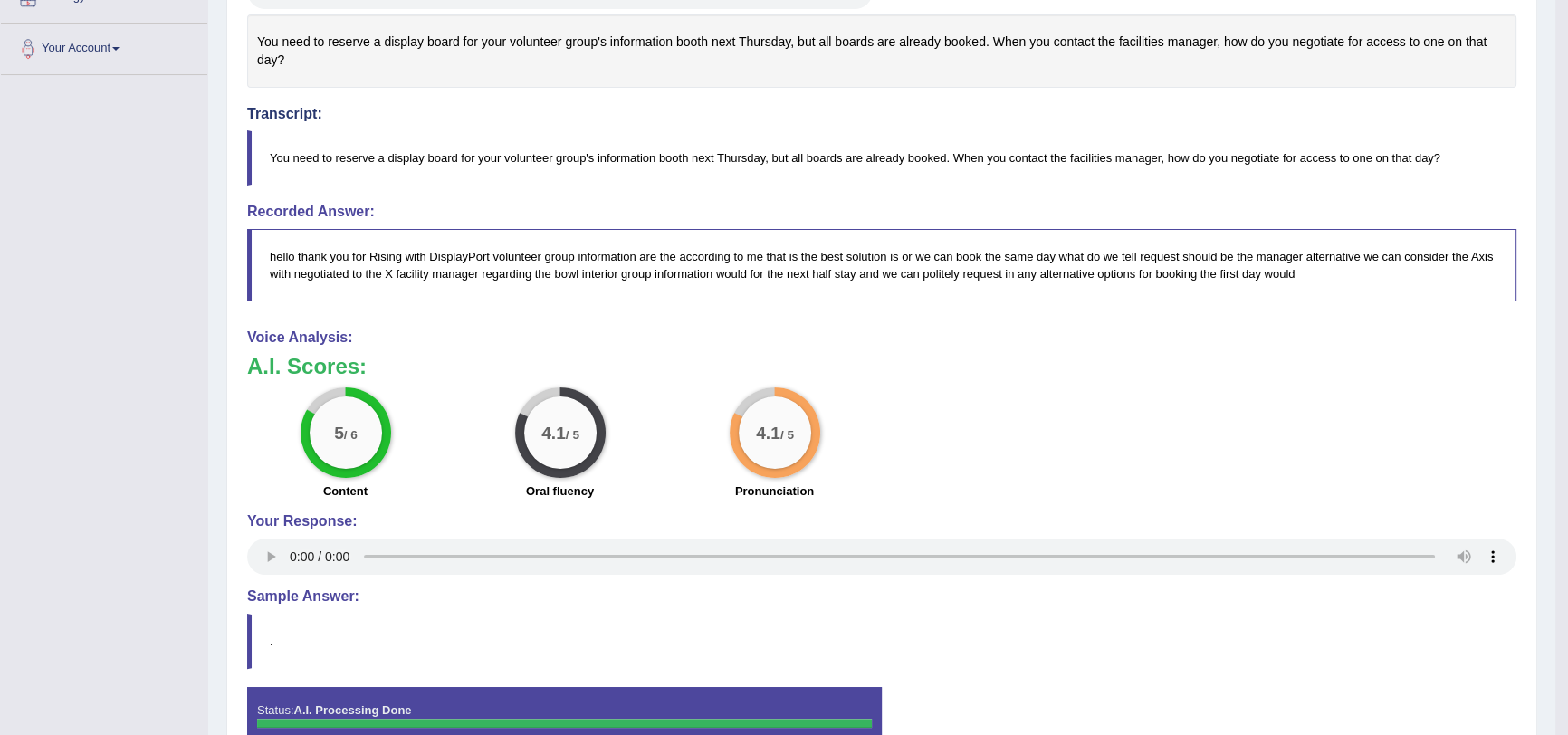 scroll, scrollTop: 536, scrollLeft: 0, axis: vertical 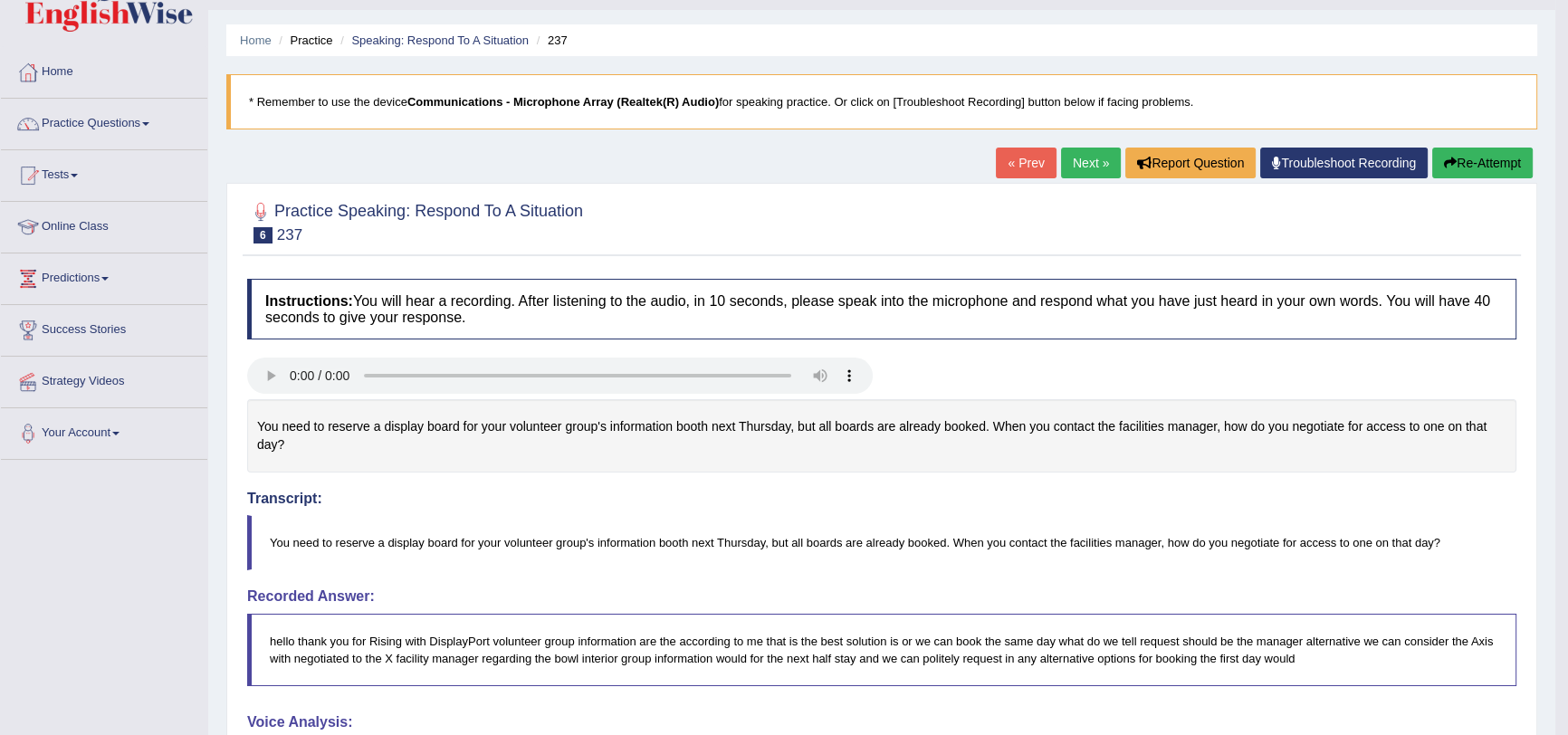 click on "Next »" at bounding box center [1091, 163] 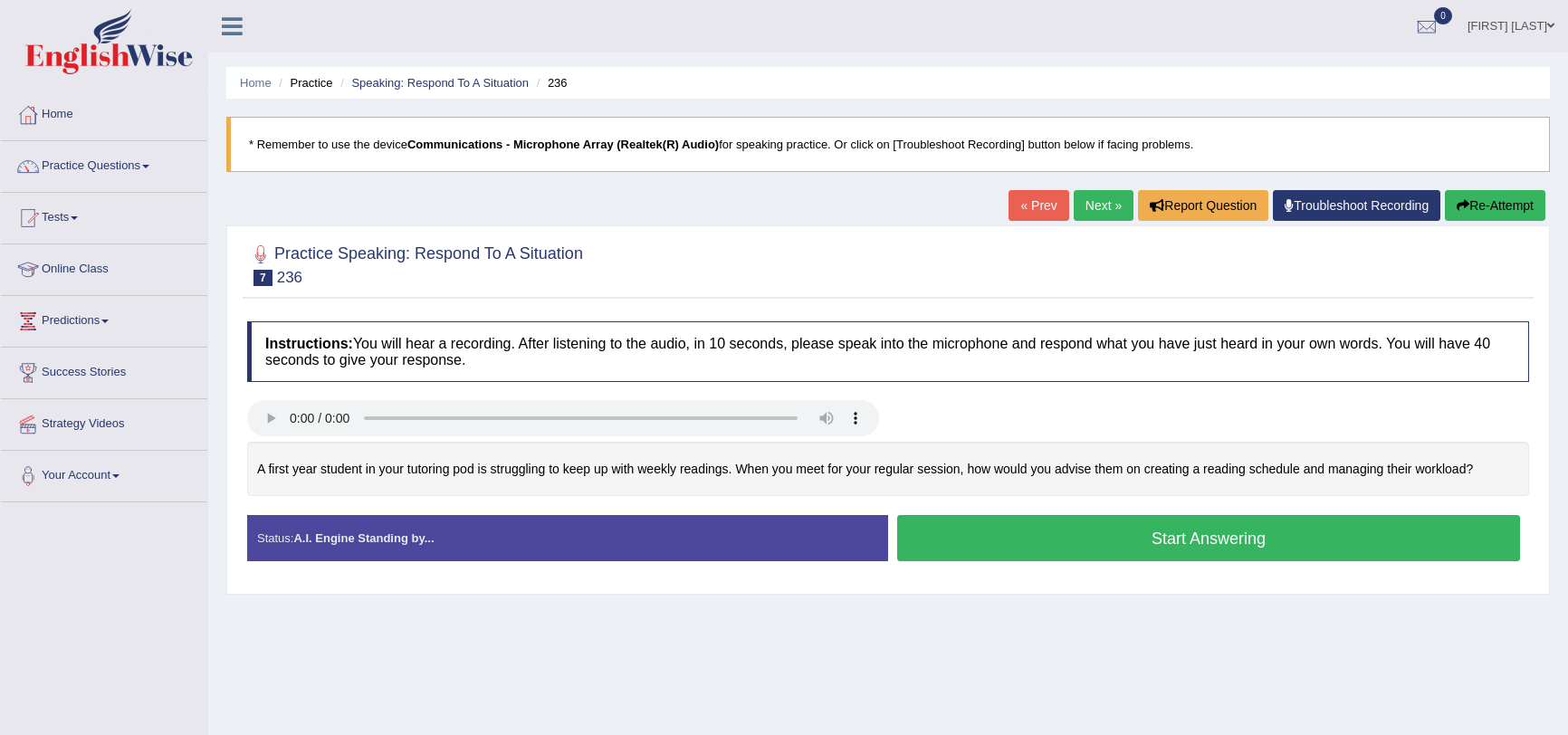 scroll, scrollTop: 0, scrollLeft: 0, axis: both 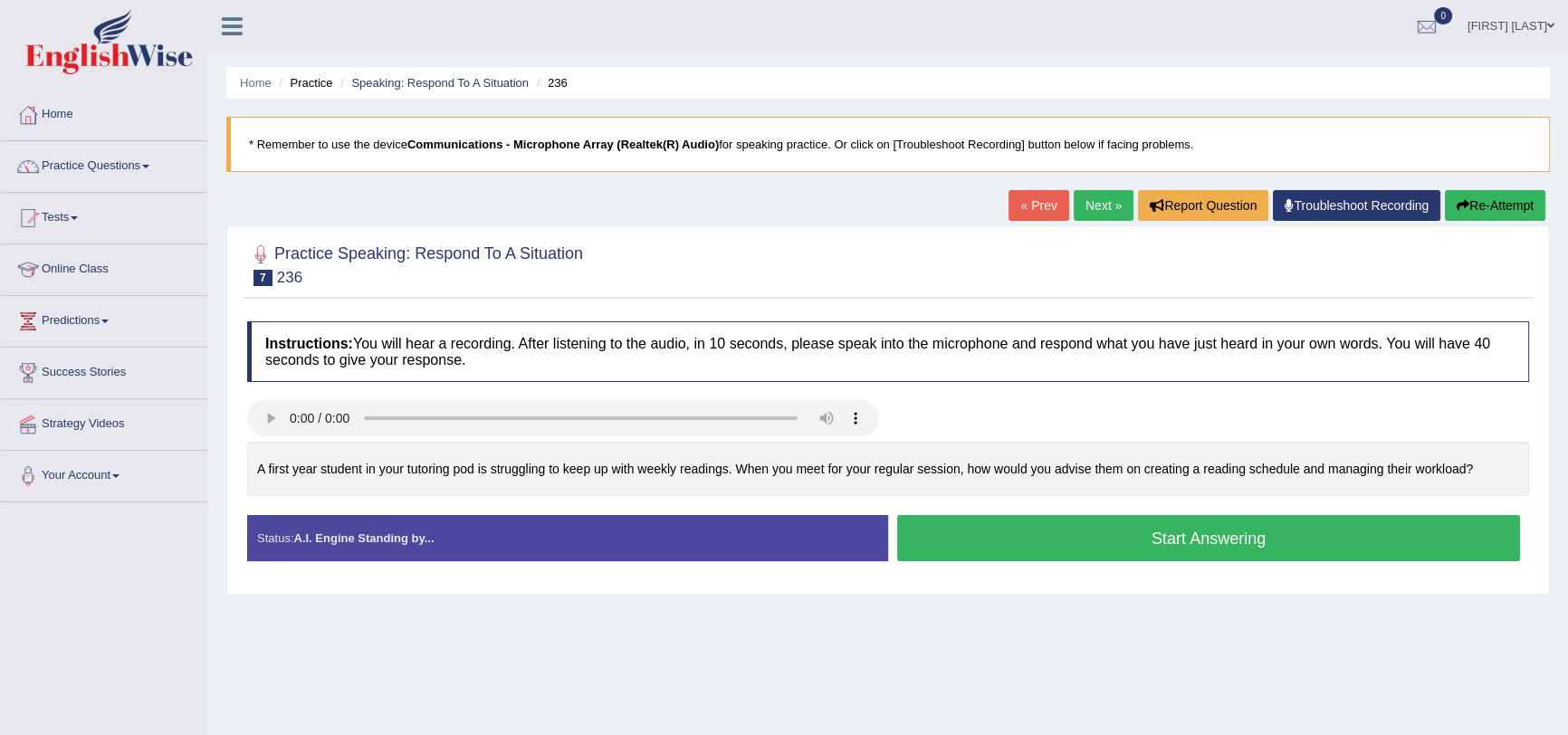click on "Start Answering" at bounding box center (1209, 538) 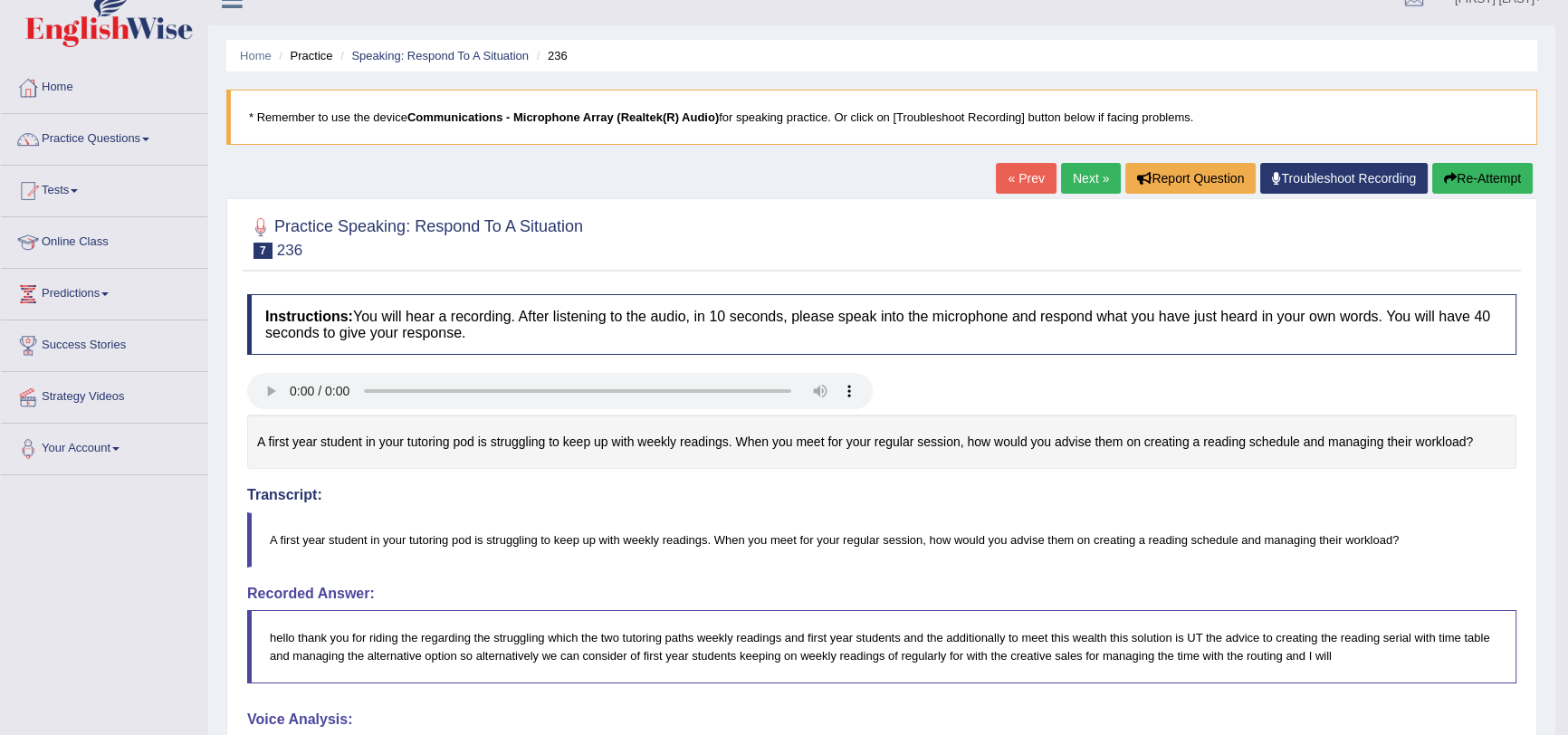 scroll, scrollTop: 24, scrollLeft: 0, axis: vertical 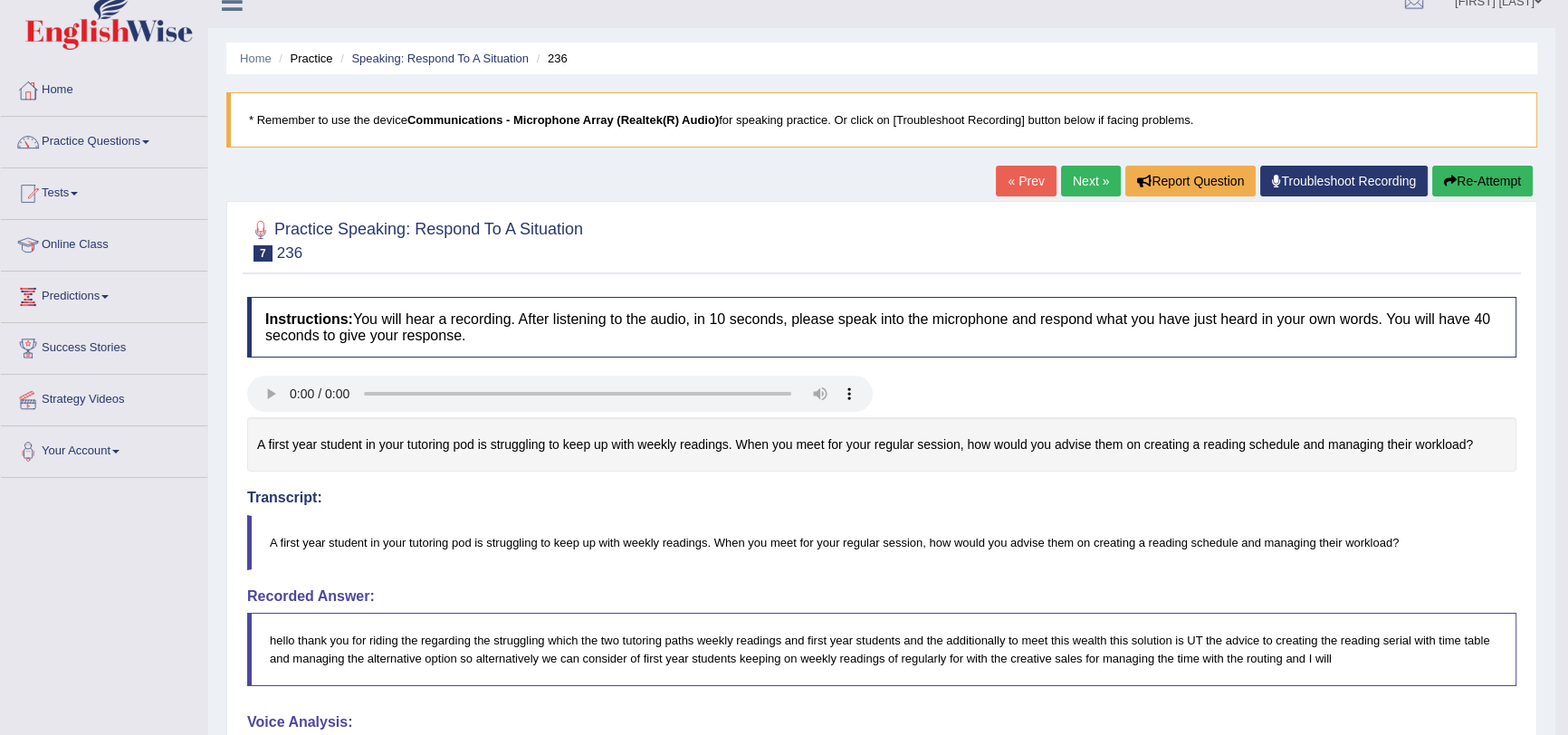 click on "Next »" at bounding box center (1091, 181) 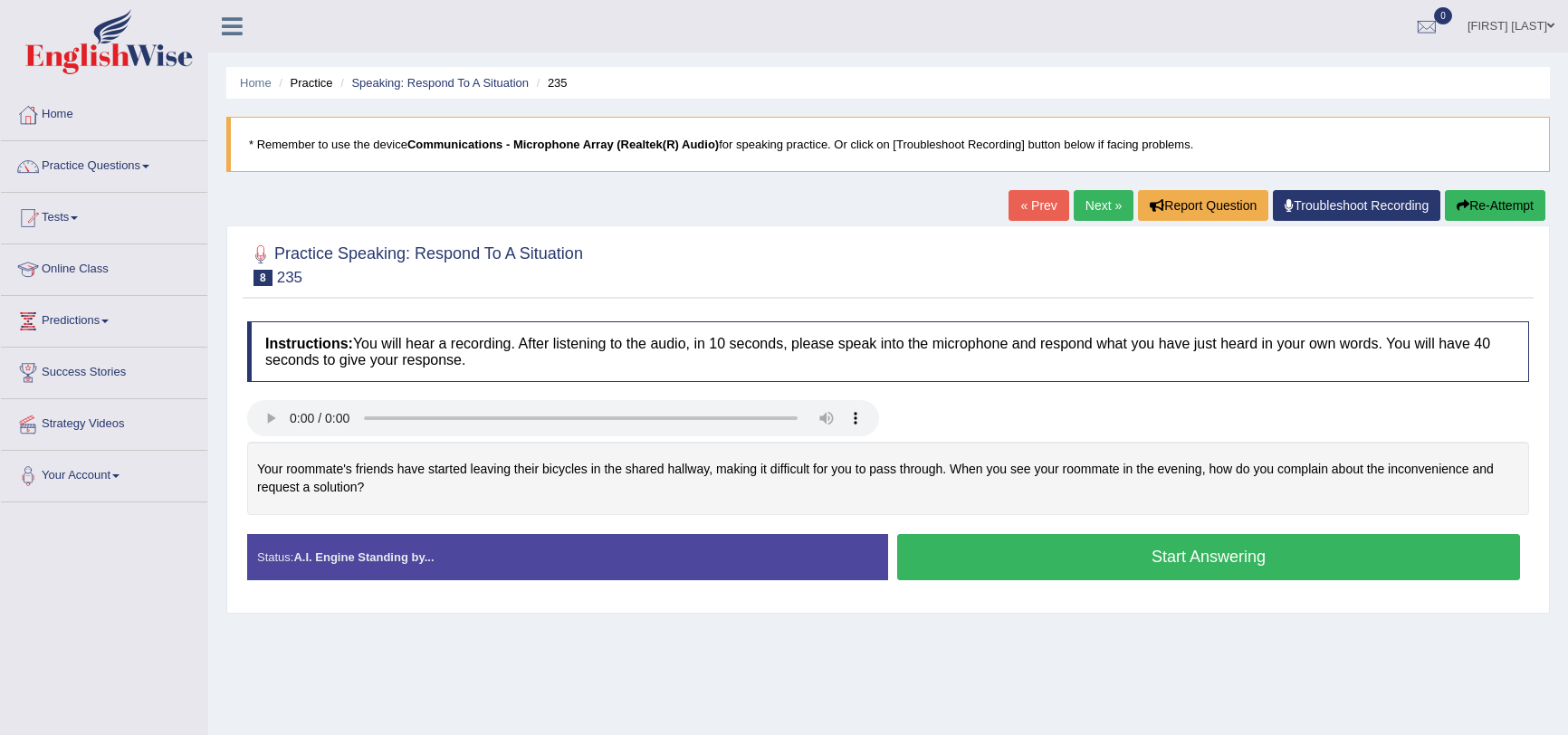 scroll, scrollTop: 0, scrollLeft: 0, axis: both 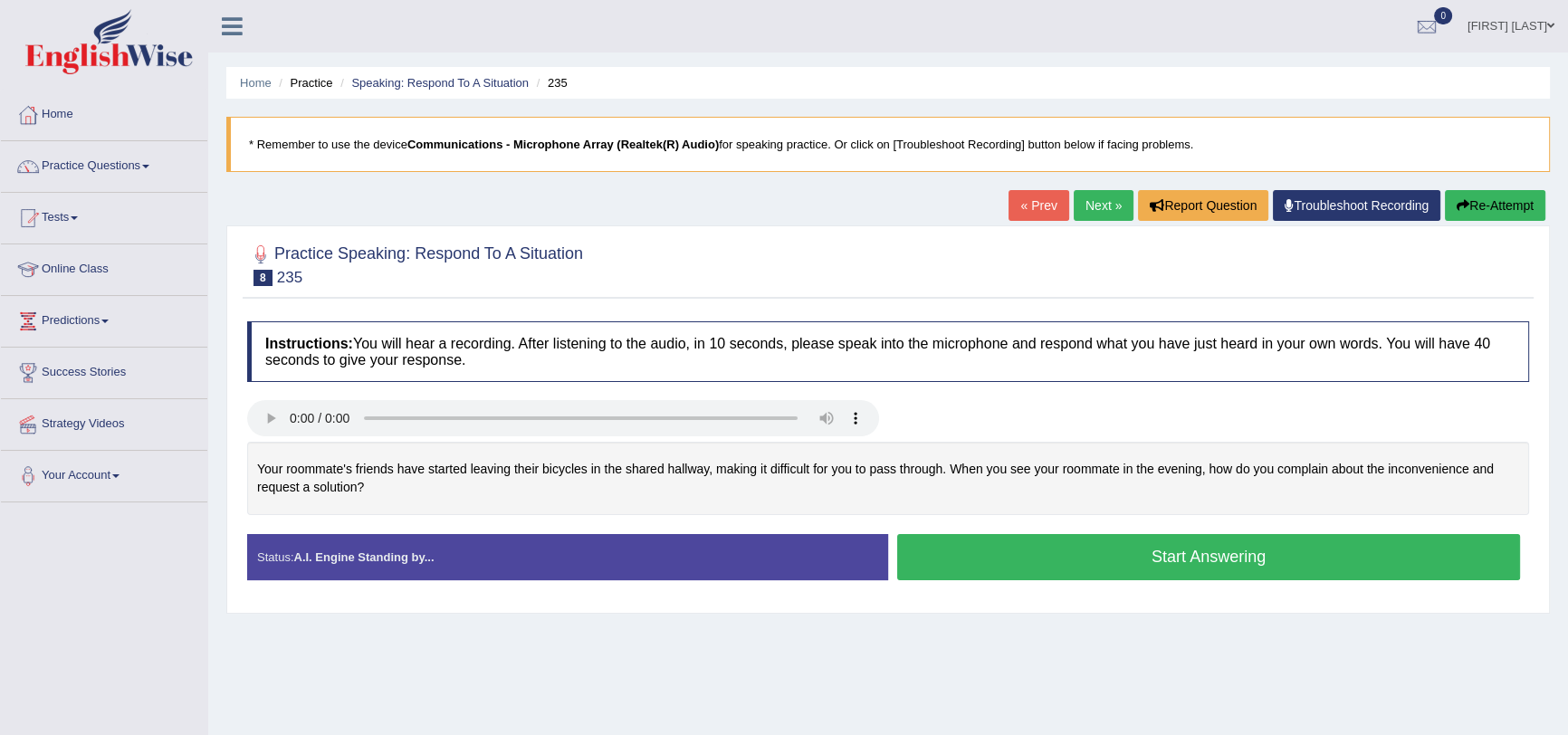 click on "Start Answering" at bounding box center [1209, 557] 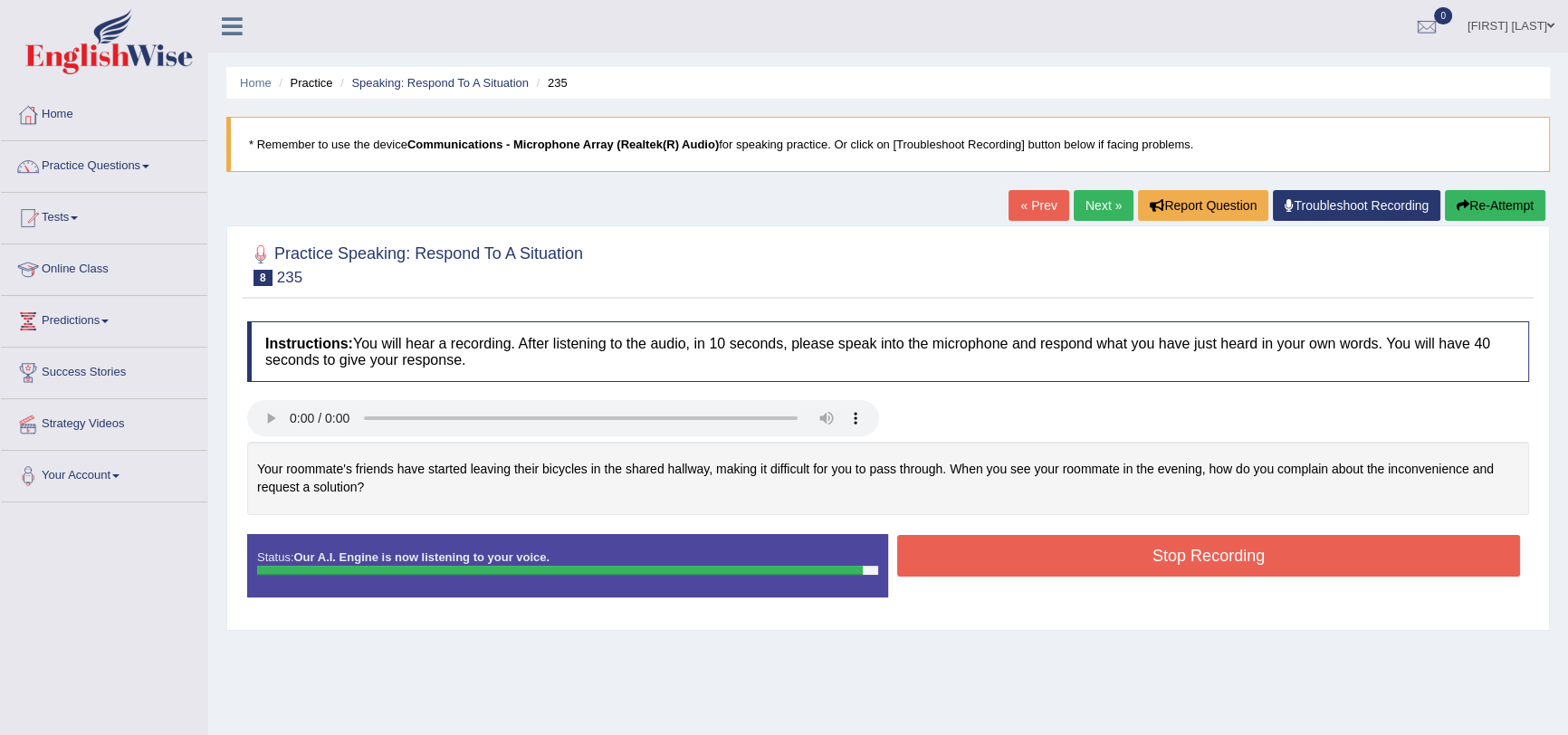 click on "Stop Recording" at bounding box center (1209, 556) 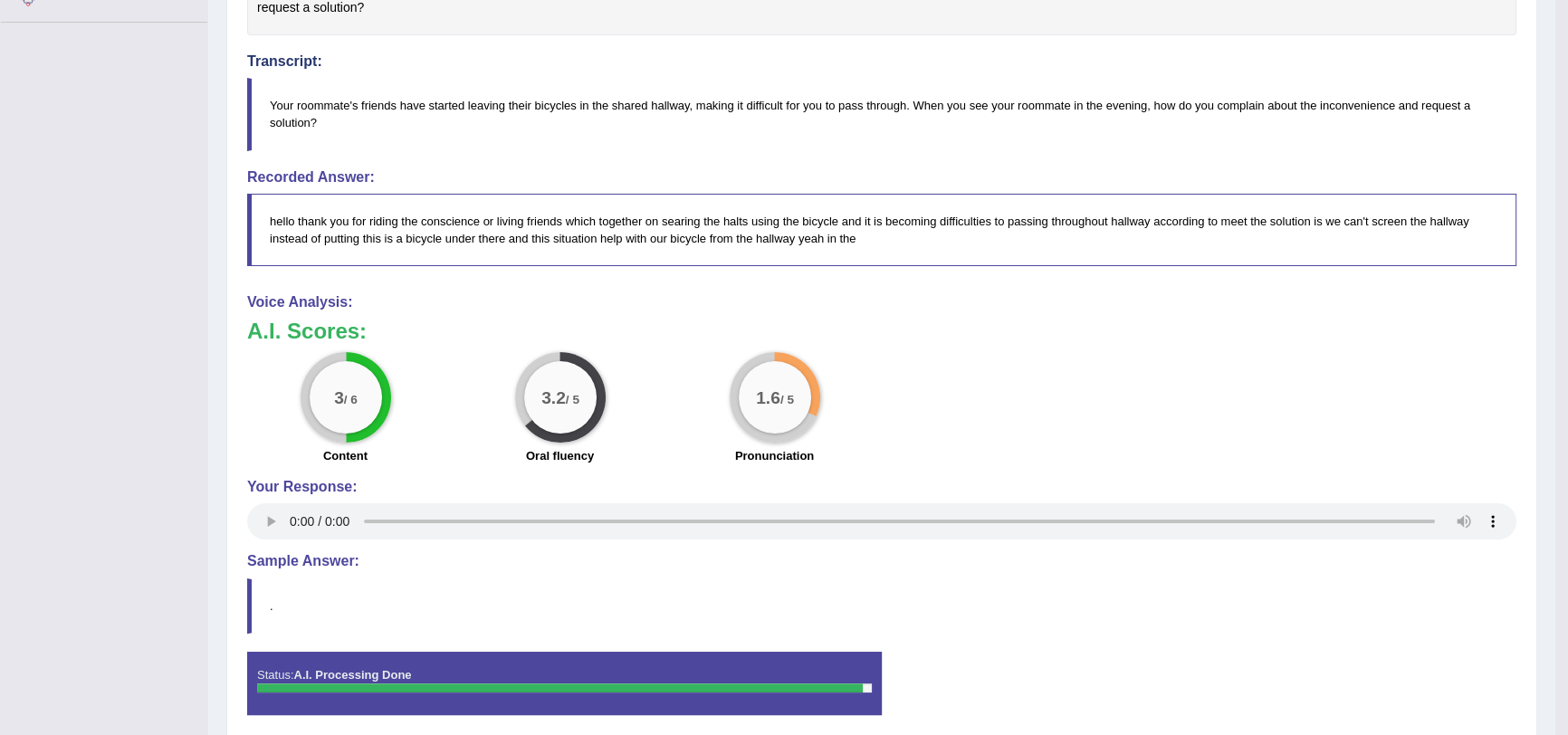 scroll, scrollTop: 553, scrollLeft: 0, axis: vertical 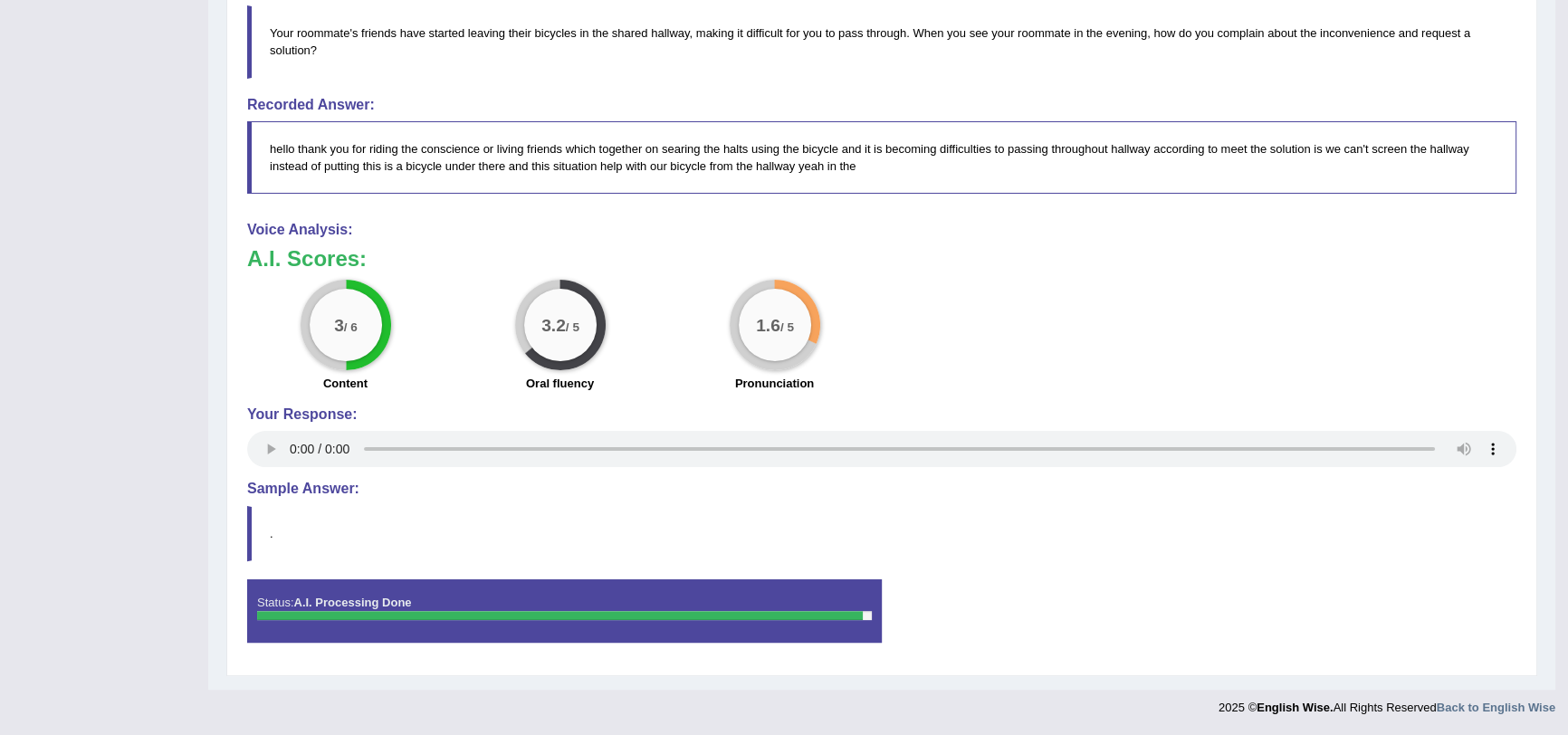 click on "3  / 6              Content
3.2  / 5              Oral fluency
1.6  / 5              Pronunciation" at bounding box center [882, 338] 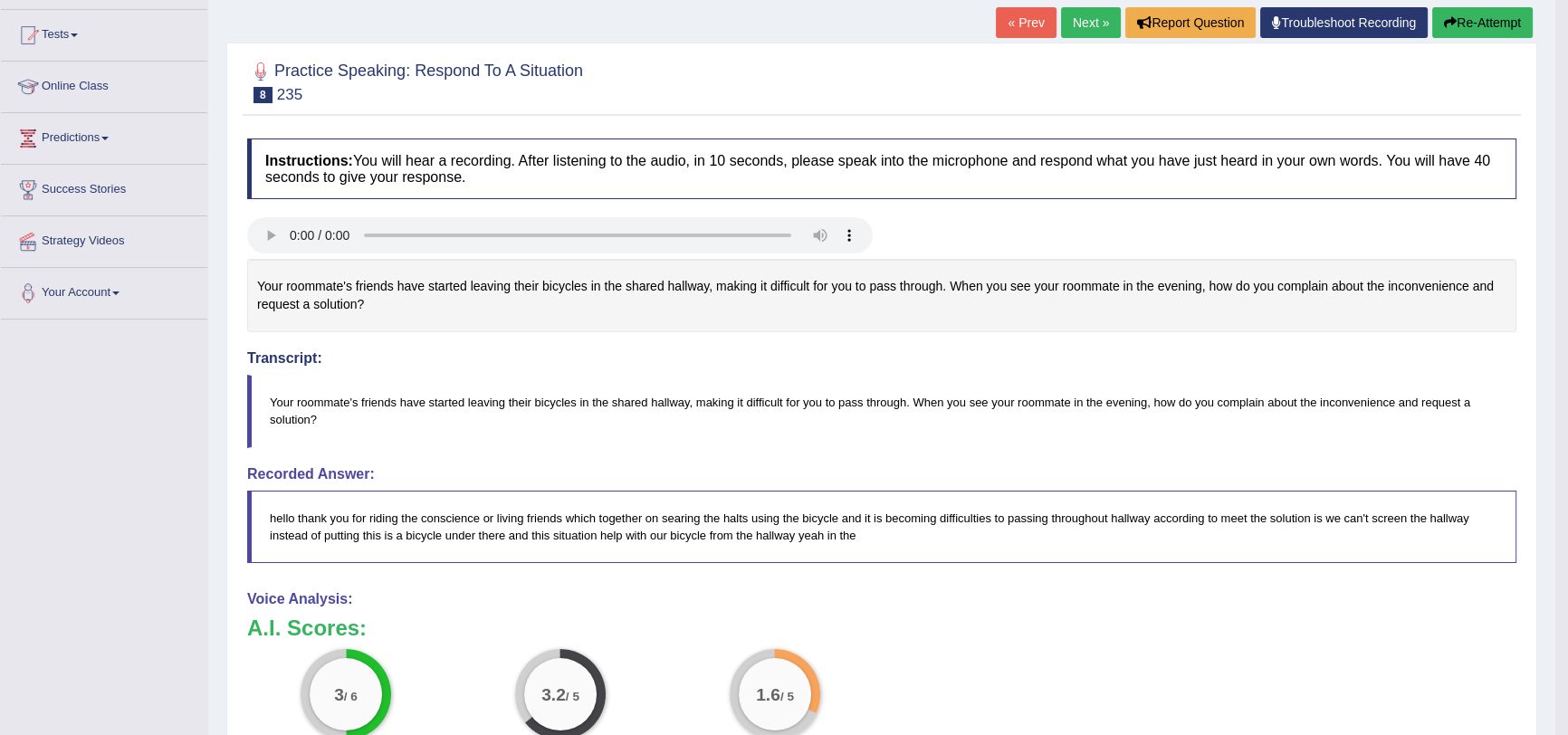 scroll, scrollTop: 142, scrollLeft: 0, axis: vertical 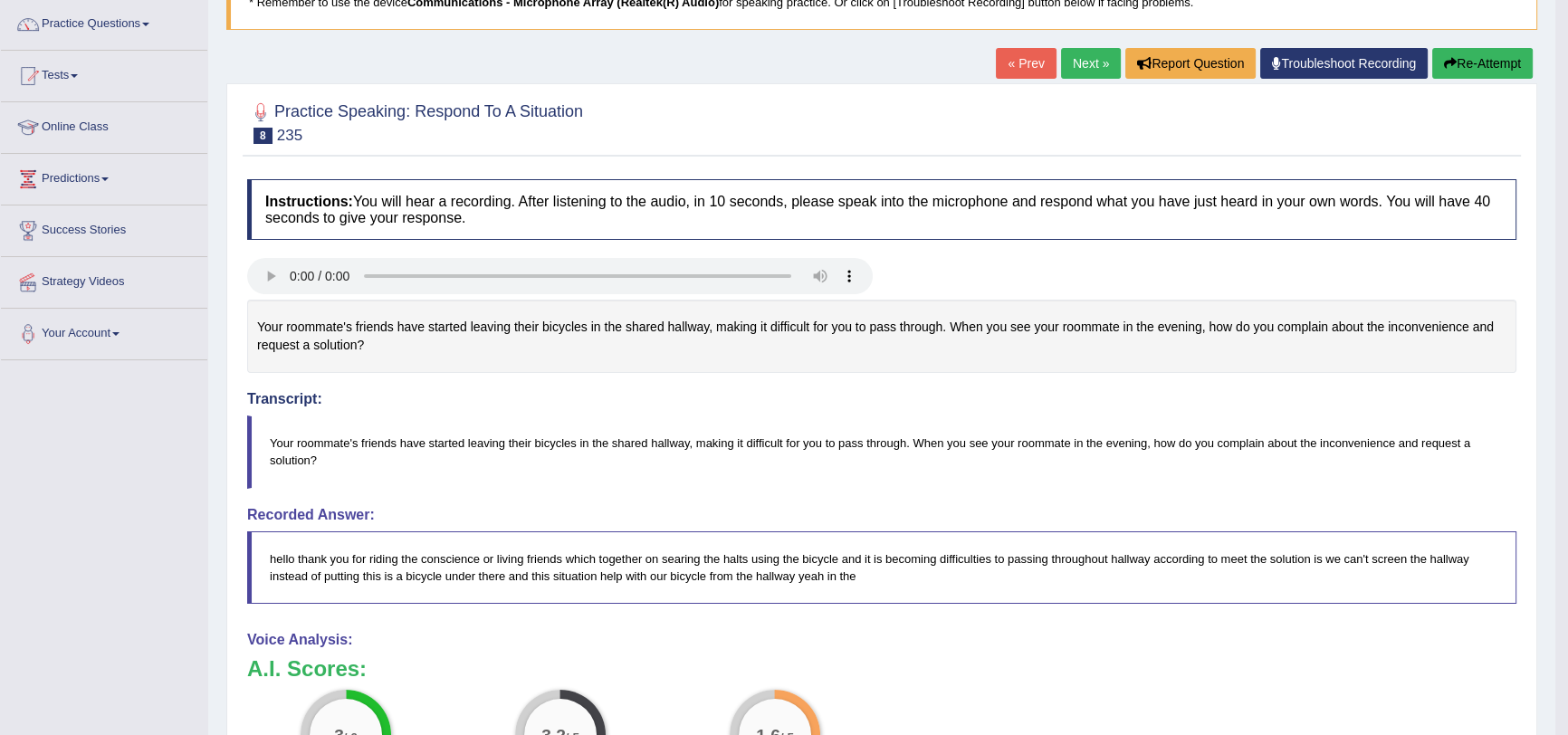 click on "Re-Attempt" at bounding box center [1482, 63] 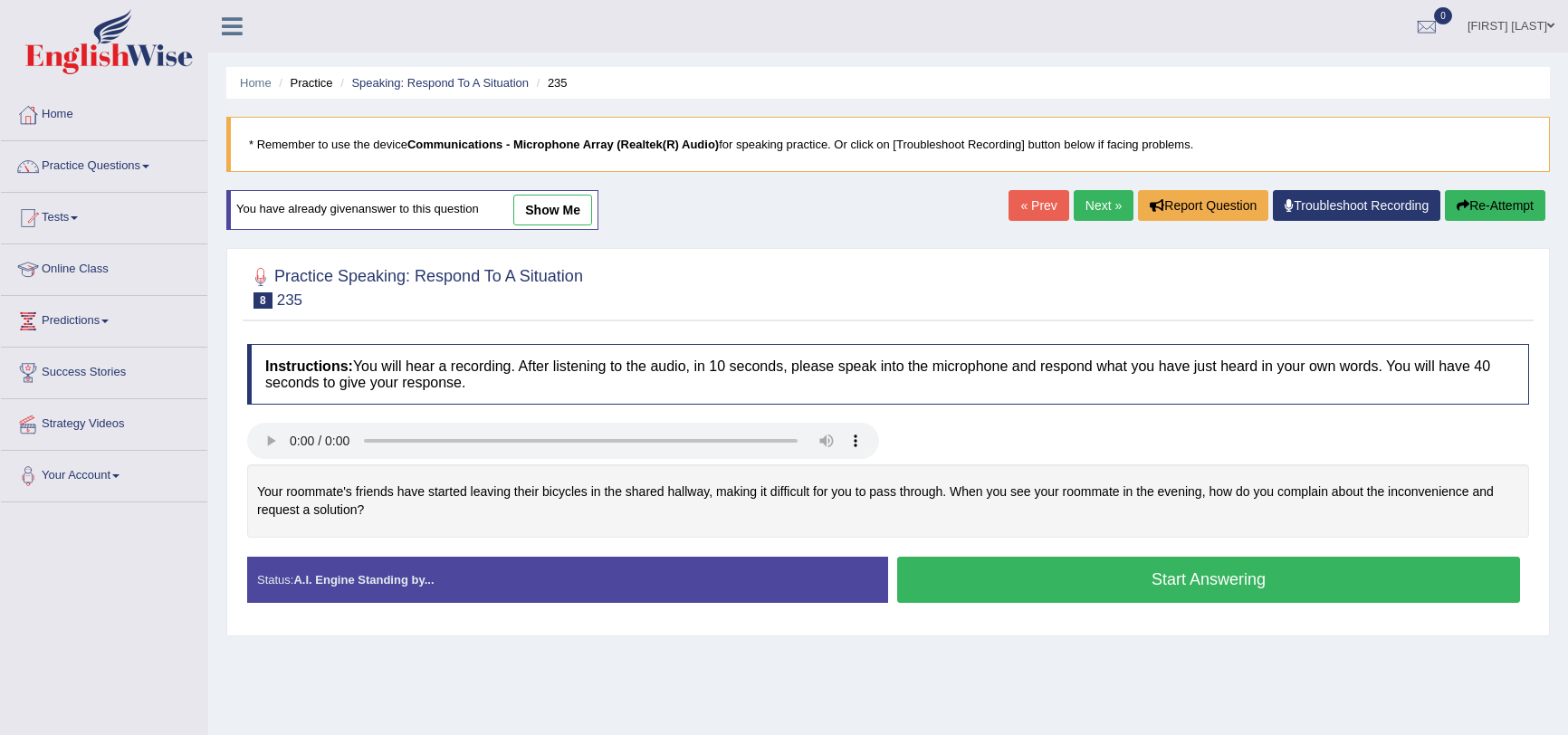 scroll, scrollTop: 146, scrollLeft: 0, axis: vertical 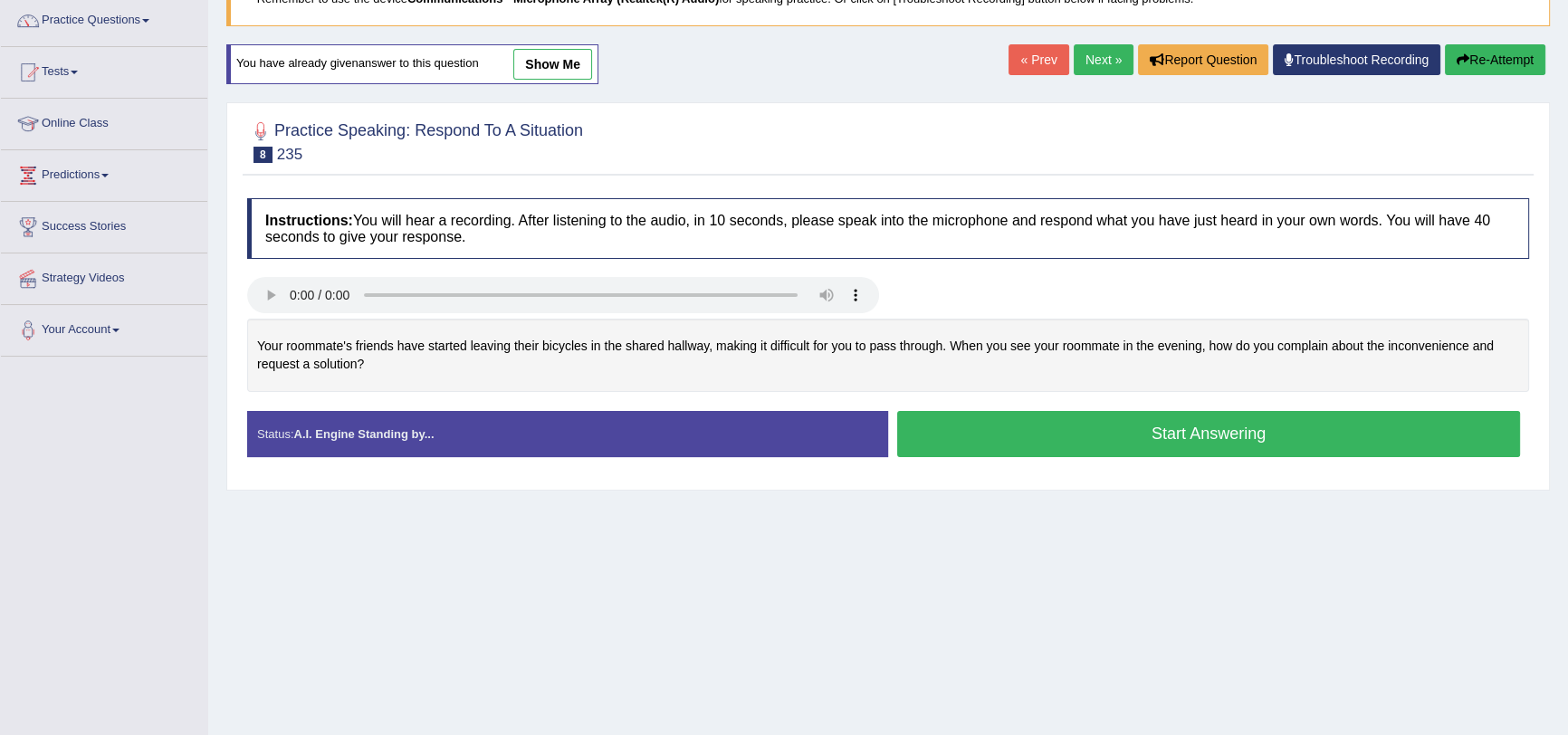 click on "Start Answering" at bounding box center (1209, 434) 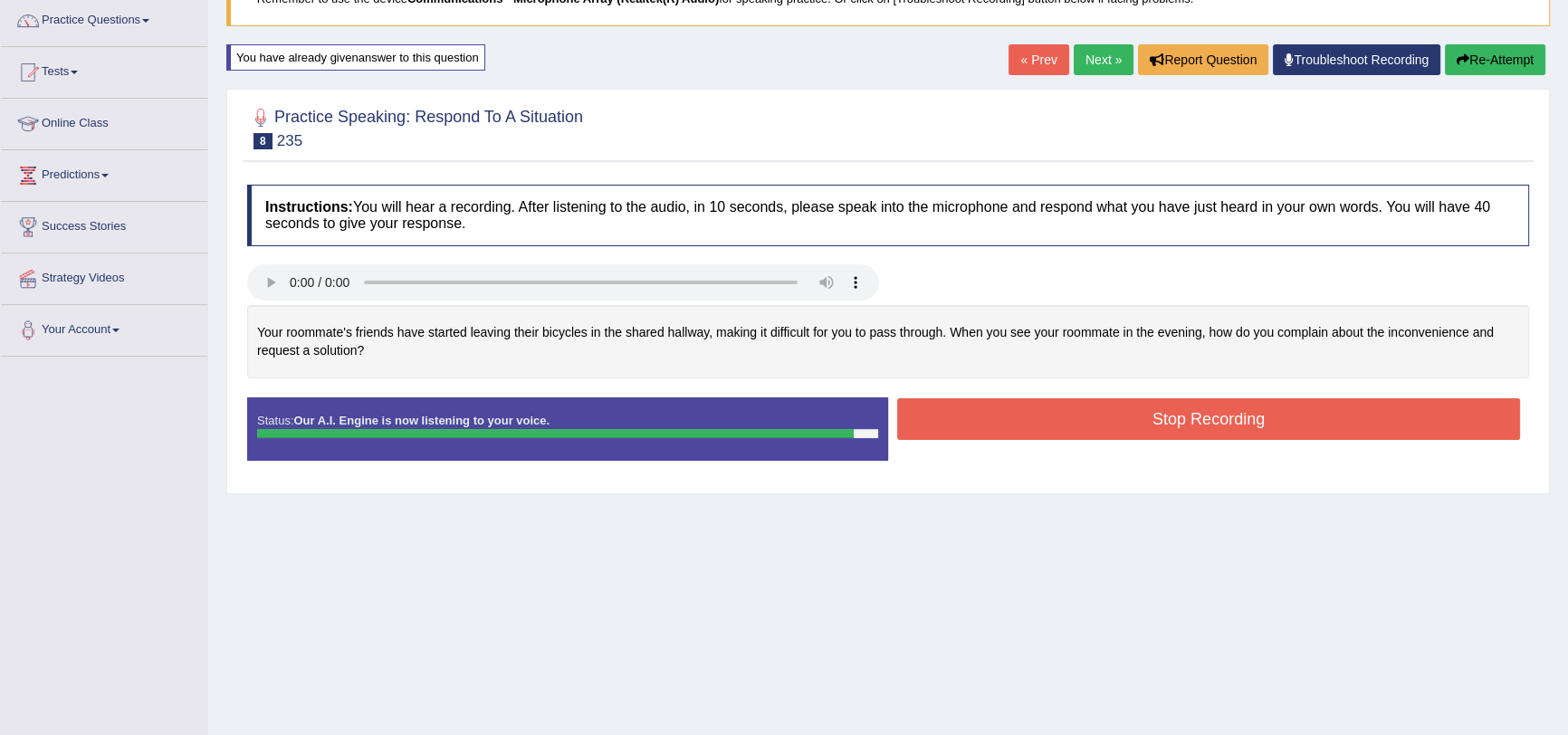 click on "Stop Recording" at bounding box center [1209, 419] 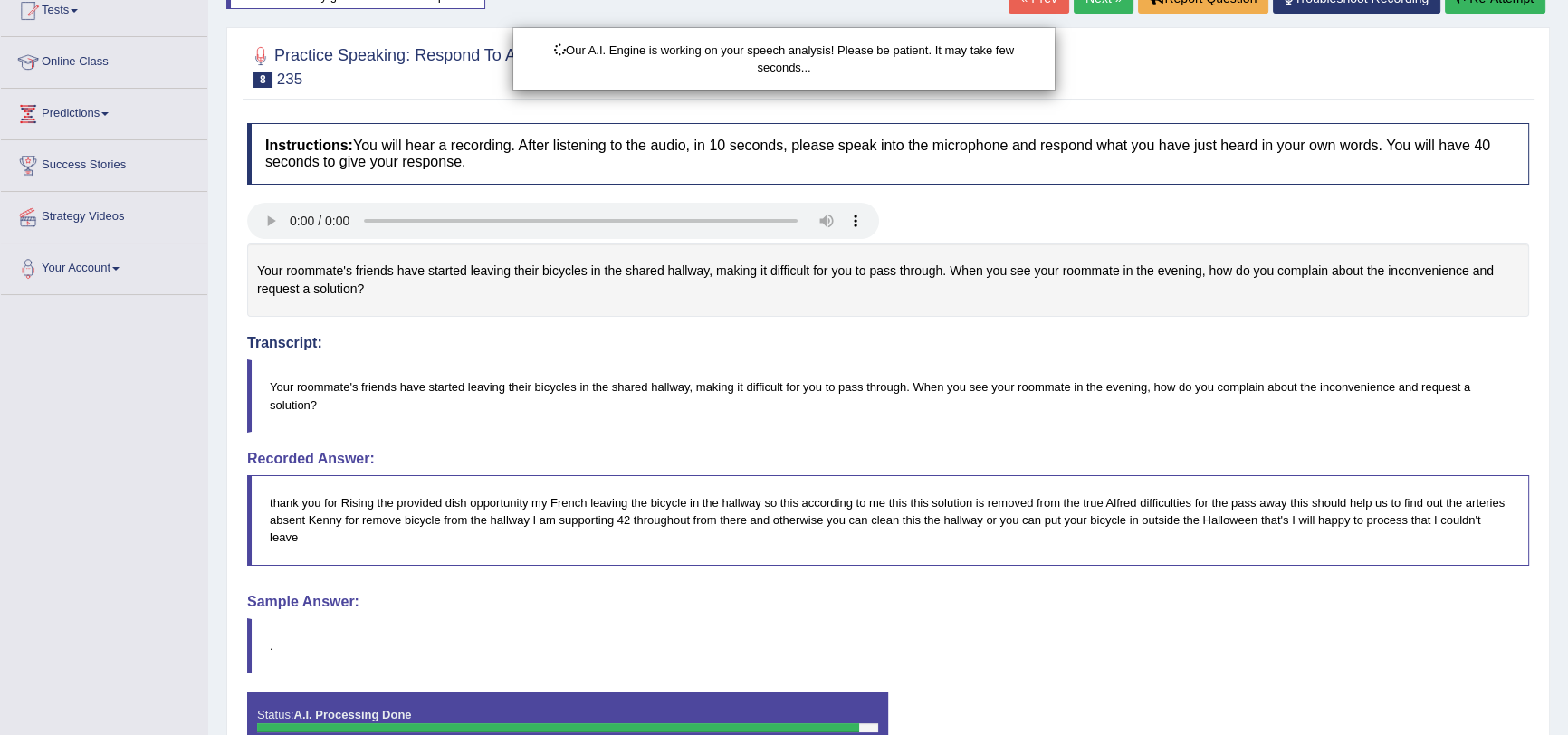 scroll, scrollTop: 320, scrollLeft: 0, axis: vertical 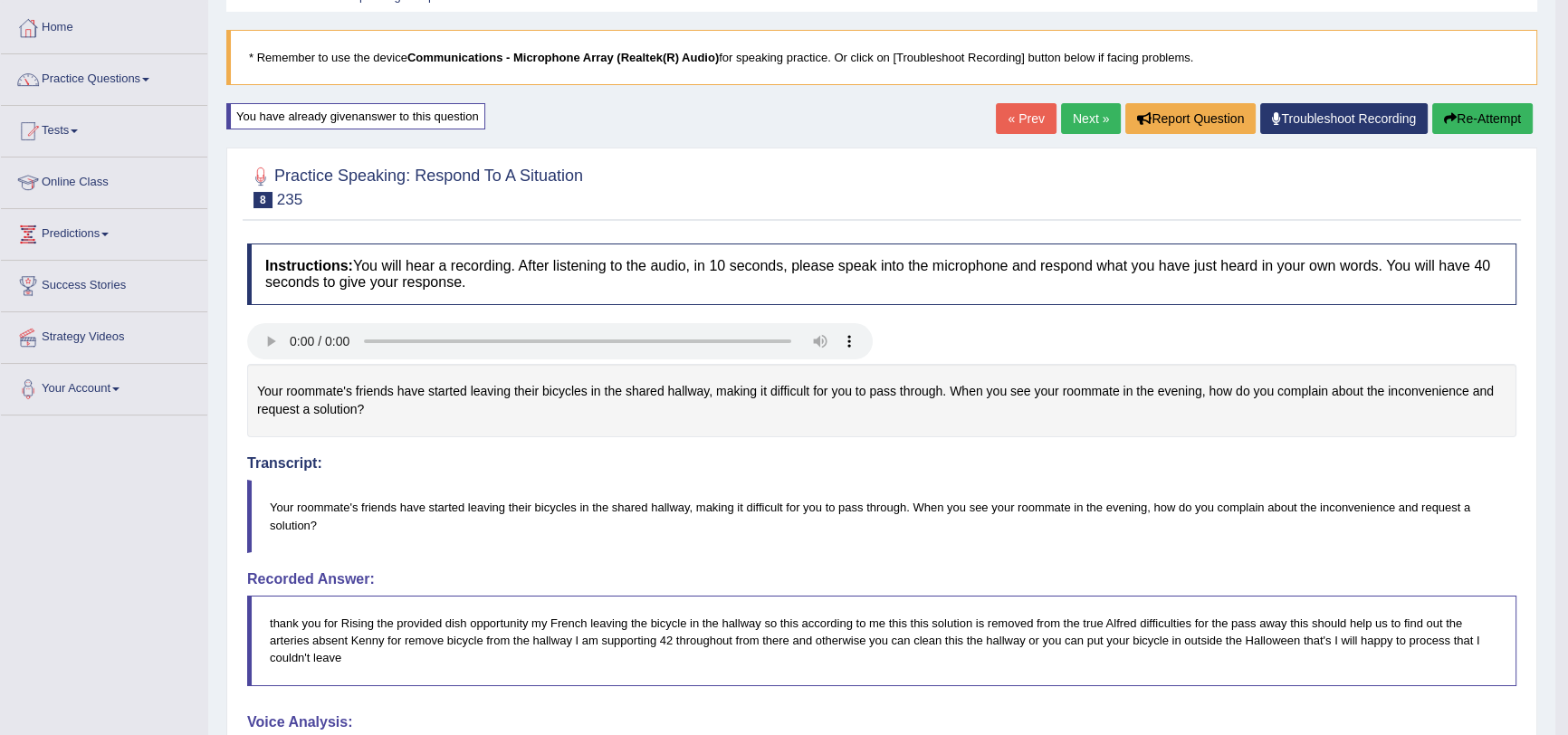click on "Next »" at bounding box center [1091, 119] 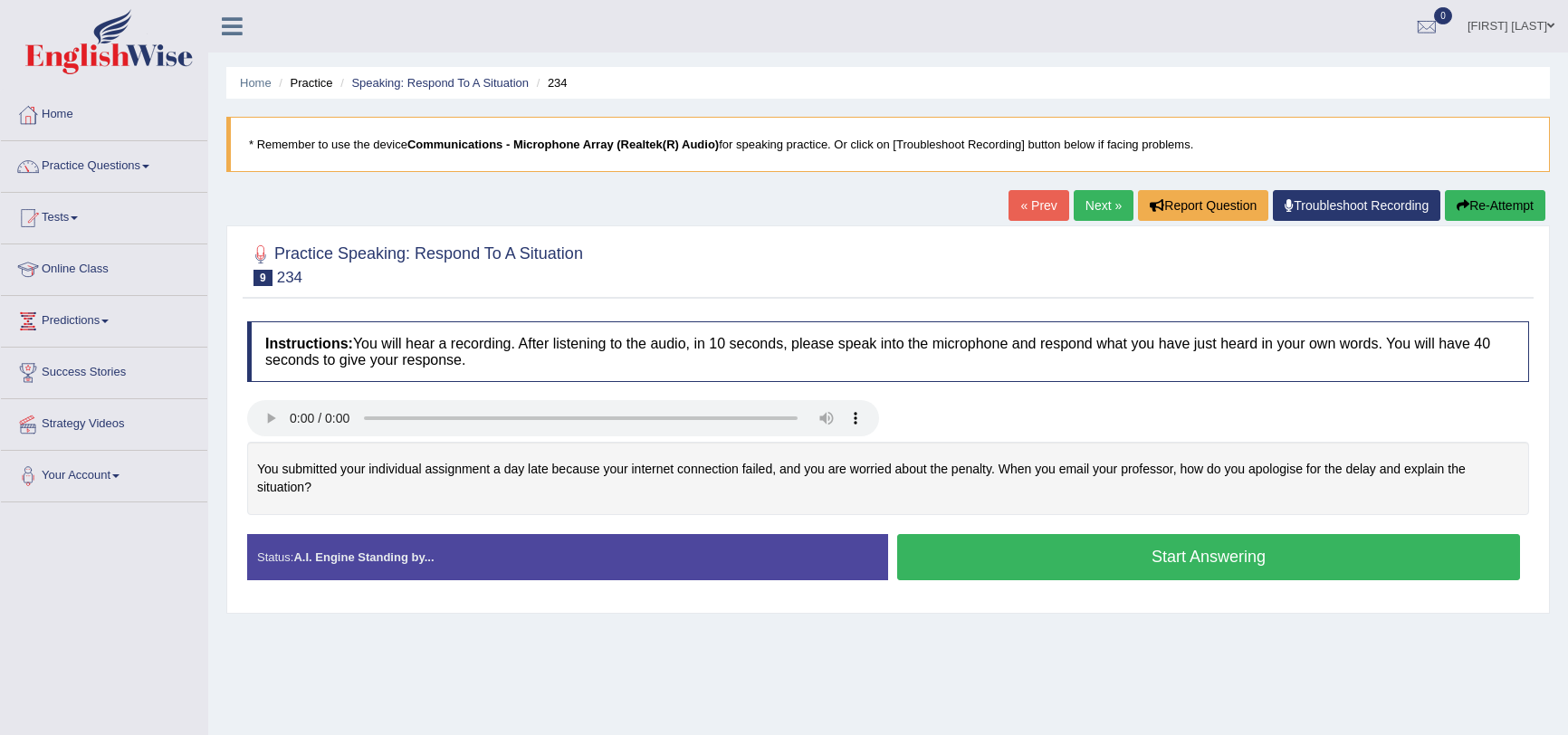 scroll, scrollTop: 0, scrollLeft: 0, axis: both 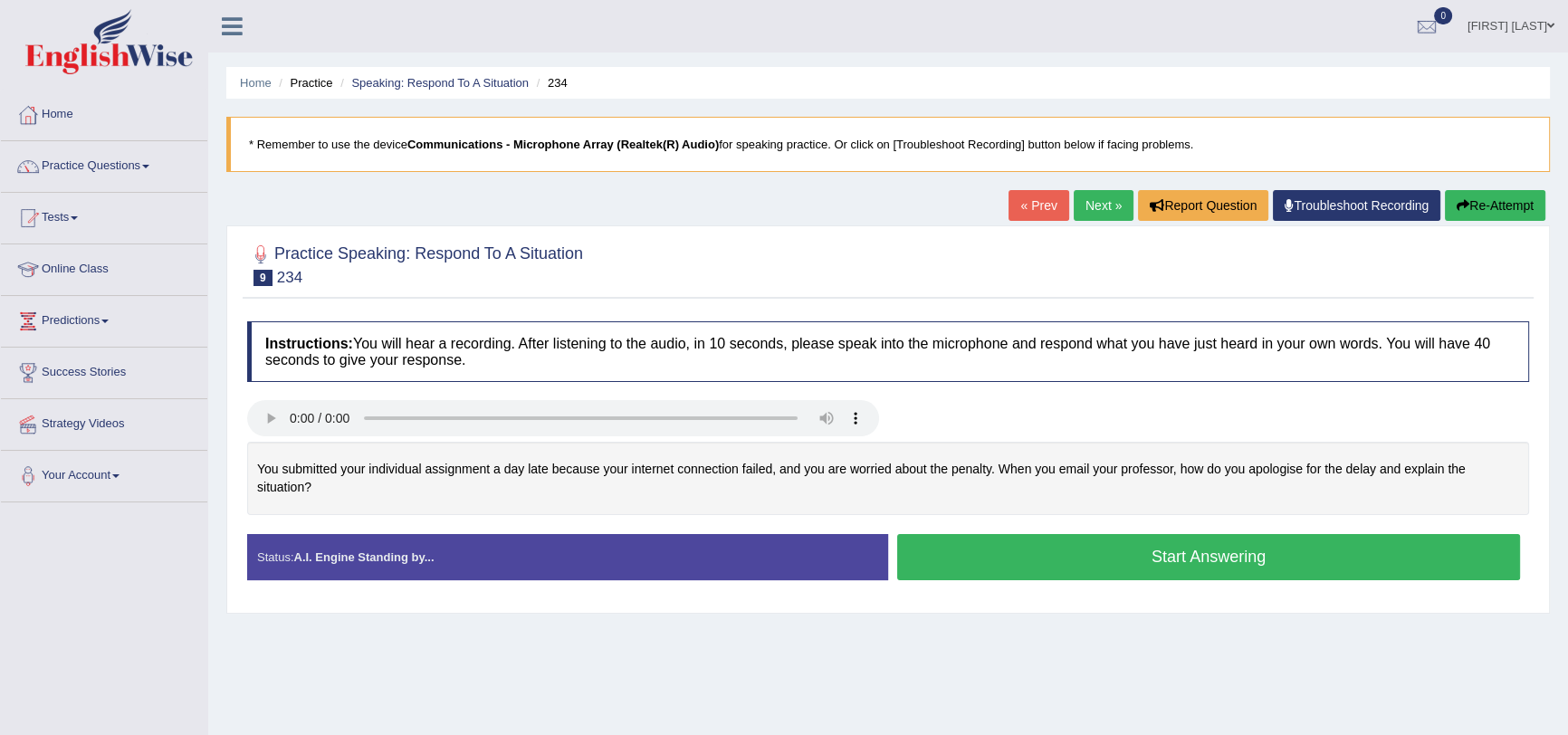 click on "Start Answering" at bounding box center (1209, 557) 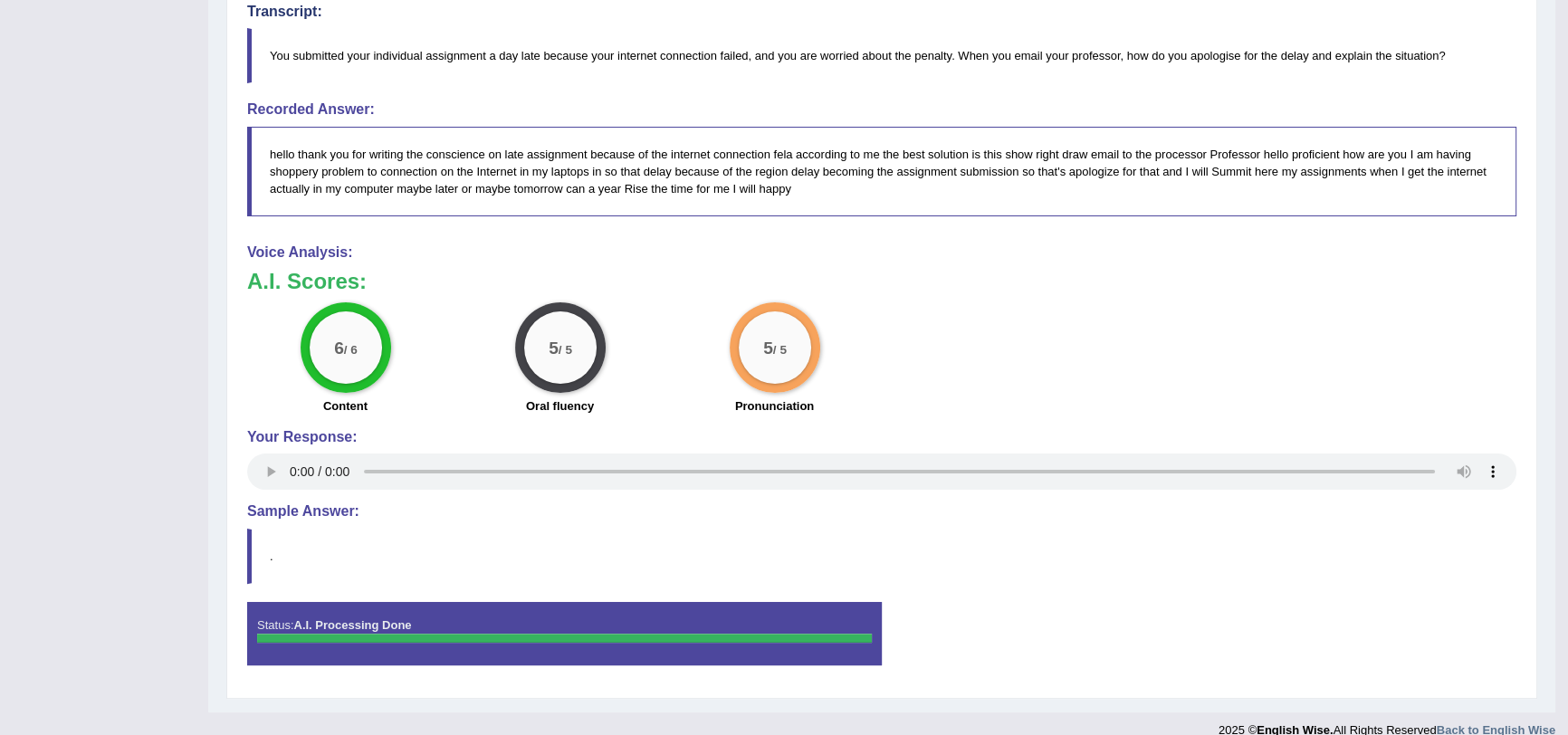 scroll, scrollTop: 553, scrollLeft: 0, axis: vertical 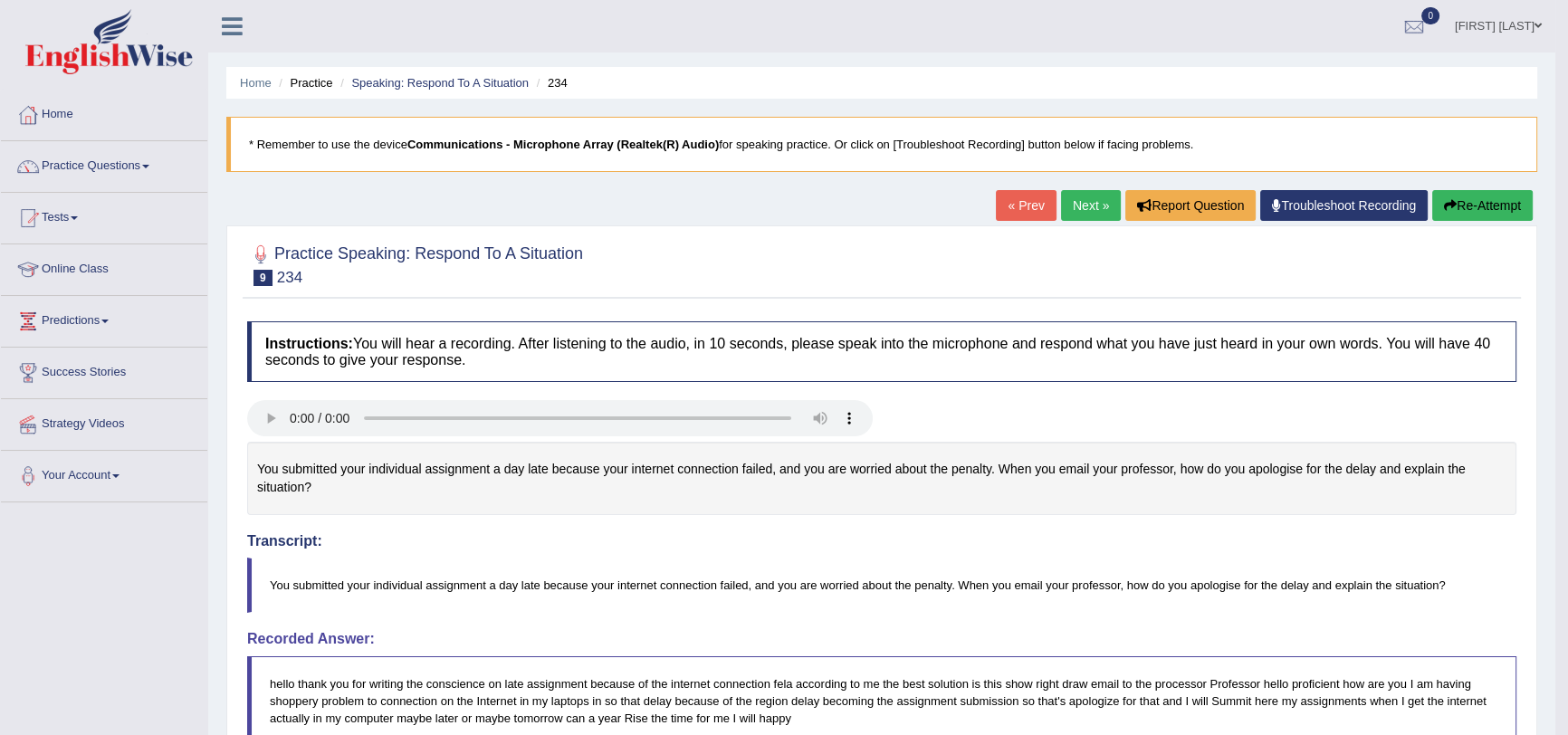 click on "Next »" at bounding box center [1091, 205] 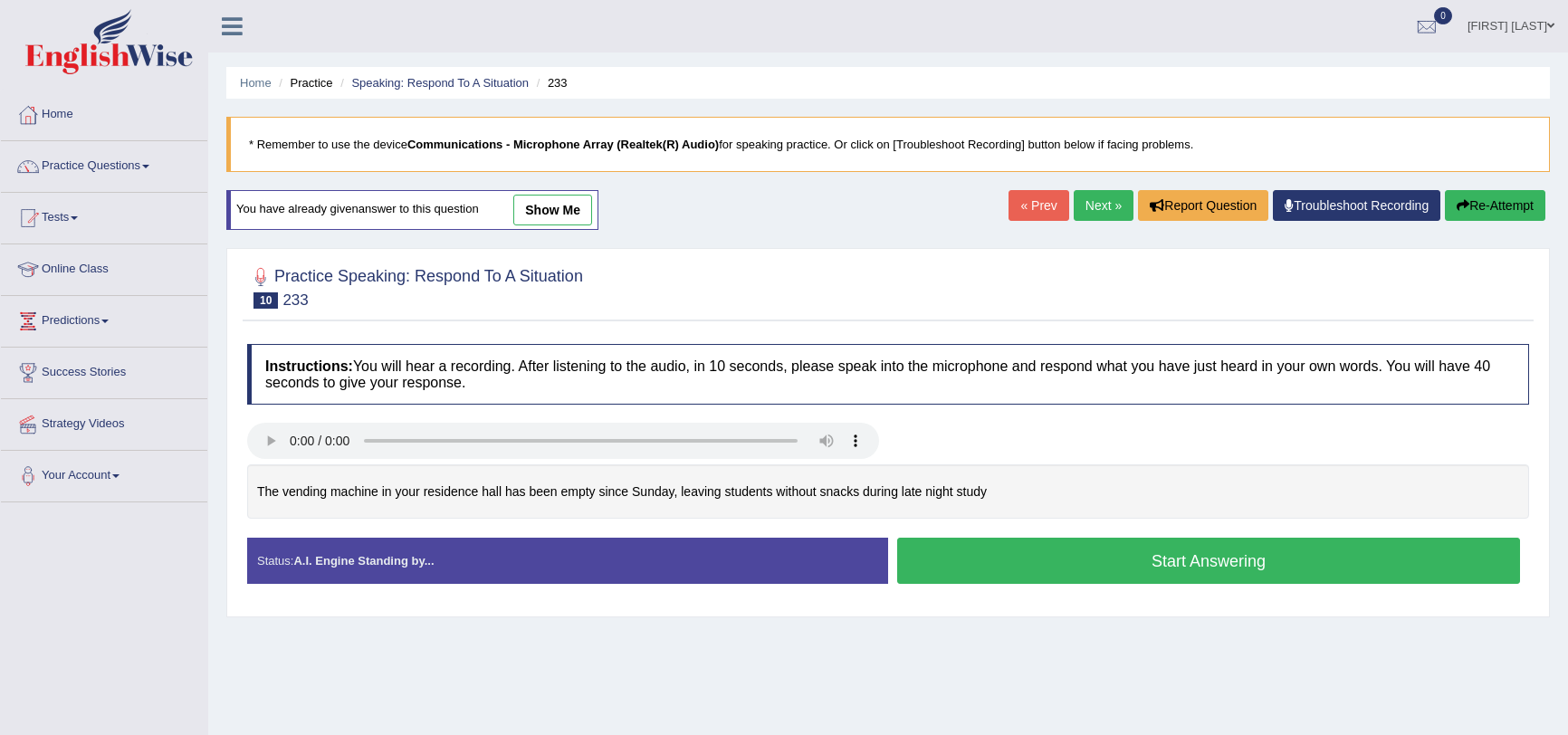 scroll, scrollTop: 0, scrollLeft: 0, axis: both 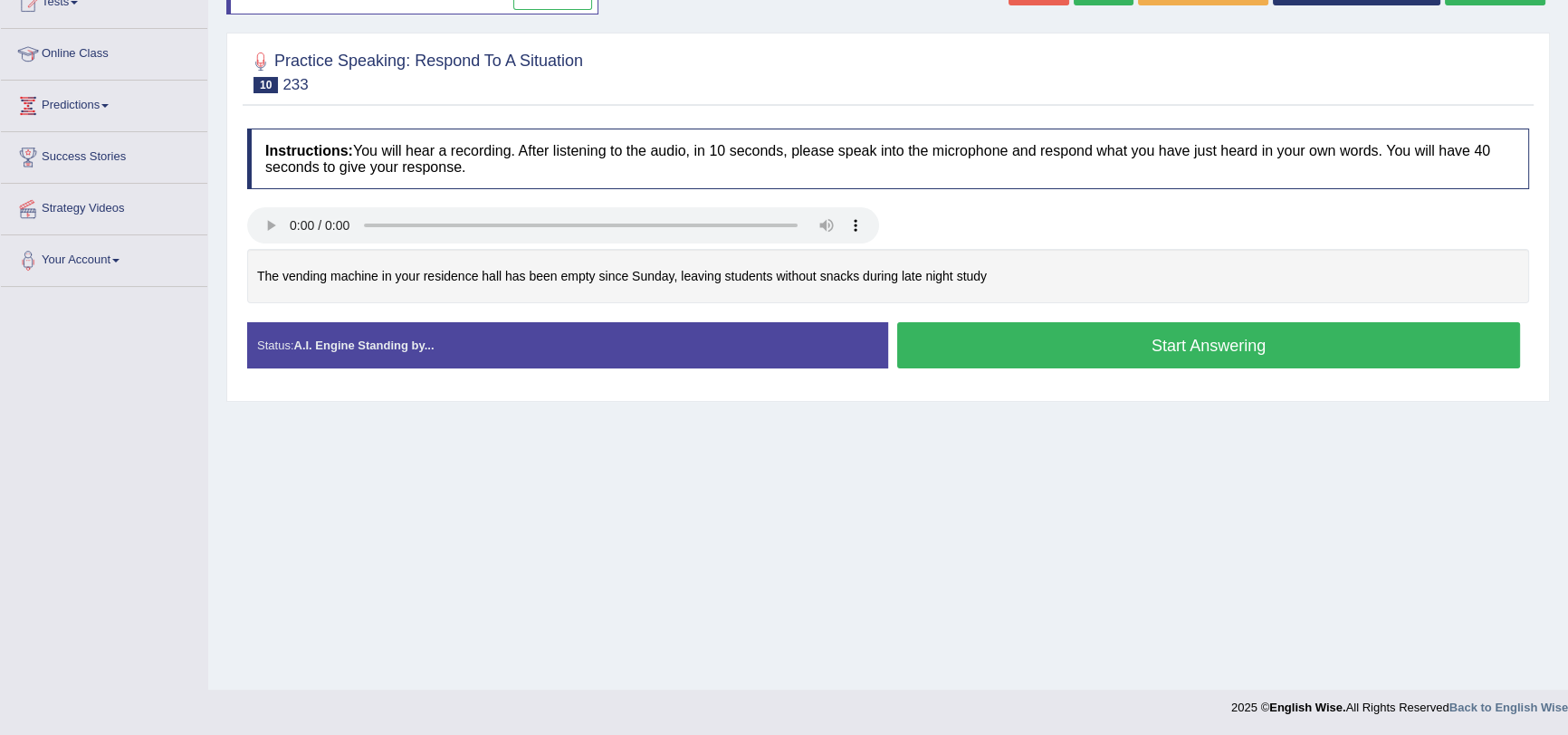 click on "Home
Practice
Speaking: Respond To A Situation
233
* Remember to use the device  Communications - Microphone Array (Realtek(R) Audio)  for speaking practice. Or click on [Troubleshoot Recording] button below if facing problems.
You have already given   answer to this question
show me
« Prev Next »  Report Question  Troubleshoot Recording  Re-Attempt
Practice Speaking: Respond To A Situation
10
233
Instructions:  You will hear a recording. After listening to the audio, in 10 seconds, please speak into the microphone and respond what you have just heard in your own words. You will have 40 seconds to give your response.
The vending machine in your residence hall has been empty since Sunday, leaving students without snacks during late night study Transcript: Recorded Answer: Time 0" at bounding box center [888, 237] 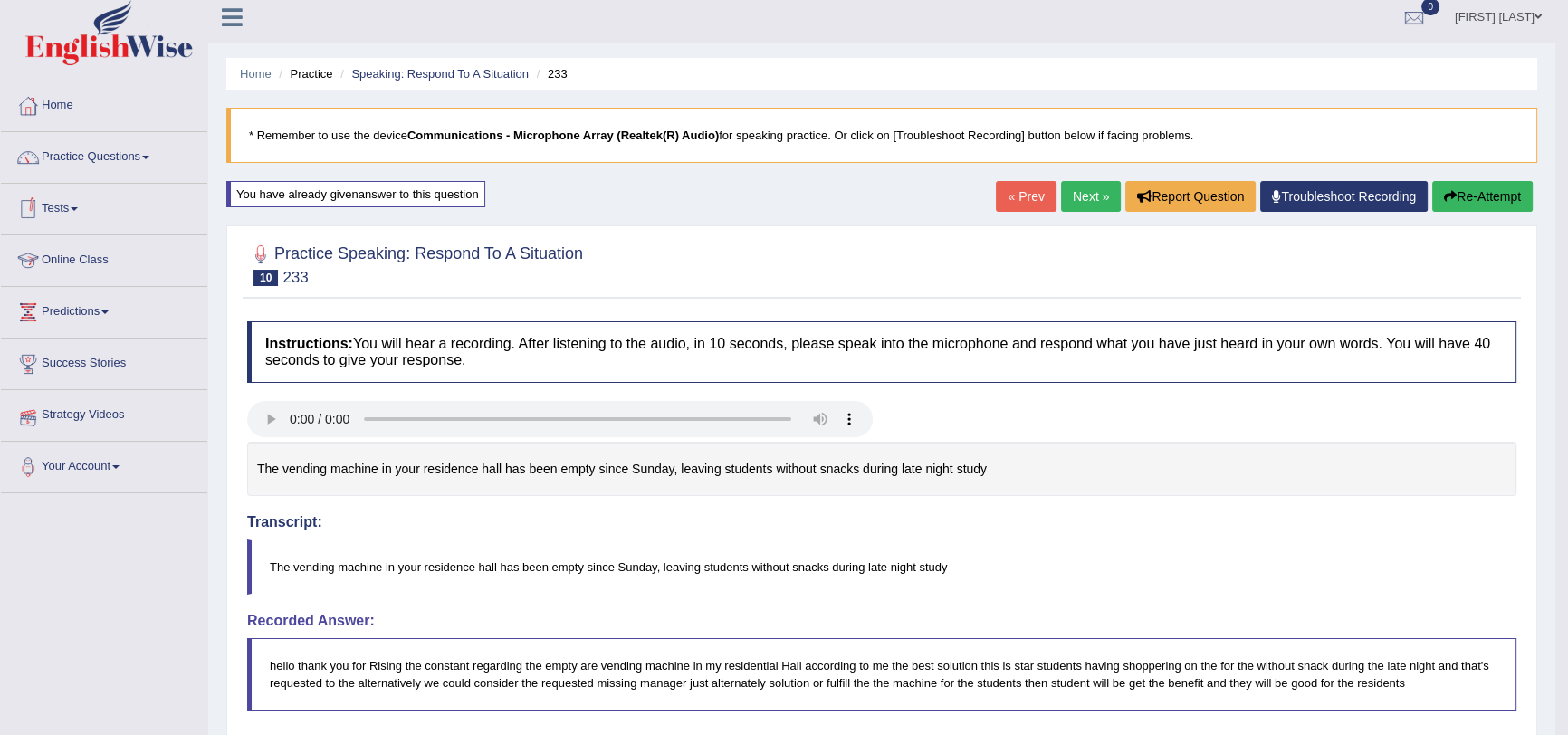 scroll, scrollTop: 0, scrollLeft: 0, axis: both 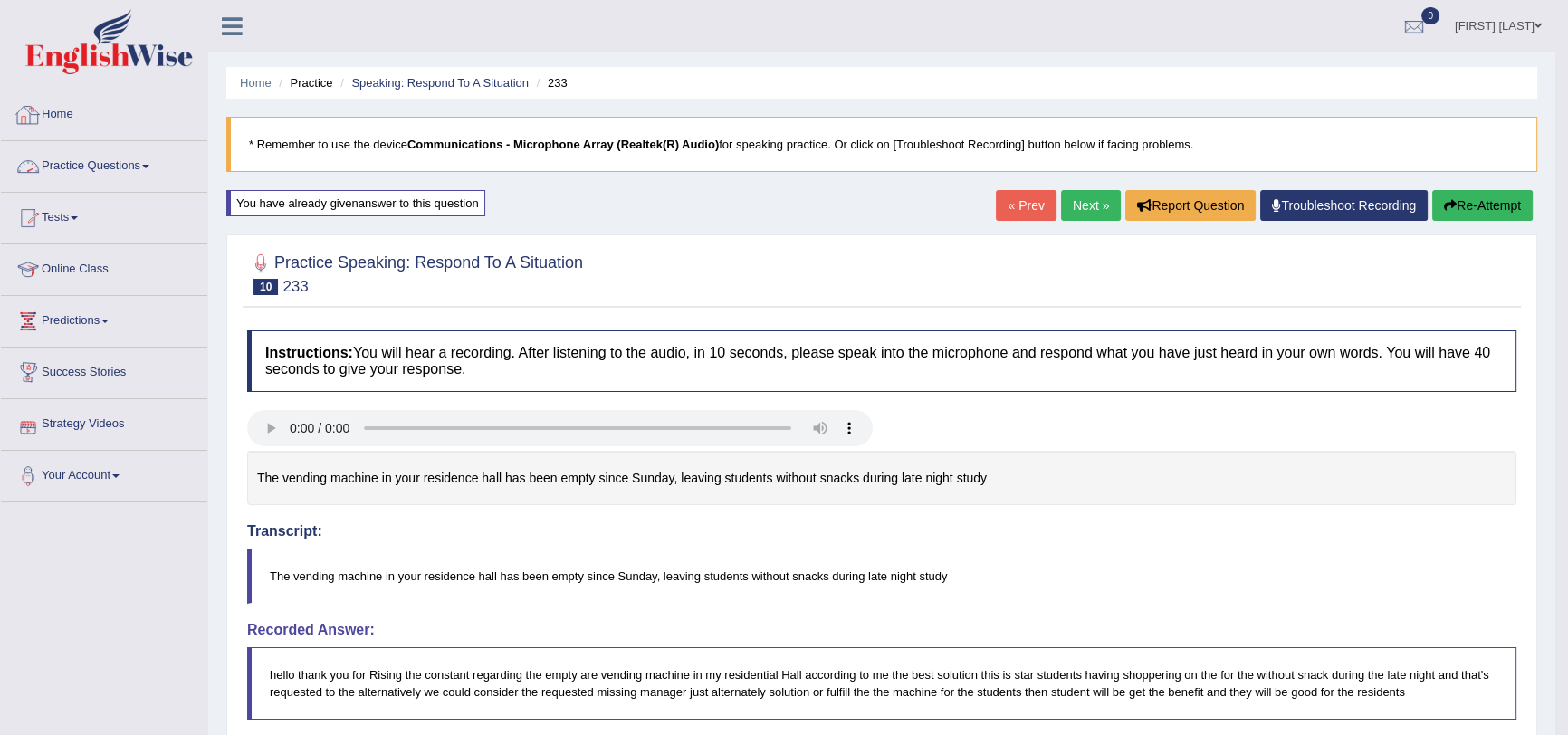 click on "Home" at bounding box center [104, 112] 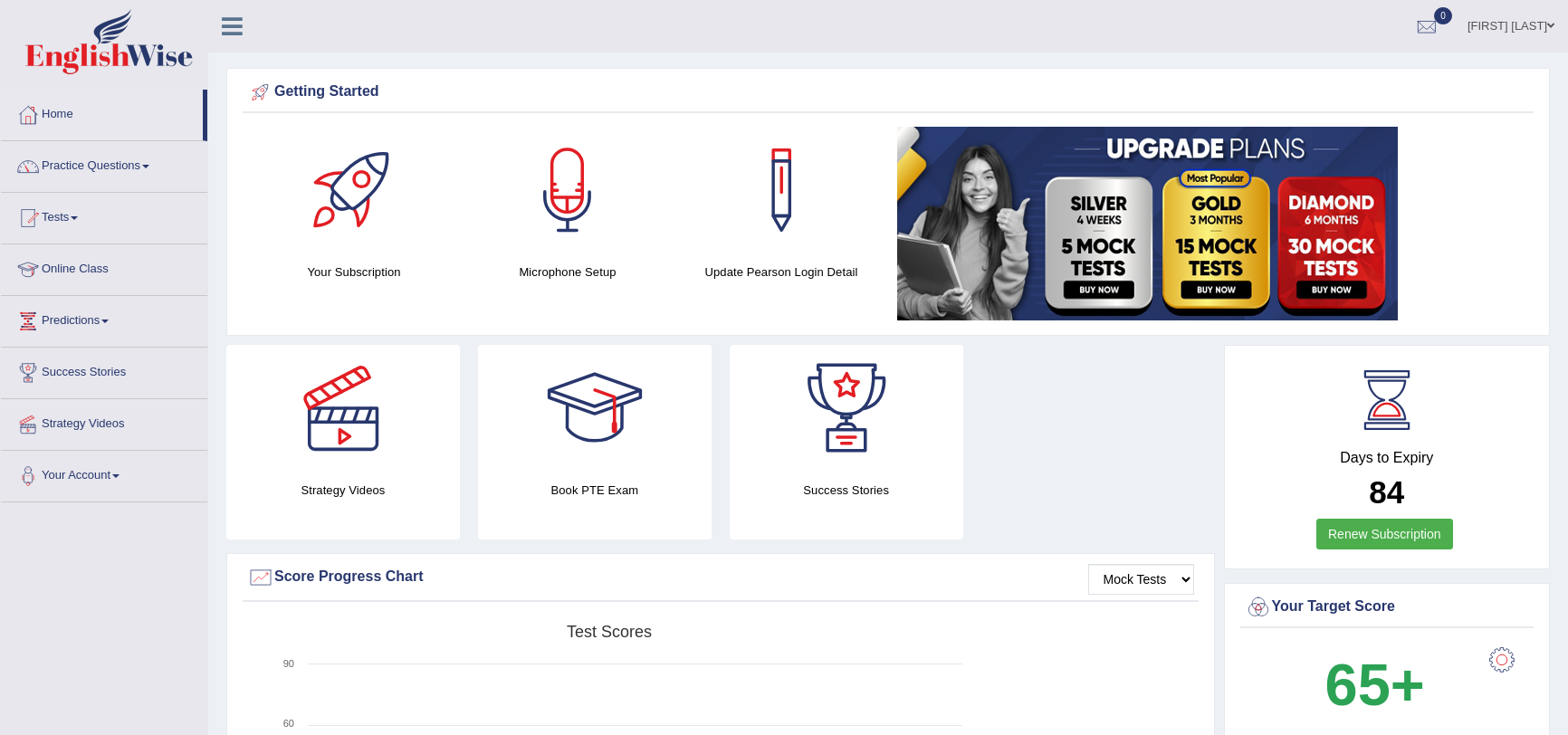scroll, scrollTop: 0, scrollLeft: 0, axis: both 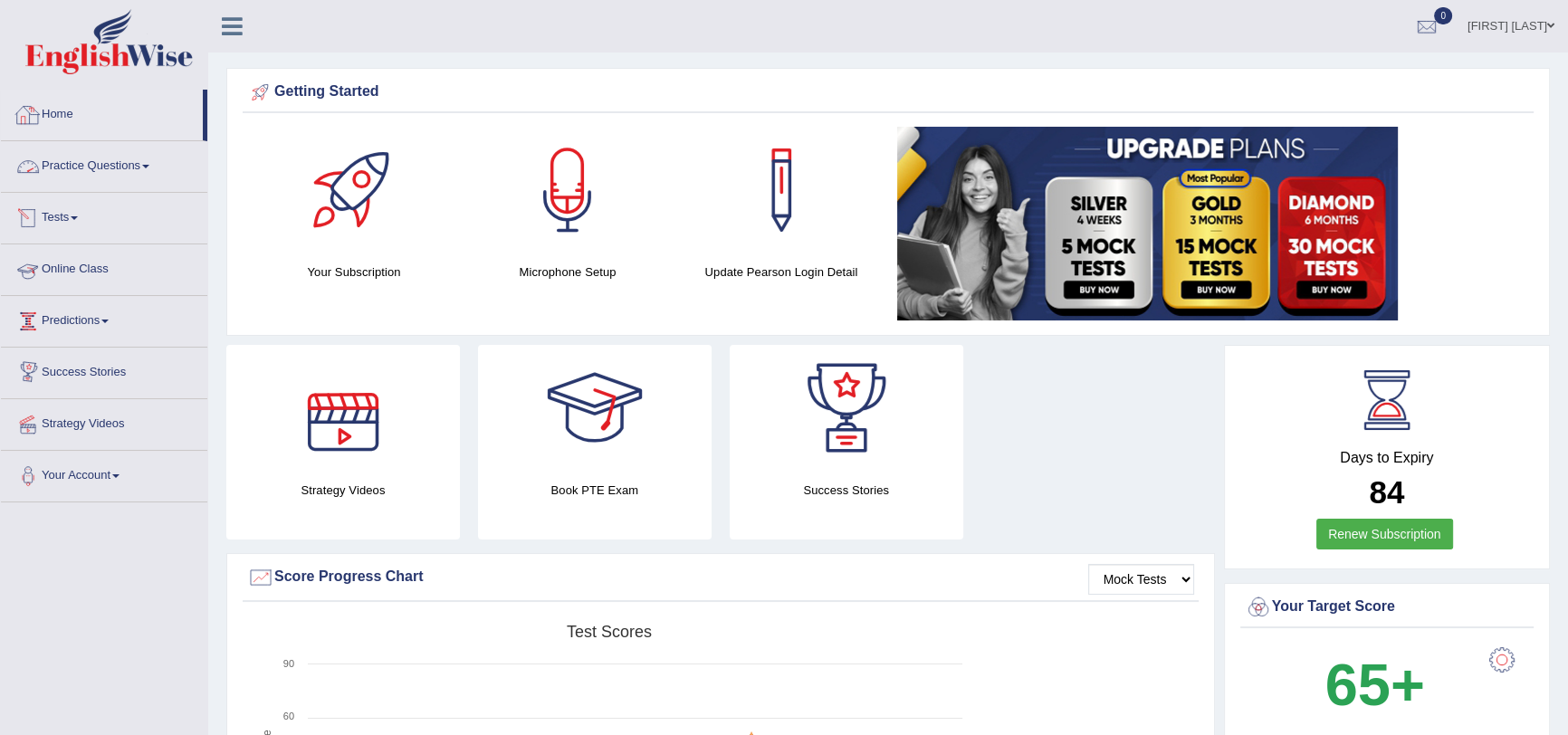 click on "Home" at bounding box center (101, 112) 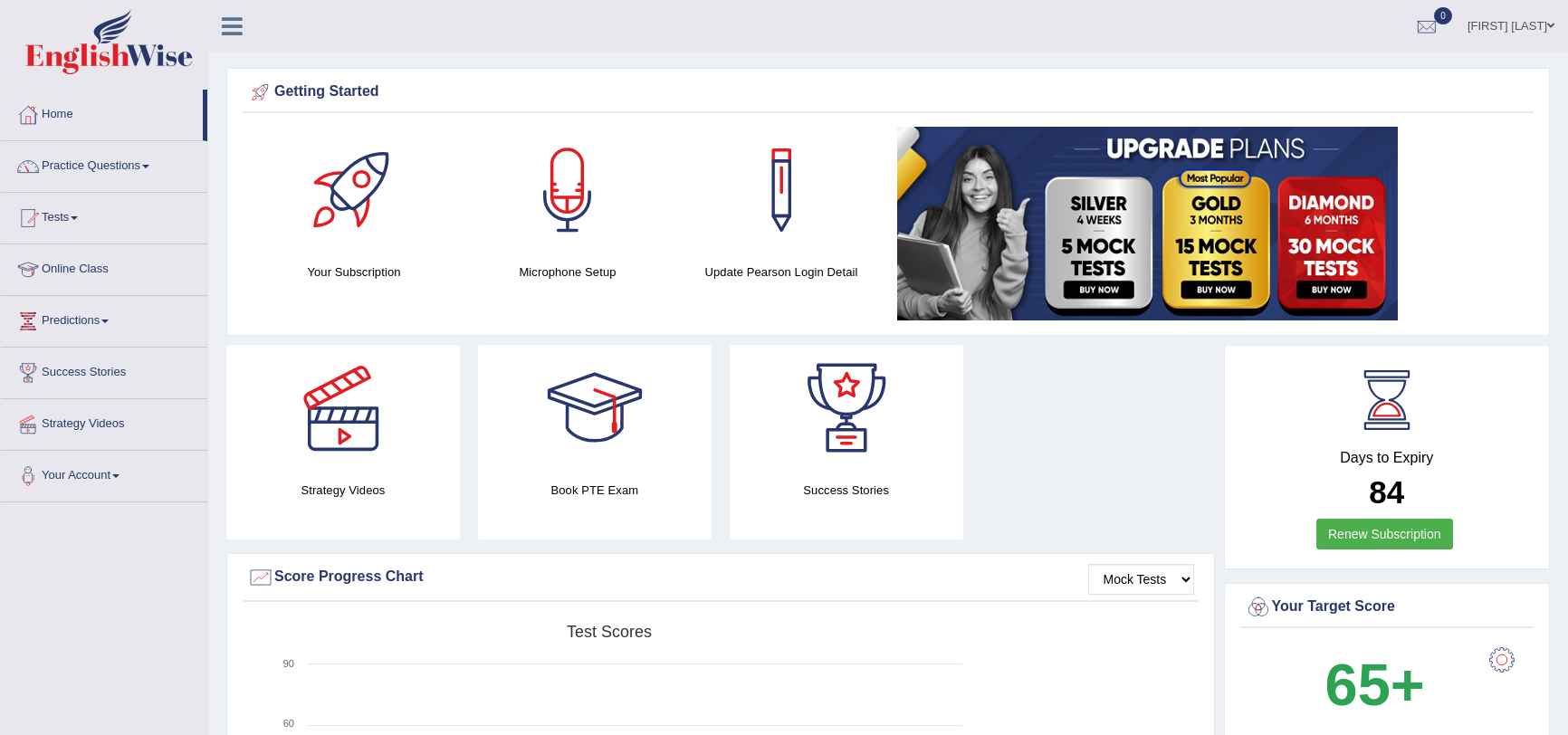 scroll, scrollTop: 0, scrollLeft: 0, axis: both 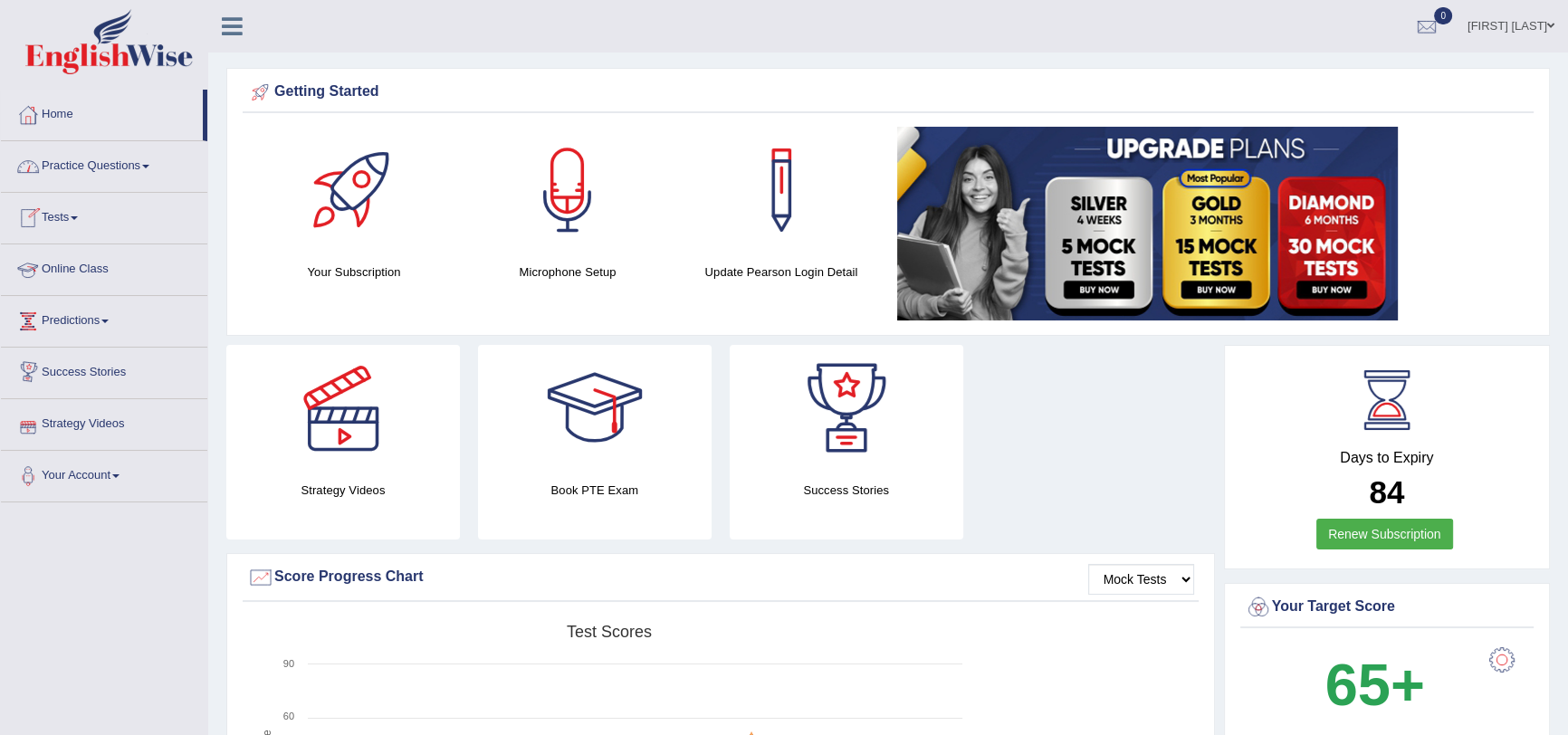 click at bounding box center [146, 167] 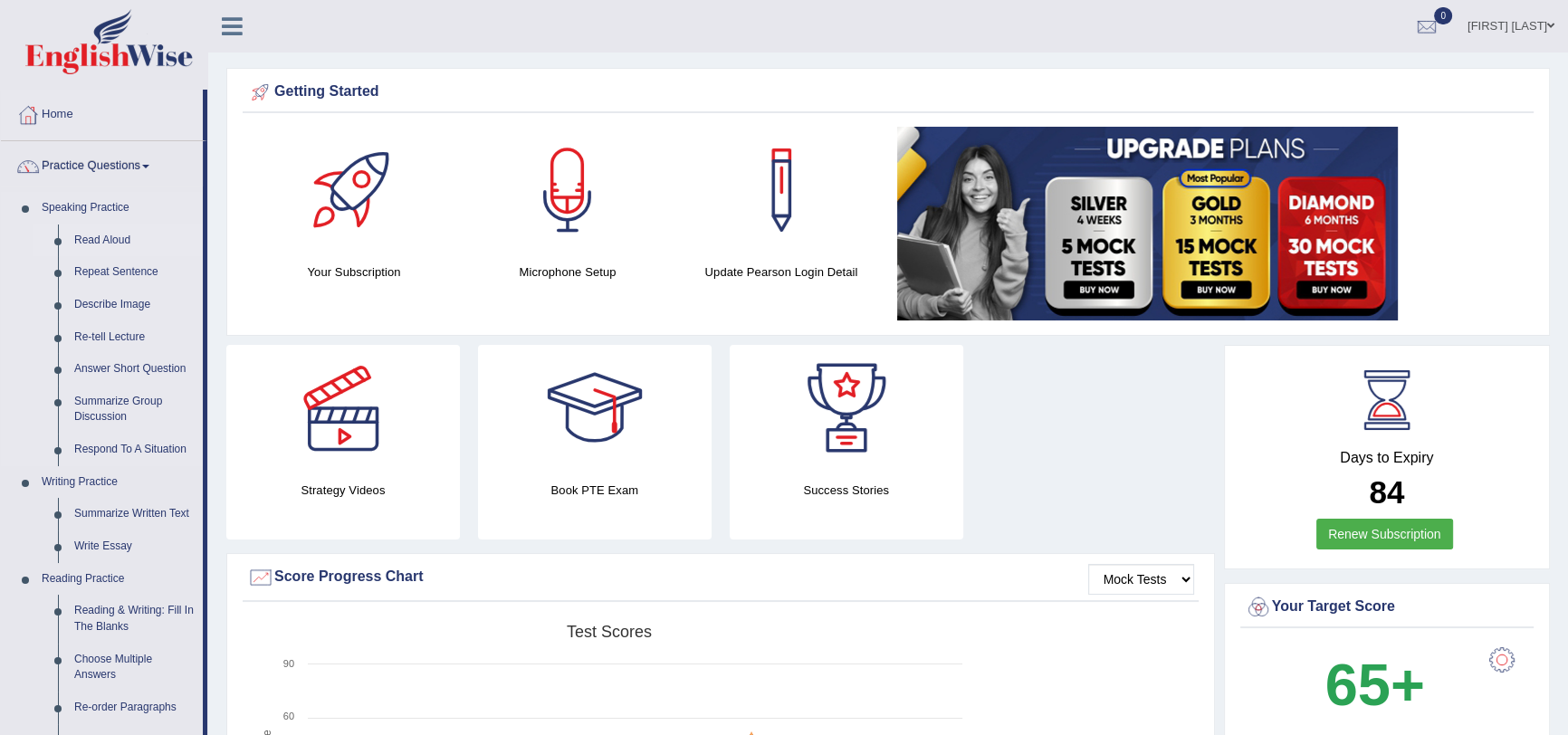 click on "Read Aloud" at bounding box center [134, 241] 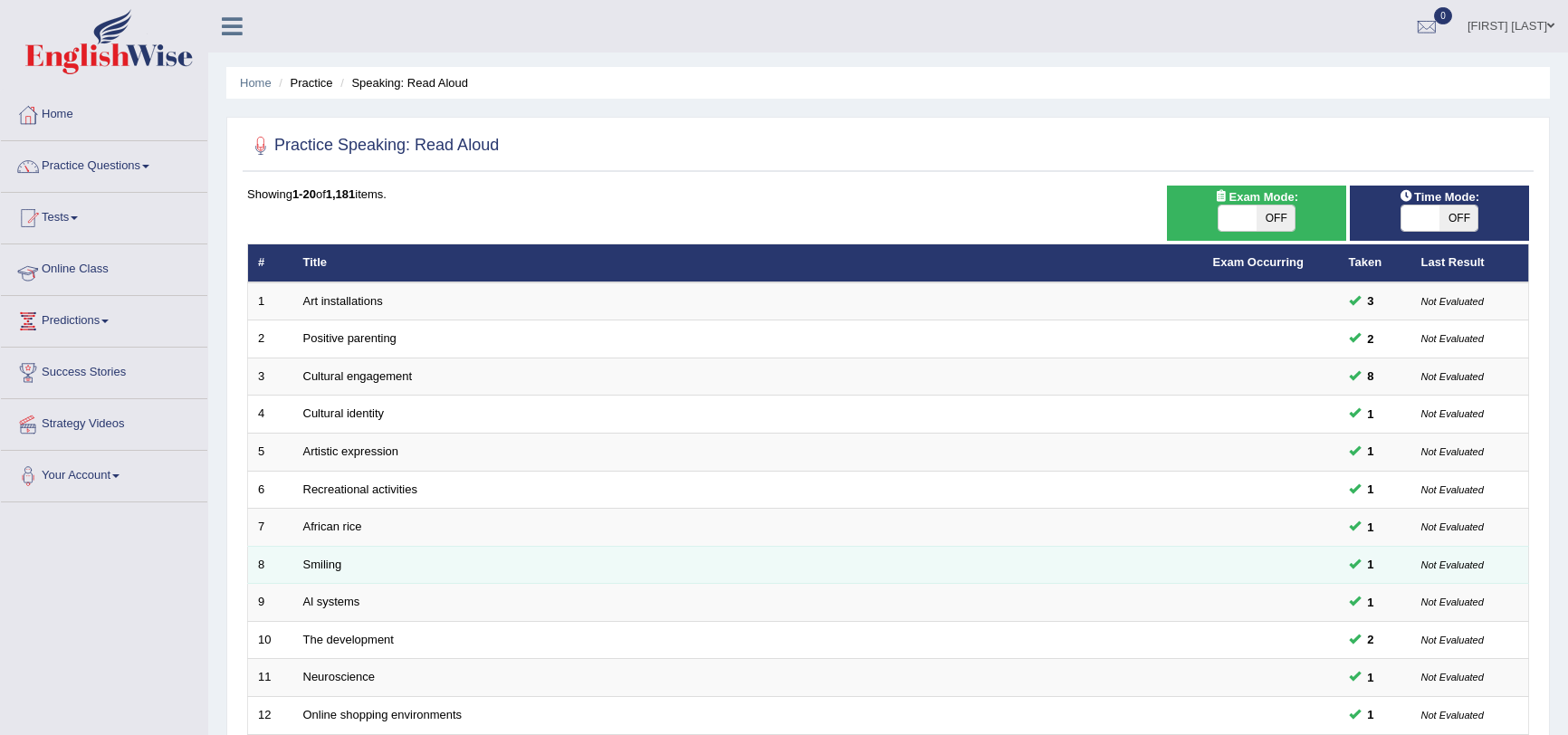 scroll, scrollTop: 0, scrollLeft: 0, axis: both 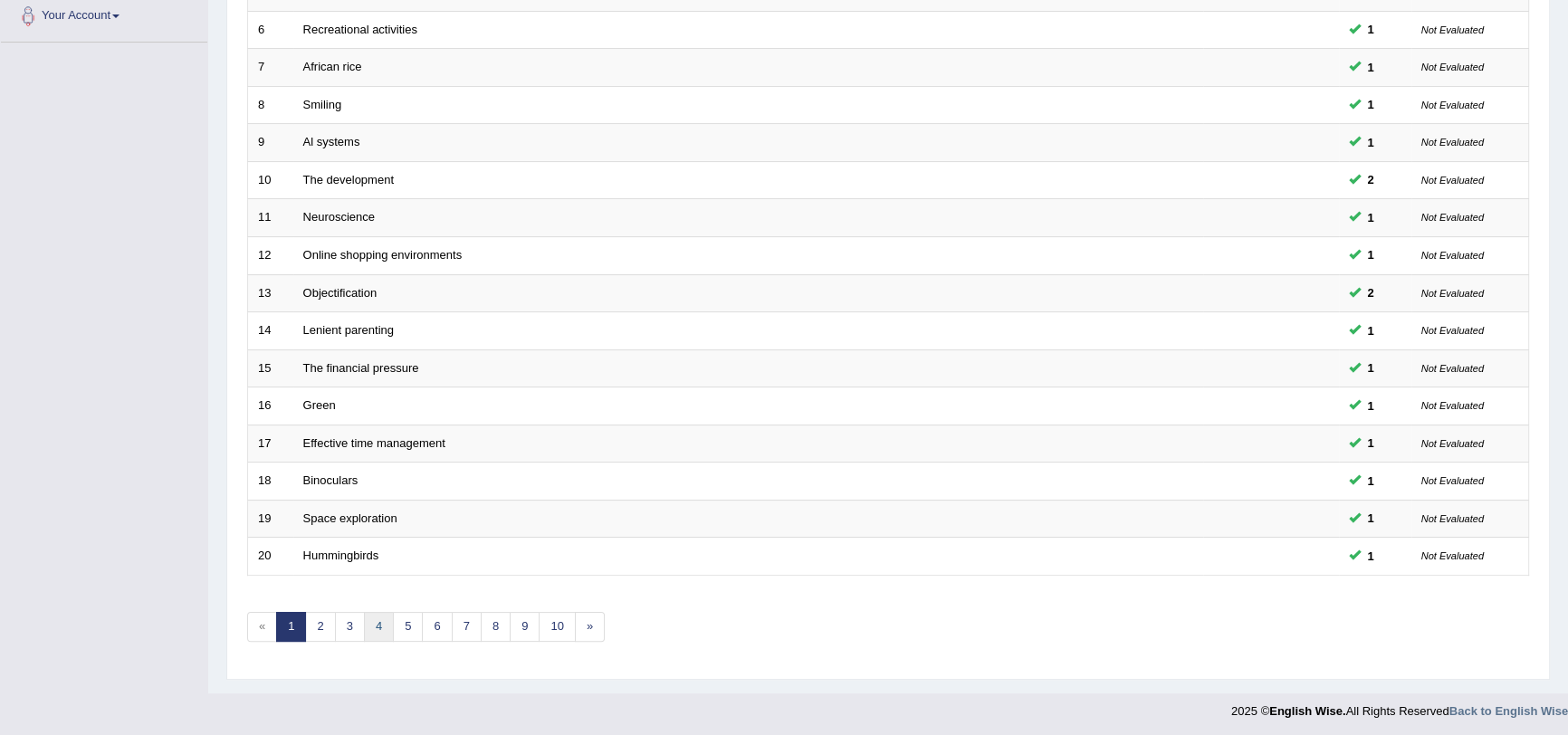click on "4" at bounding box center [378, 626] 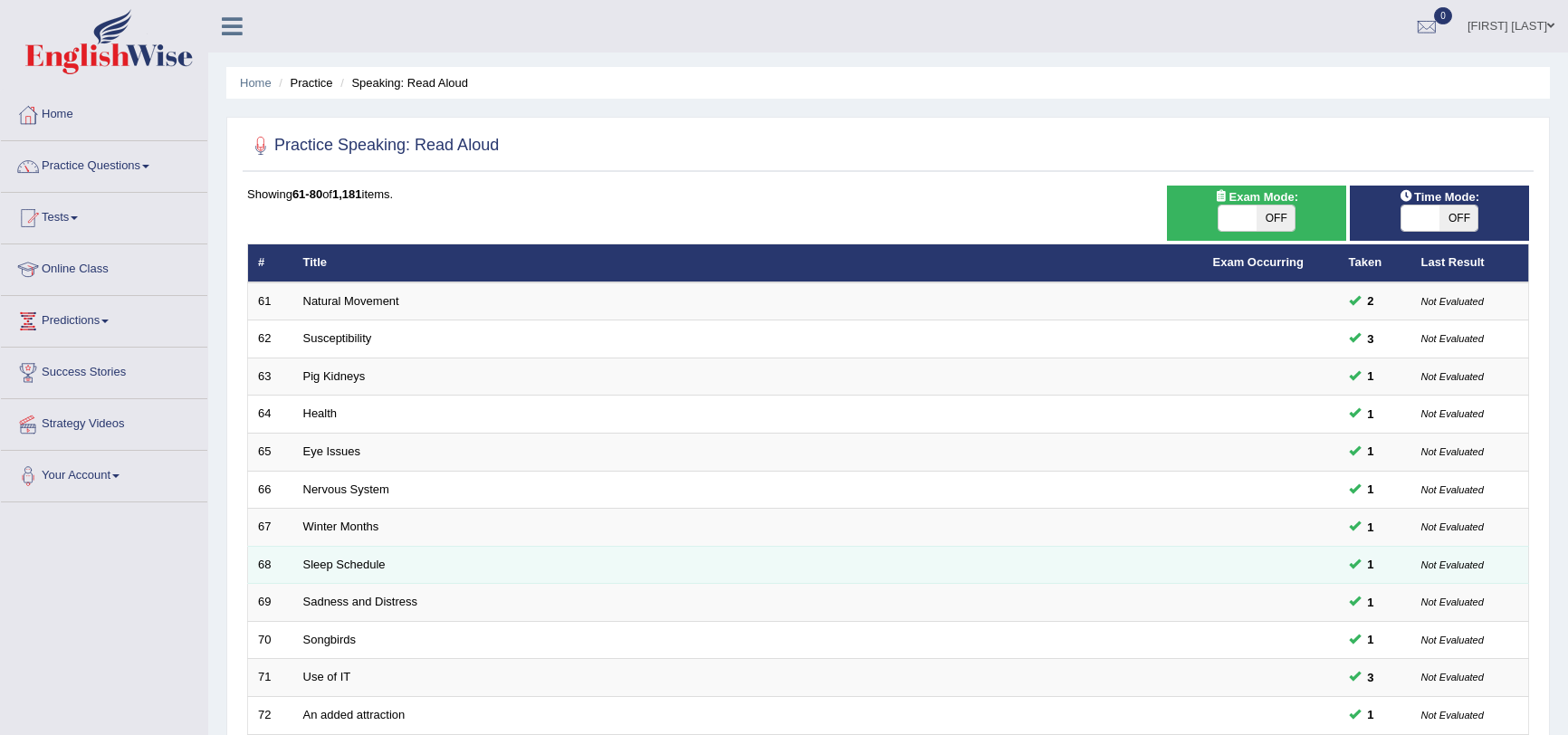 scroll, scrollTop: 7, scrollLeft: 0, axis: vertical 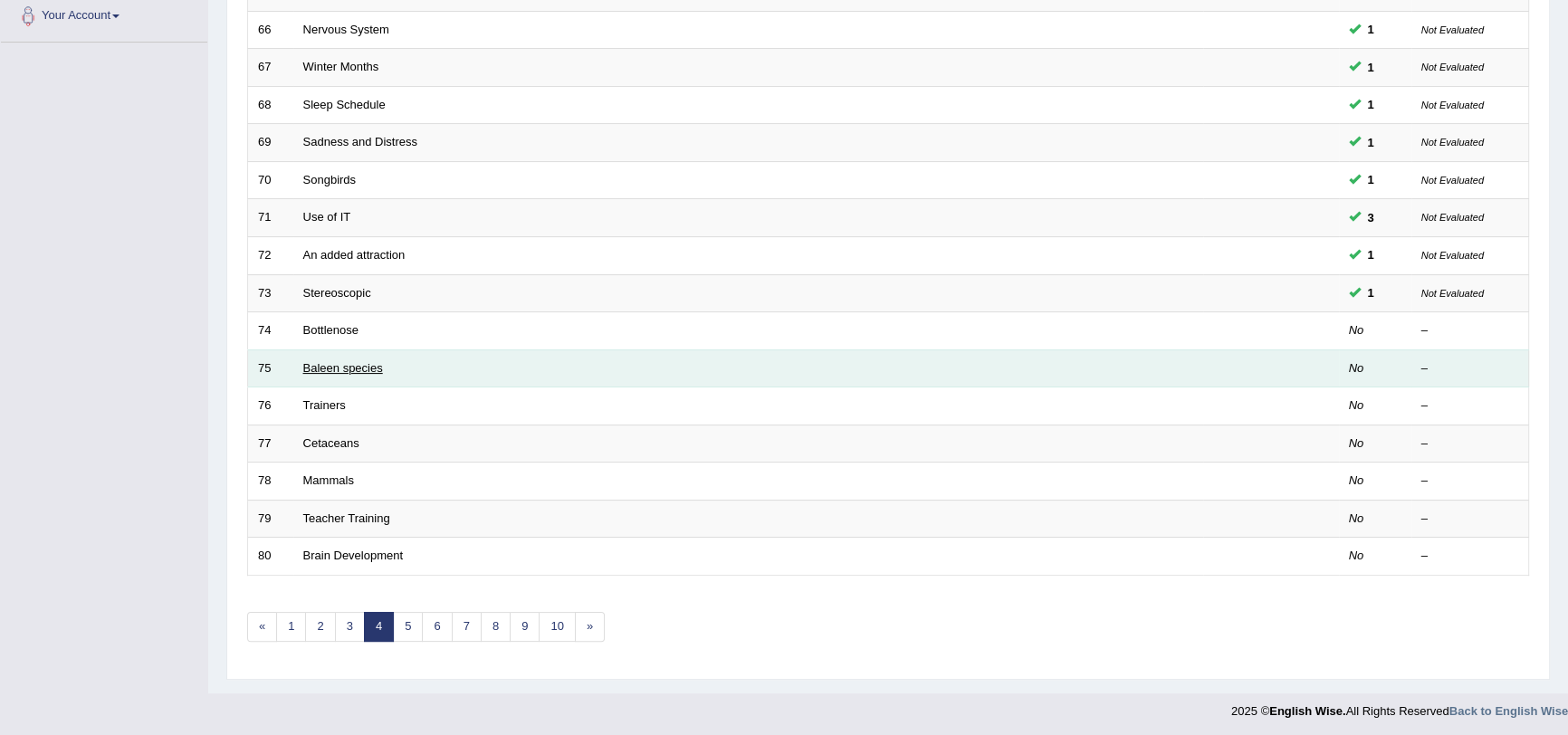 click on "Baleen species" at bounding box center (343, 368) 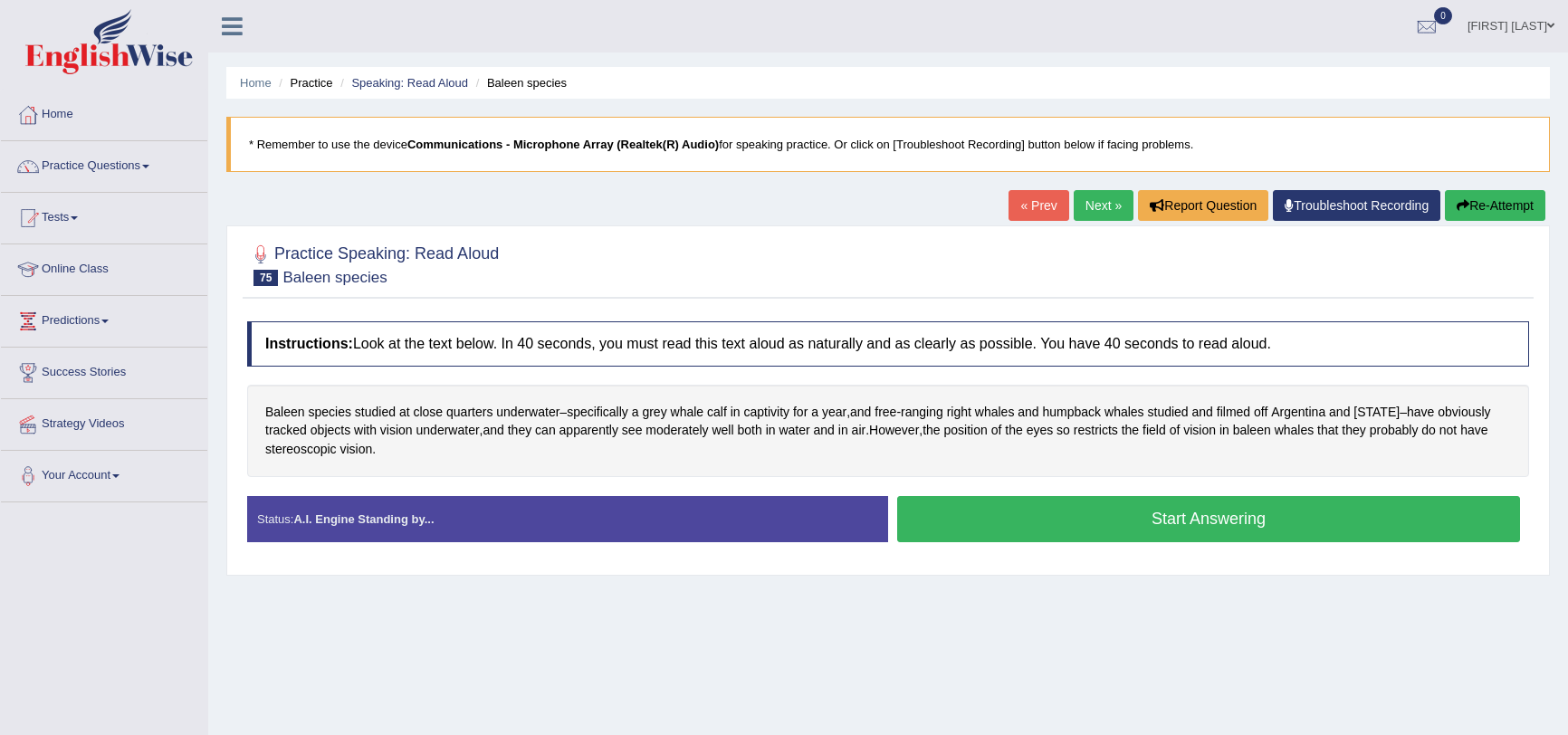 scroll, scrollTop: 0, scrollLeft: 0, axis: both 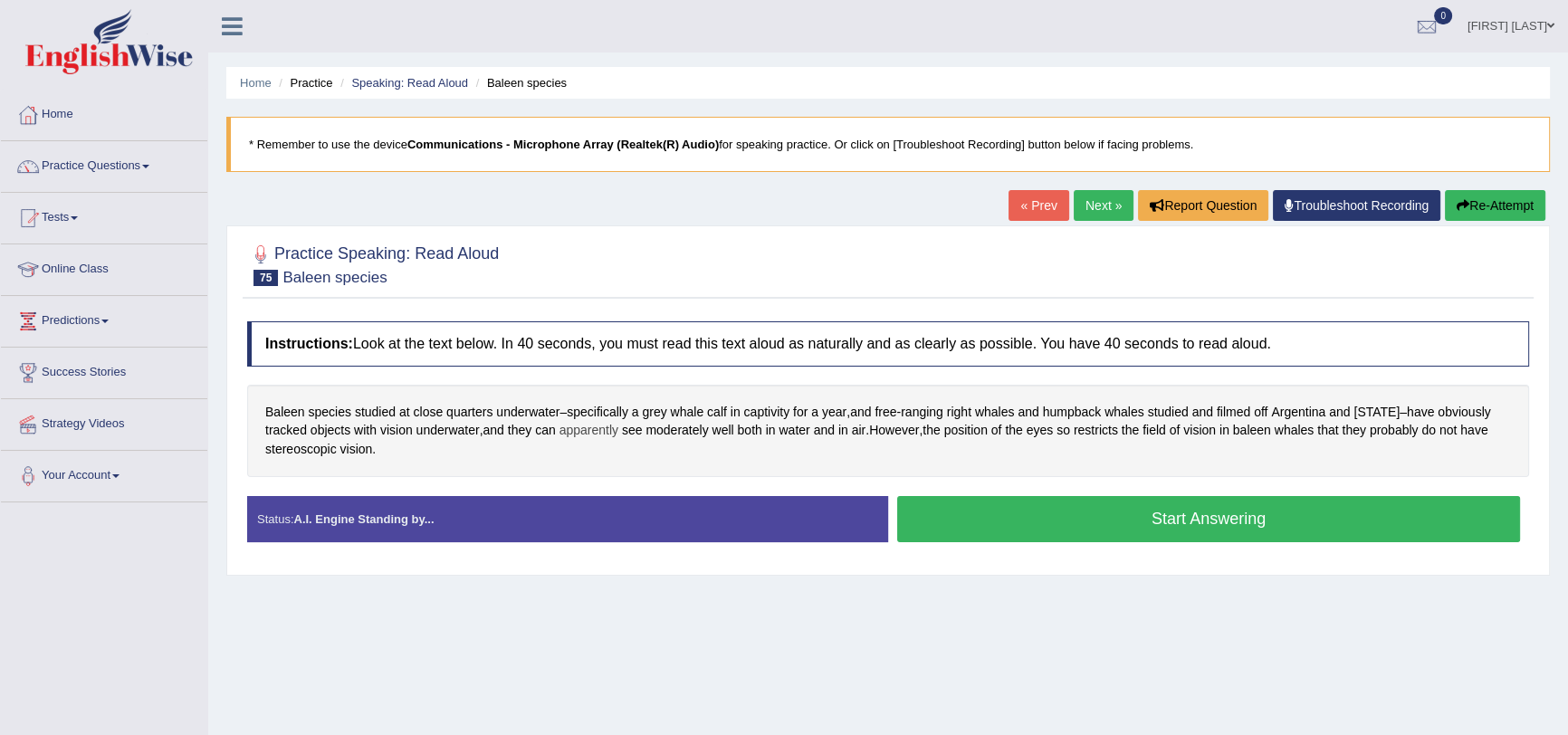 click on "apparently" at bounding box center (588, 430) 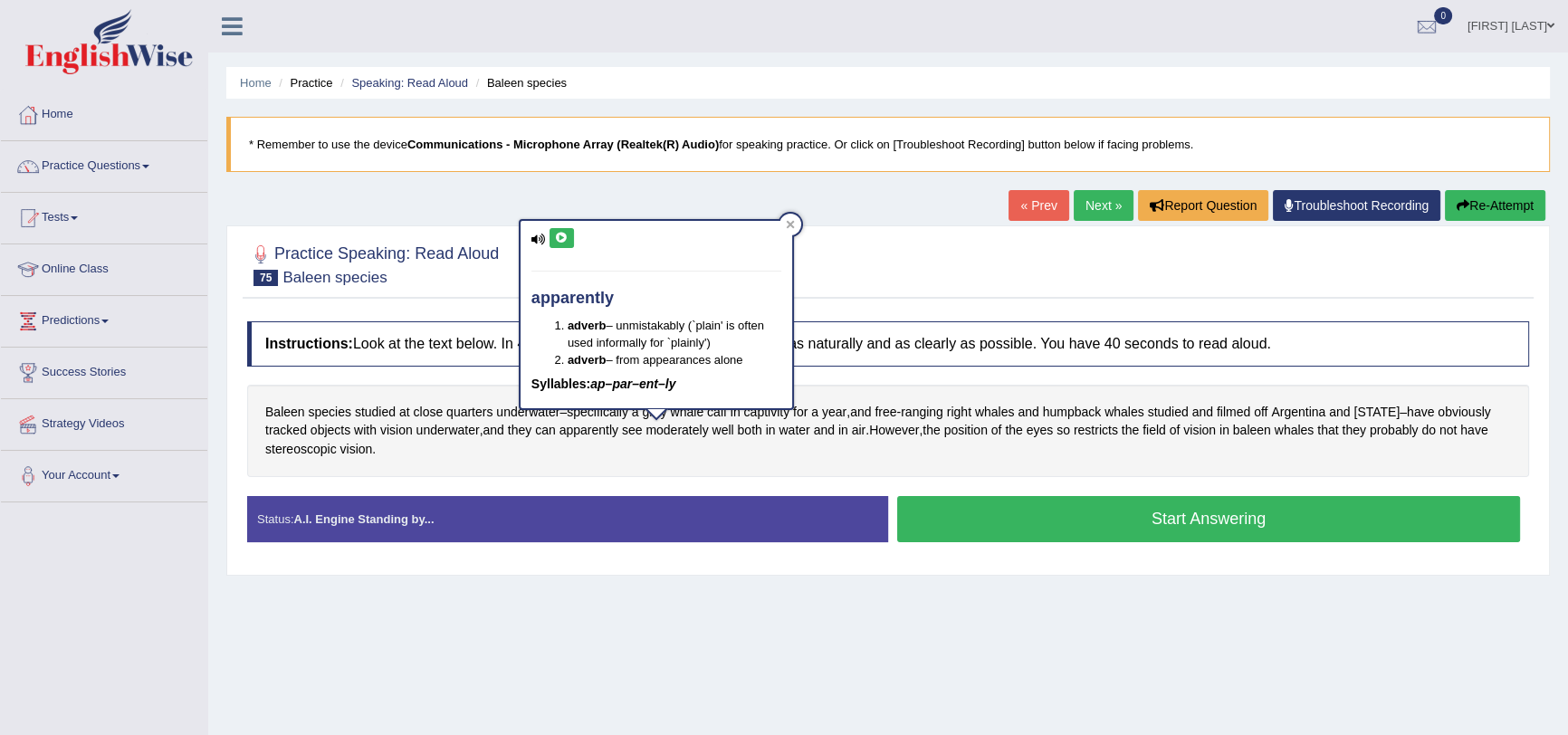 click at bounding box center (561, 238) 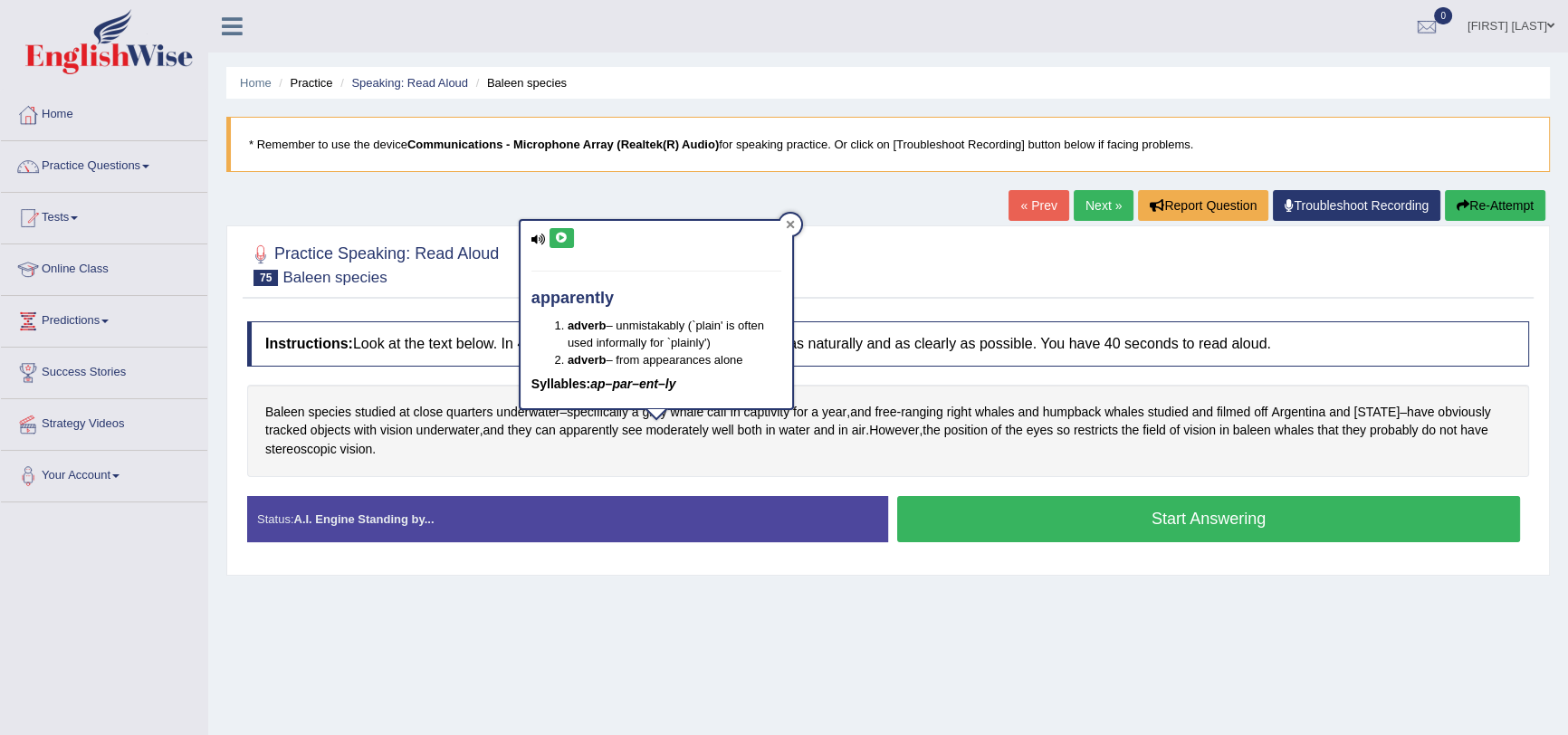 click 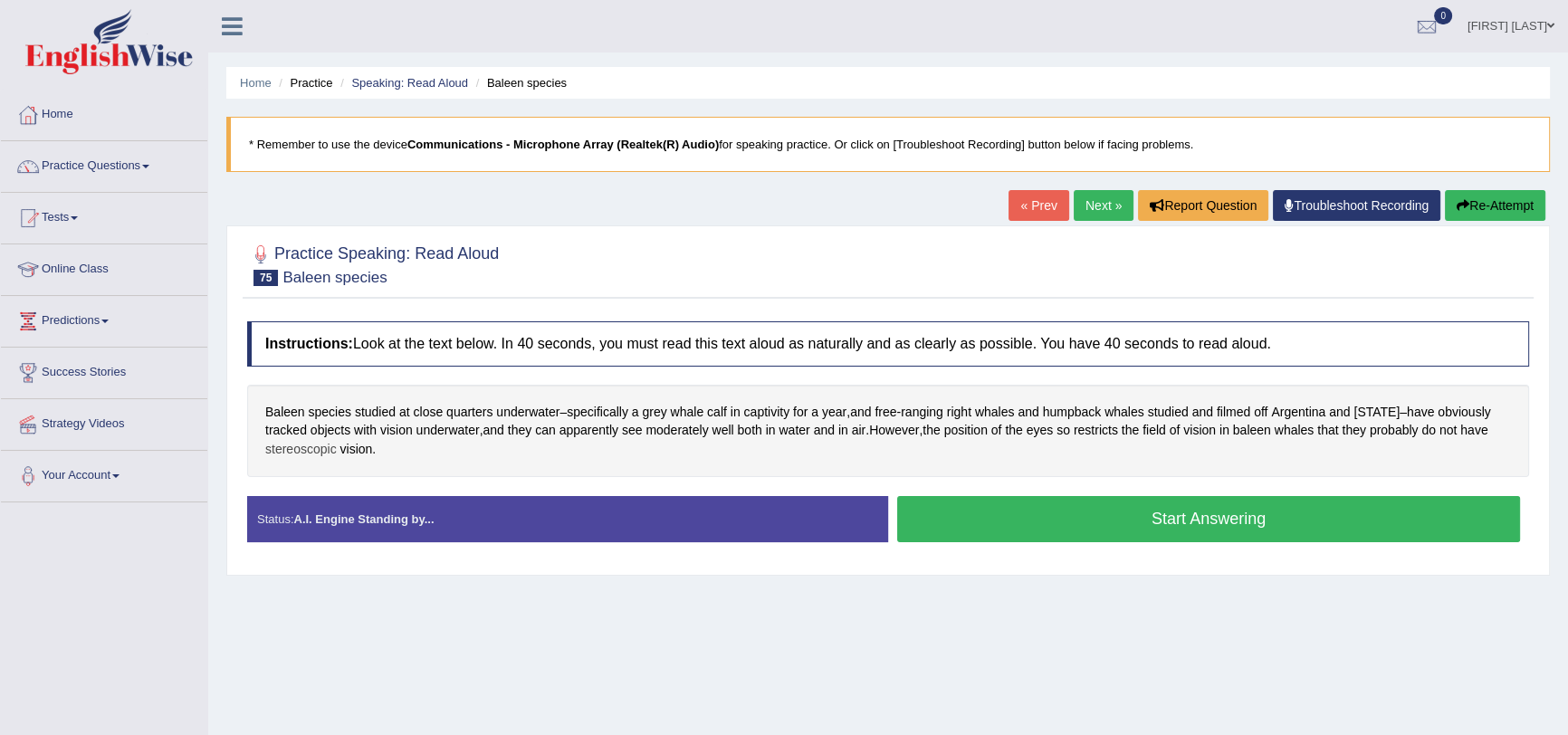 click on "stereoscopic" at bounding box center (301, 449) 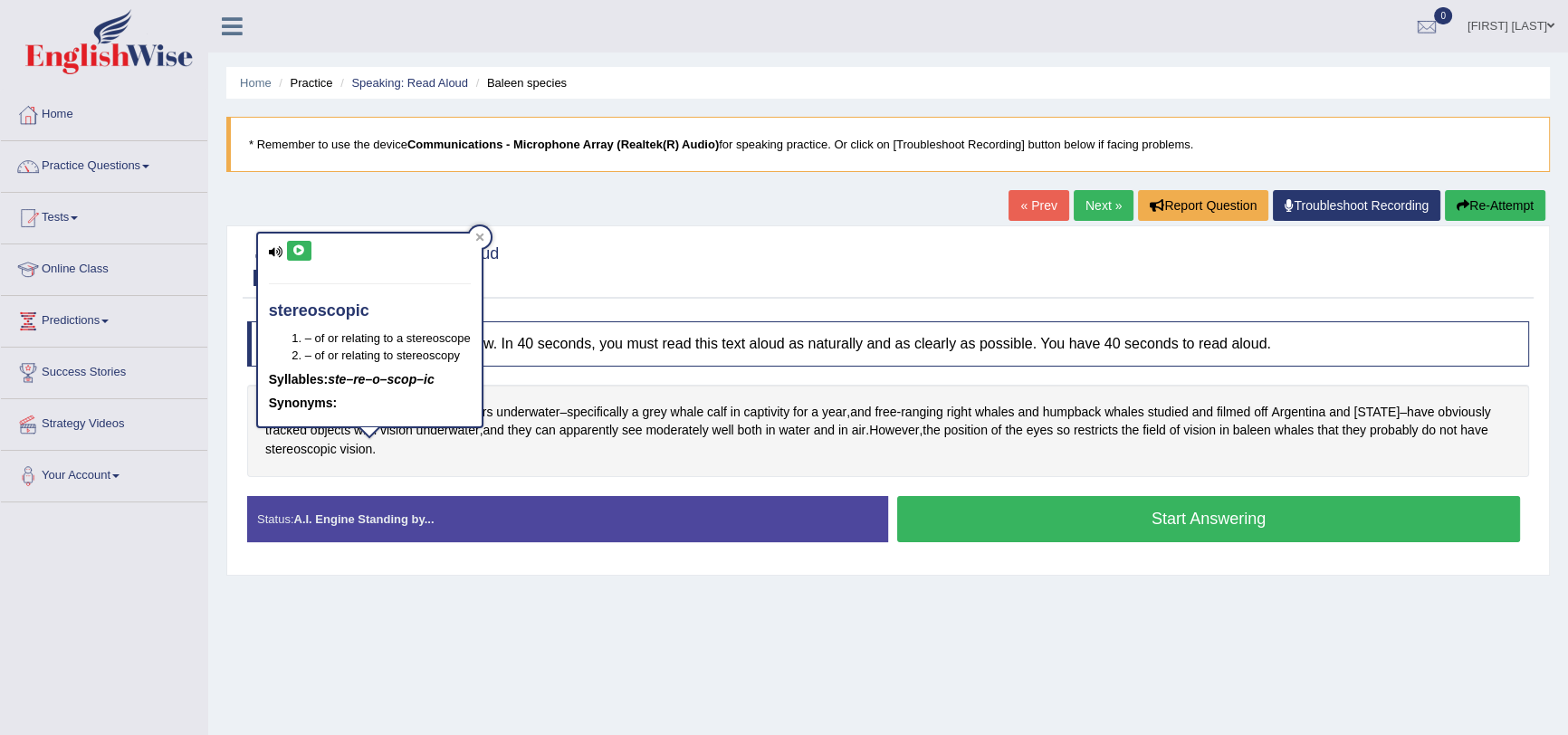 click at bounding box center [299, 251] 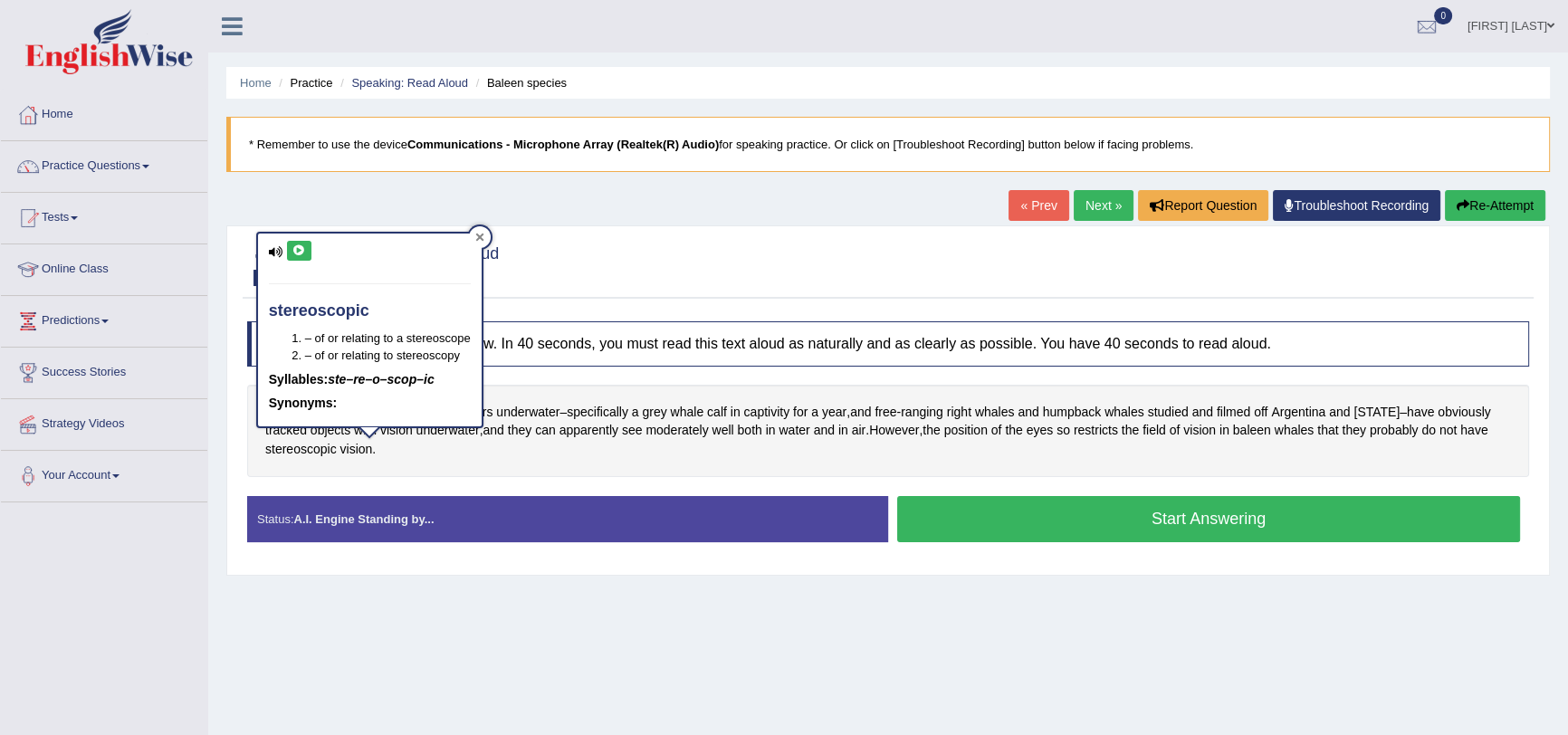 click at bounding box center (480, 237) 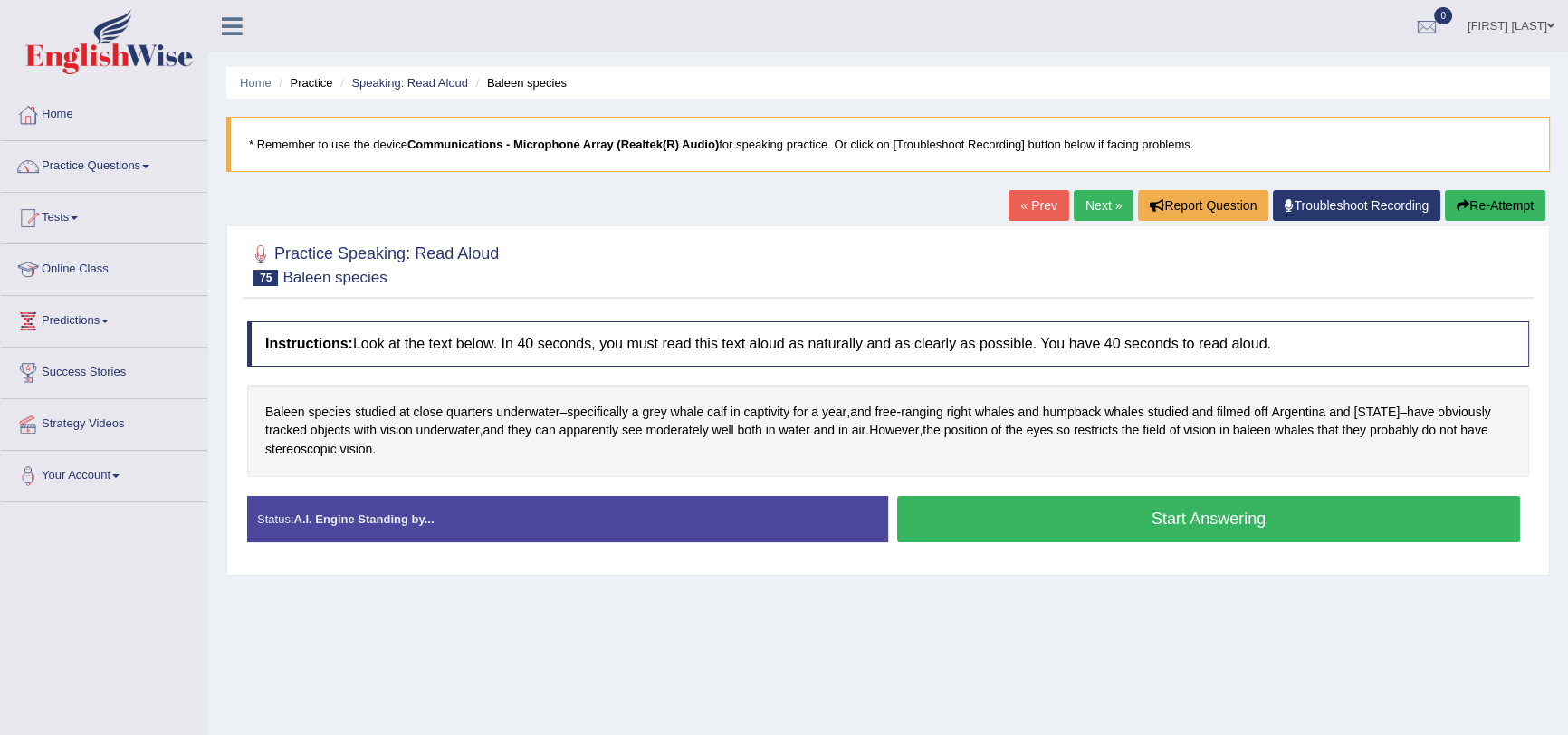 click on "Start Answering" at bounding box center [1209, 519] 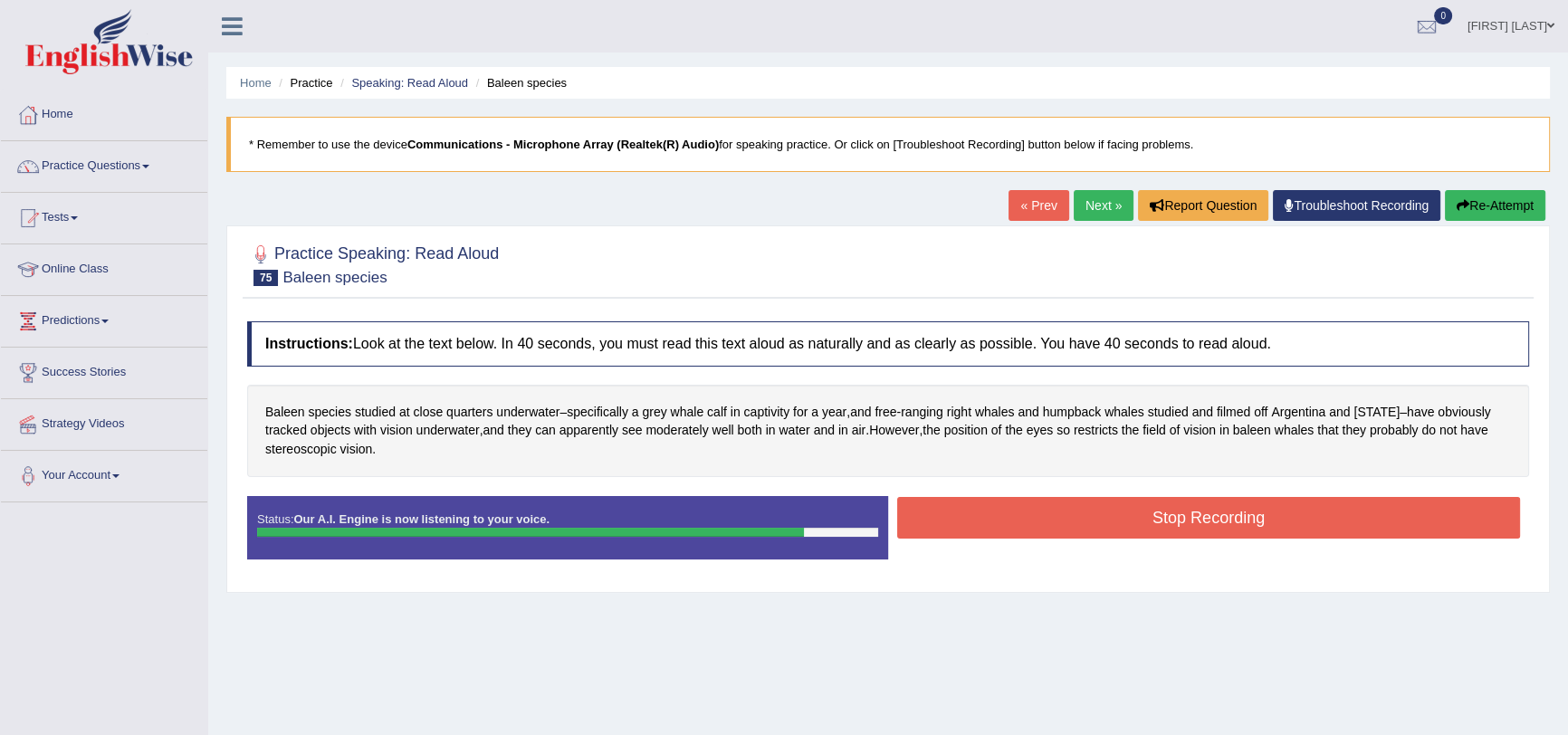 click on "Stop Recording" at bounding box center (1209, 518) 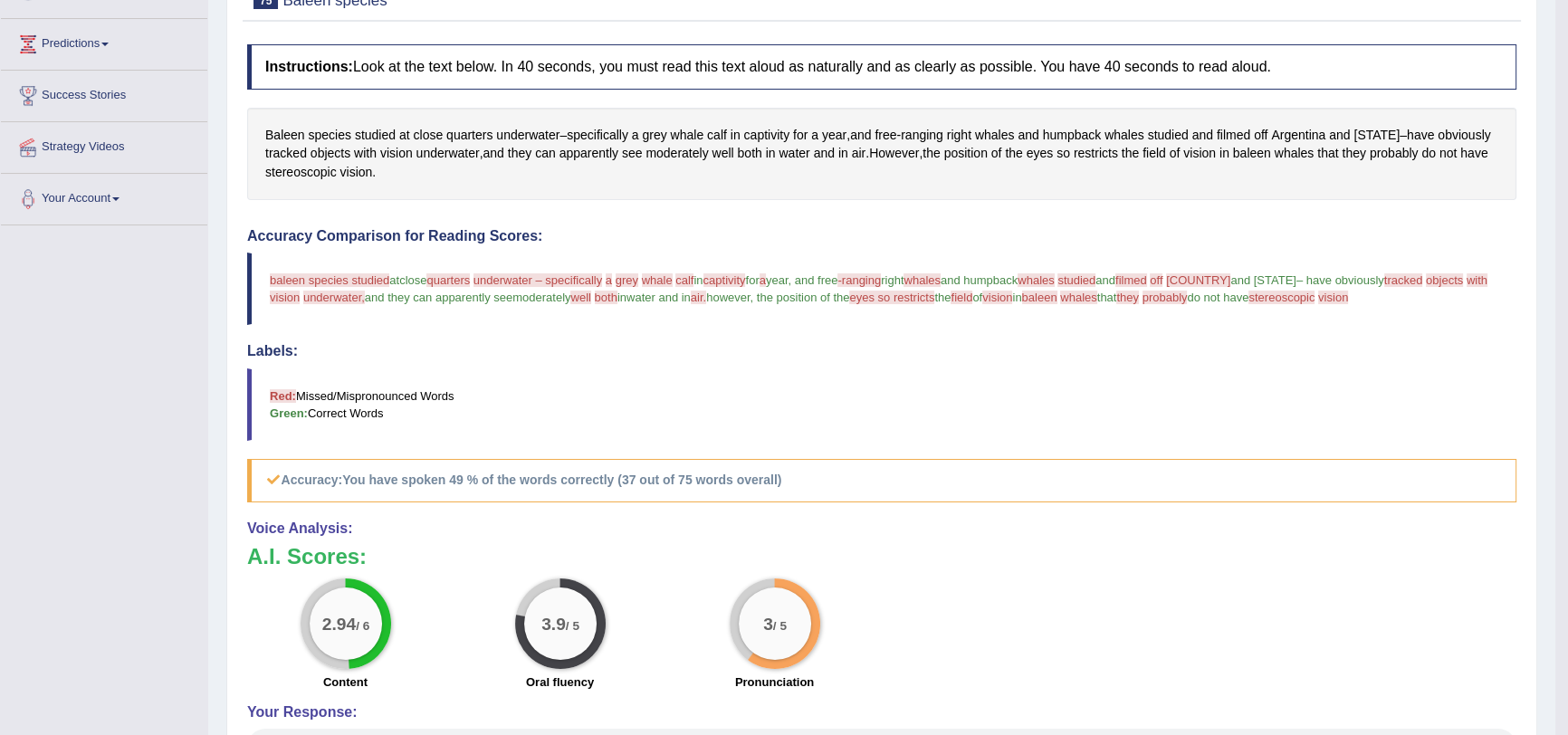 scroll, scrollTop: 142, scrollLeft: 0, axis: vertical 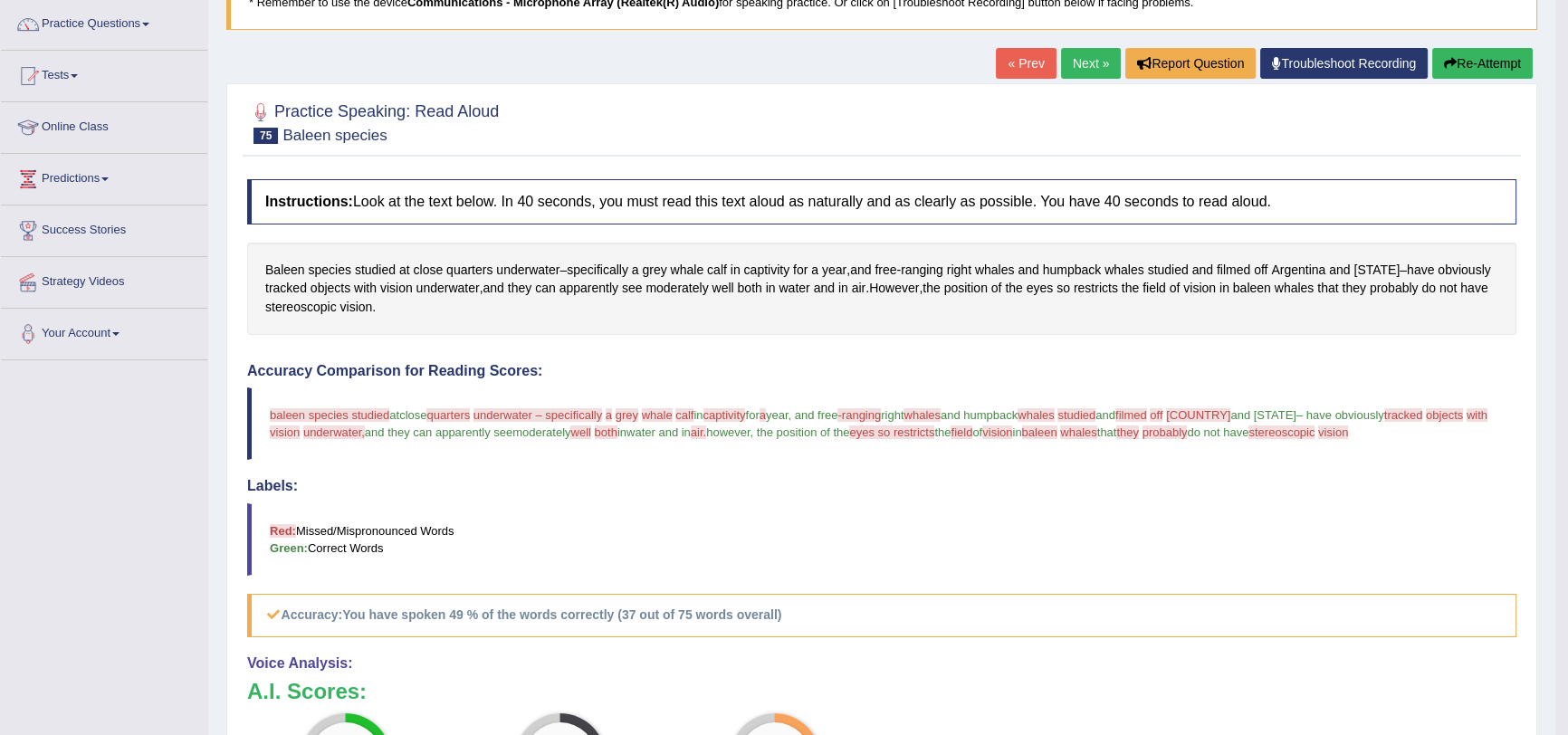 click on "Re-Attempt" at bounding box center [1482, 63] 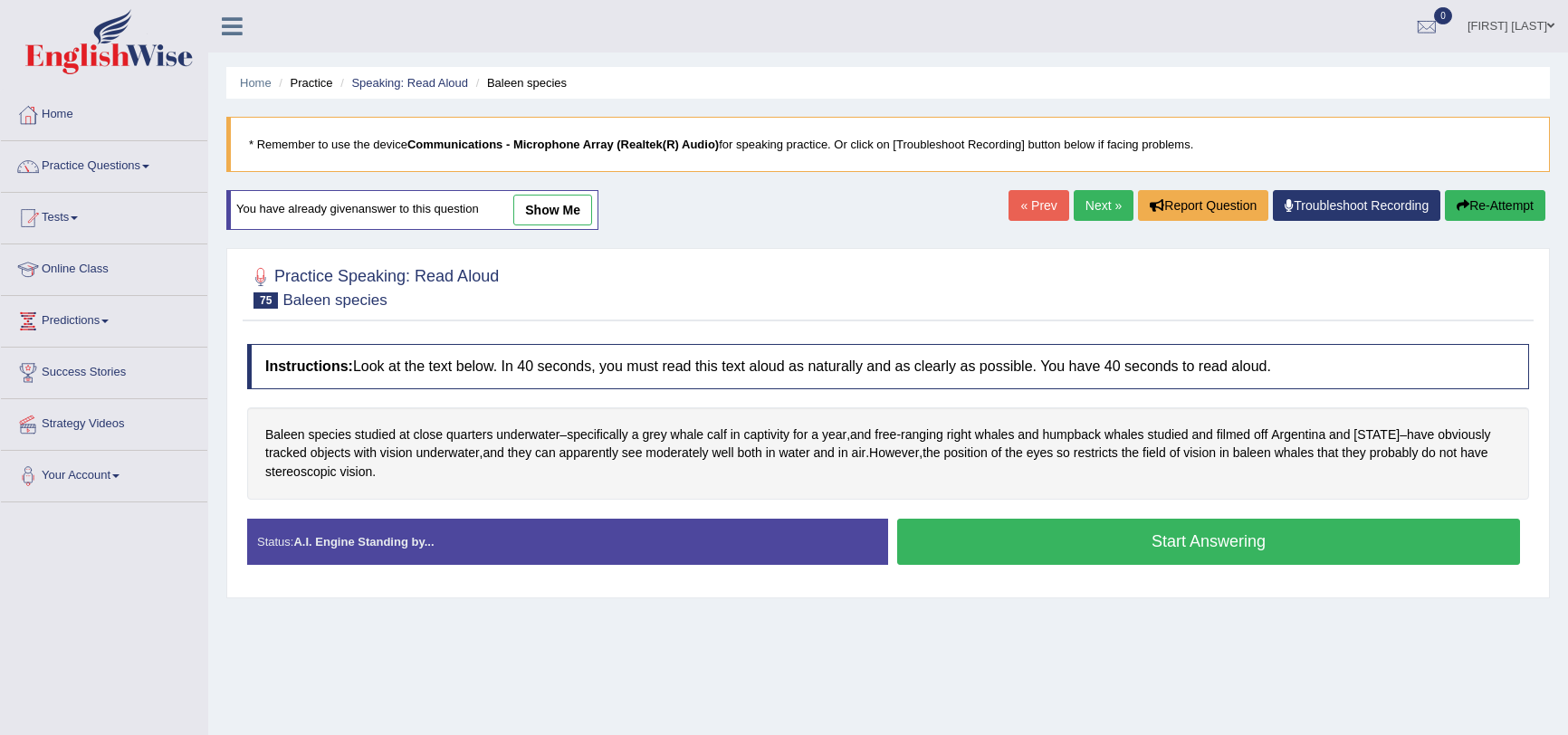 scroll, scrollTop: 146, scrollLeft: 0, axis: vertical 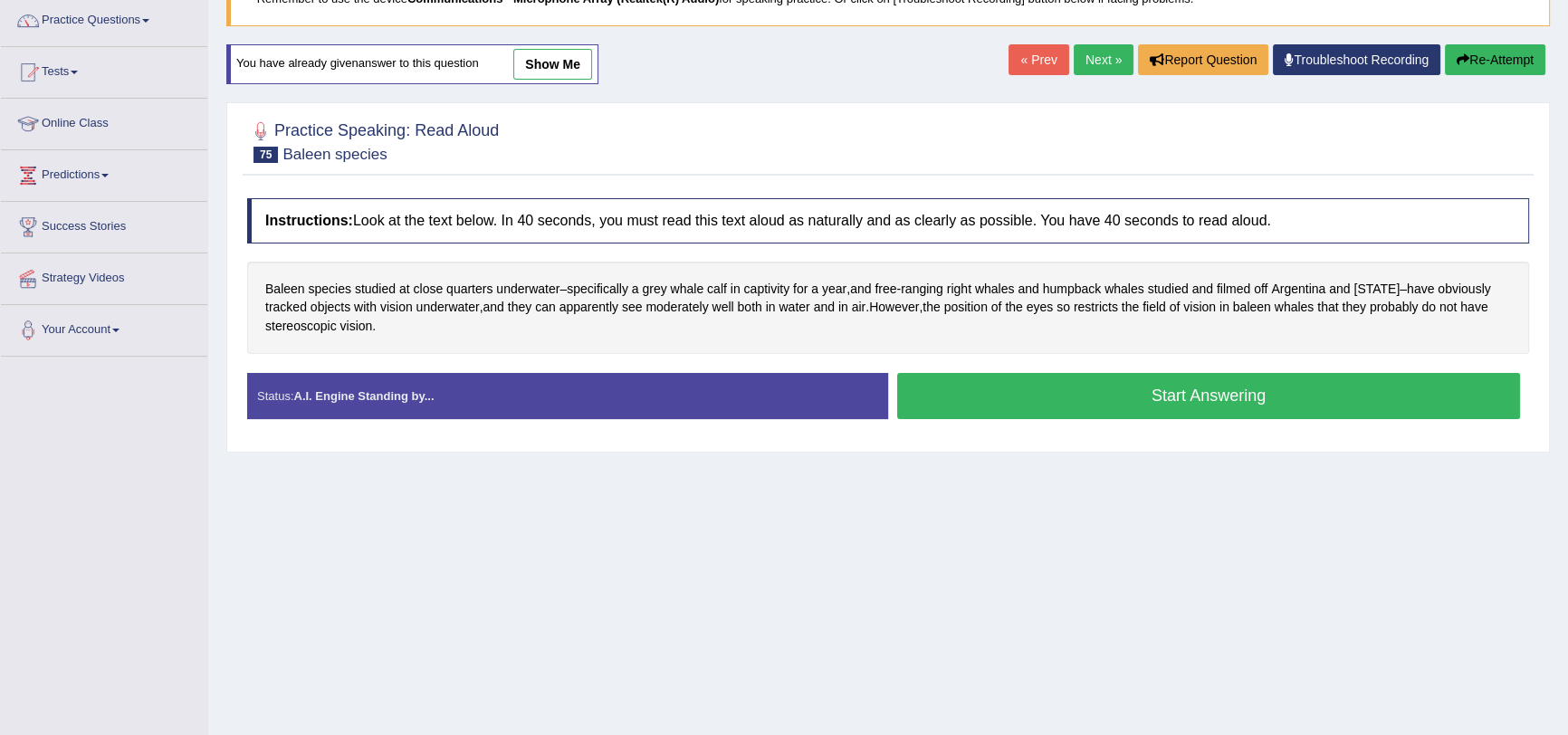 click on "Start Answering" at bounding box center [1209, 396] 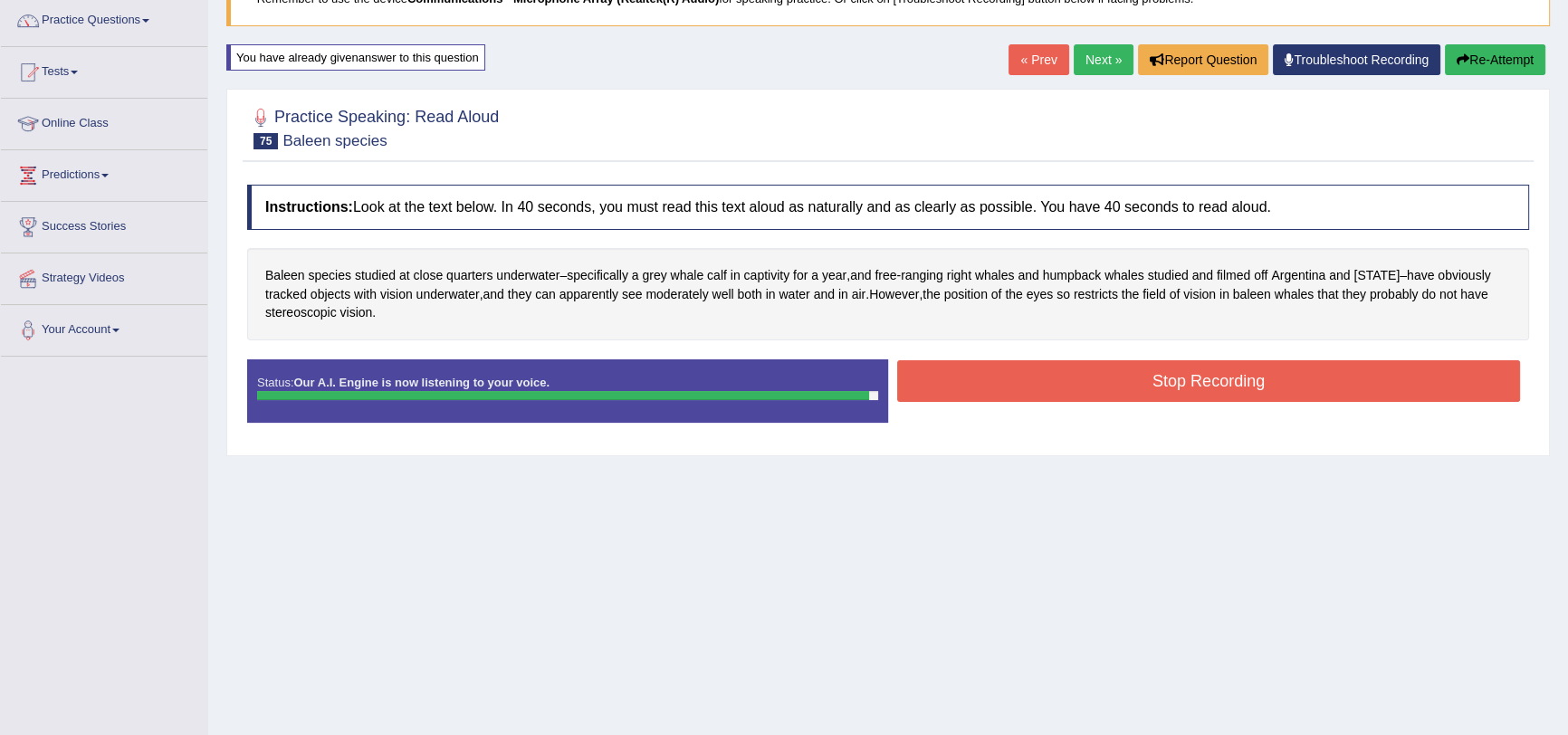 click on "Stop Recording" at bounding box center [1209, 381] 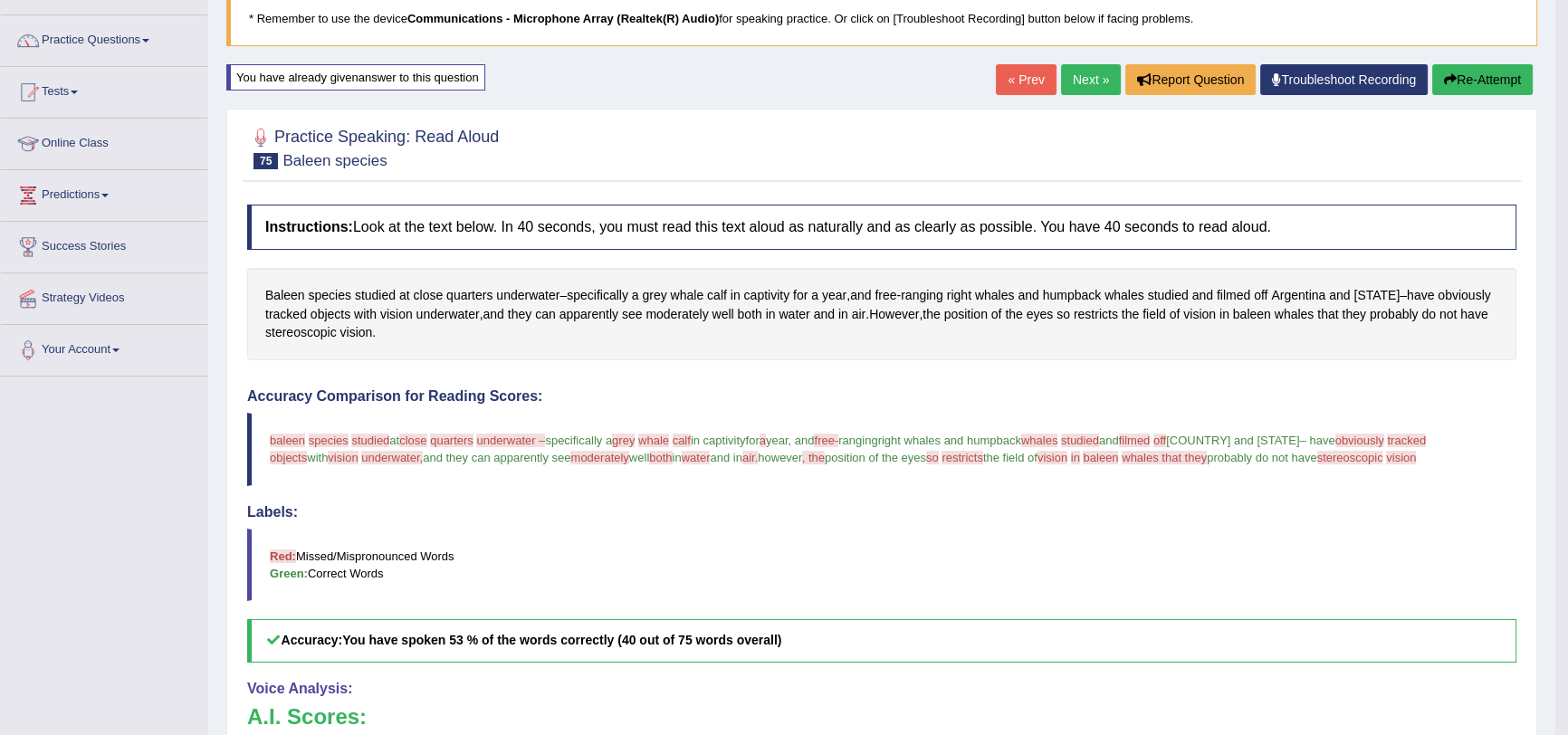 scroll, scrollTop: 70, scrollLeft: 0, axis: vertical 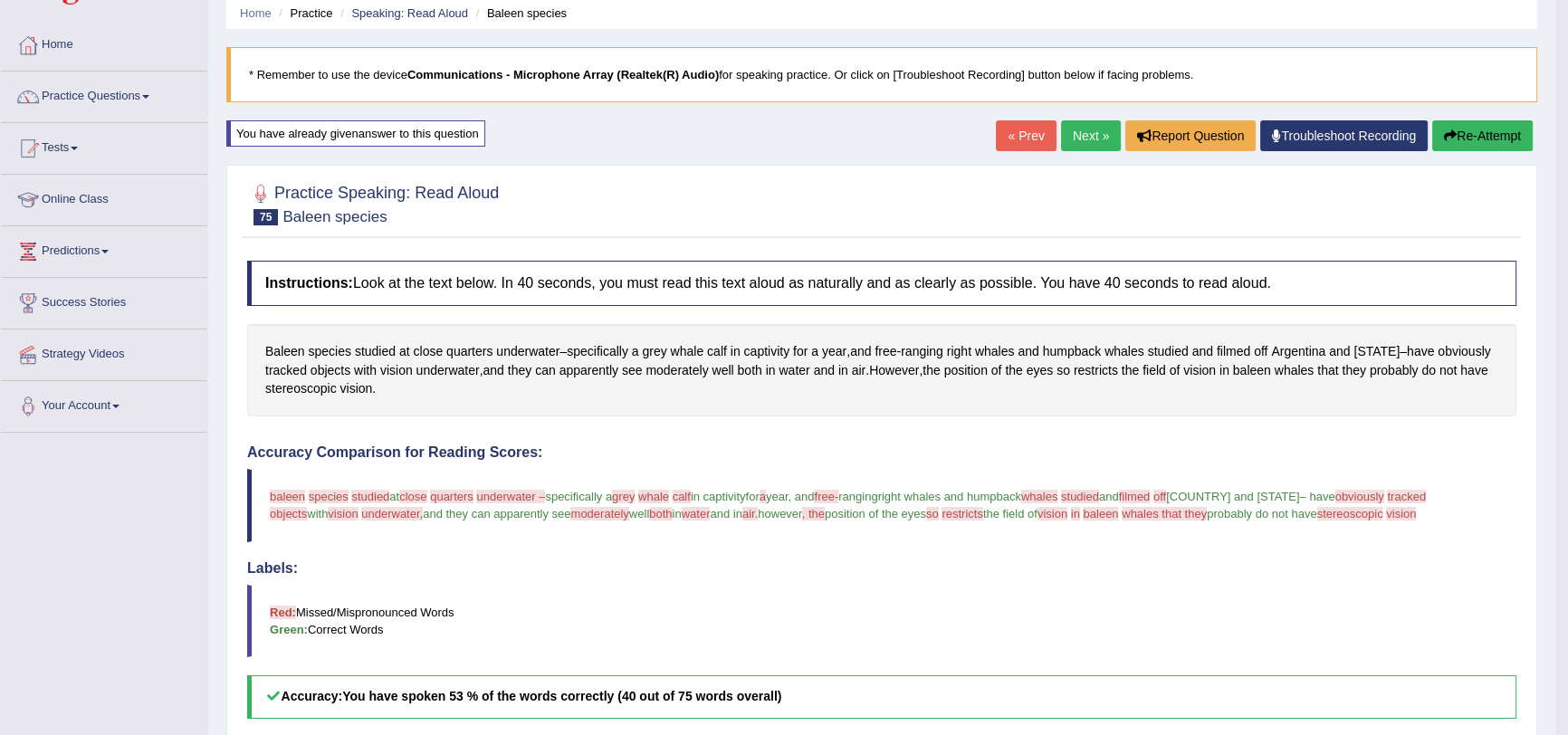 click on "Next »" at bounding box center [1091, 136] 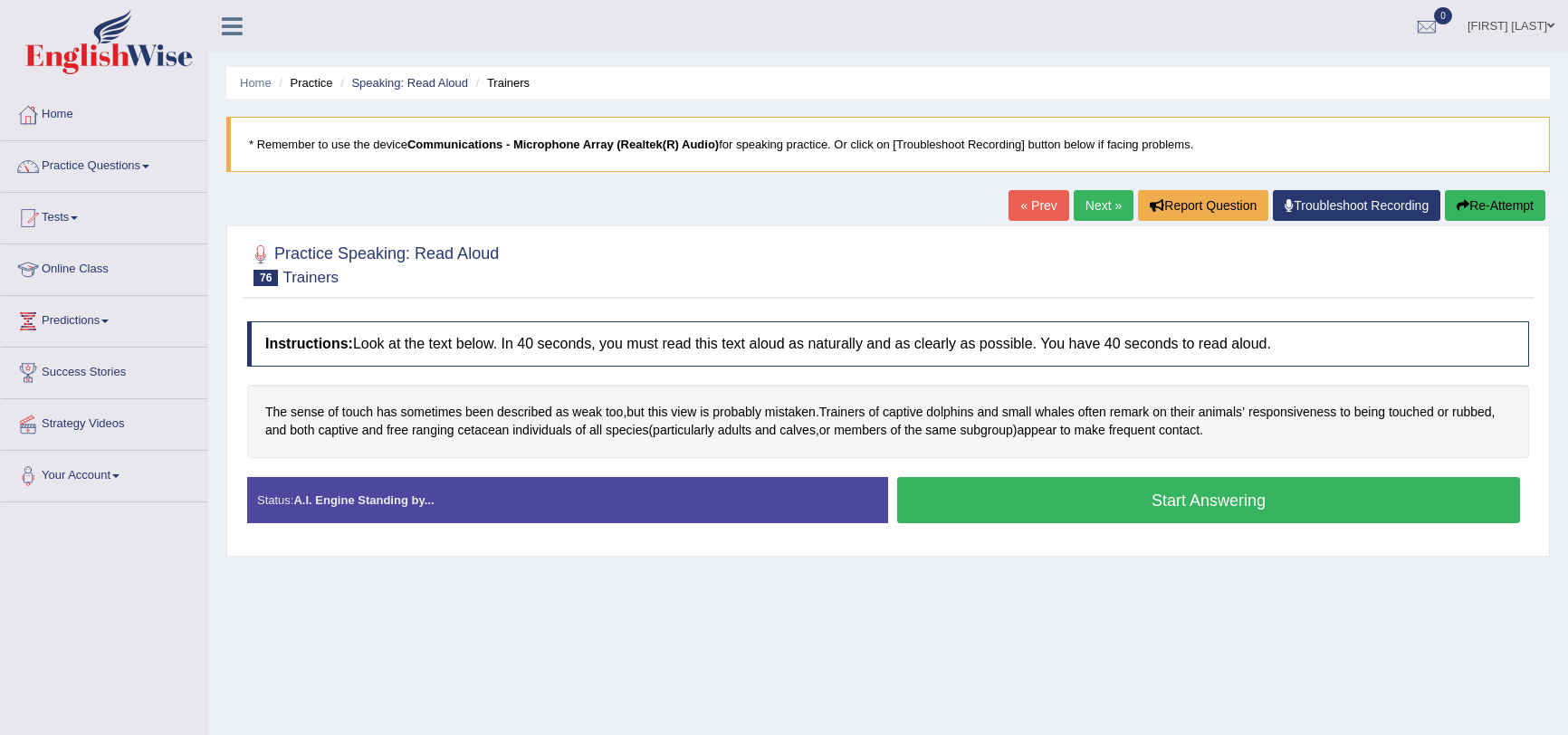 scroll, scrollTop: 0, scrollLeft: 0, axis: both 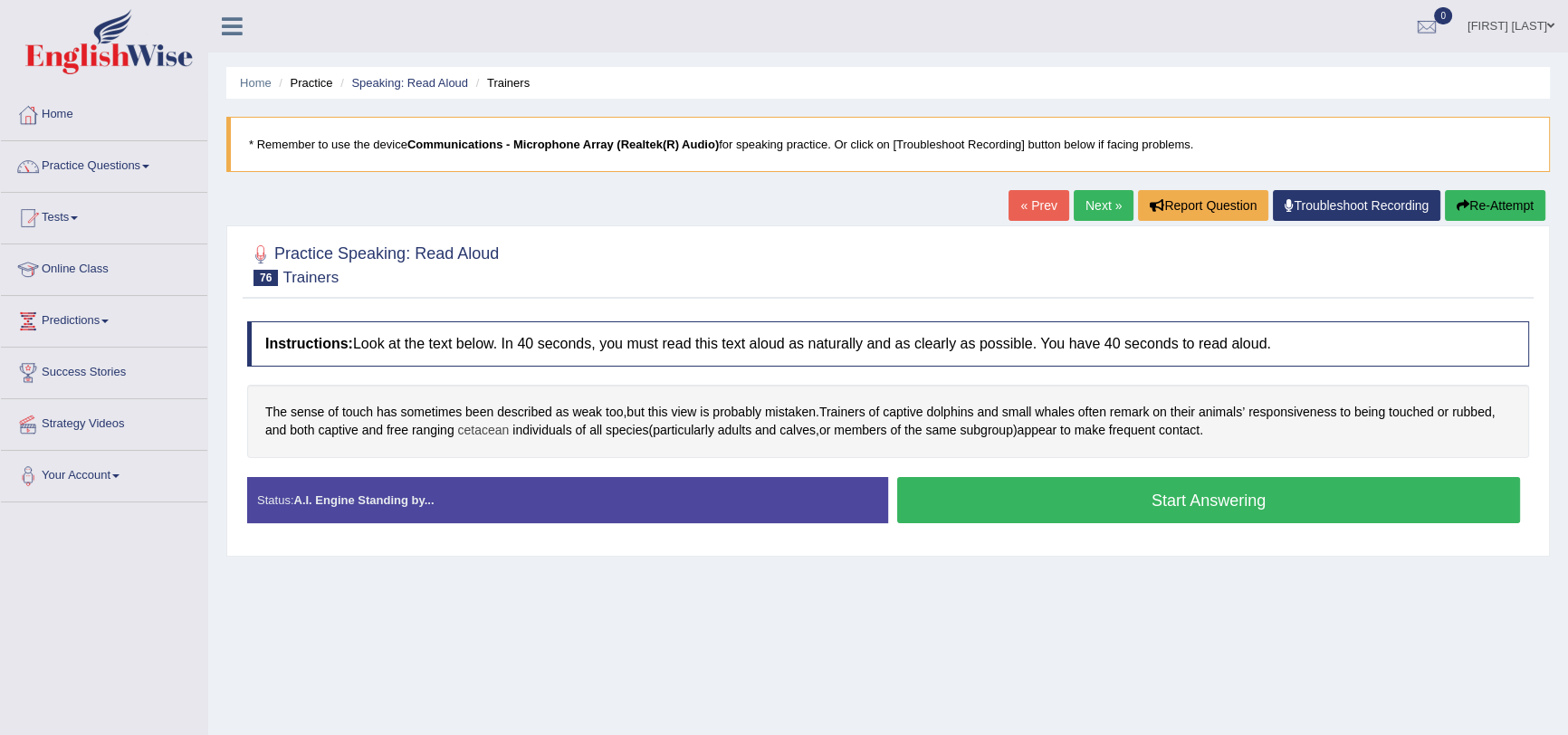 click on "cetacean" at bounding box center (483, 430) 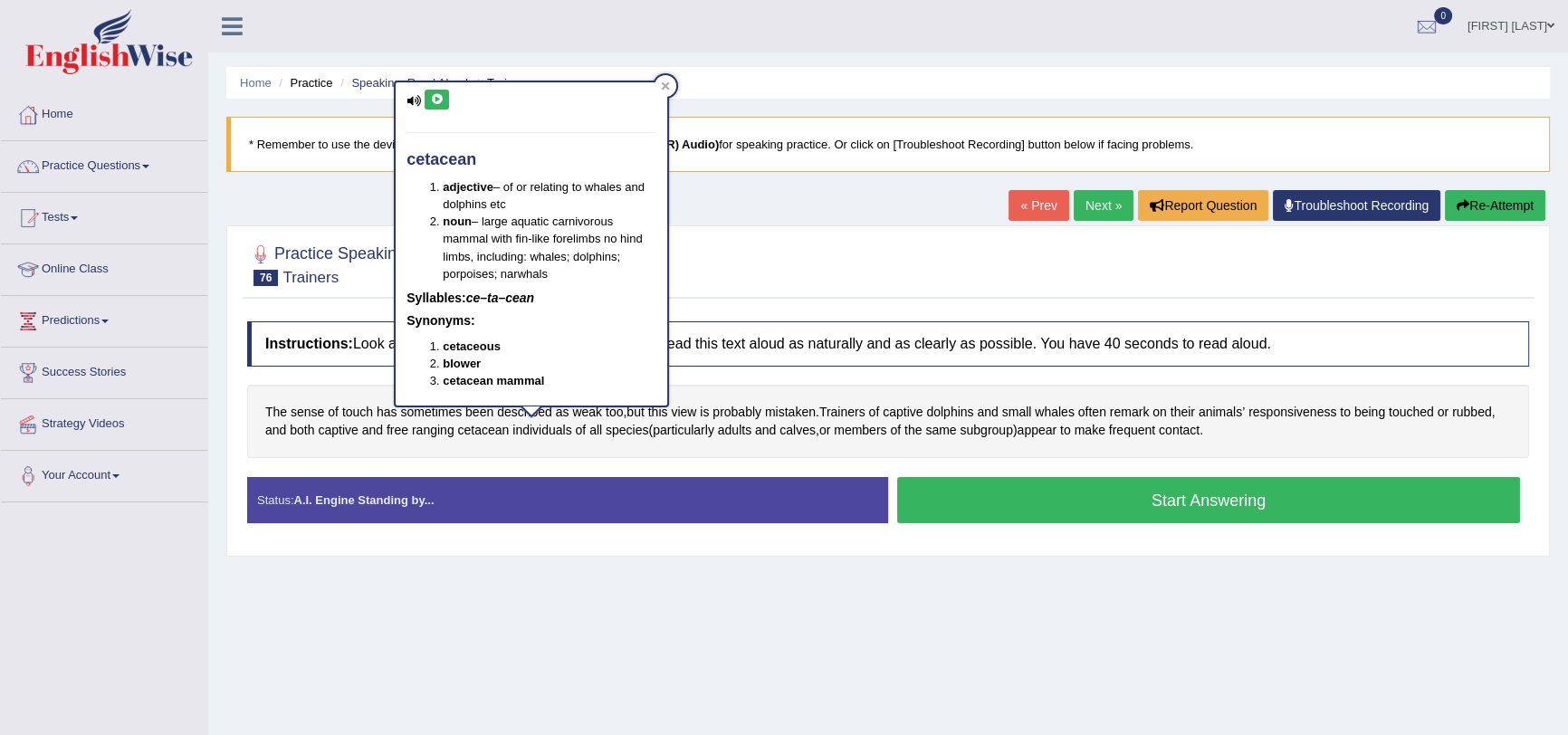 click at bounding box center [436, 100] 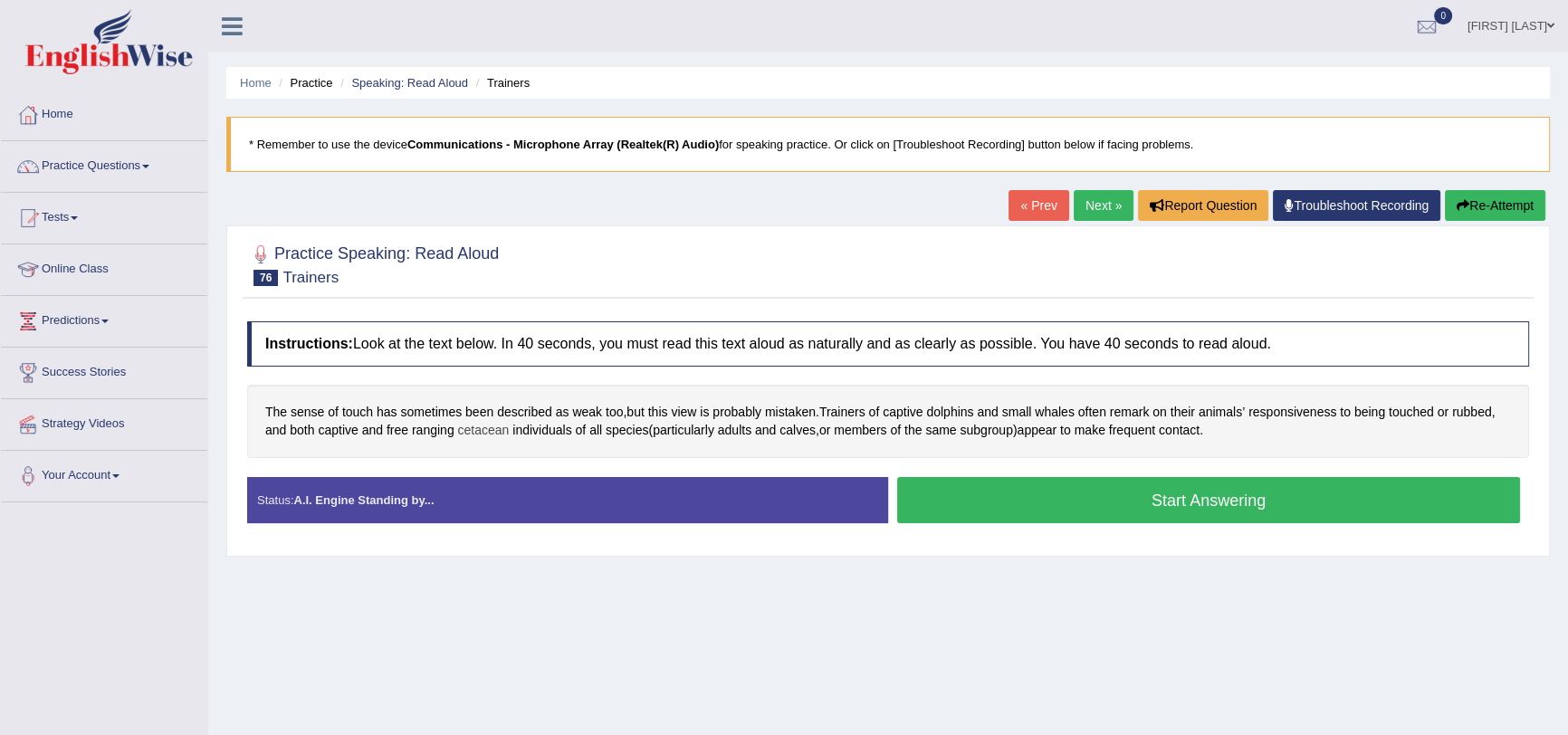 click on "cetacean" at bounding box center (483, 430) 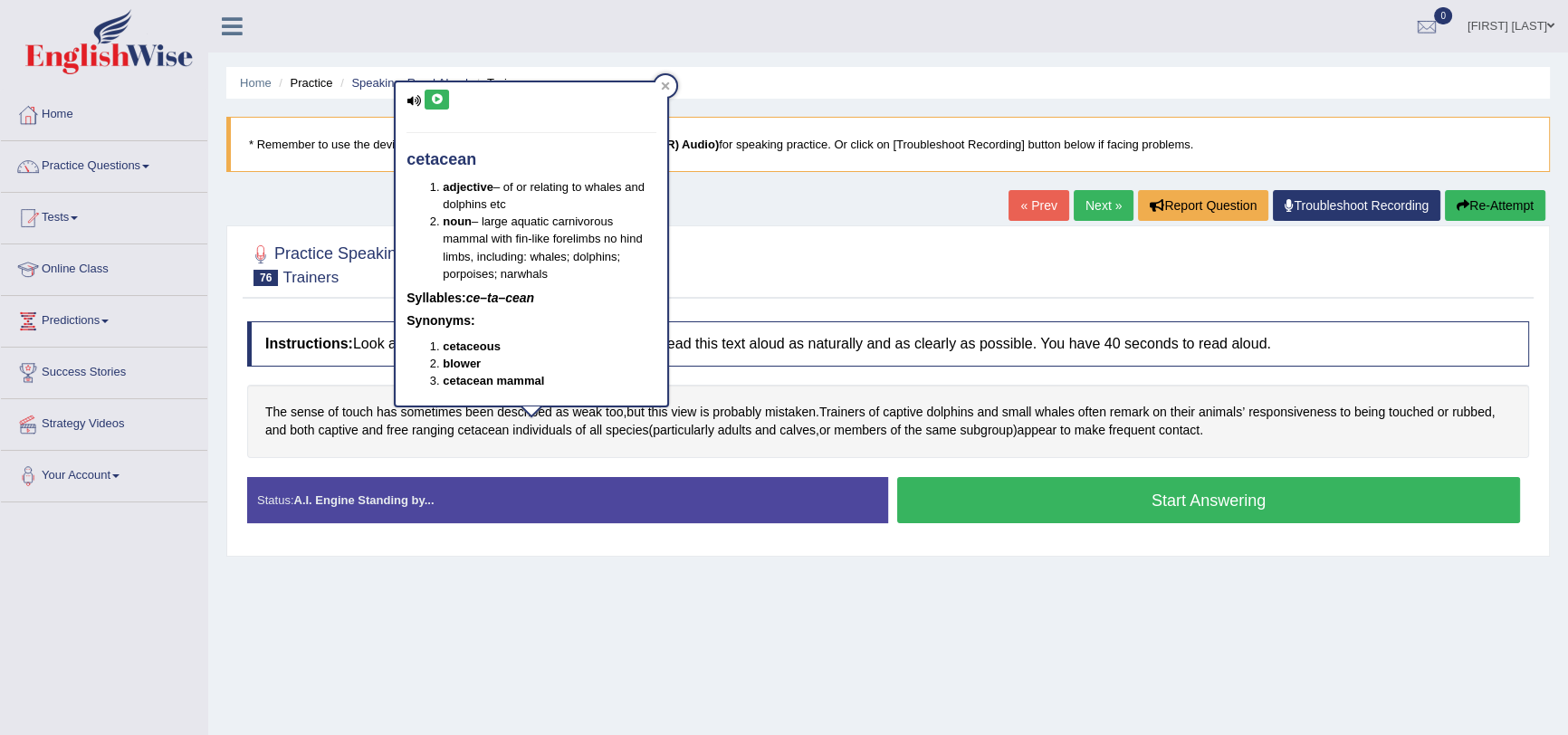 click at bounding box center [436, 100] 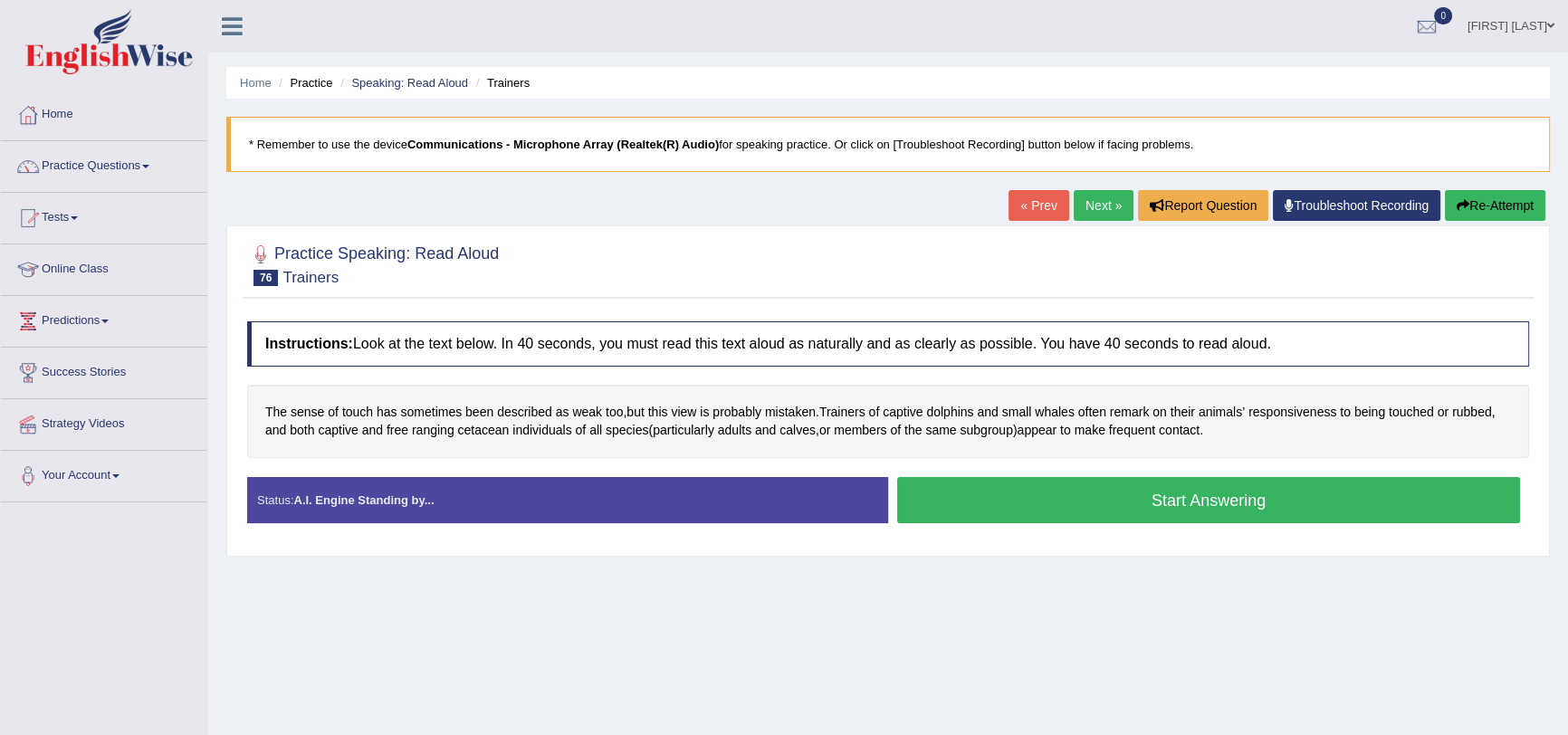 click on "Start Answering" at bounding box center [1209, 500] 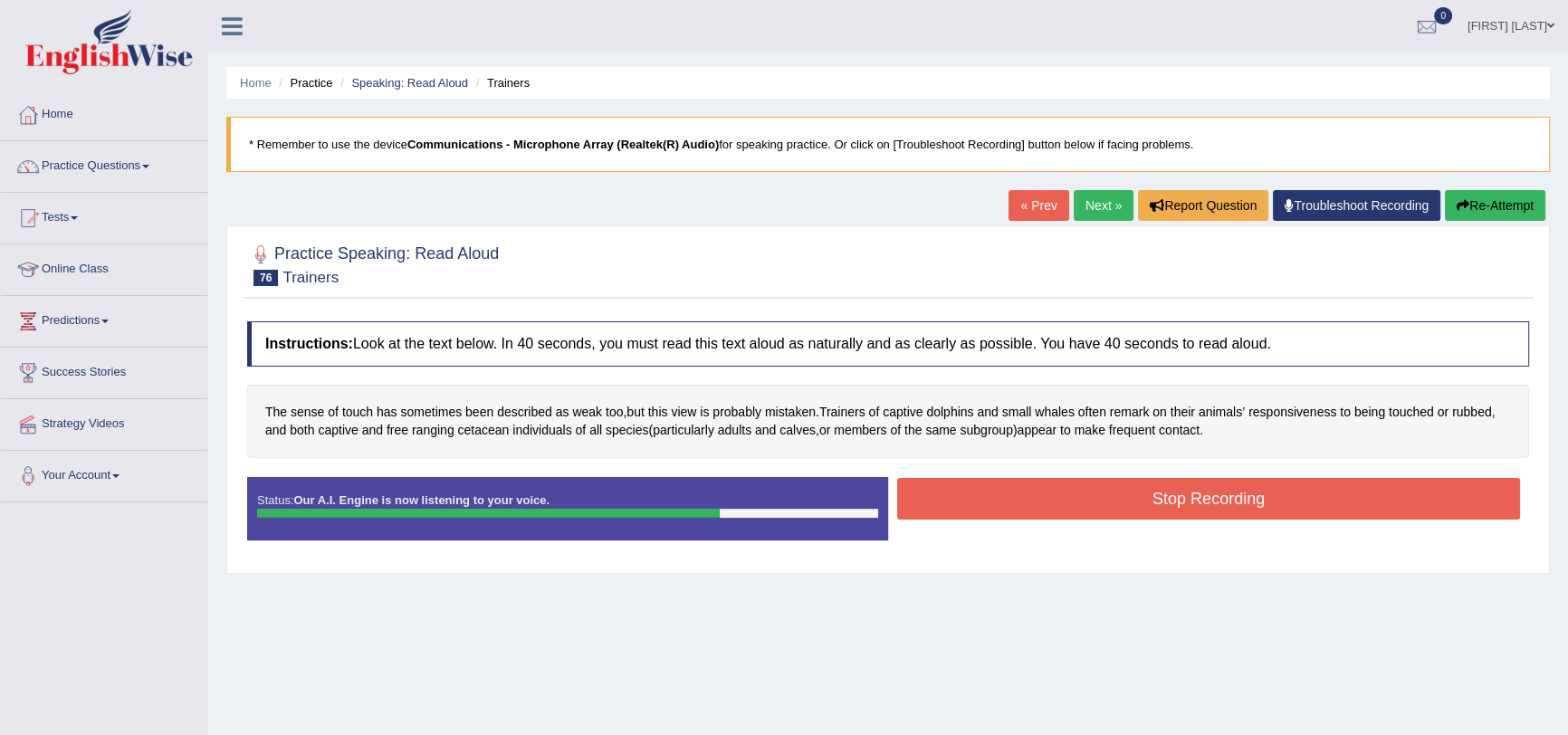 click on "Stop Recording" at bounding box center (1209, 499) 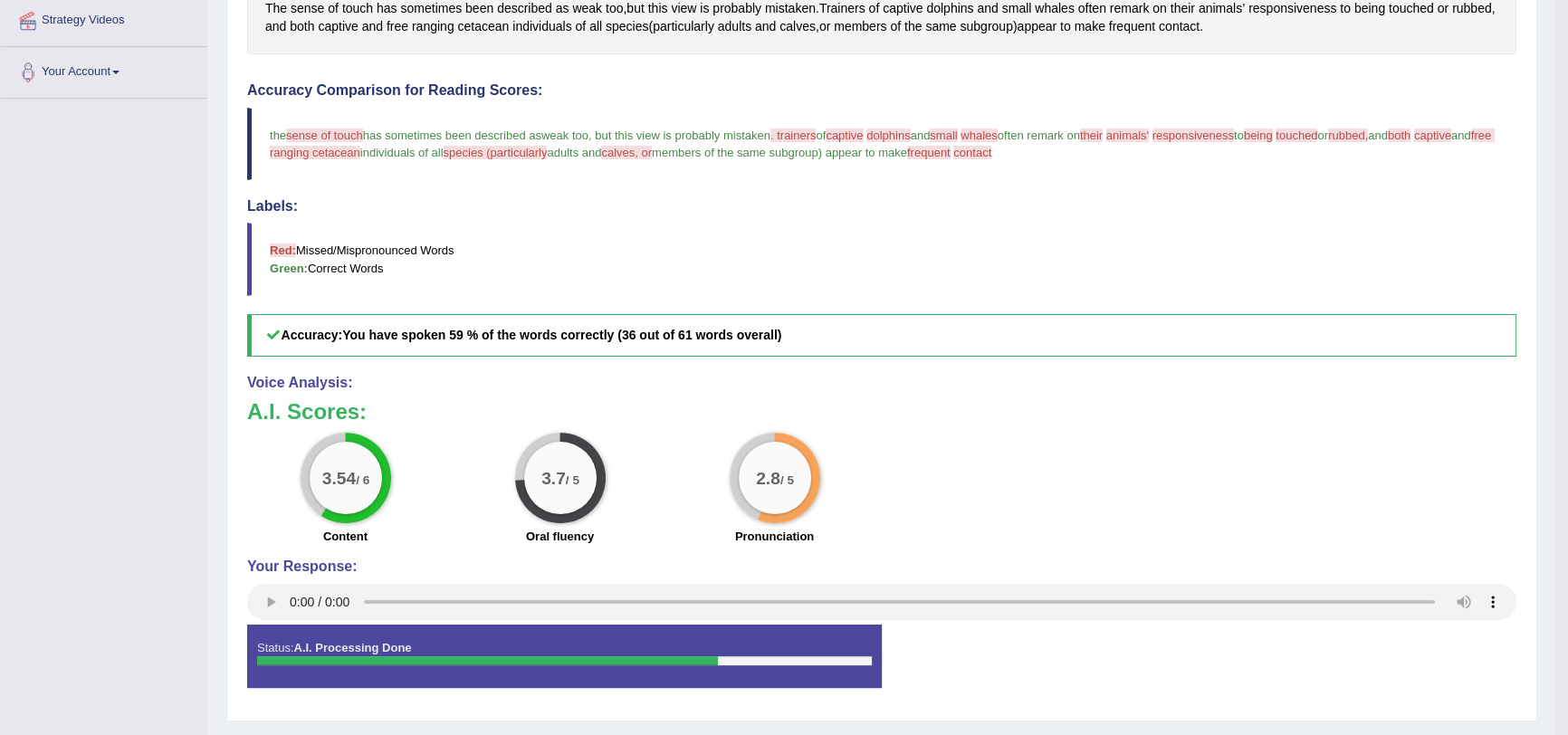 scroll, scrollTop: 453, scrollLeft: 0, axis: vertical 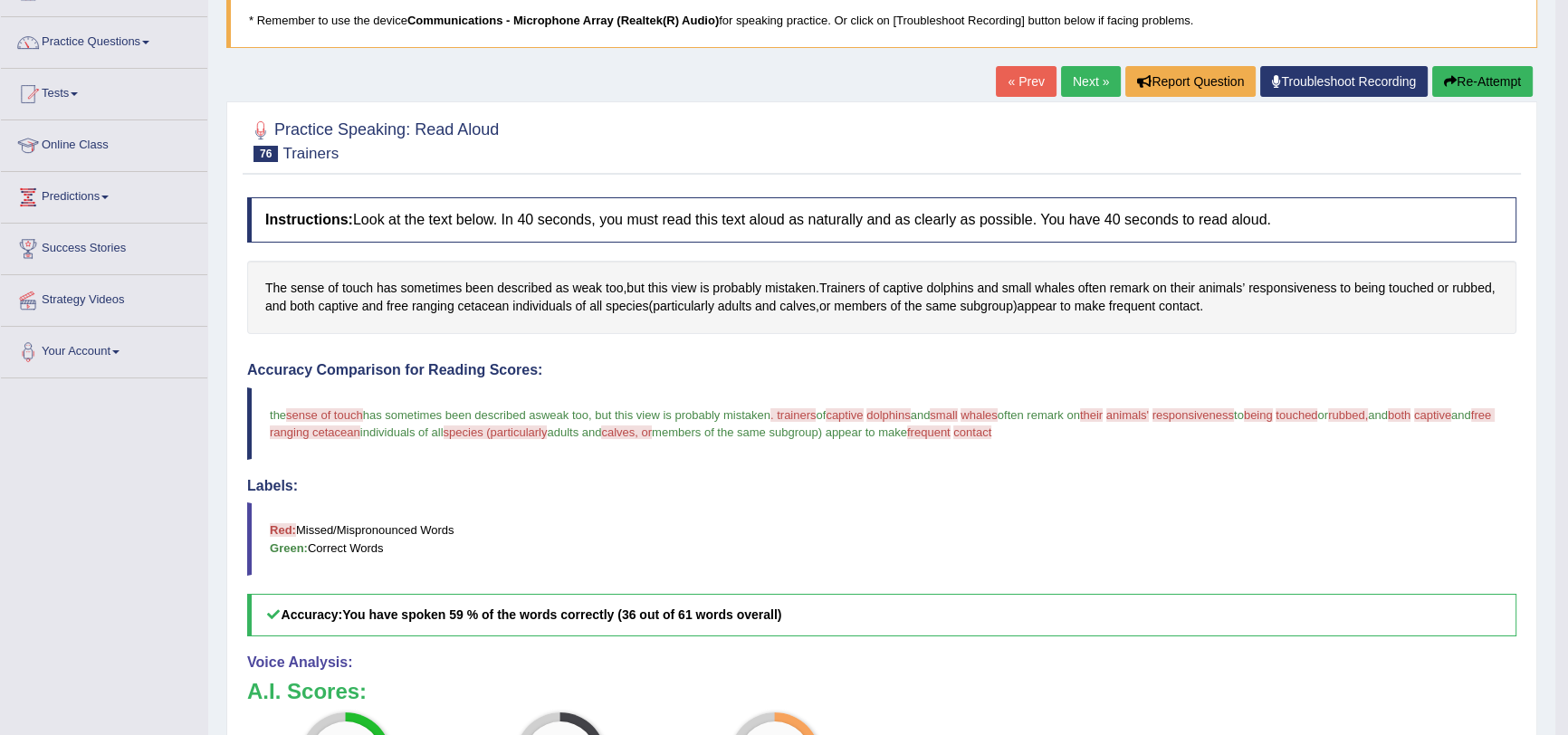 click on "Next »" at bounding box center (1091, 81) 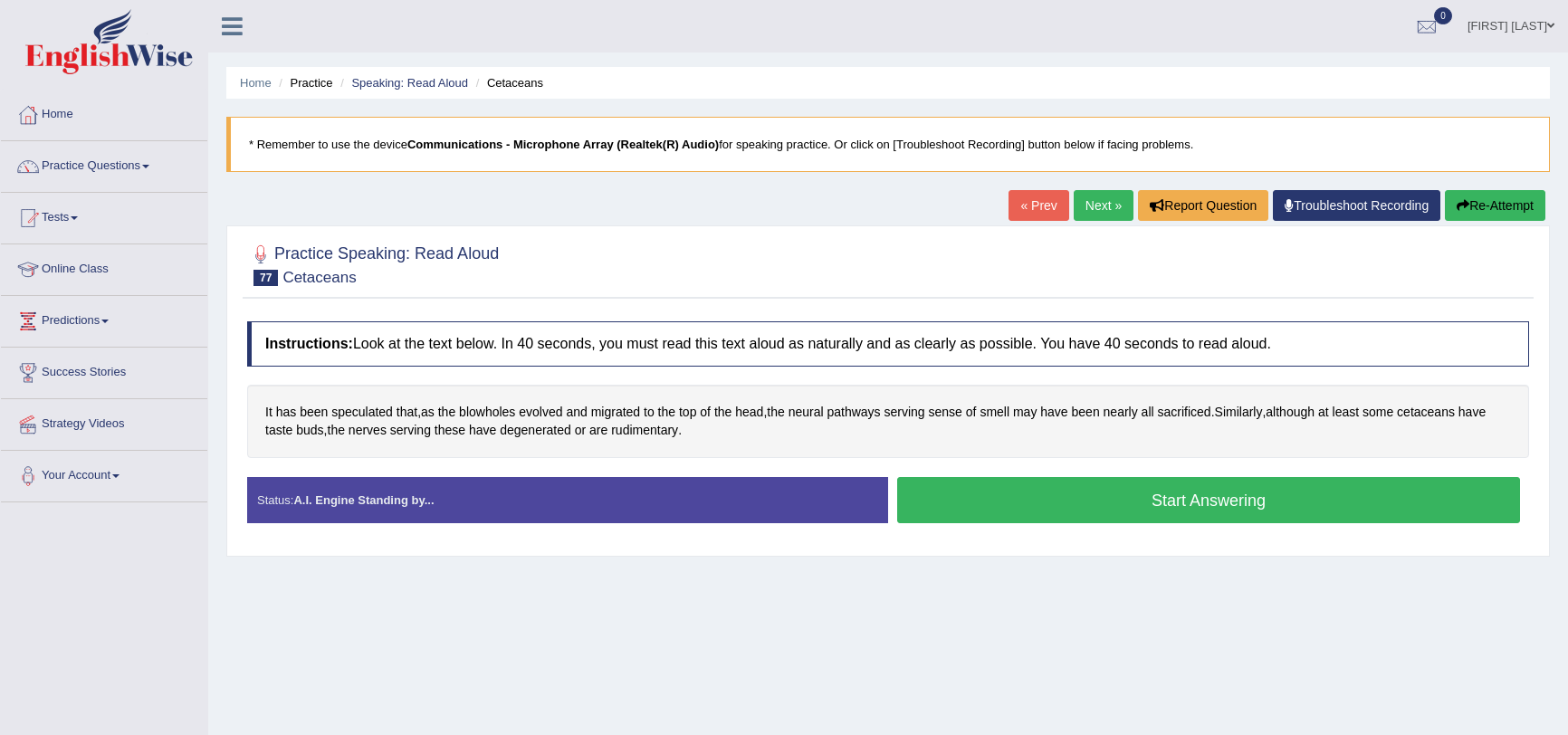 scroll, scrollTop: 0, scrollLeft: 0, axis: both 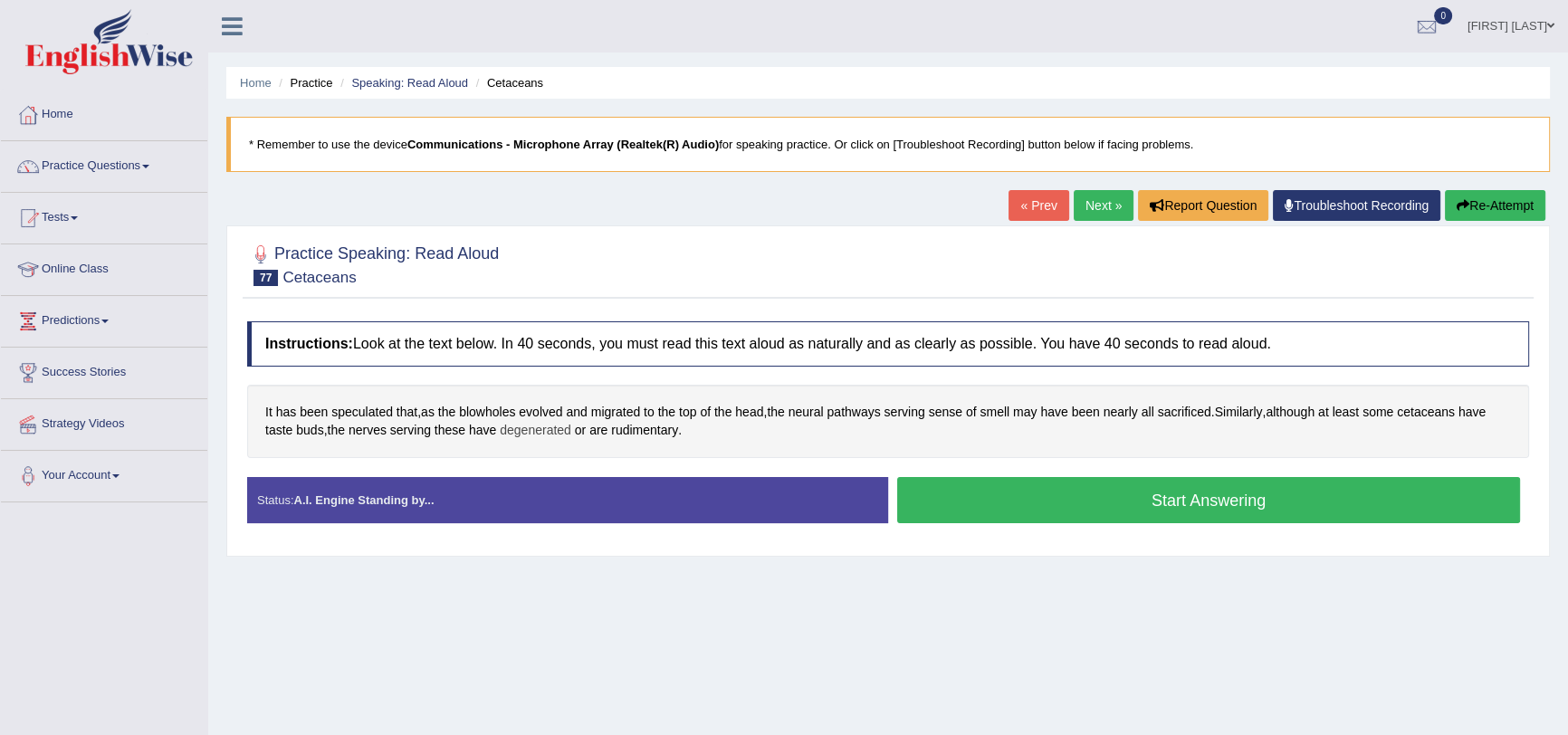 click on "degenerated" at bounding box center (535, 430) 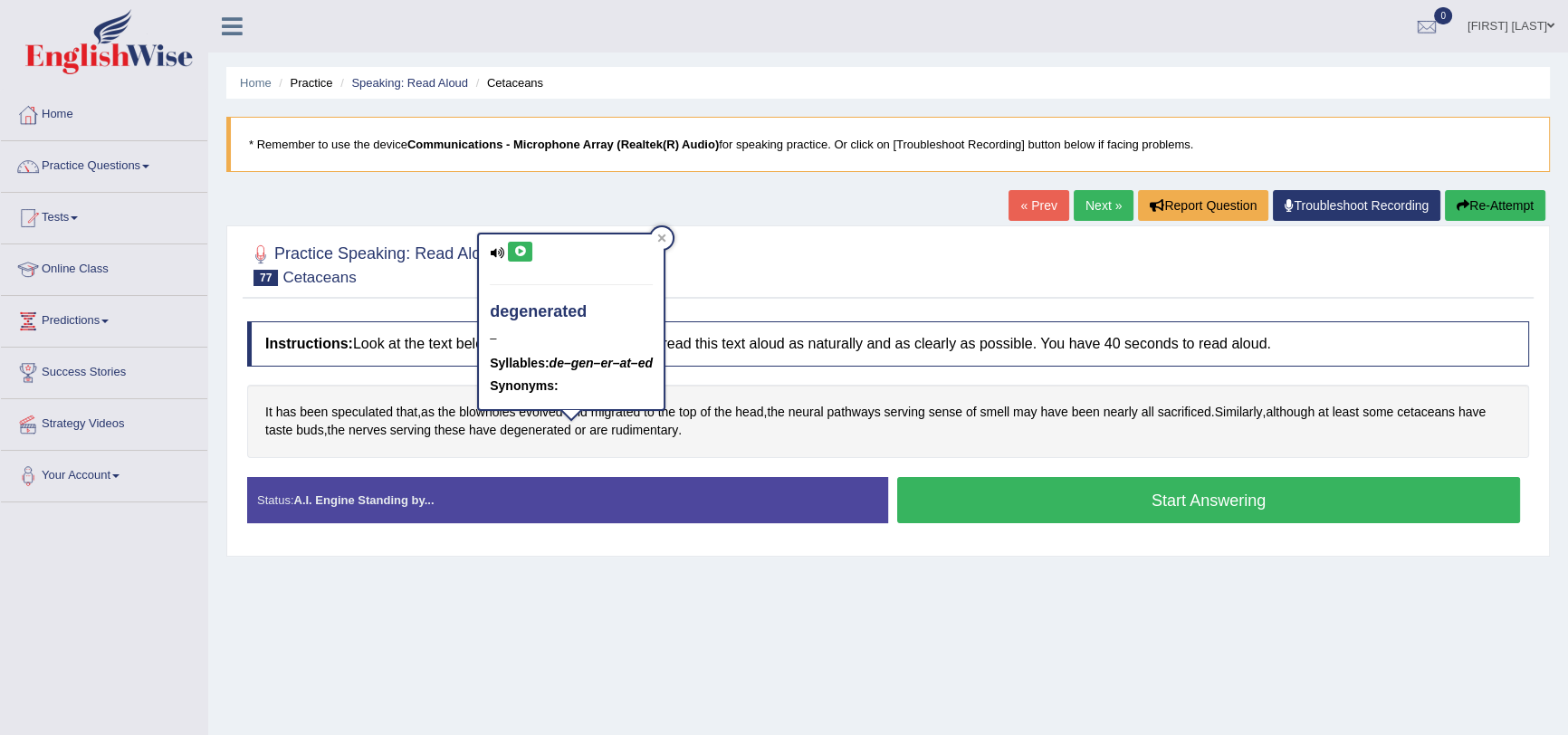 click at bounding box center (520, 252) 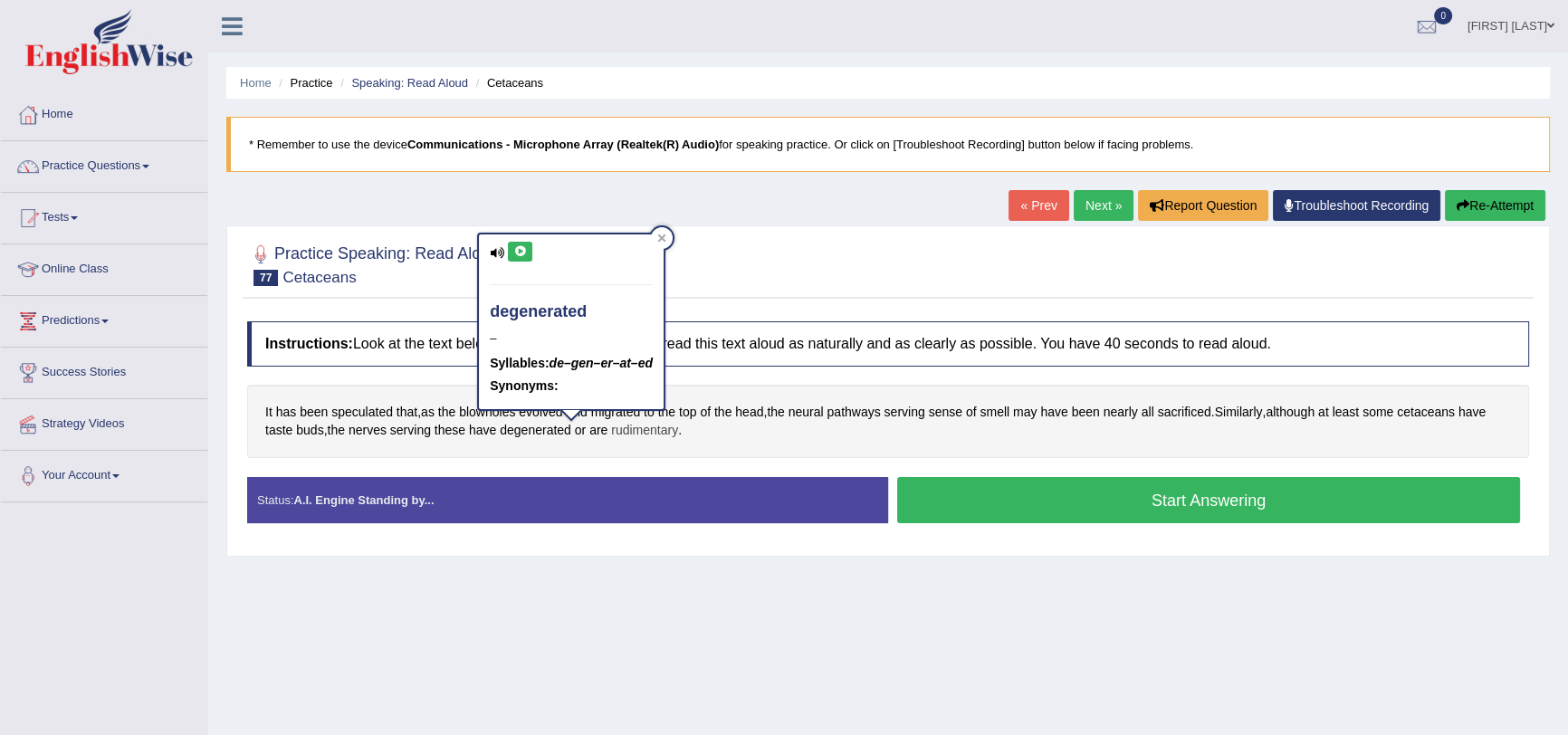 click on "rudimentary" at bounding box center (645, 430) 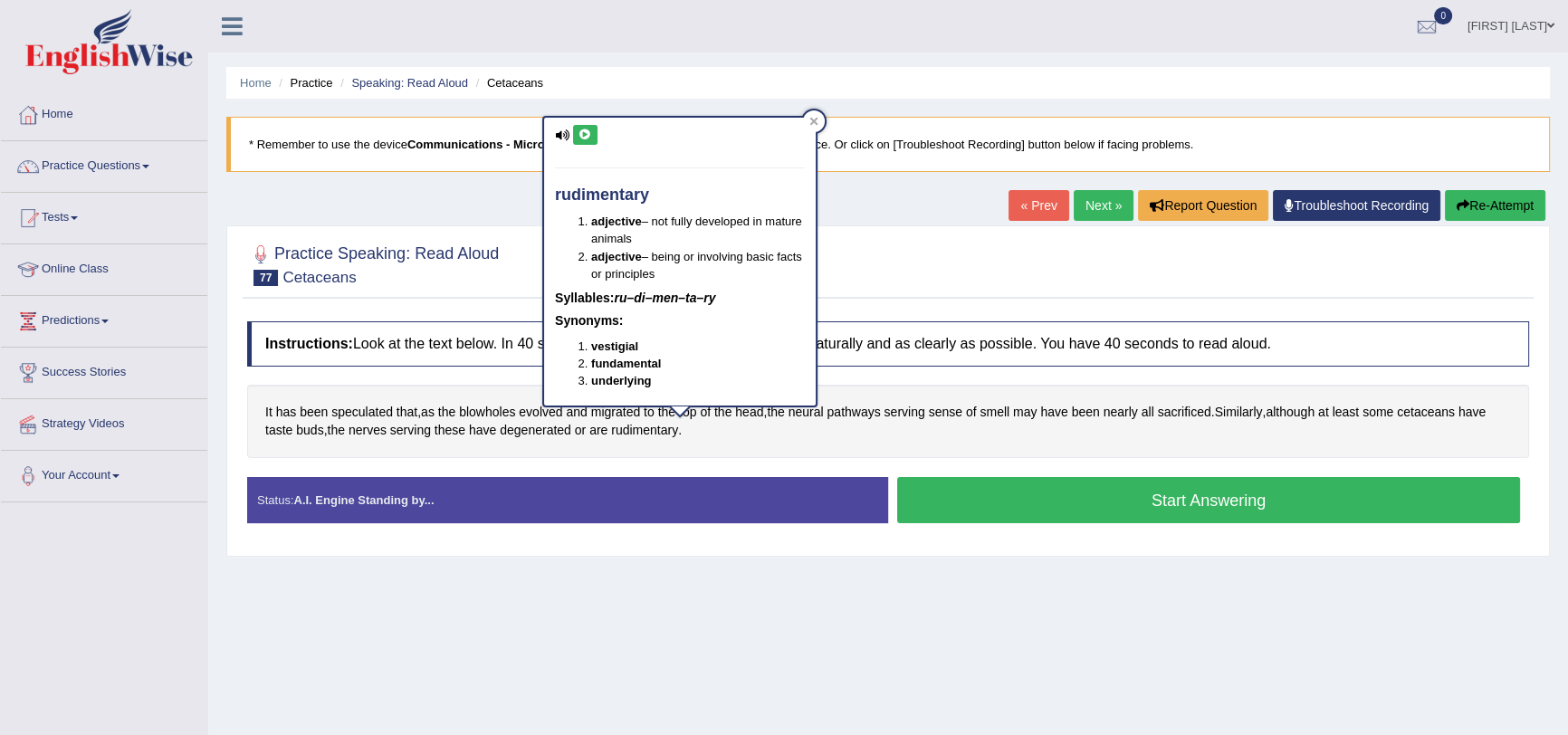 click at bounding box center (585, 135) 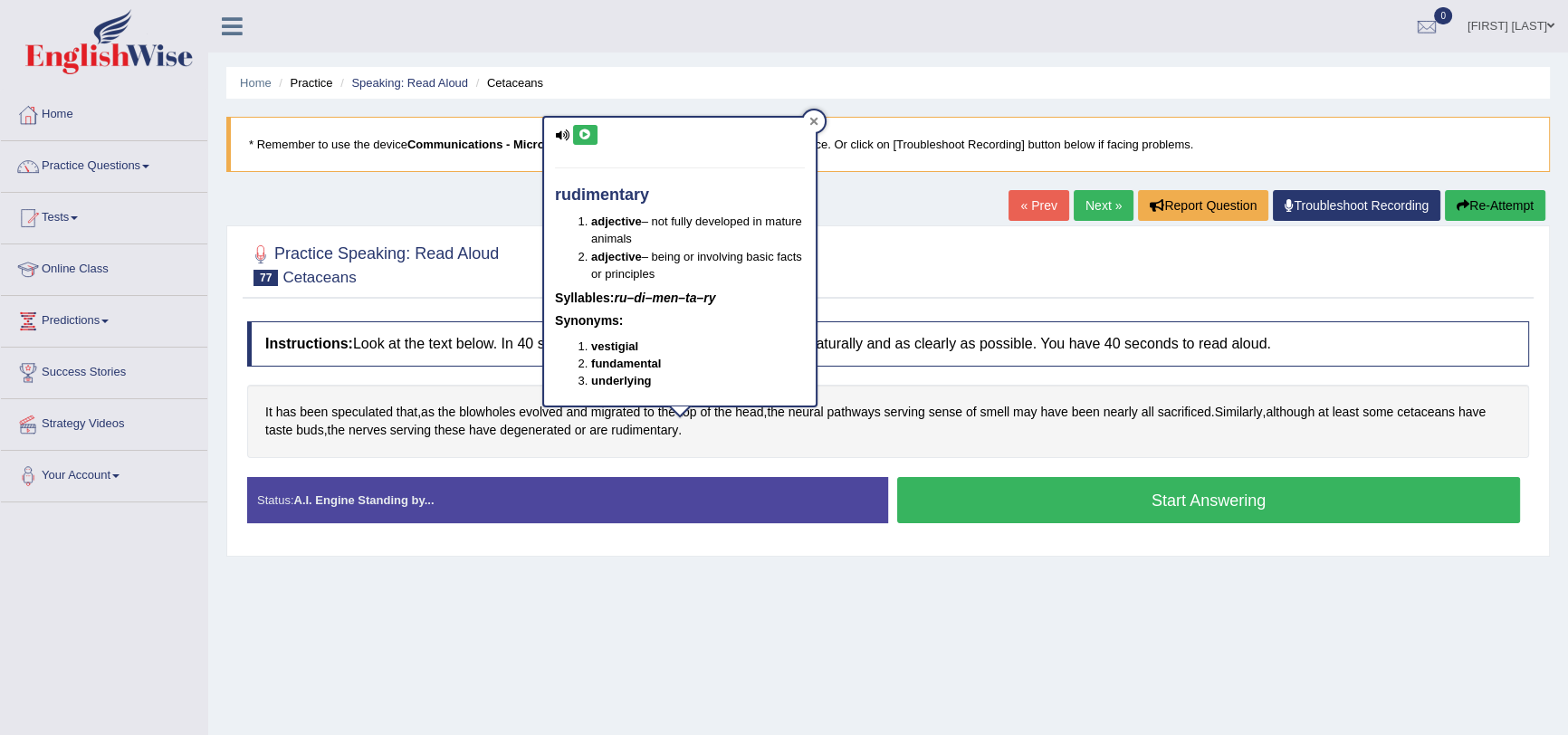 click 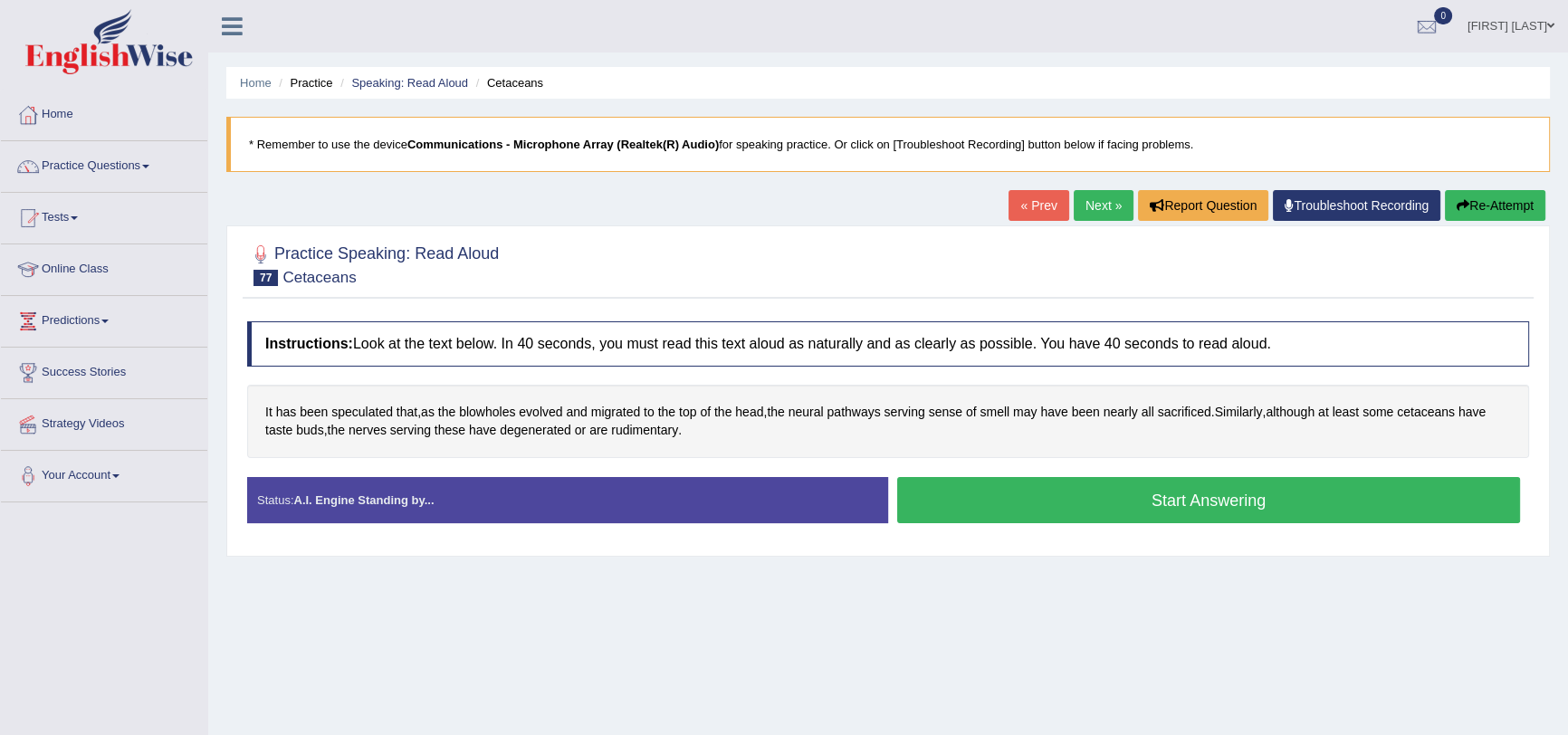 click on "Start Answering" at bounding box center (1209, 500) 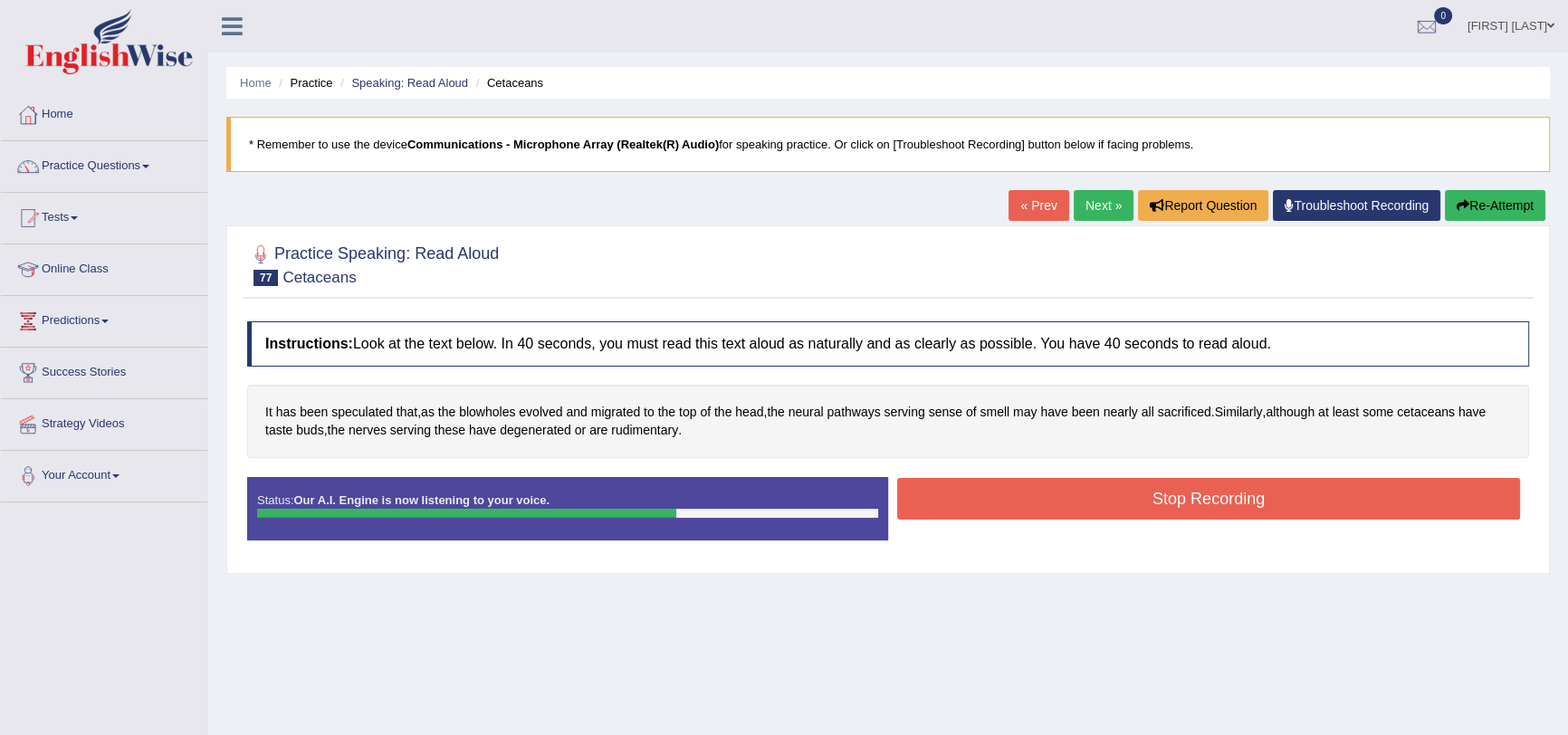 click on "Stop Recording" at bounding box center [1209, 499] 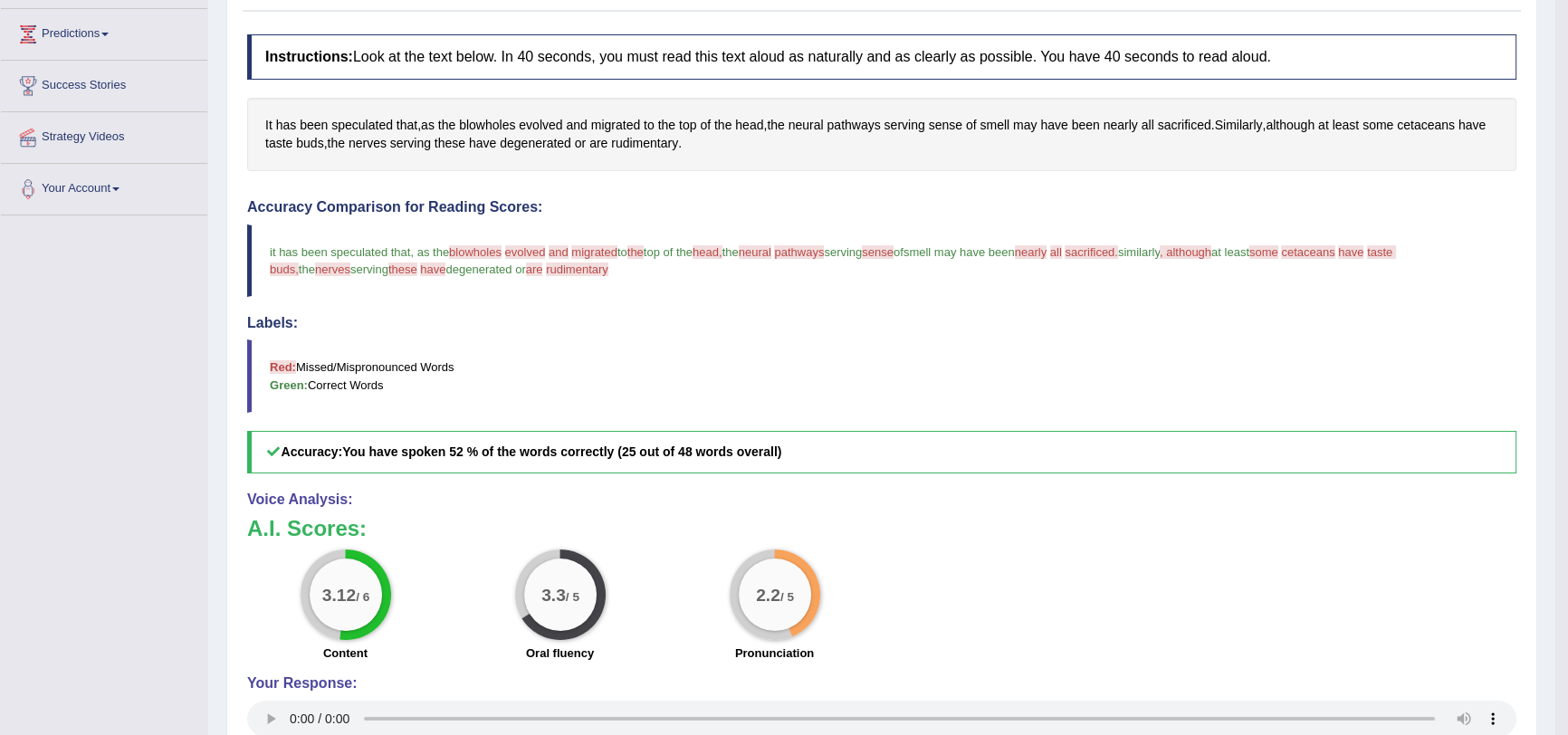 scroll, scrollTop: 0, scrollLeft: 0, axis: both 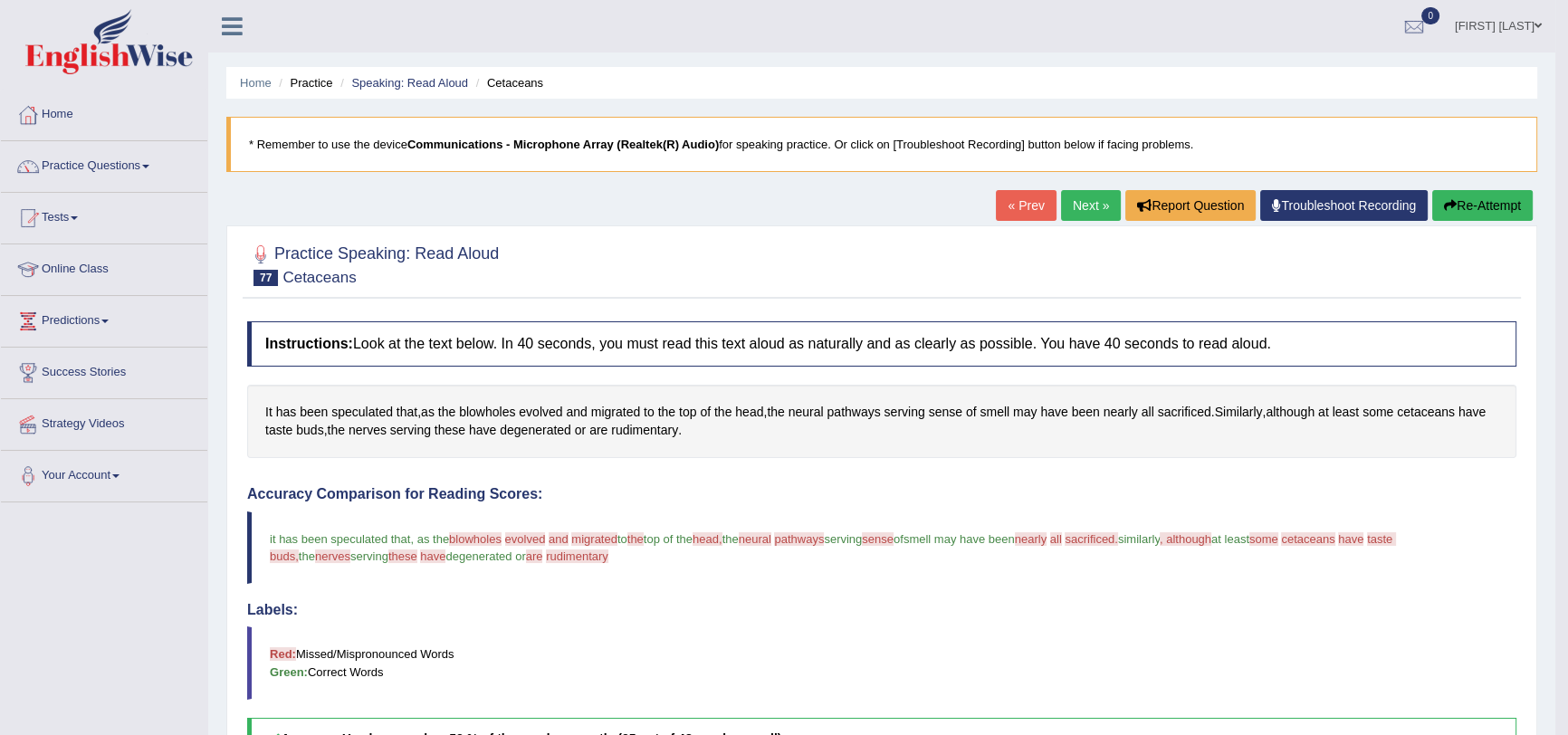 click on "Re-Attempt" at bounding box center [1482, 205] 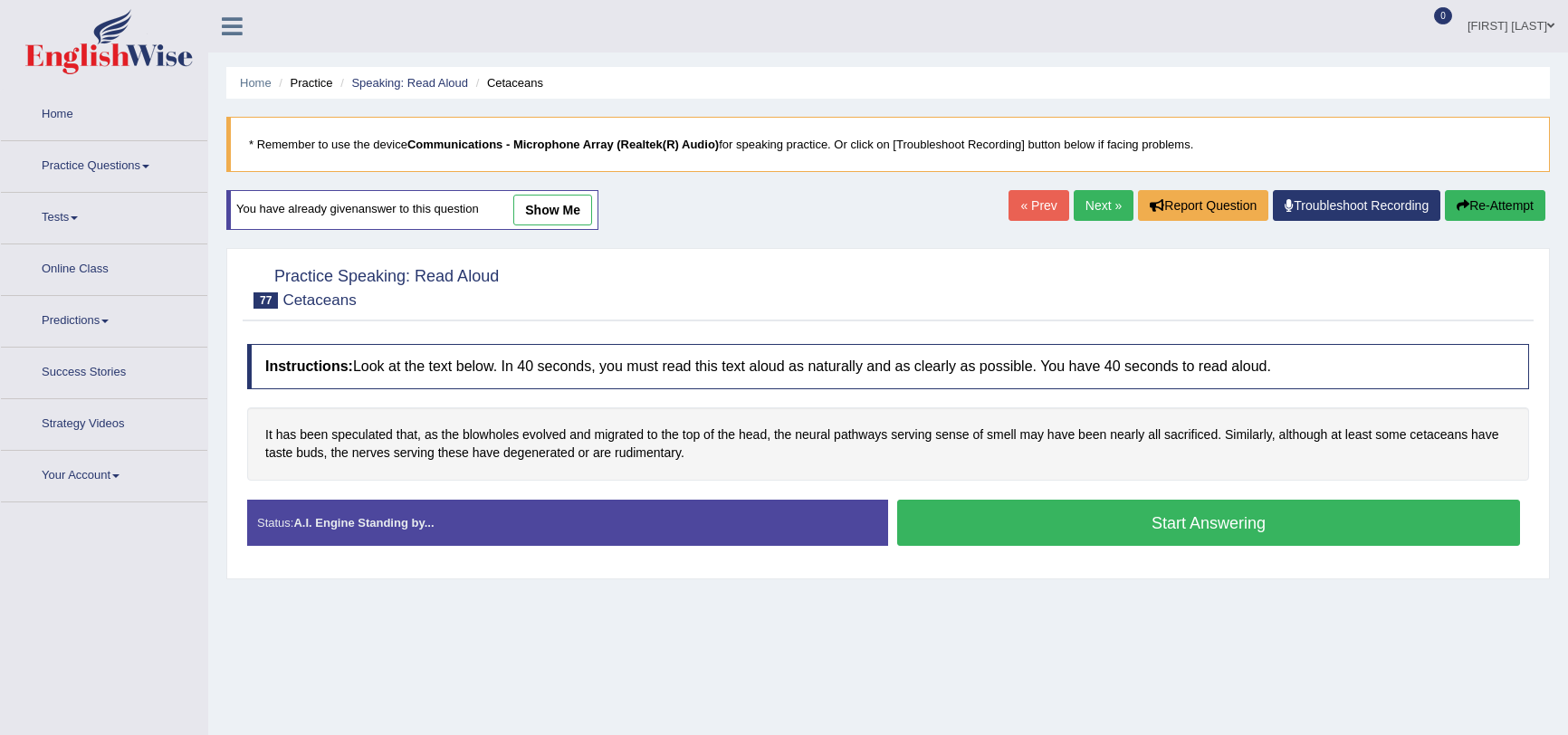 scroll, scrollTop: 0, scrollLeft: 0, axis: both 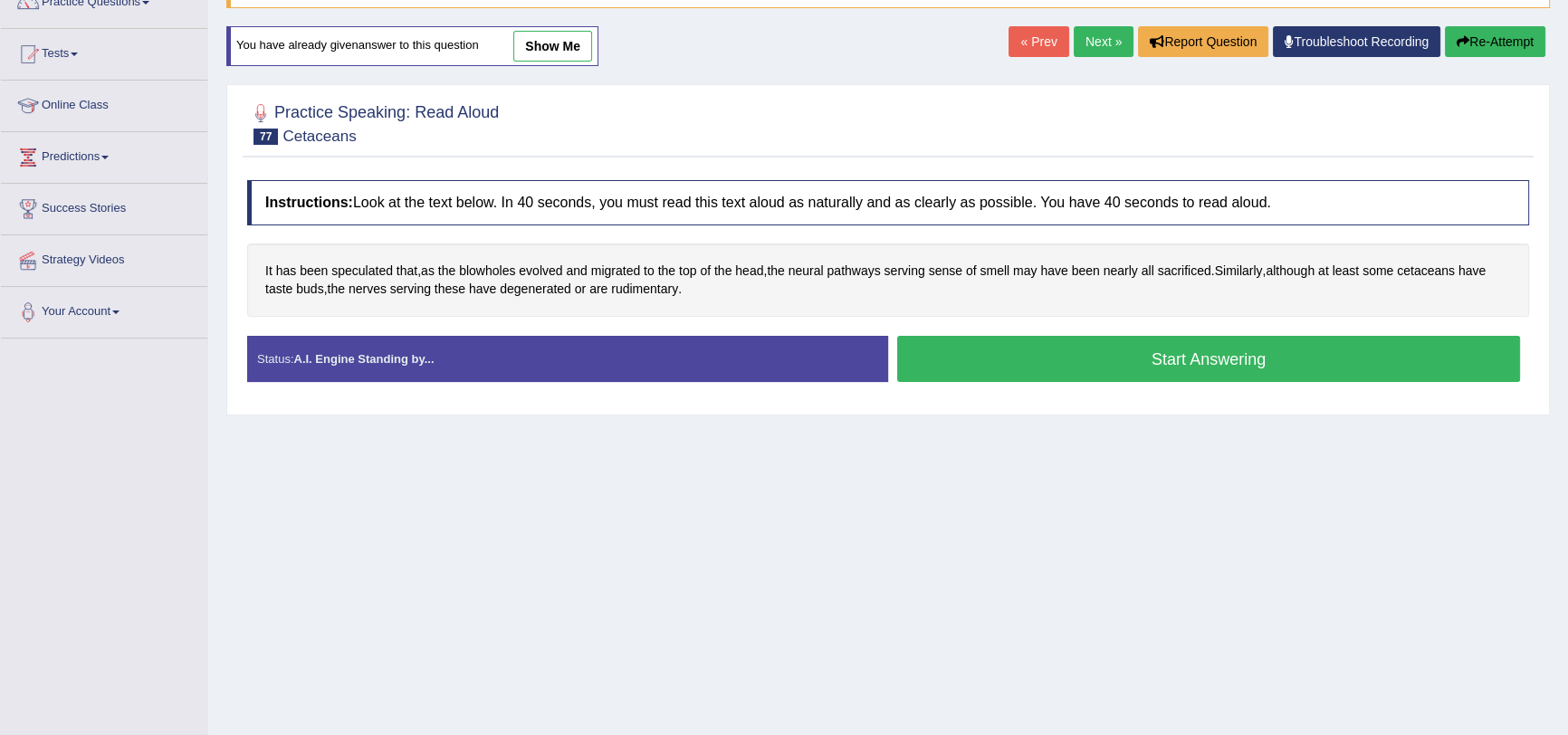 click on "Start Answering" at bounding box center (1209, 358) 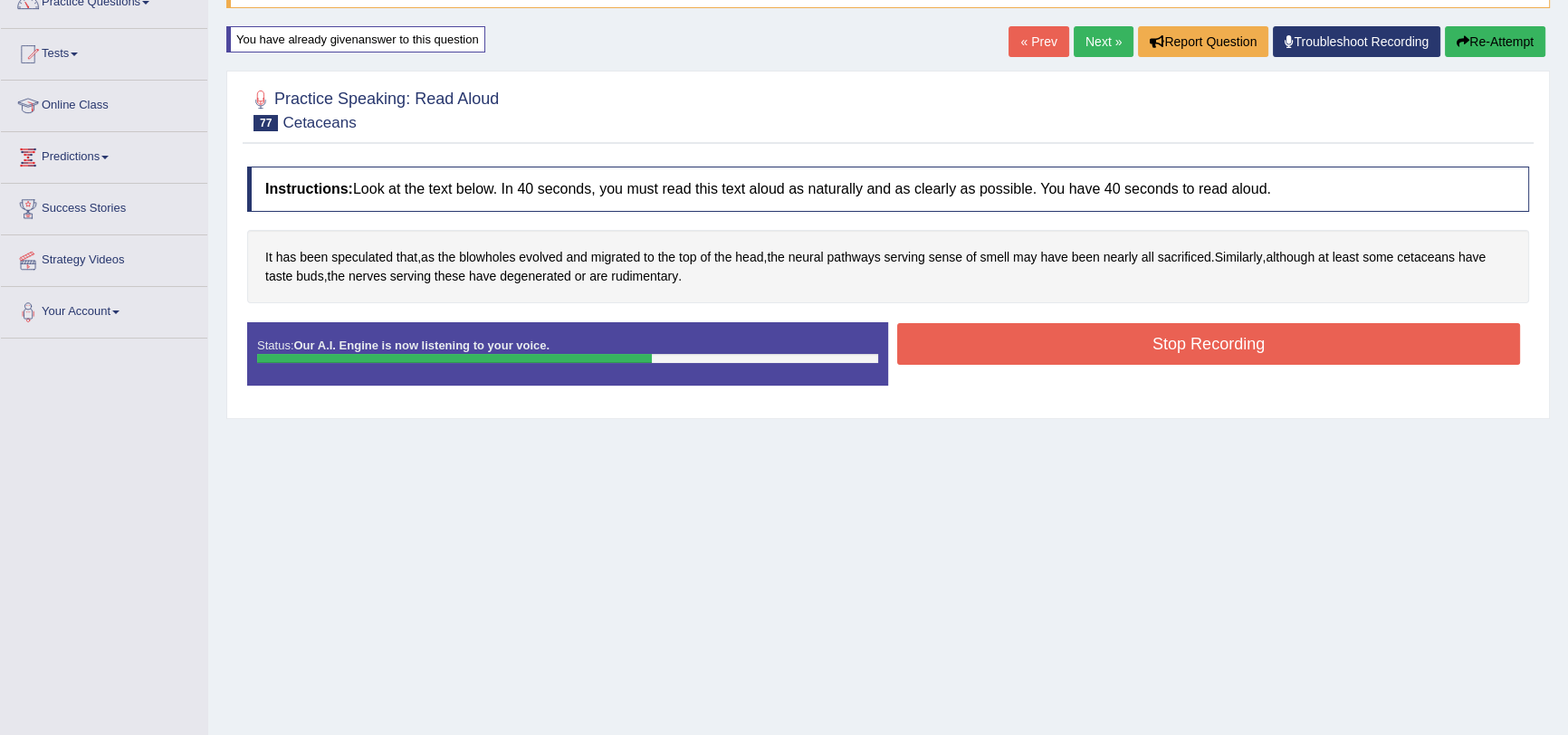 click on "Stop Recording" at bounding box center [1209, 344] 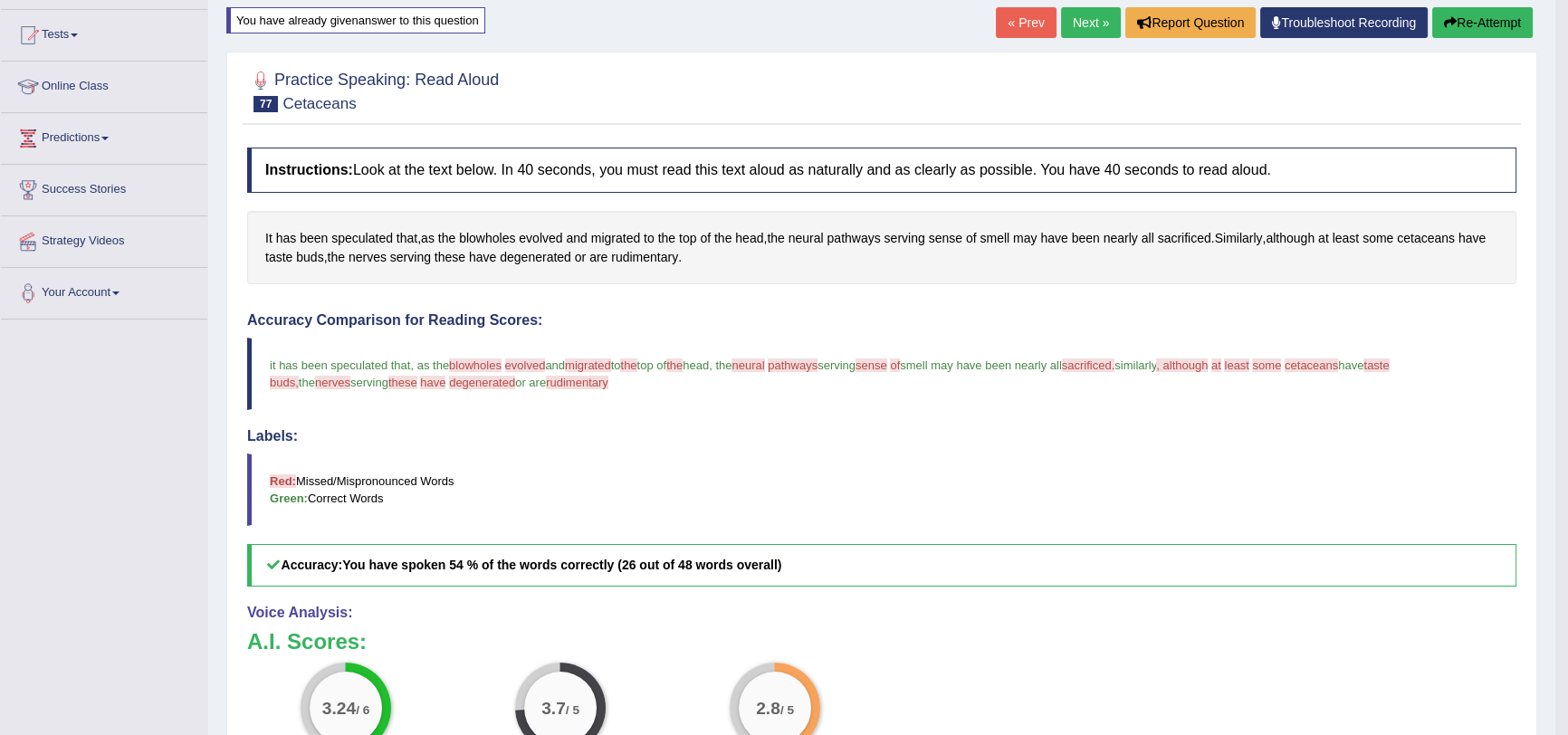 scroll, scrollTop: 0, scrollLeft: 0, axis: both 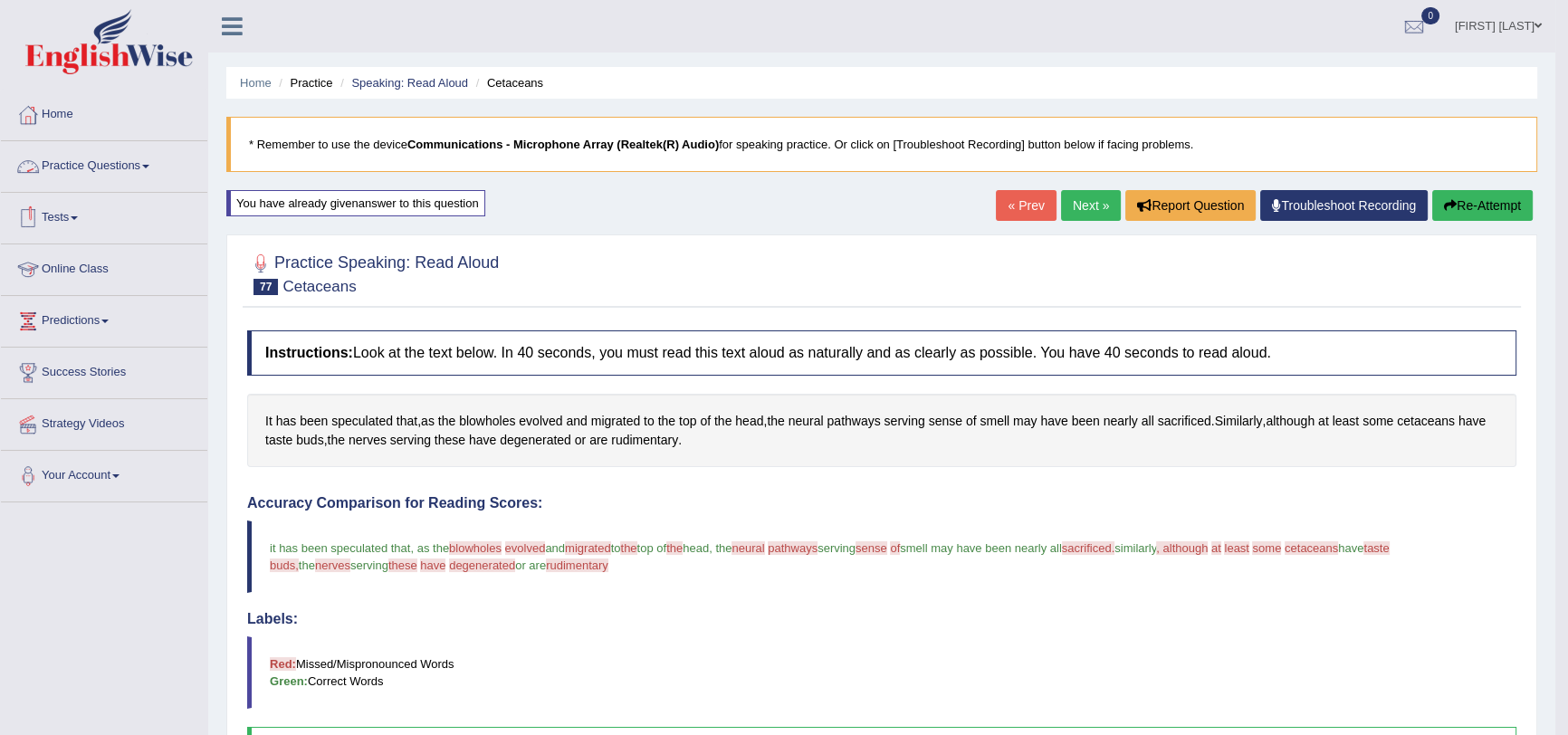 click on "Practice Questions" at bounding box center (104, 164) 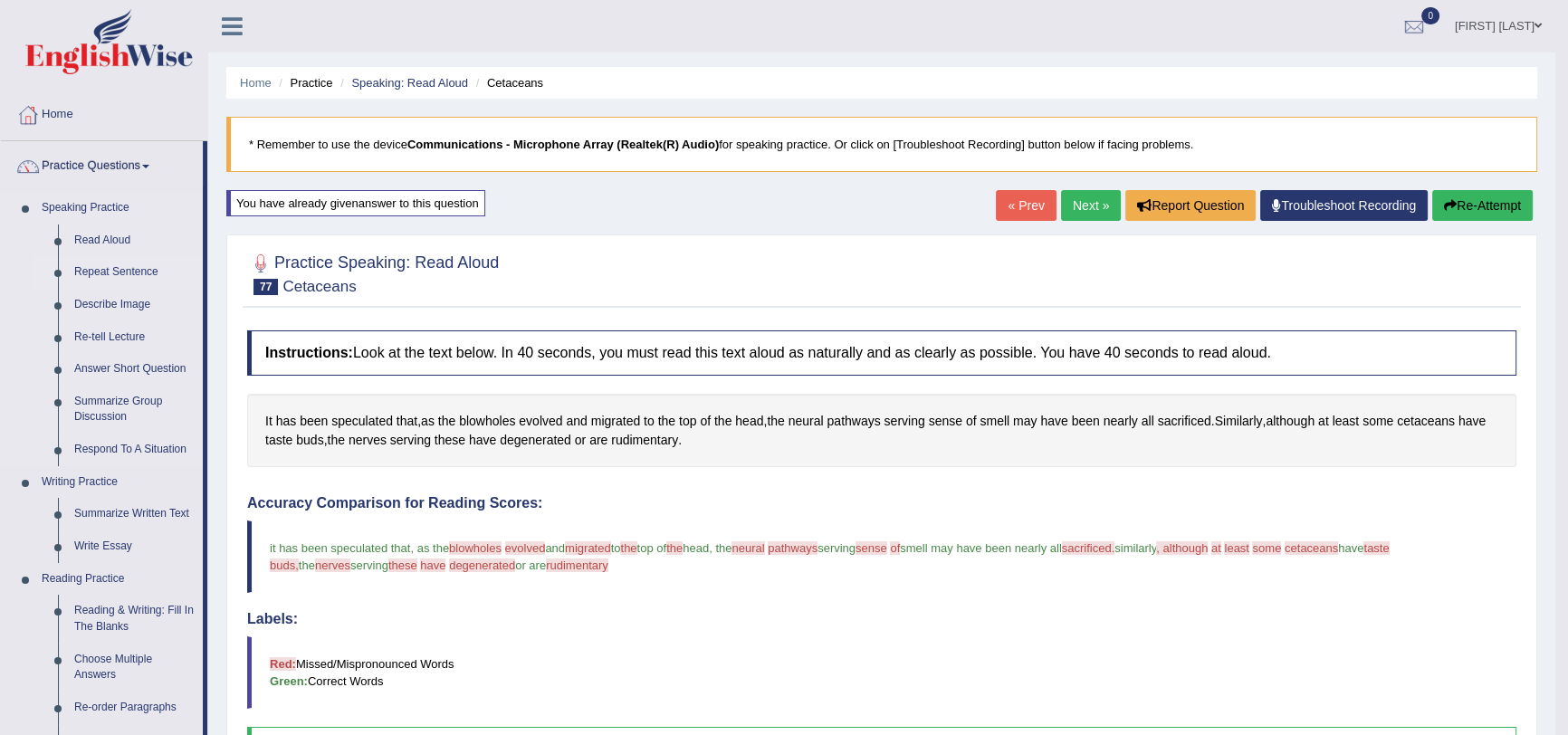 click on "Repeat Sentence" at bounding box center (134, 272) 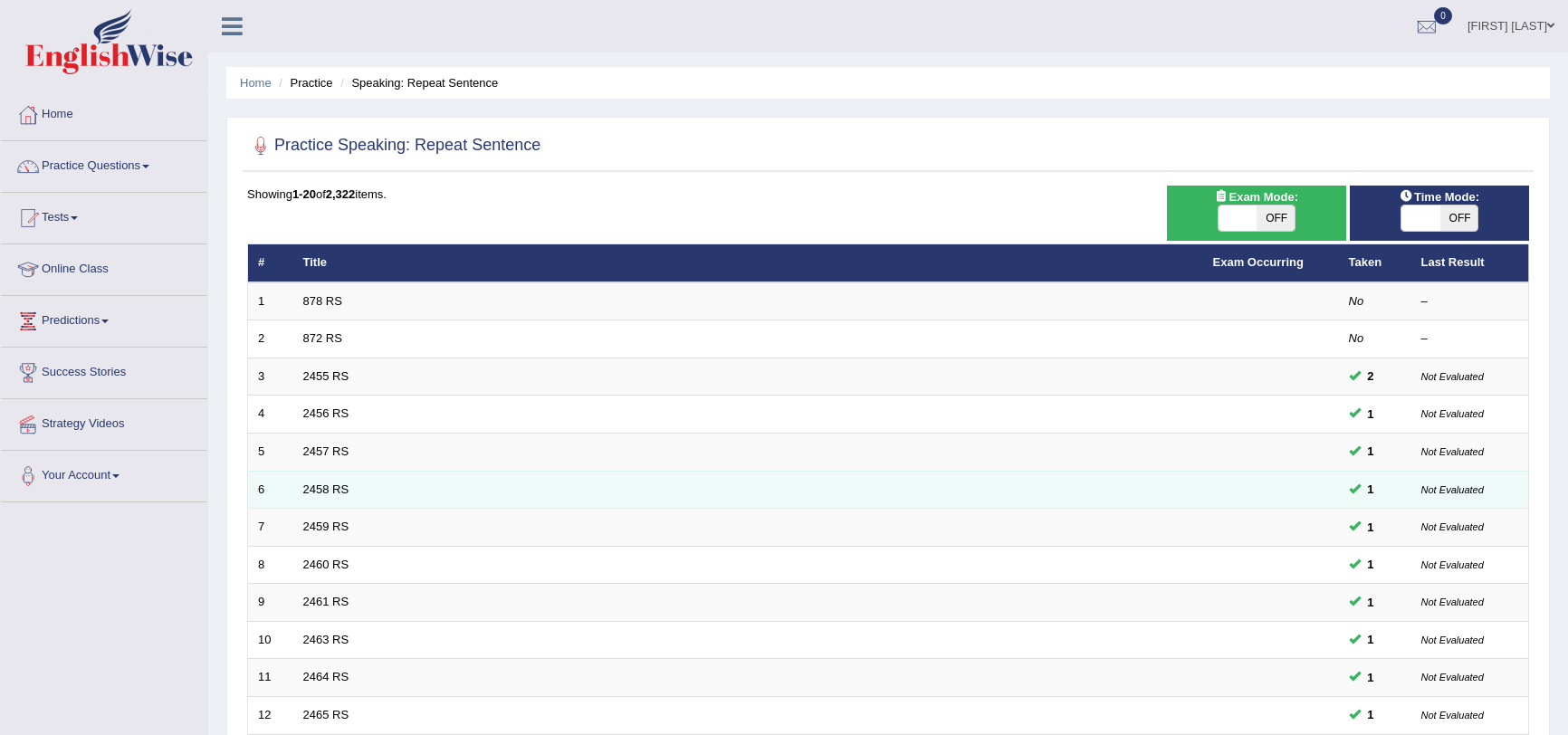 scroll, scrollTop: 0, scrollLeft: 0, axis: both 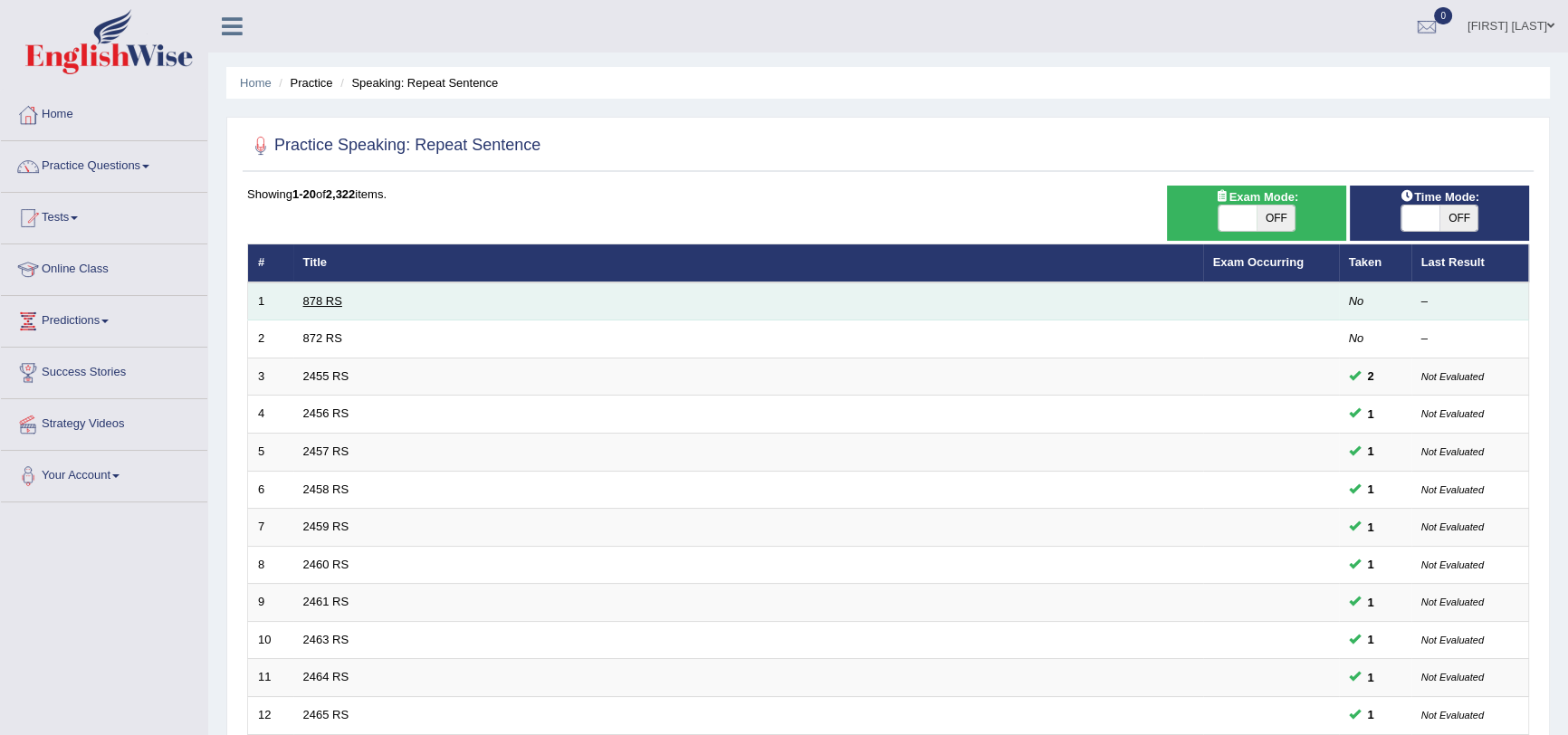 click on "878 RS" at bounding box center (322, 301) 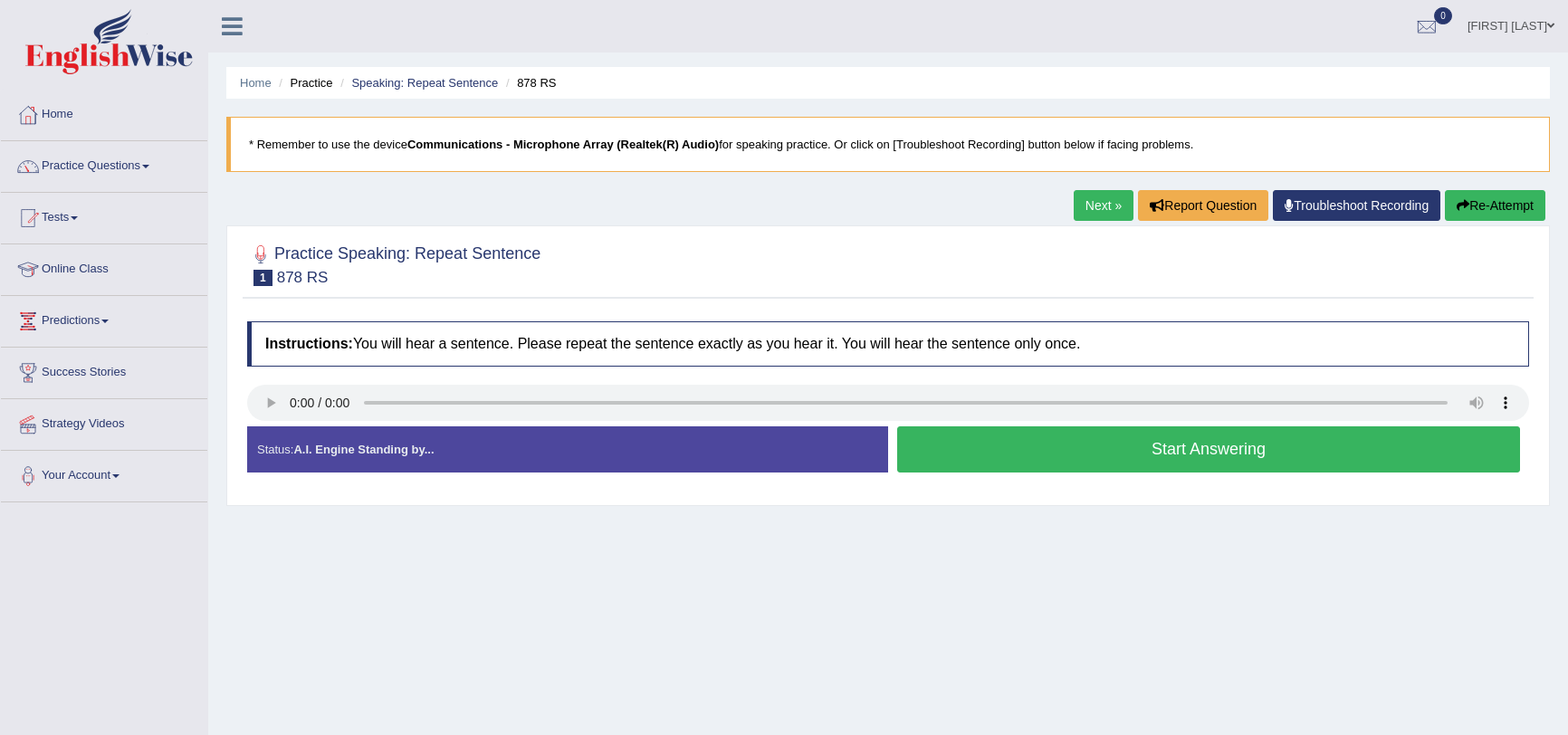 scroll, scrollTop: 0, scrollLeft: 0, axis: both 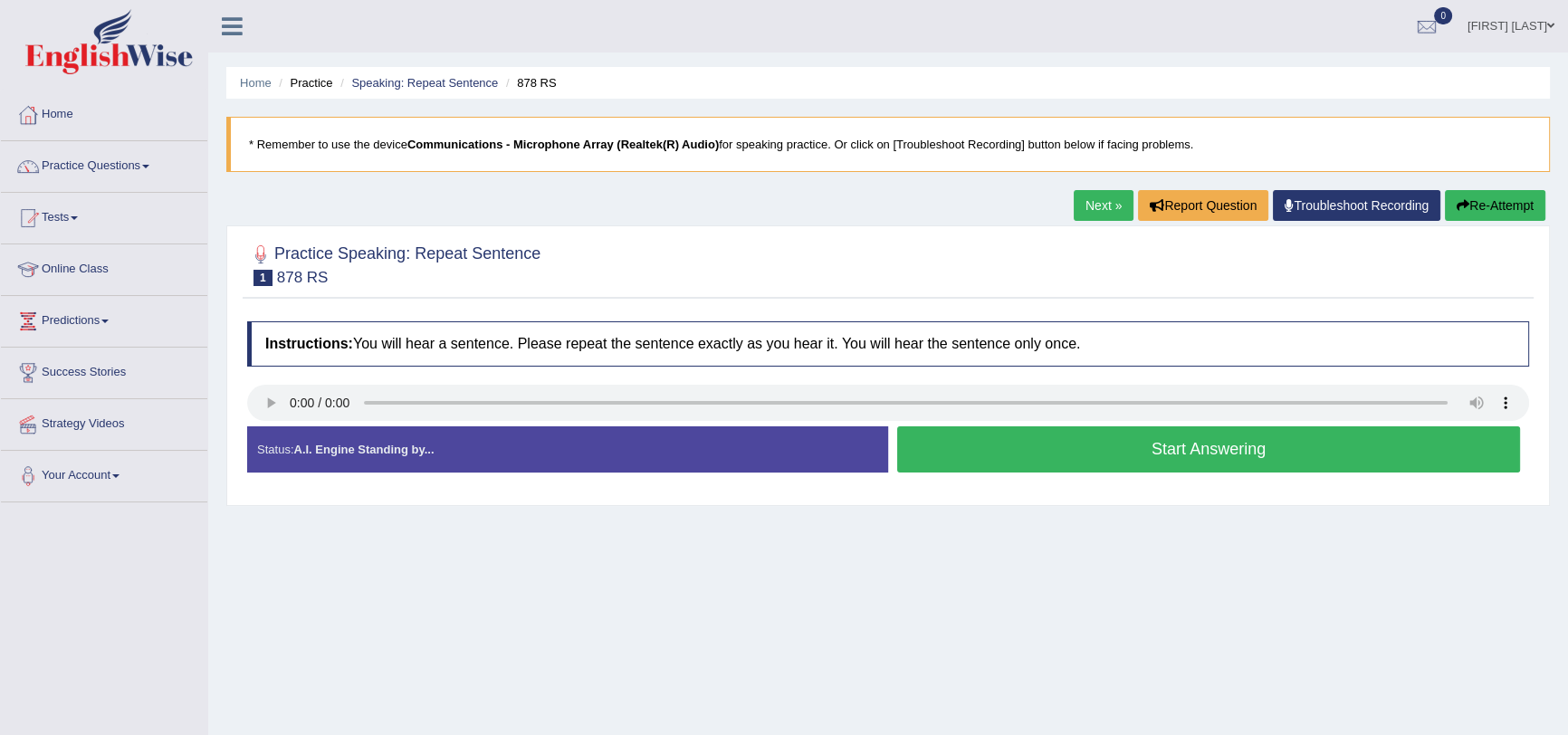 click on "Start Answering" at bounding box center (1209, 449) 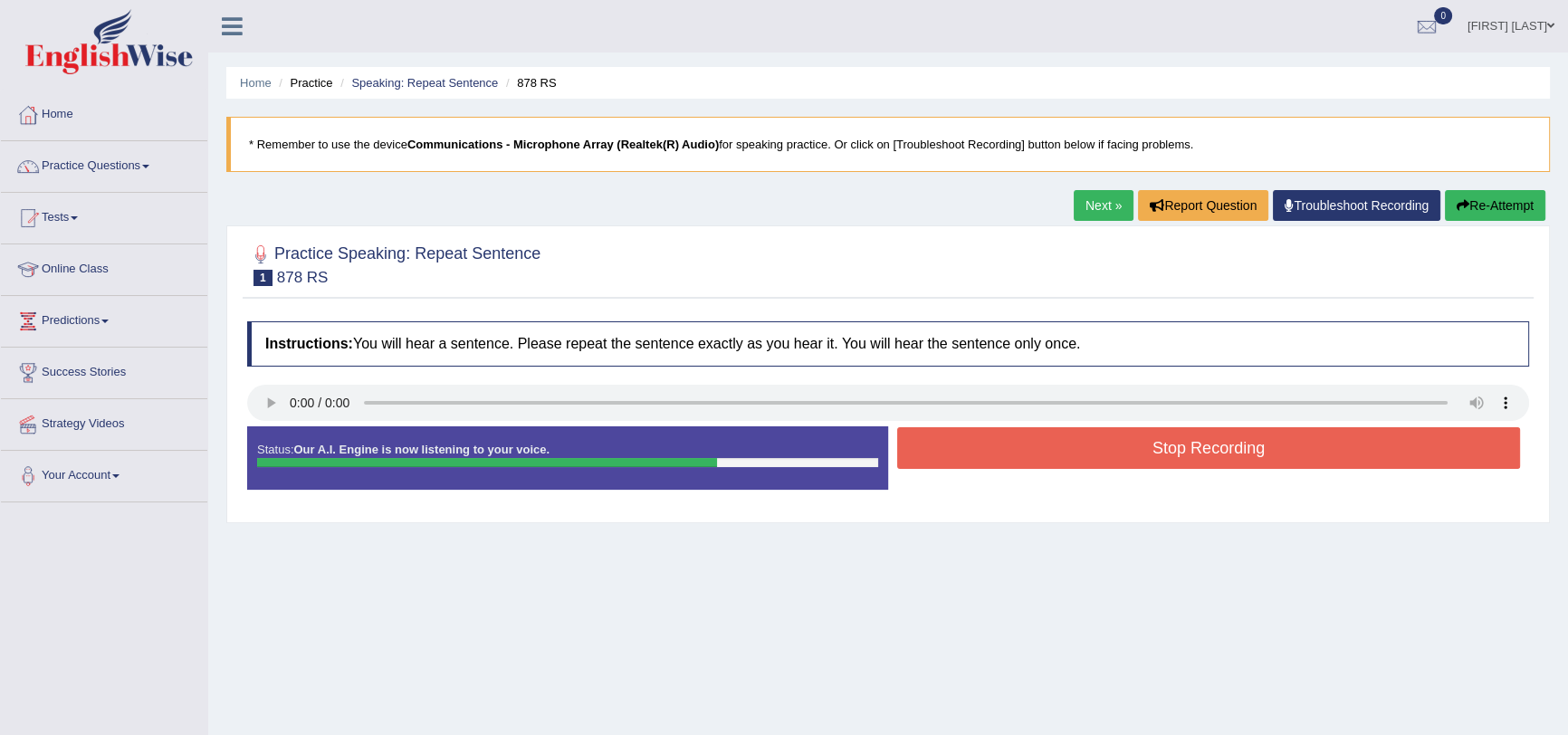 click on "Stop Recording" at bounding box center [1209, 448] 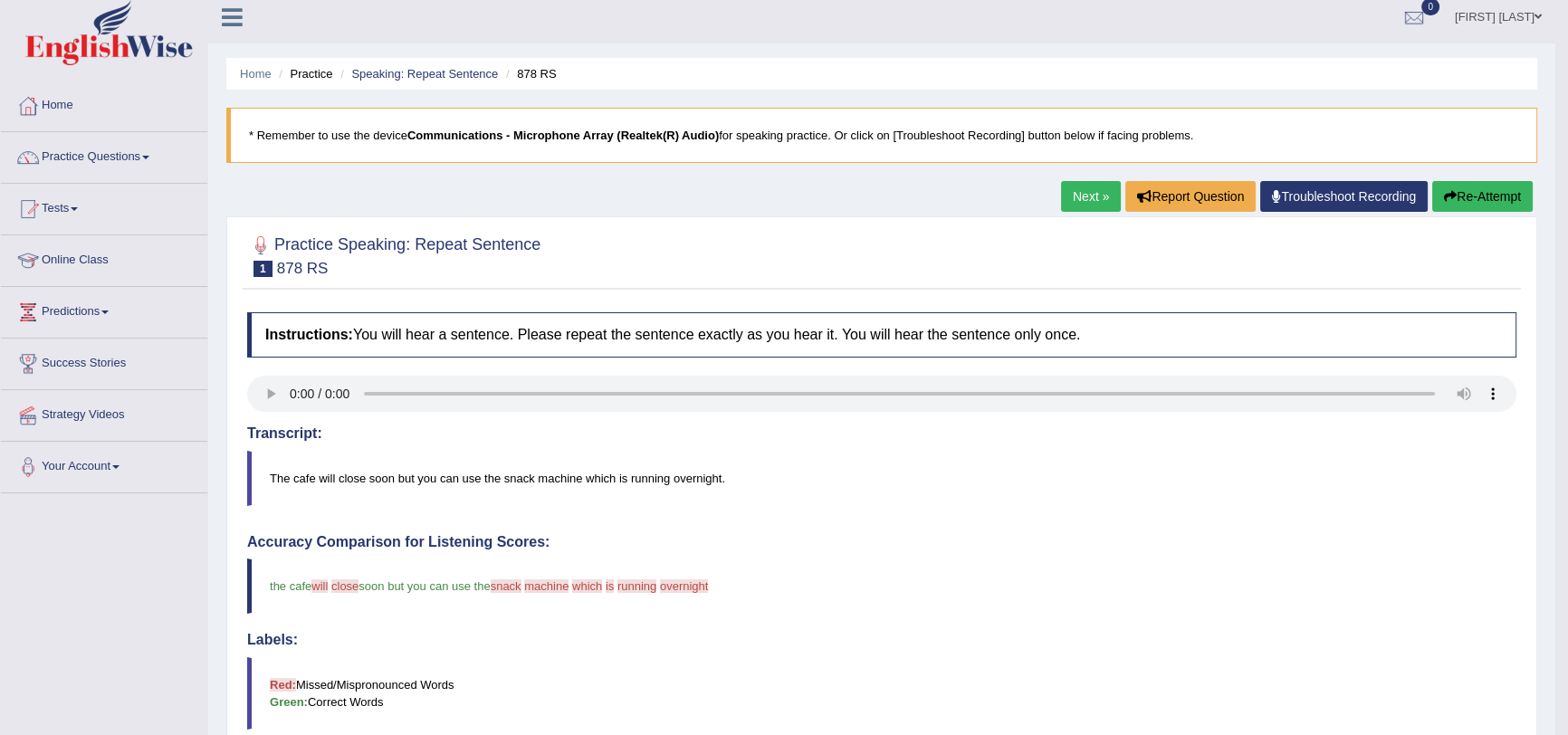 scroll, scrollTop: 0, scrollLeft: 0, axis: both 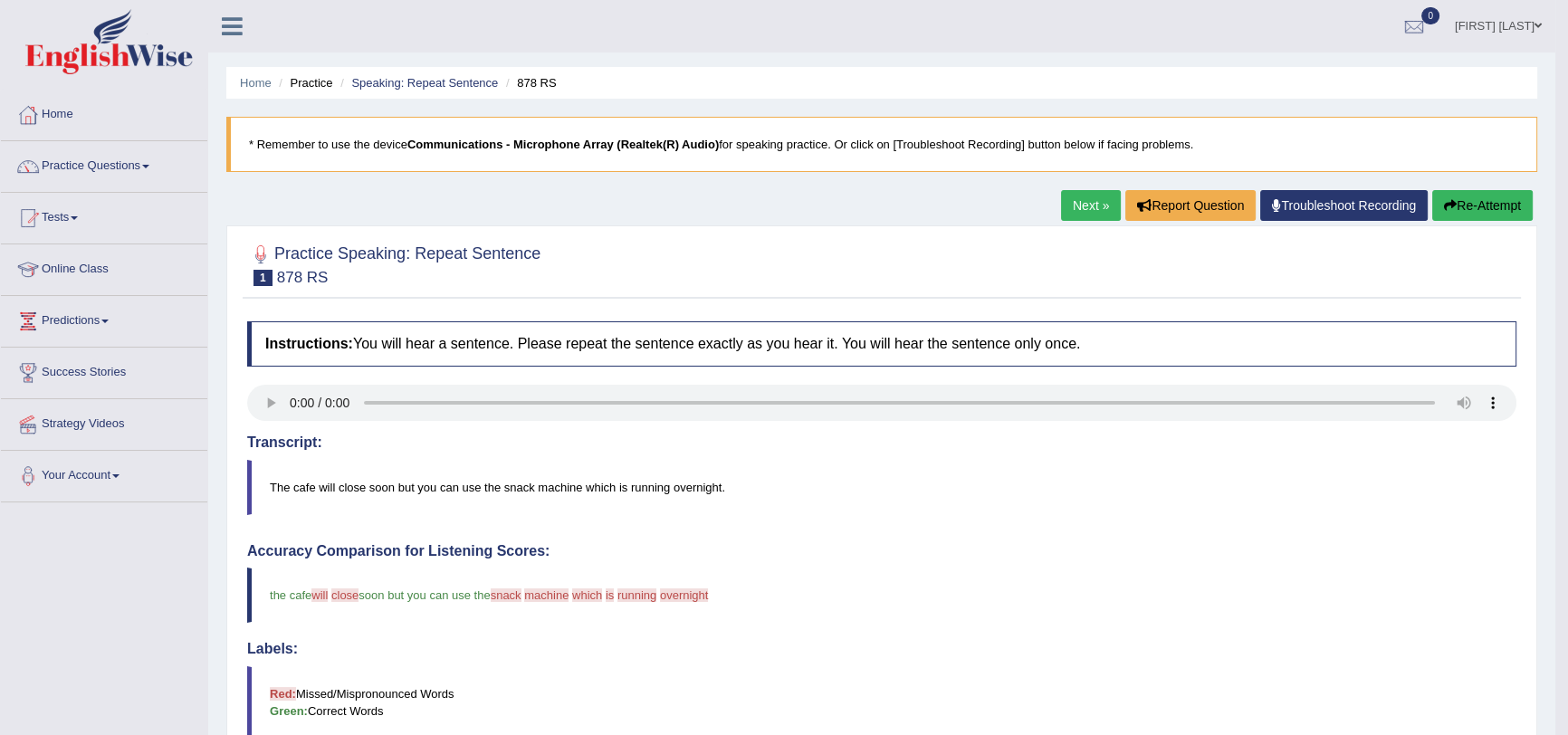 click on "Next »" at bounding box center (1091, 205) 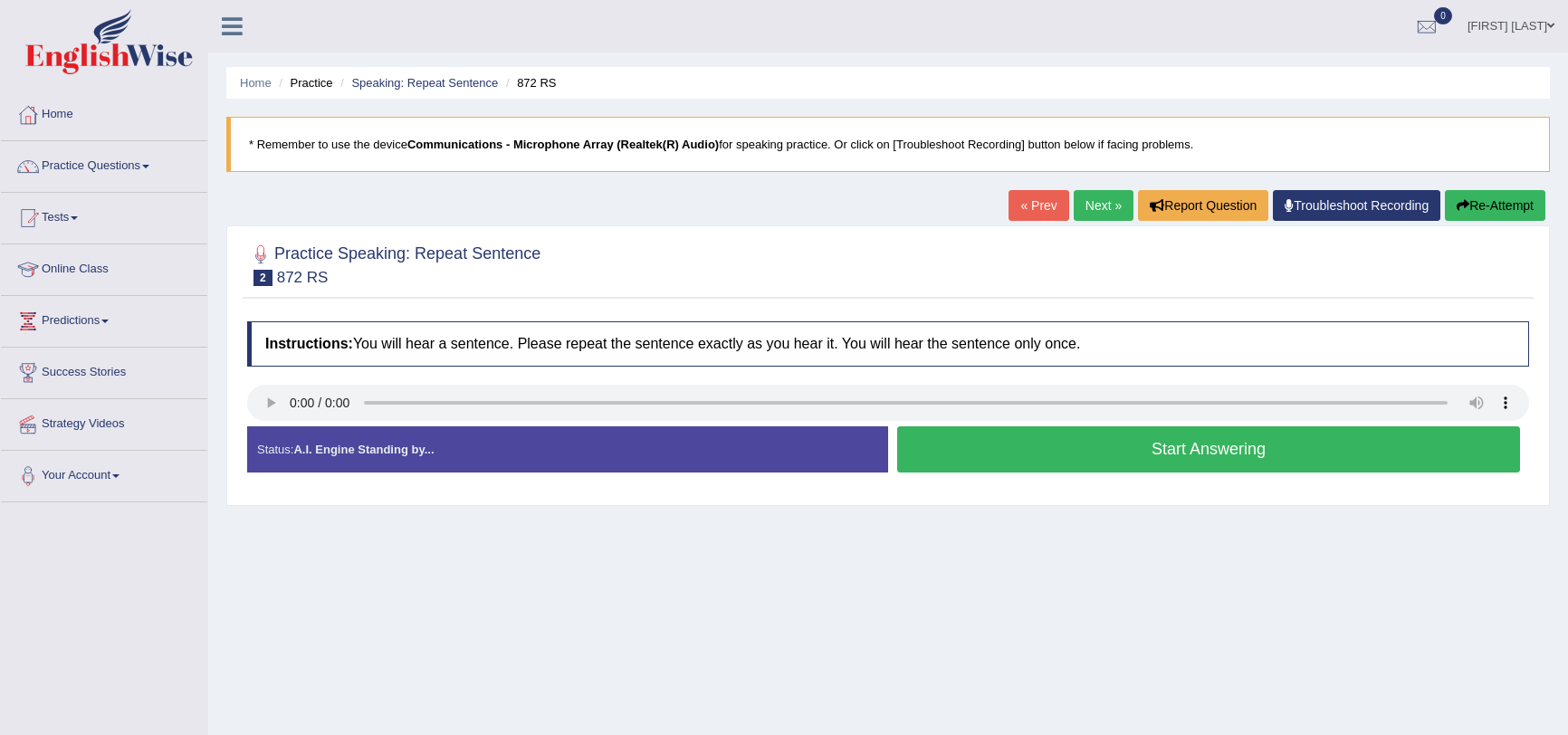scroll, scrollTop: 0, scrollLeft: 0, axis: both 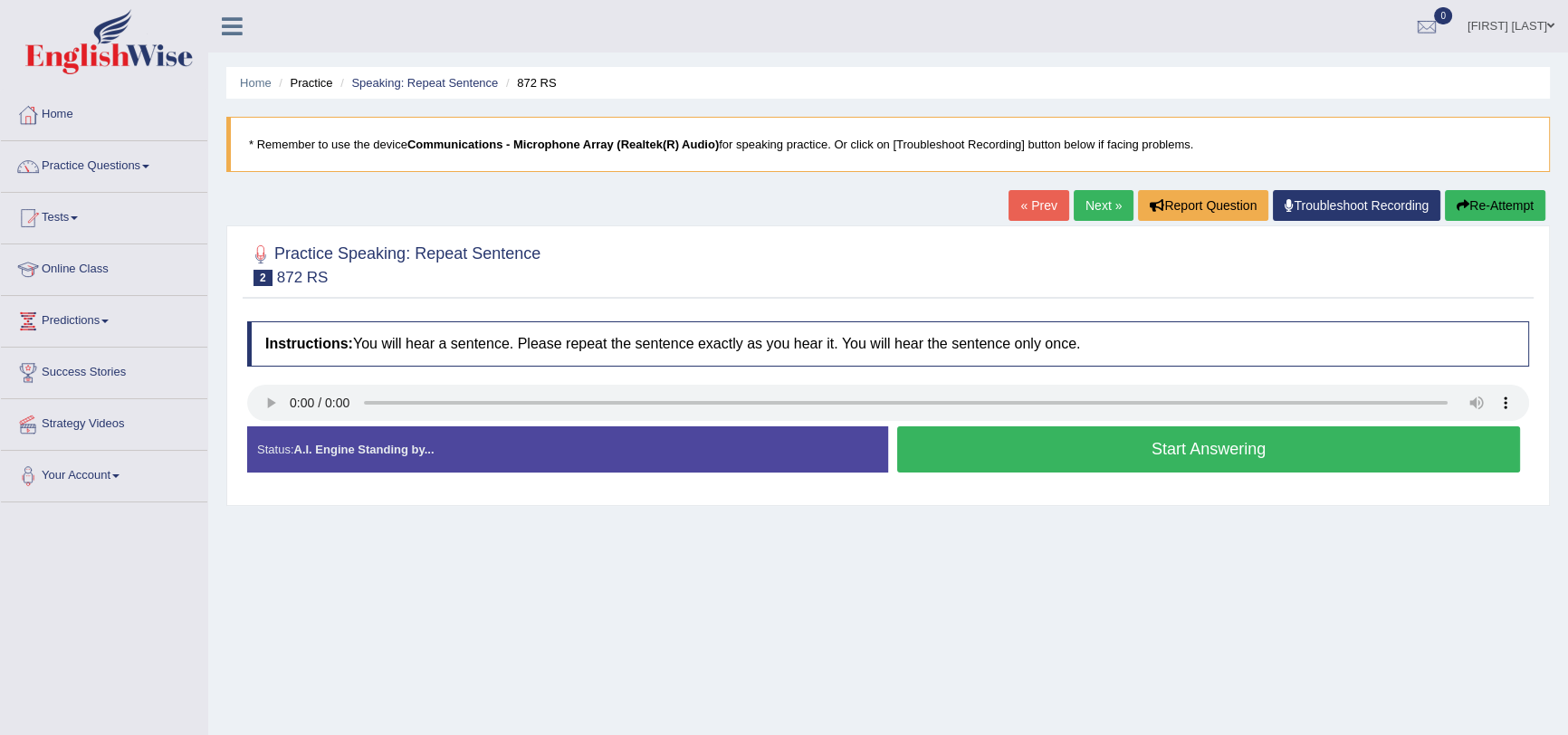 click on "Start Answering" at bounding box center [1209, 449] 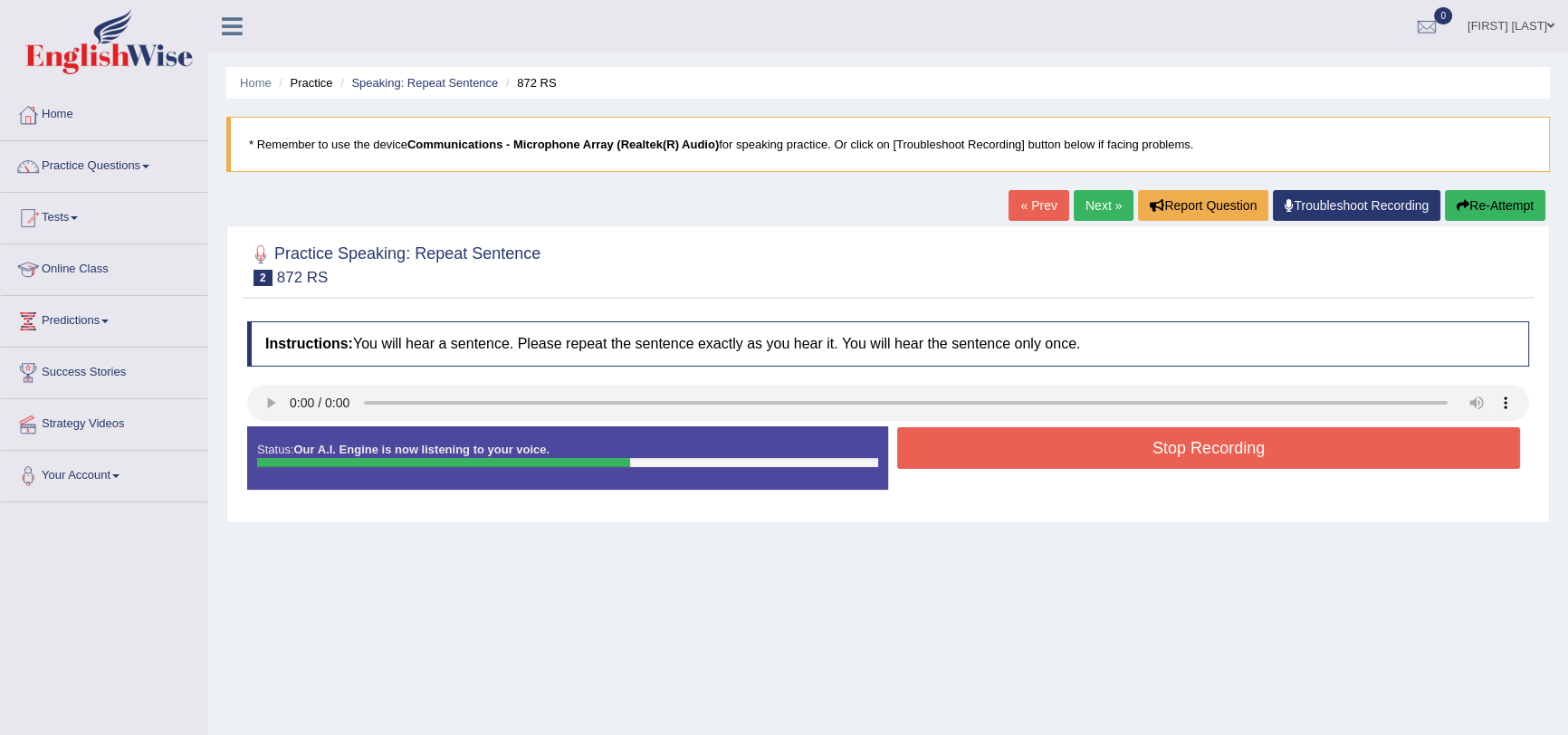click on "Stop Recording" at bounding box center (1209, 448) 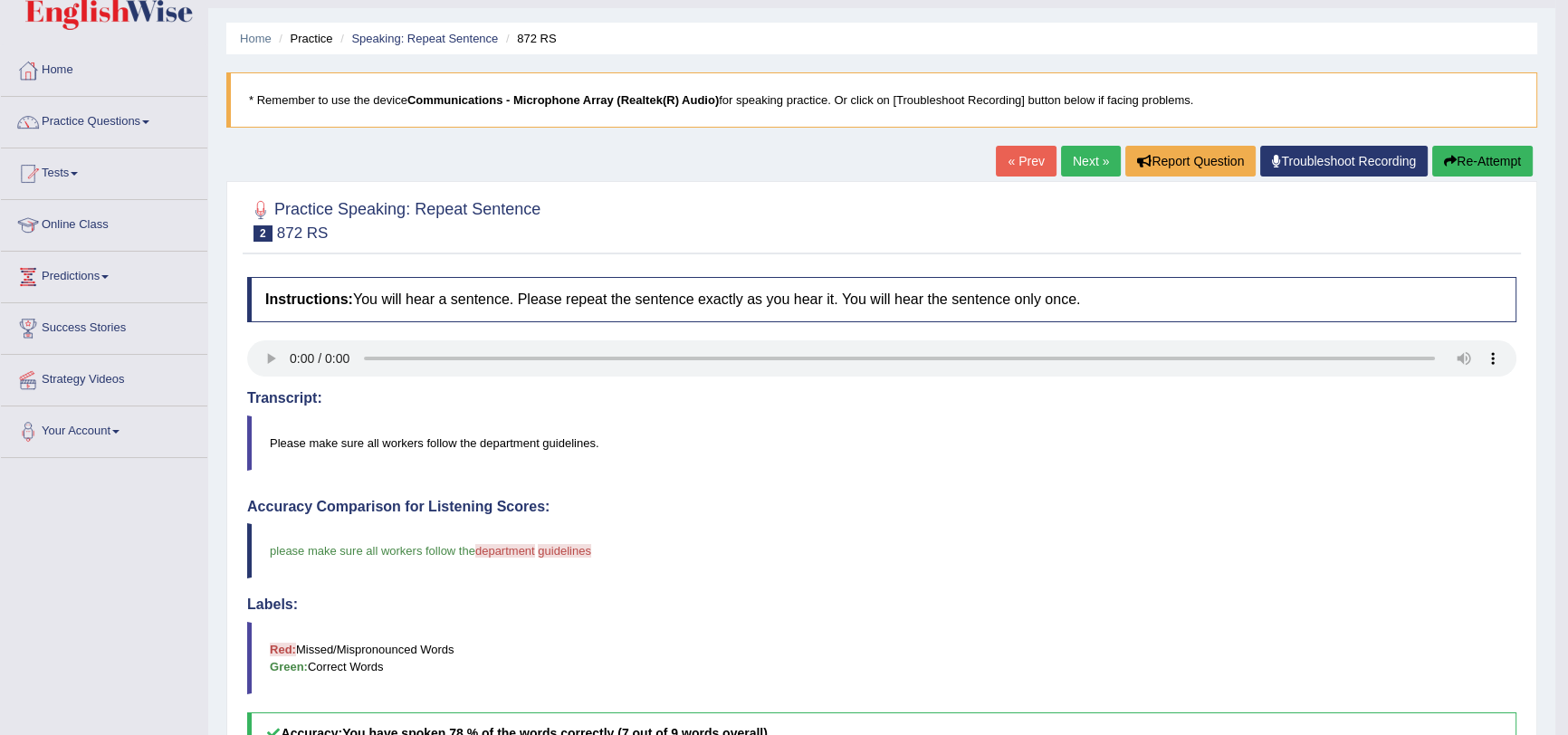 scroll, scrollTop: 0, scrollLeft: 0, axis: both 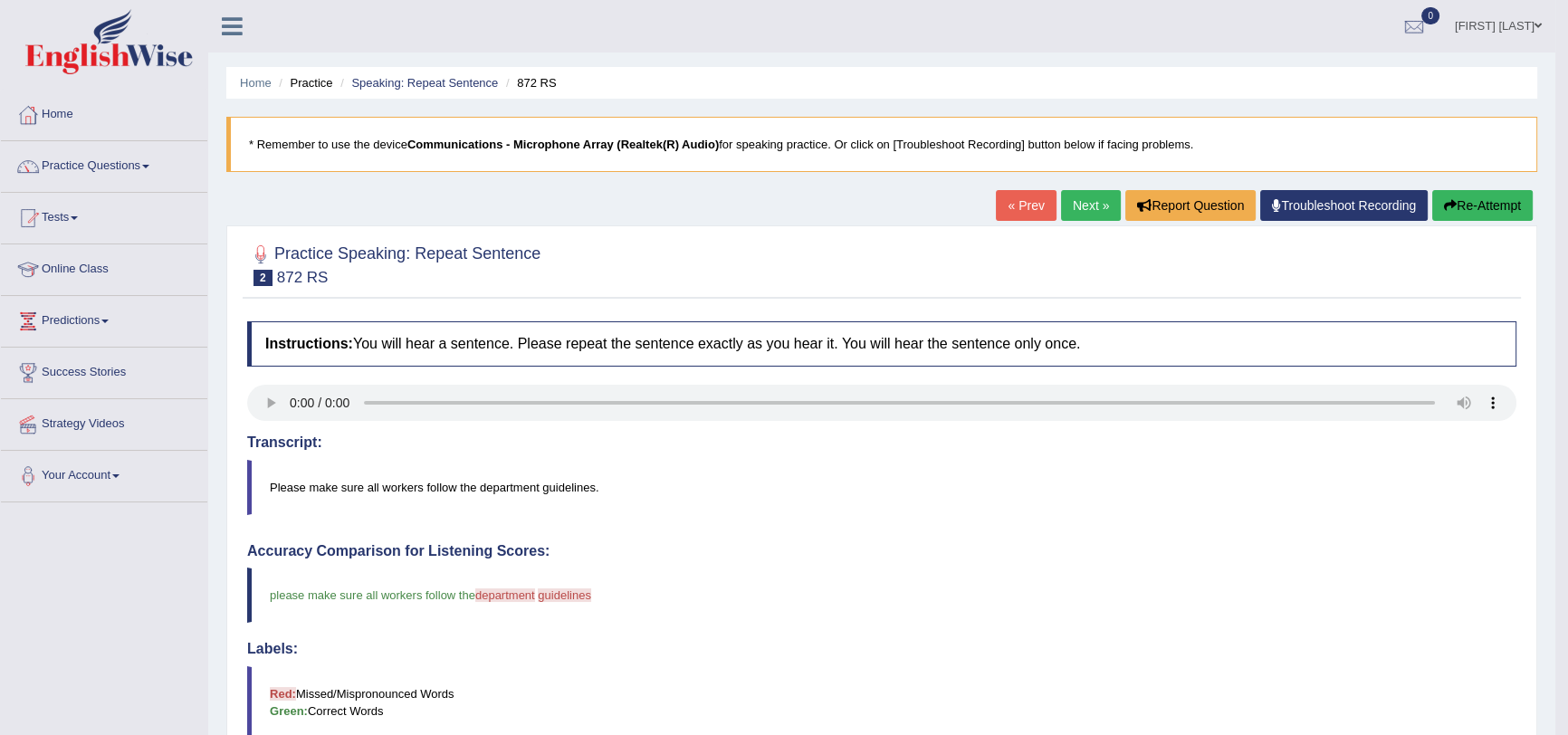 click on "Next »" at bounding box center [1091, 205] 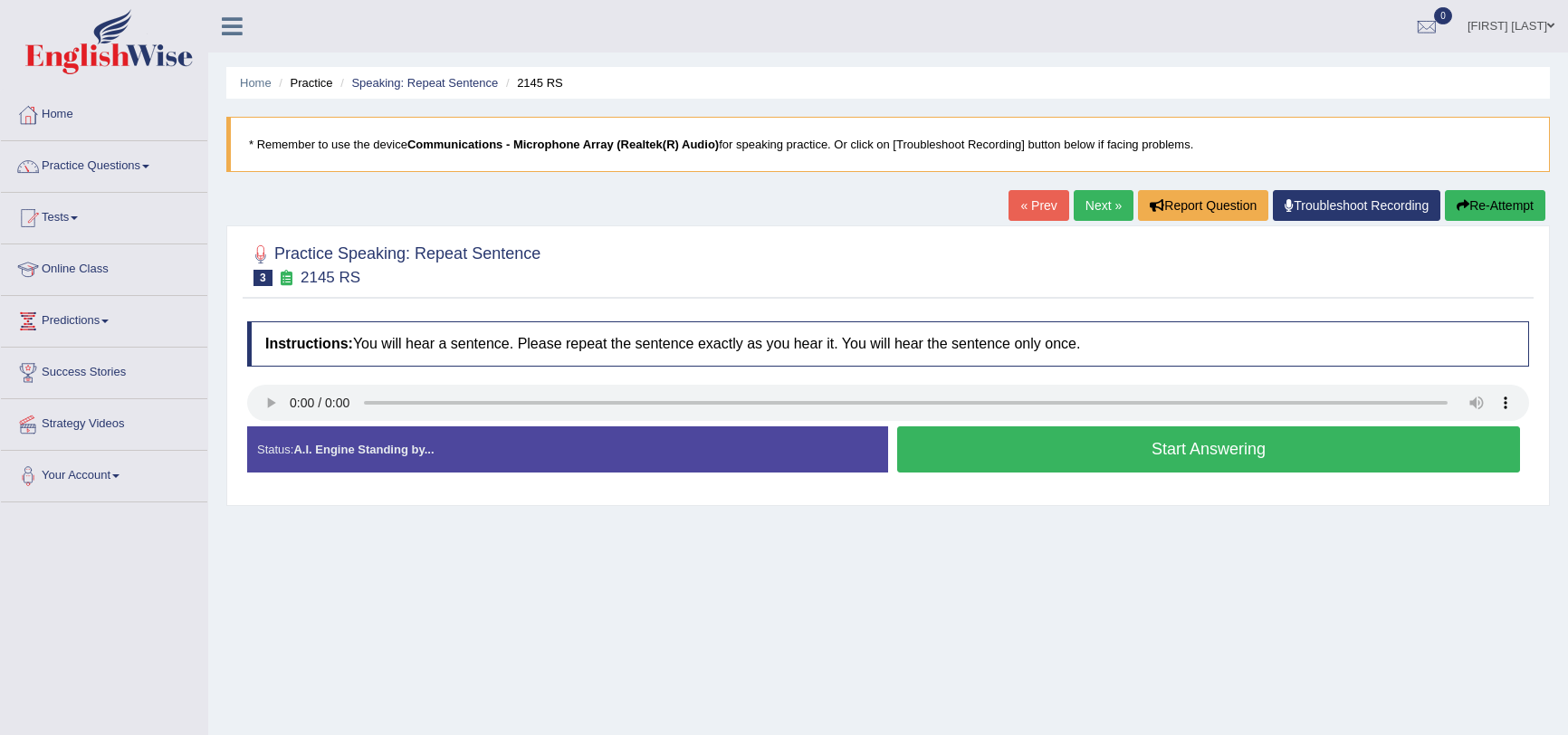 scroll, scrollTop: 0, scrollLeft: 0, axis: both 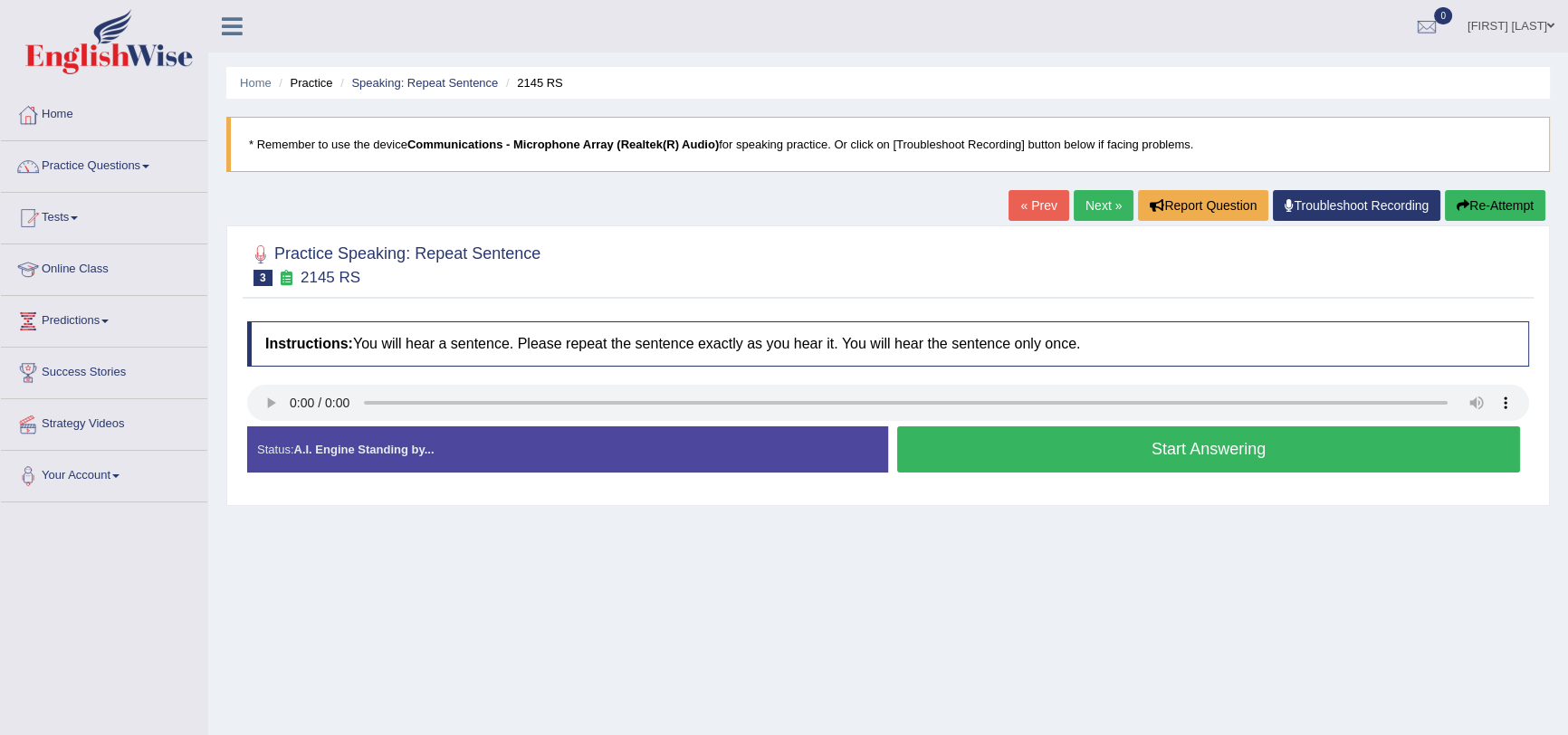 click on "Start Answering" at bounding box center [1209, 449] 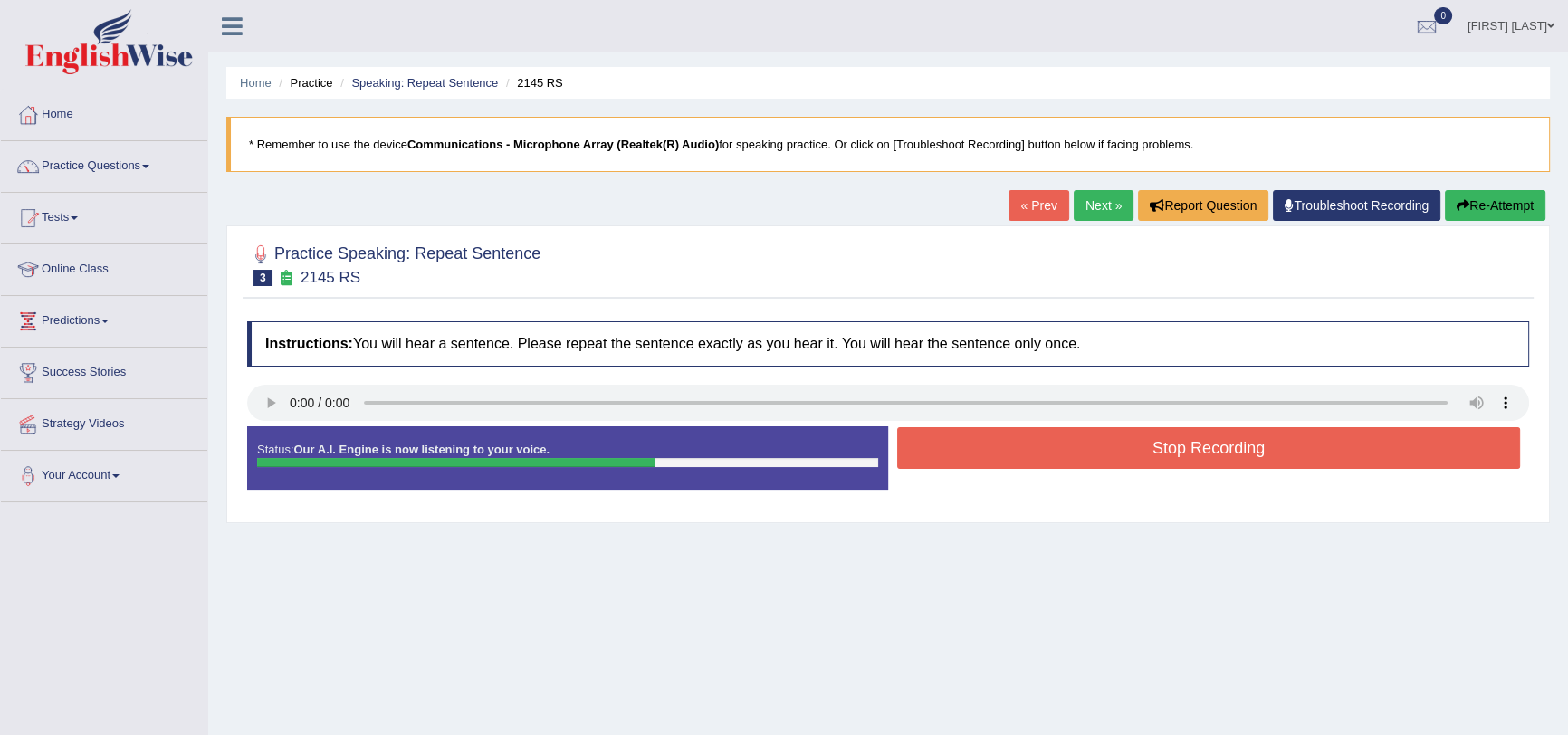 click on "Stop Recording" at bounding box center [1209, 448] 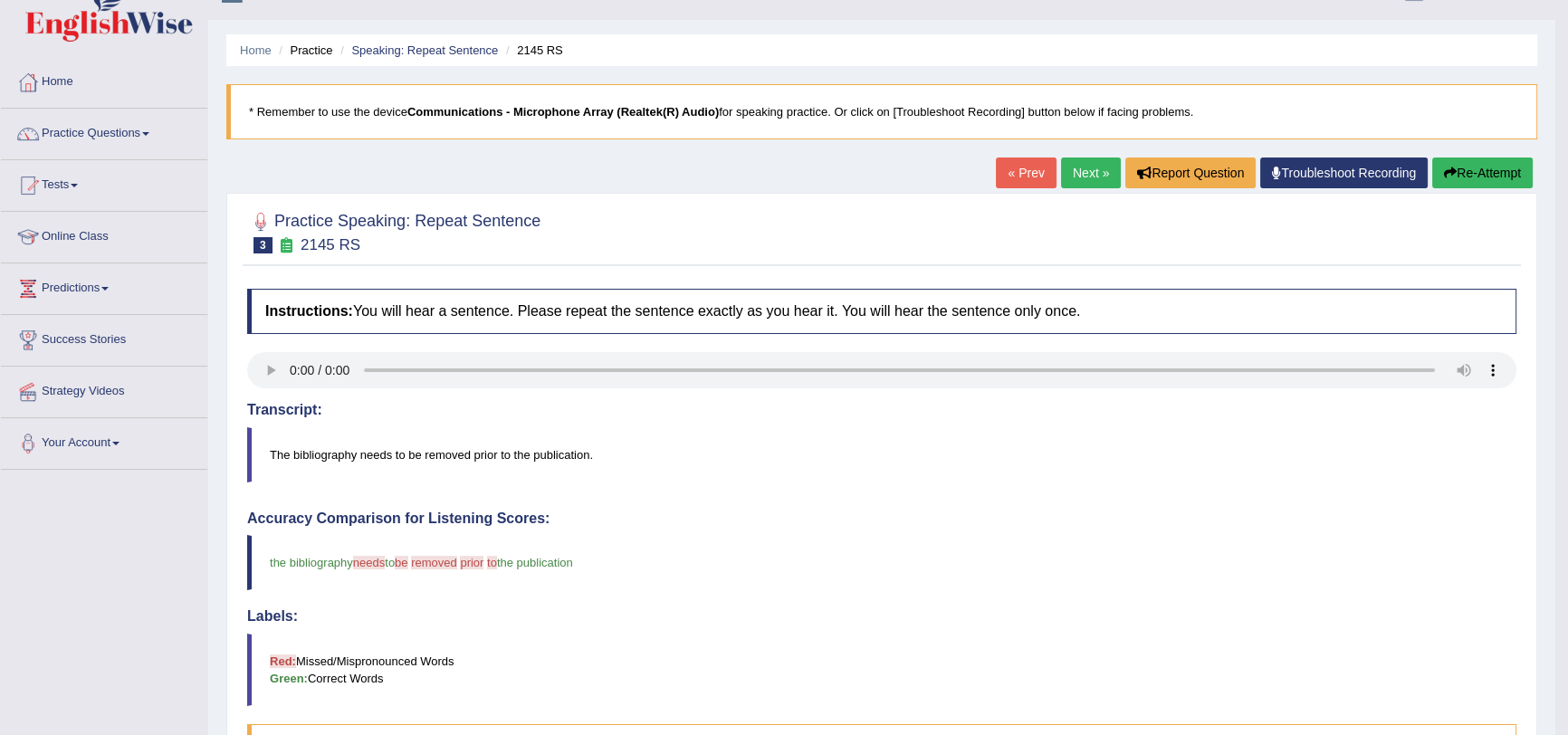 scroll, scrollTop: 0, scrollLeft: 0, axis: both 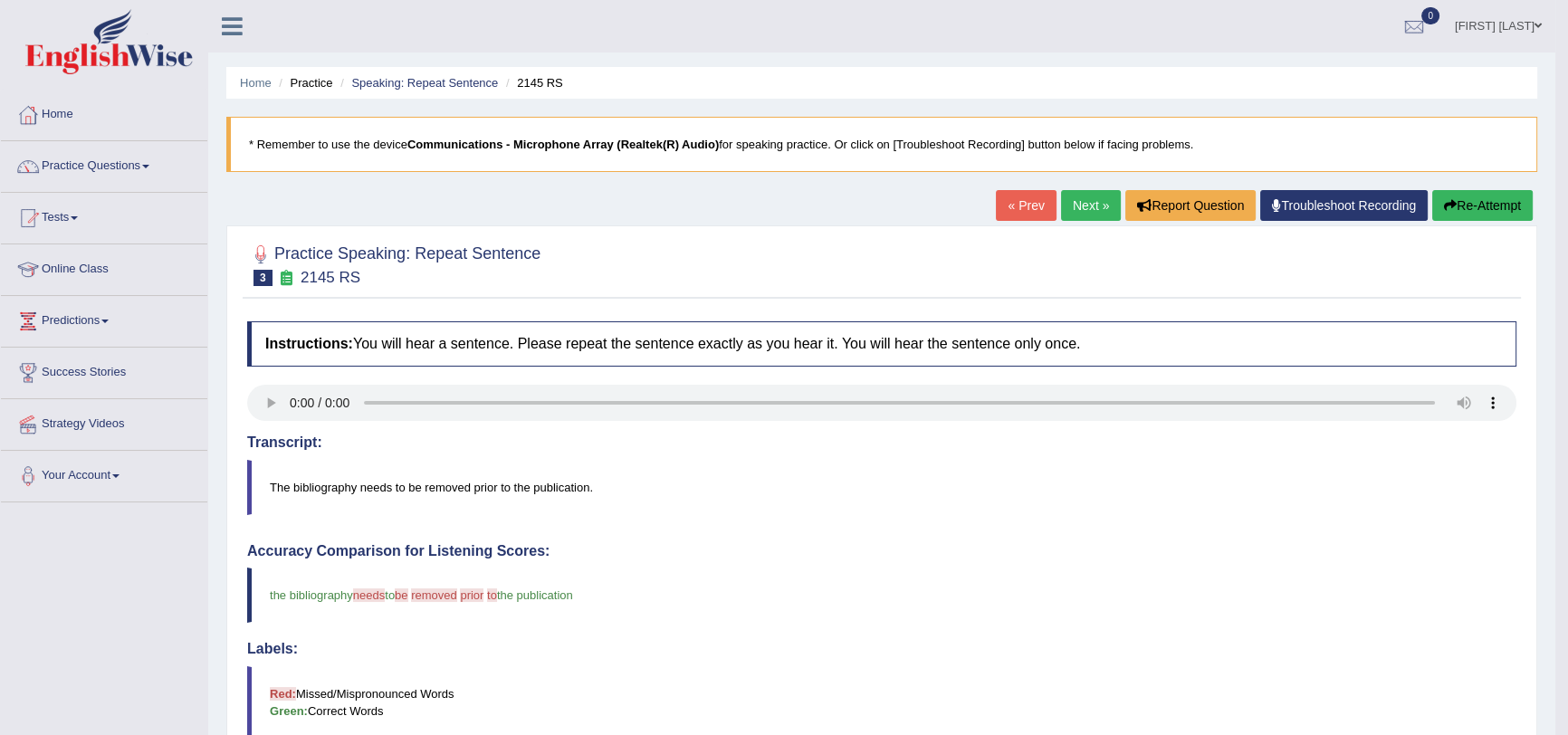click on "Re-Attempt" at bounding box center (1482, 205) 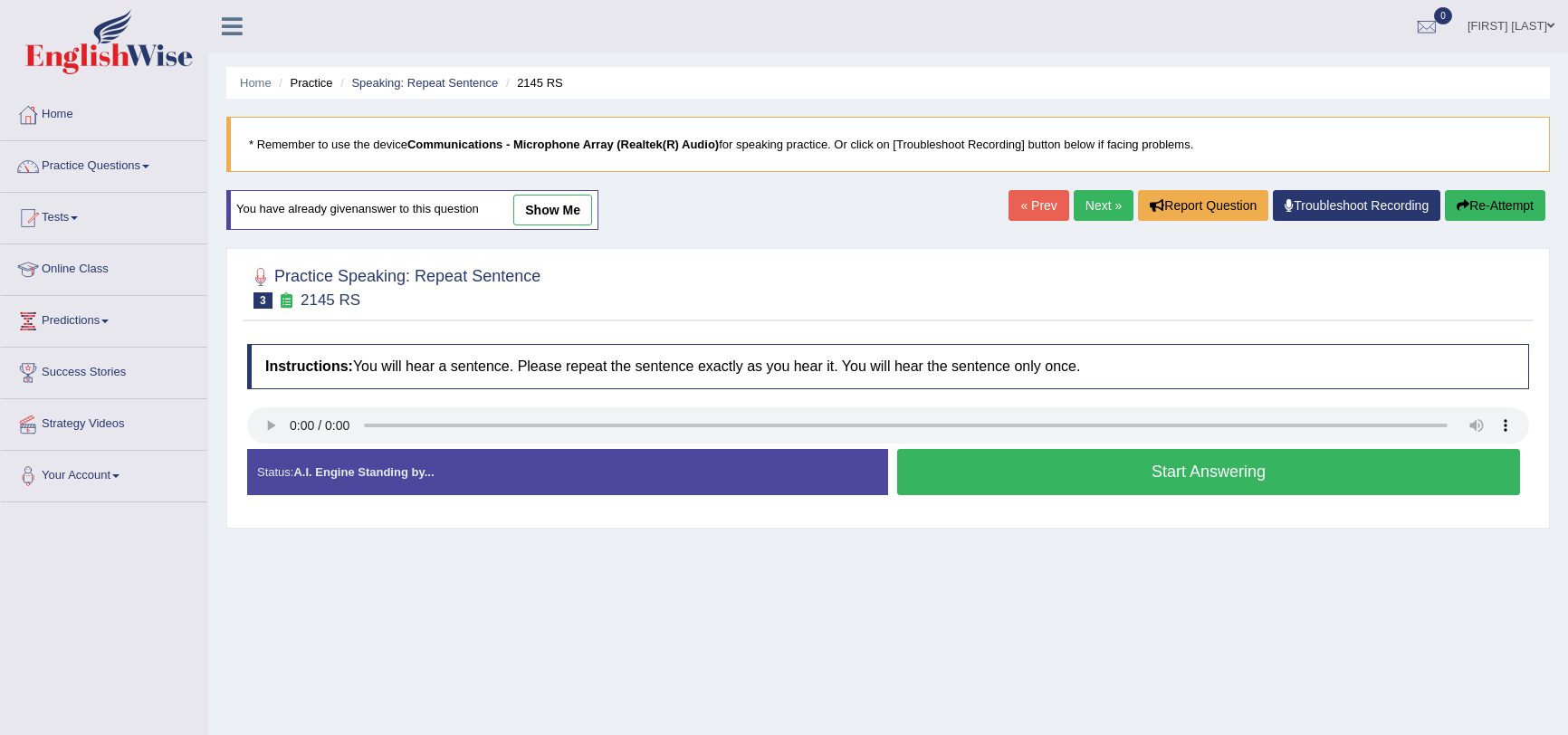 scroll, scrollTop: 0, scrollLeft: 0, axis: both 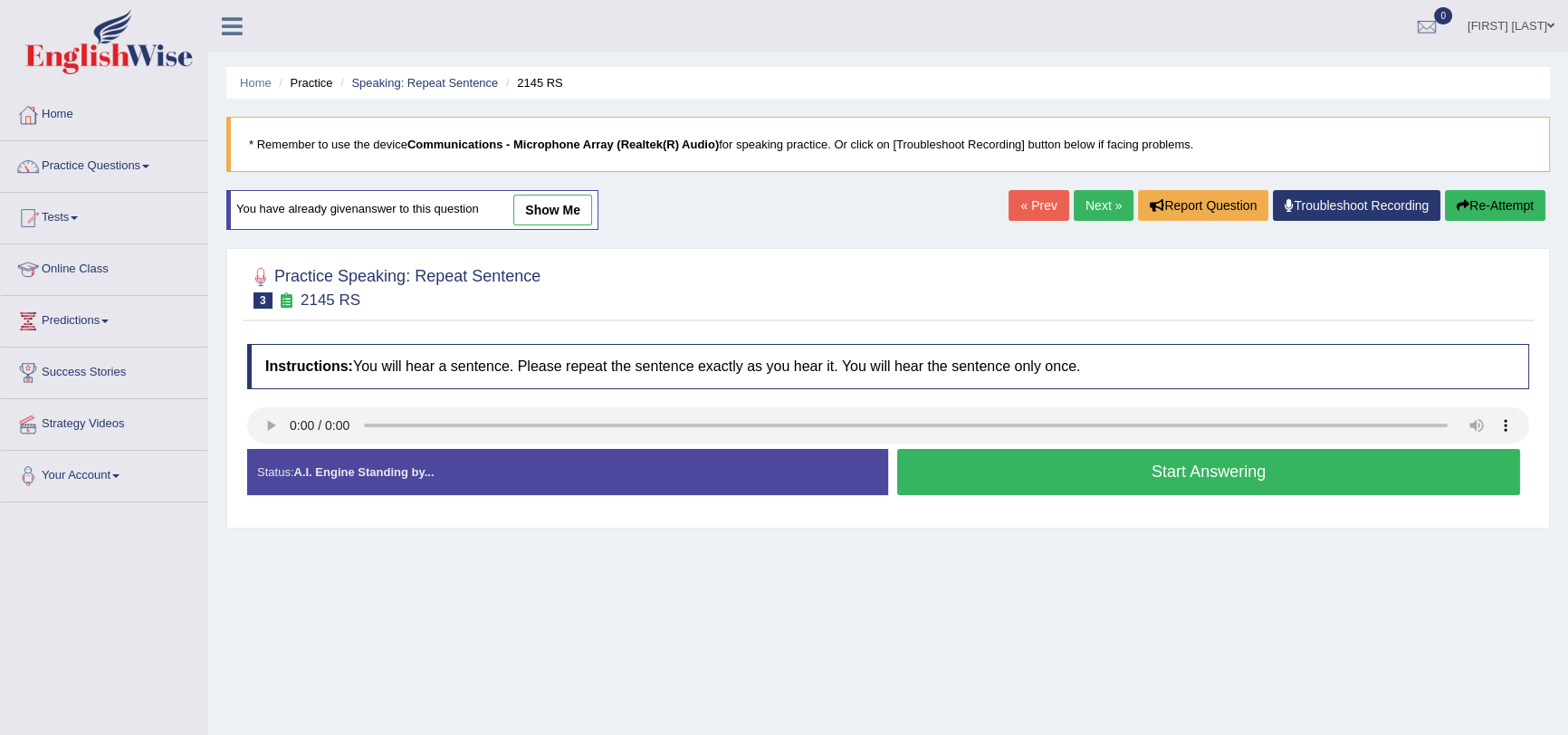 click on "Start Answering" at bounding box center [1209, 472] 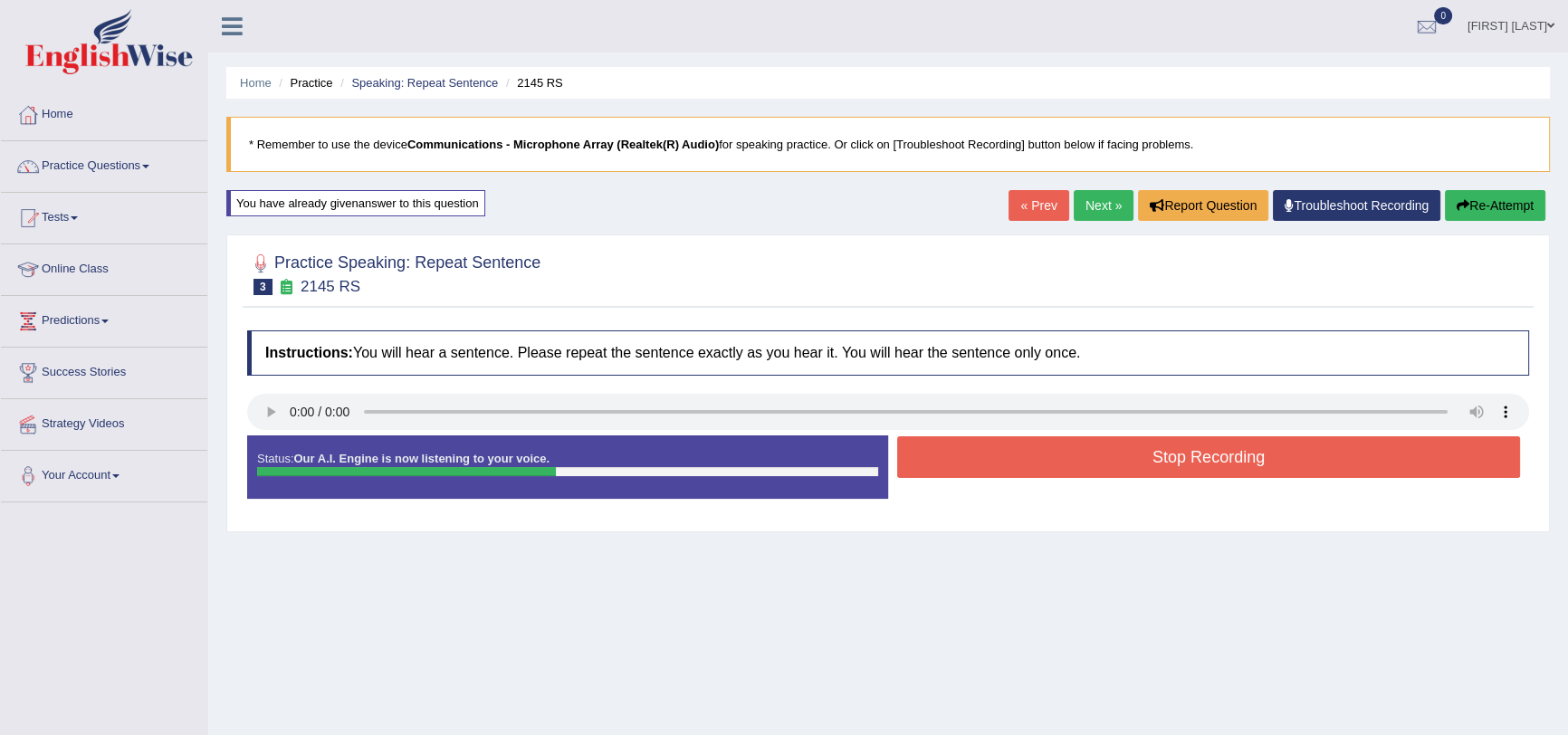 click on "Stop Recording" at bounding box center (1209, 457) 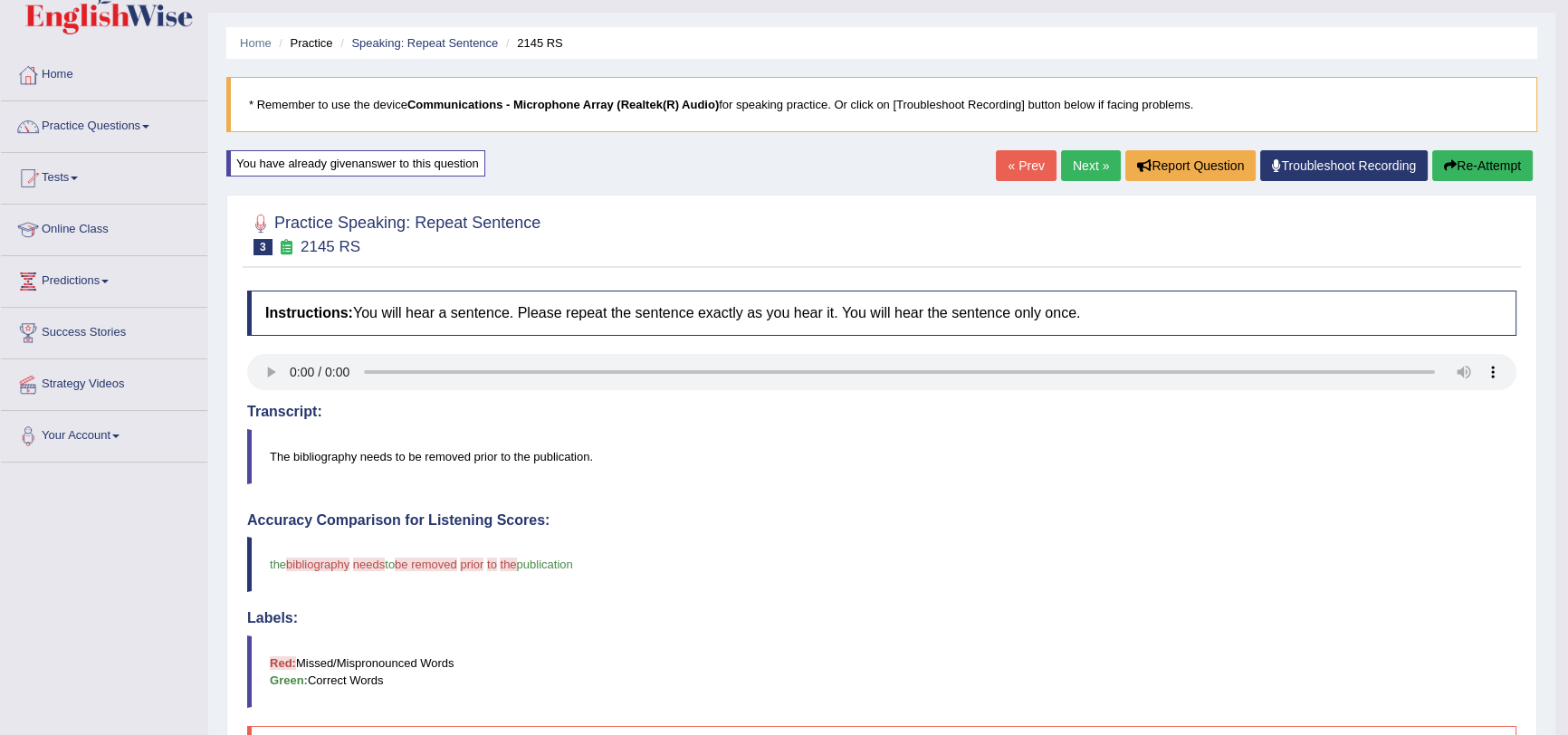 scroll, scrollTop: 0, scrollLeft: 0, axis: both 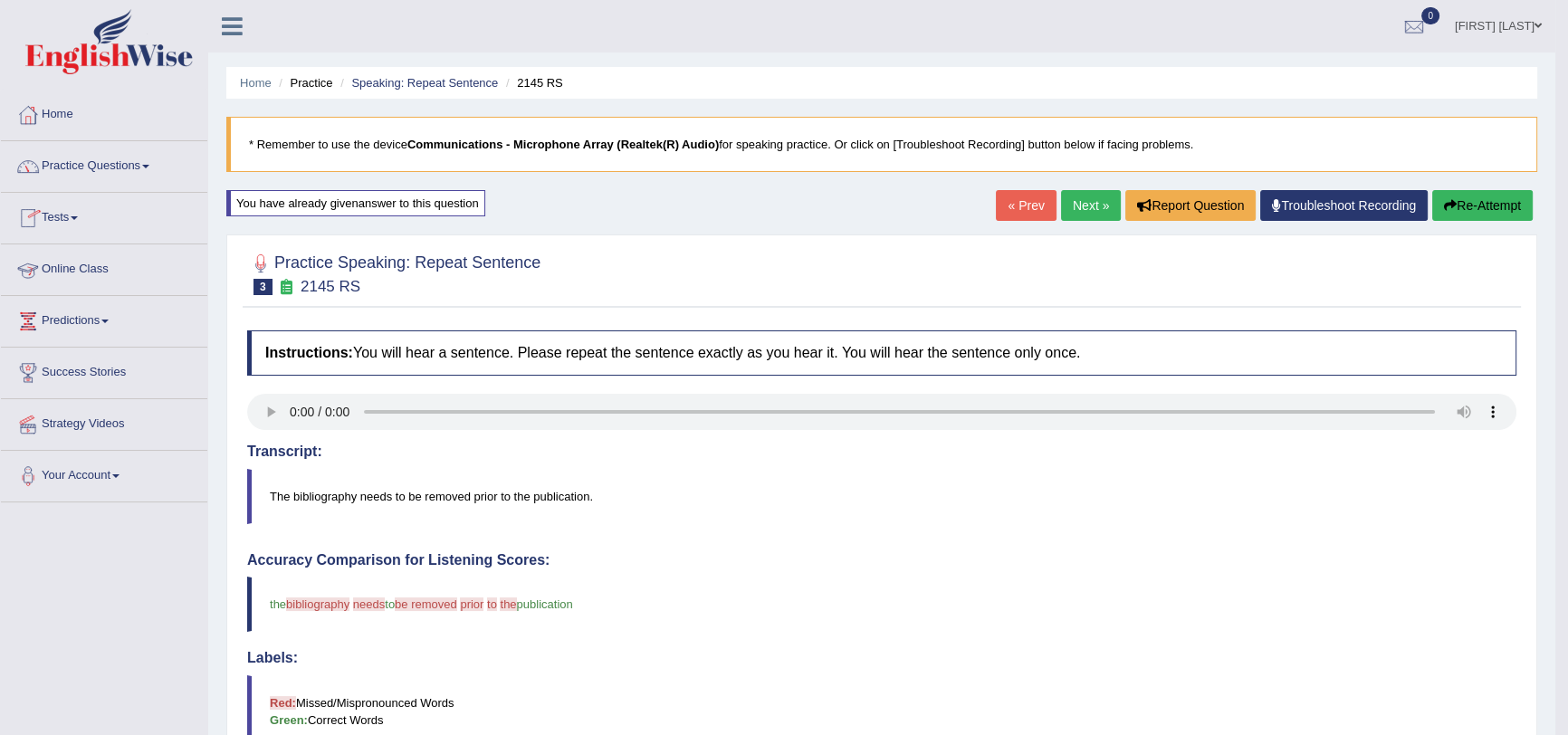click on "Practice Questions" at bounding box center [104, 164] 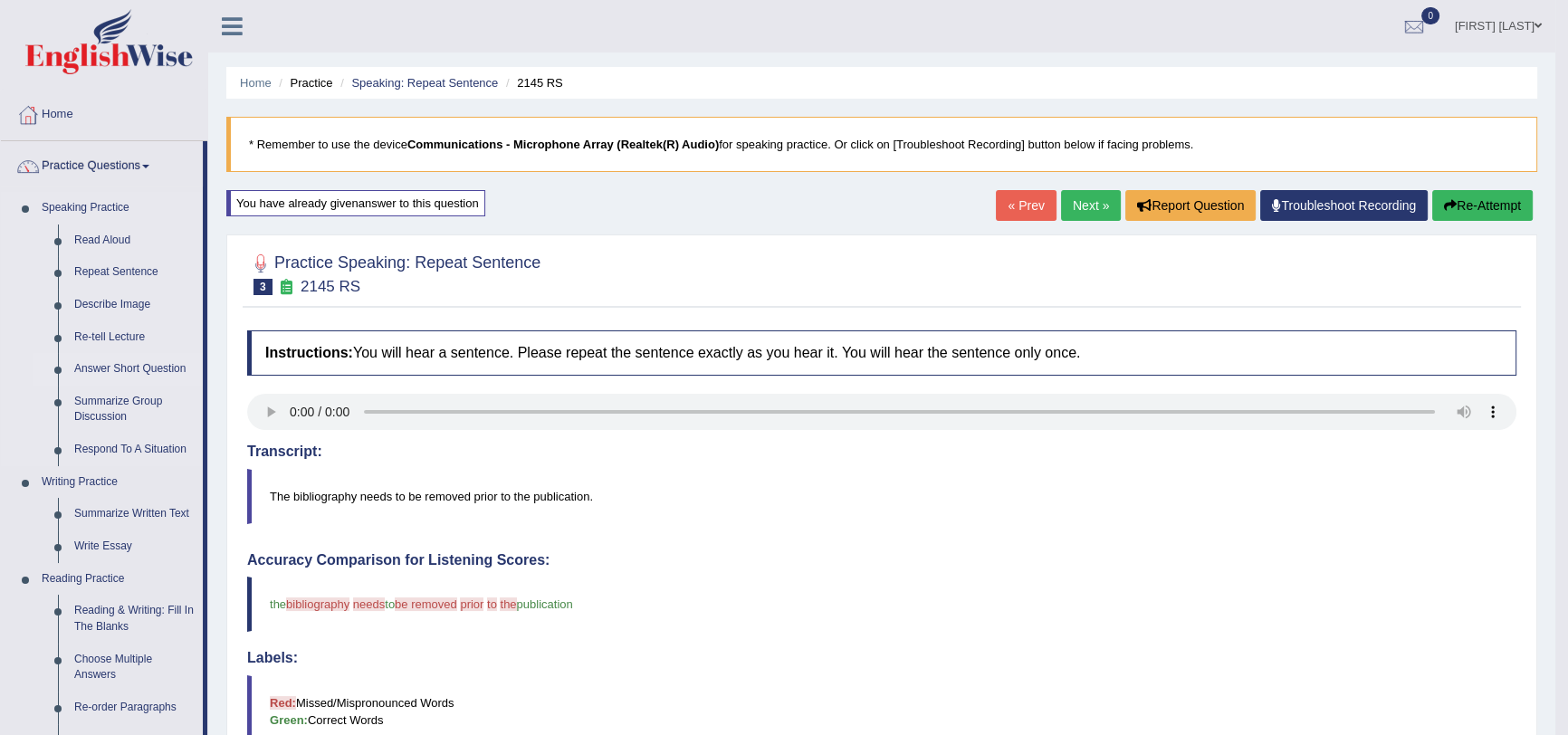 click on "Answer Short Question" at bounding box center [134, 369] 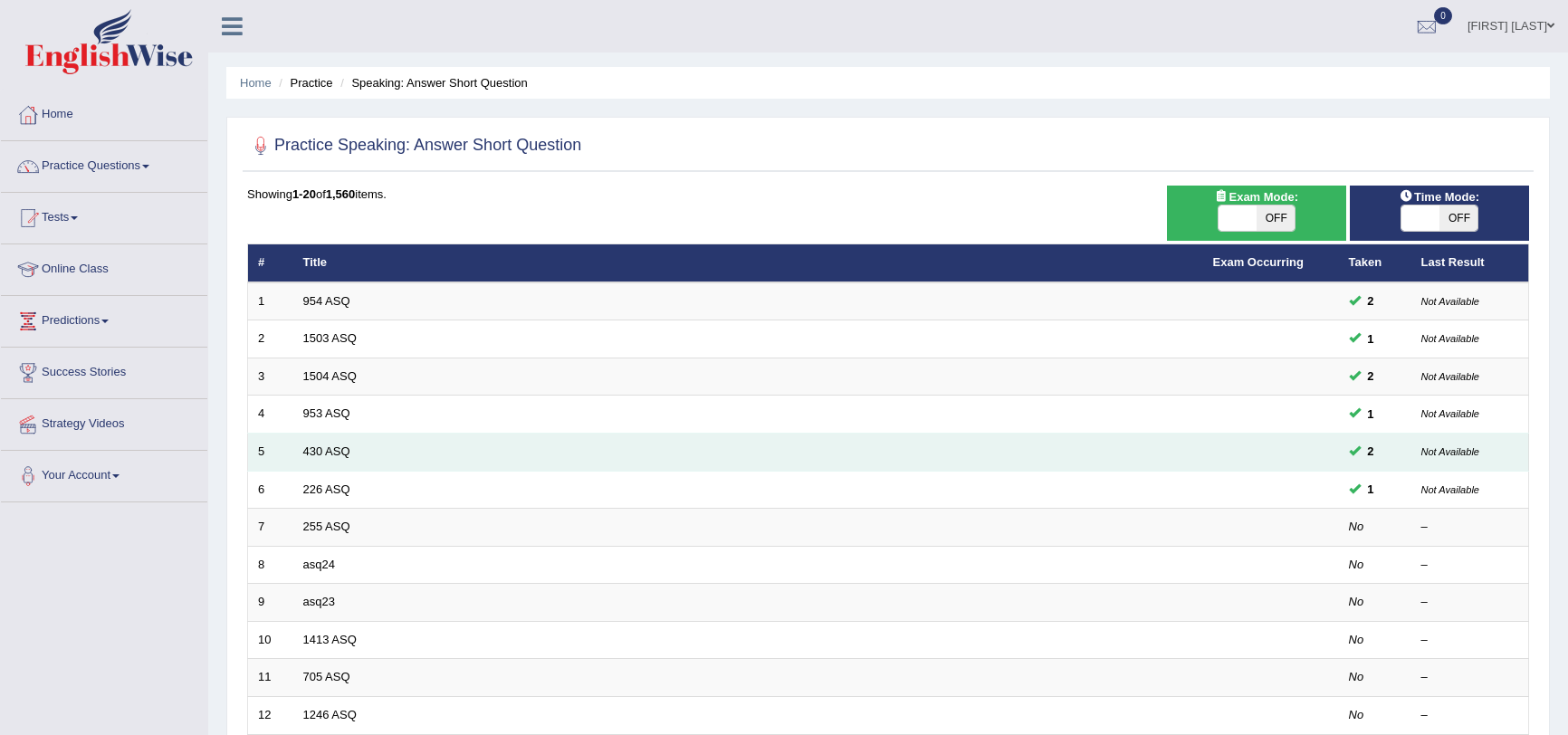 scroll, scrollTop: 0, scrollLeft: 0, axis: both 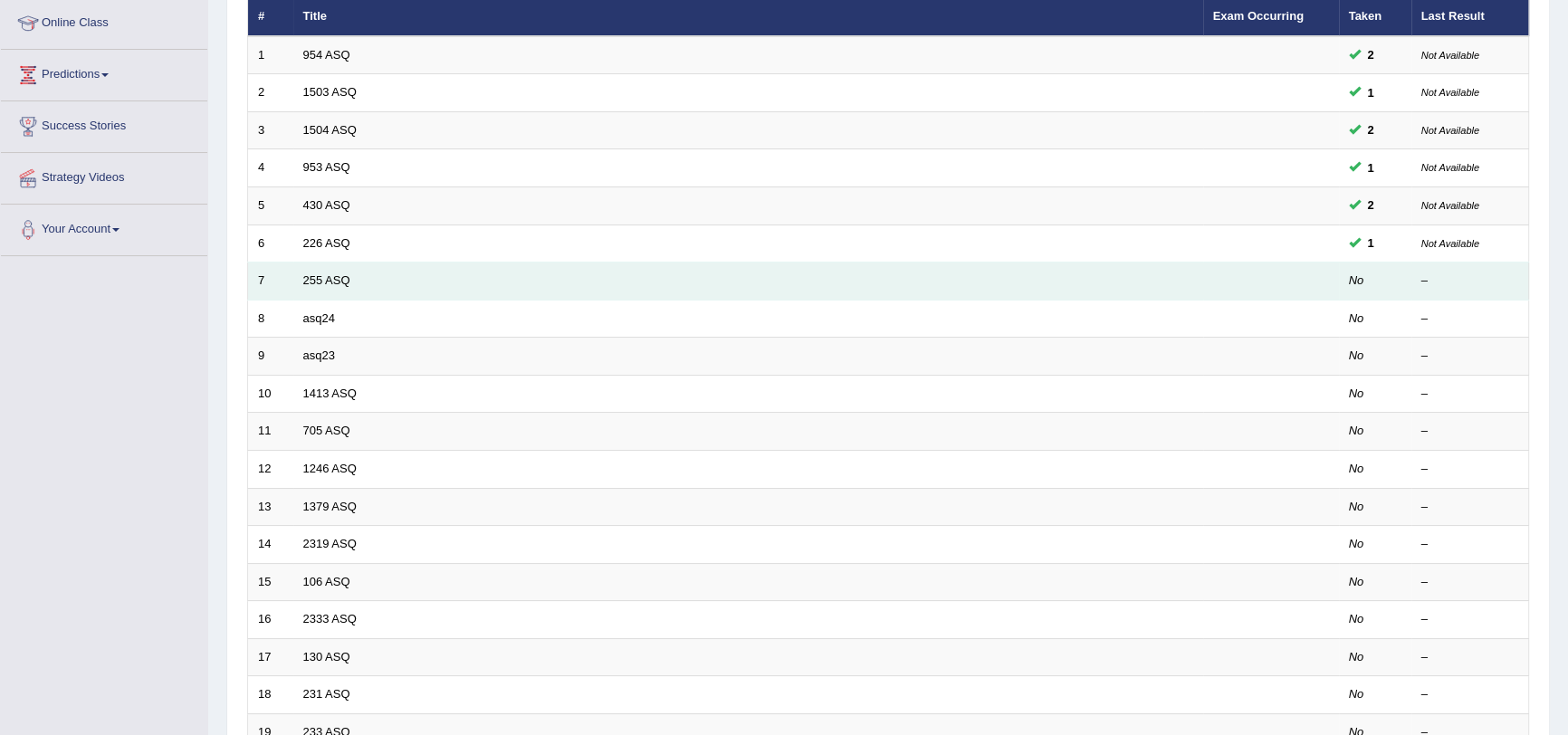 click on "No" at bounding box center [1356, 280] 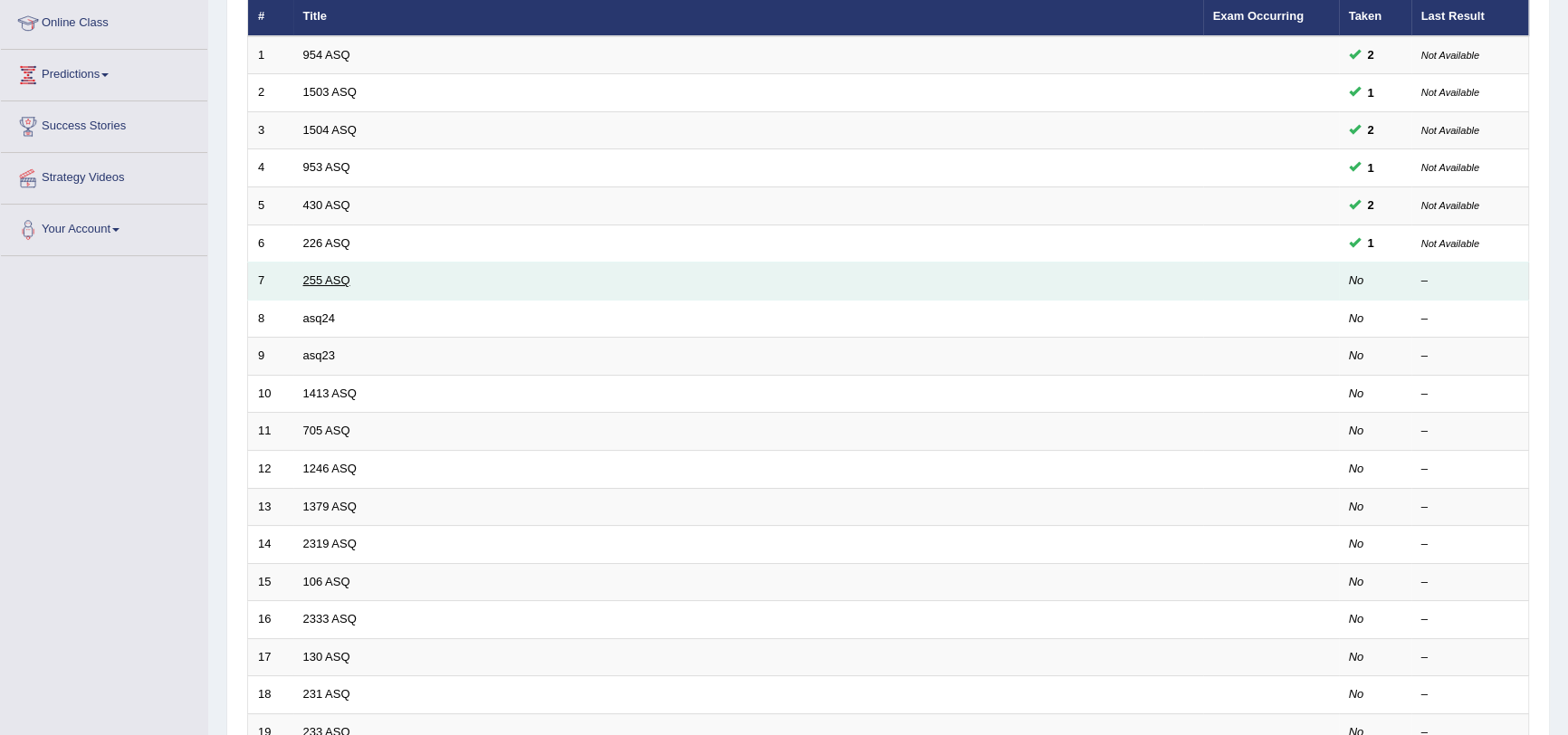 click on "255 ASQ" at bounding box center (327, 280) 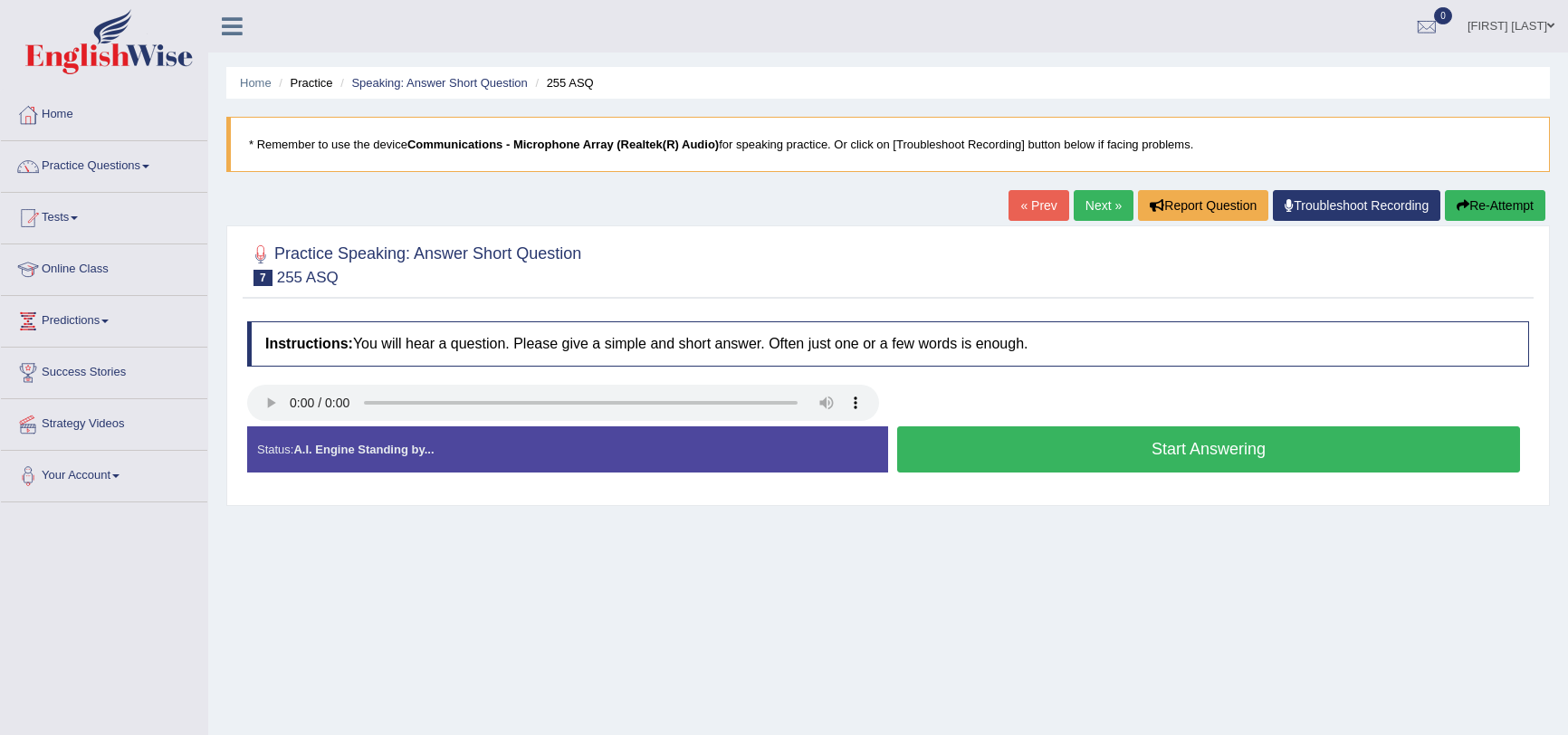 scroll, scrollTop: 0, scrollLeft: 0, axis: both 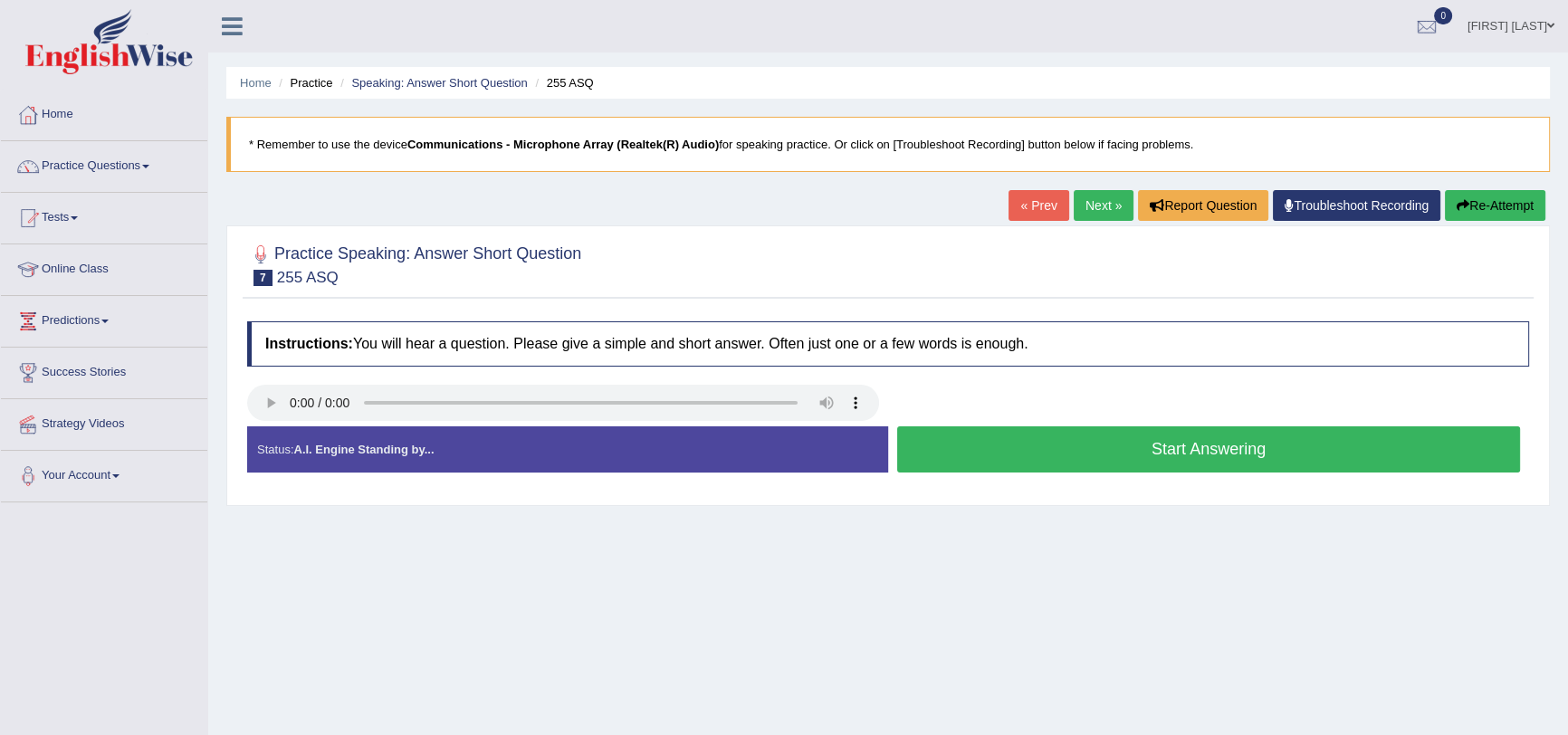 click on "Start Answering" at bounding box center (1209, 449) 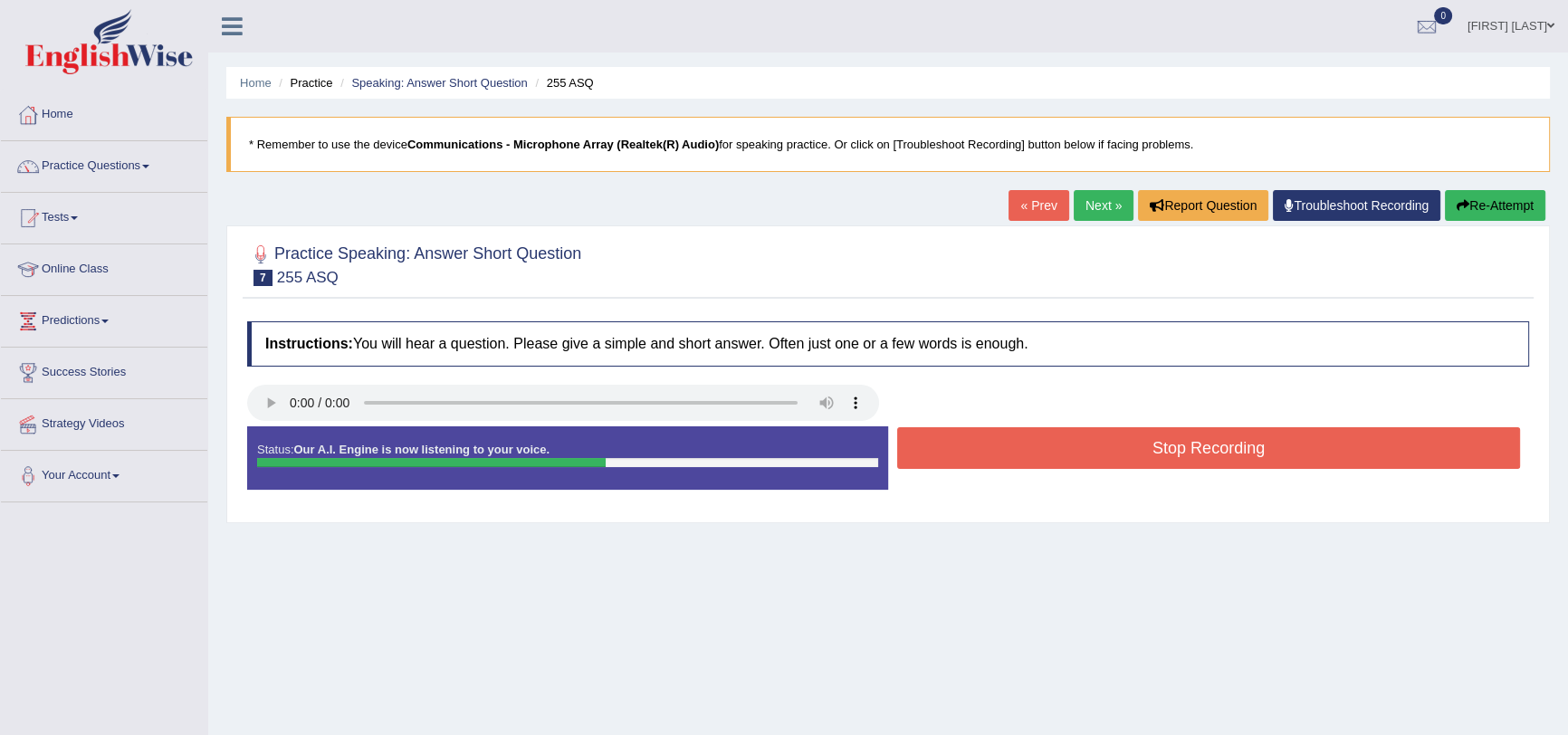 click on "Stop Recording" at bounding box center [1209, 448] 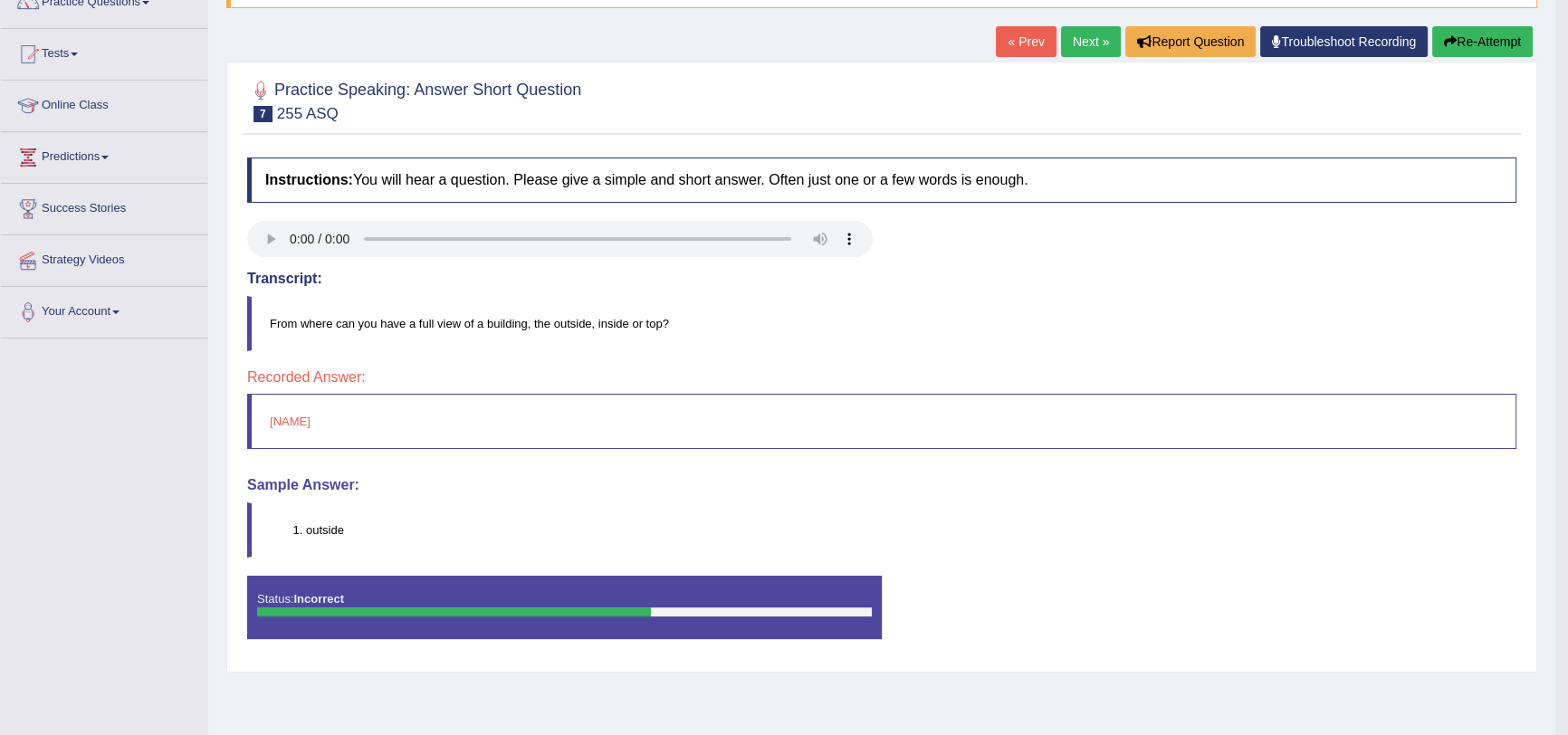 scroll, scrollTop: 0, scrollLeft: 0, axis: both 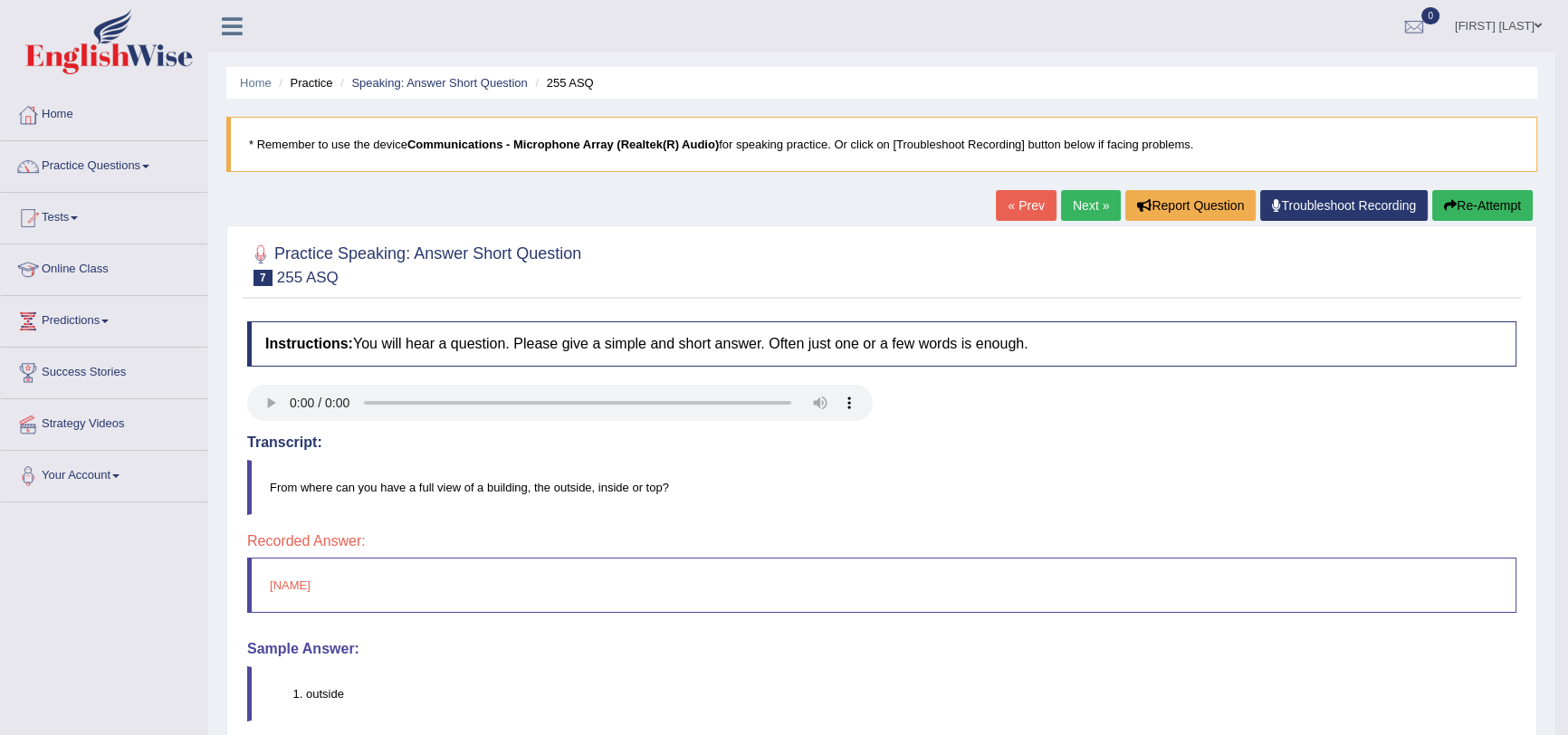 click on "Re-Attempt" at bounding box center (1482, 205) 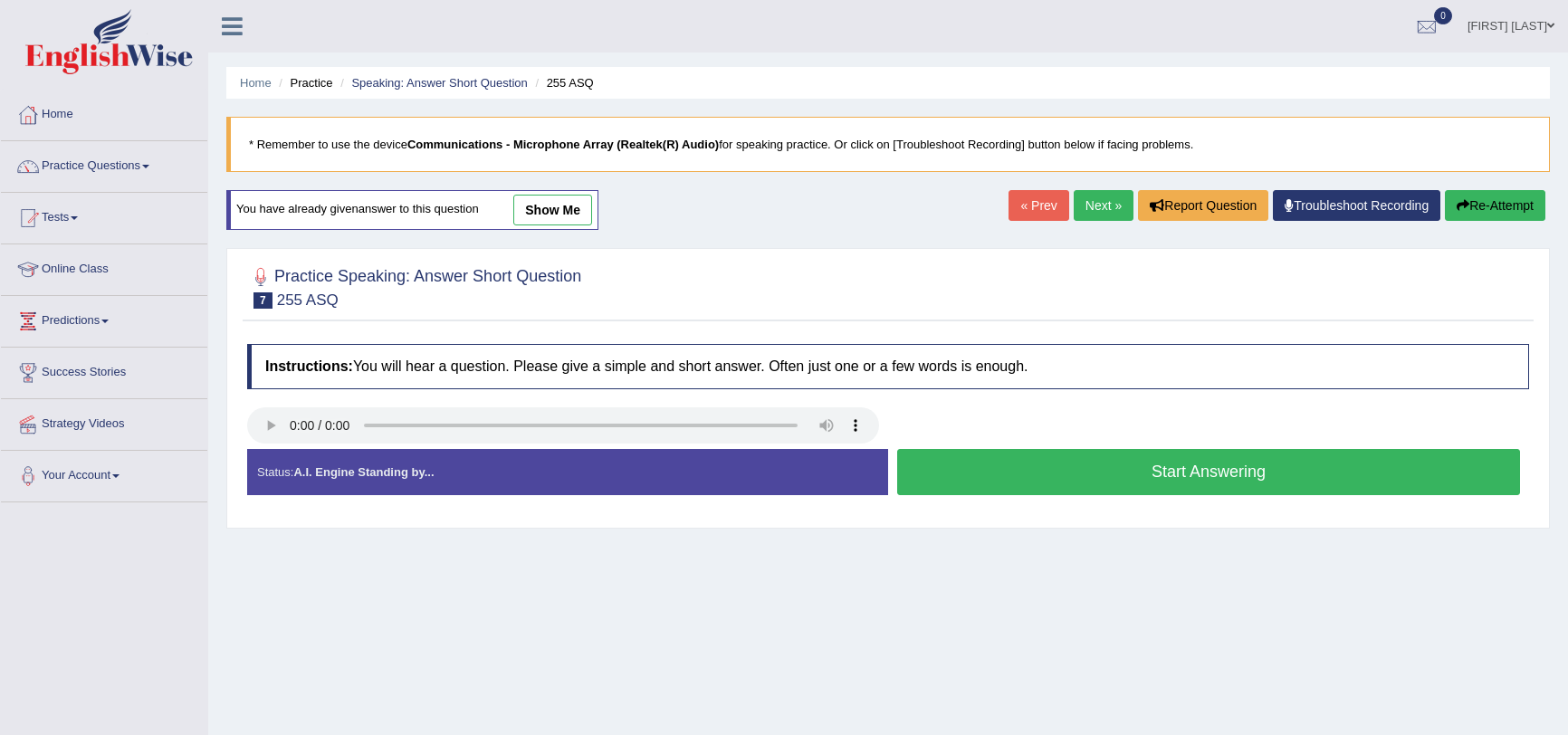 scroll, scrollTop: 0, scrollLeft: 0, axis: both 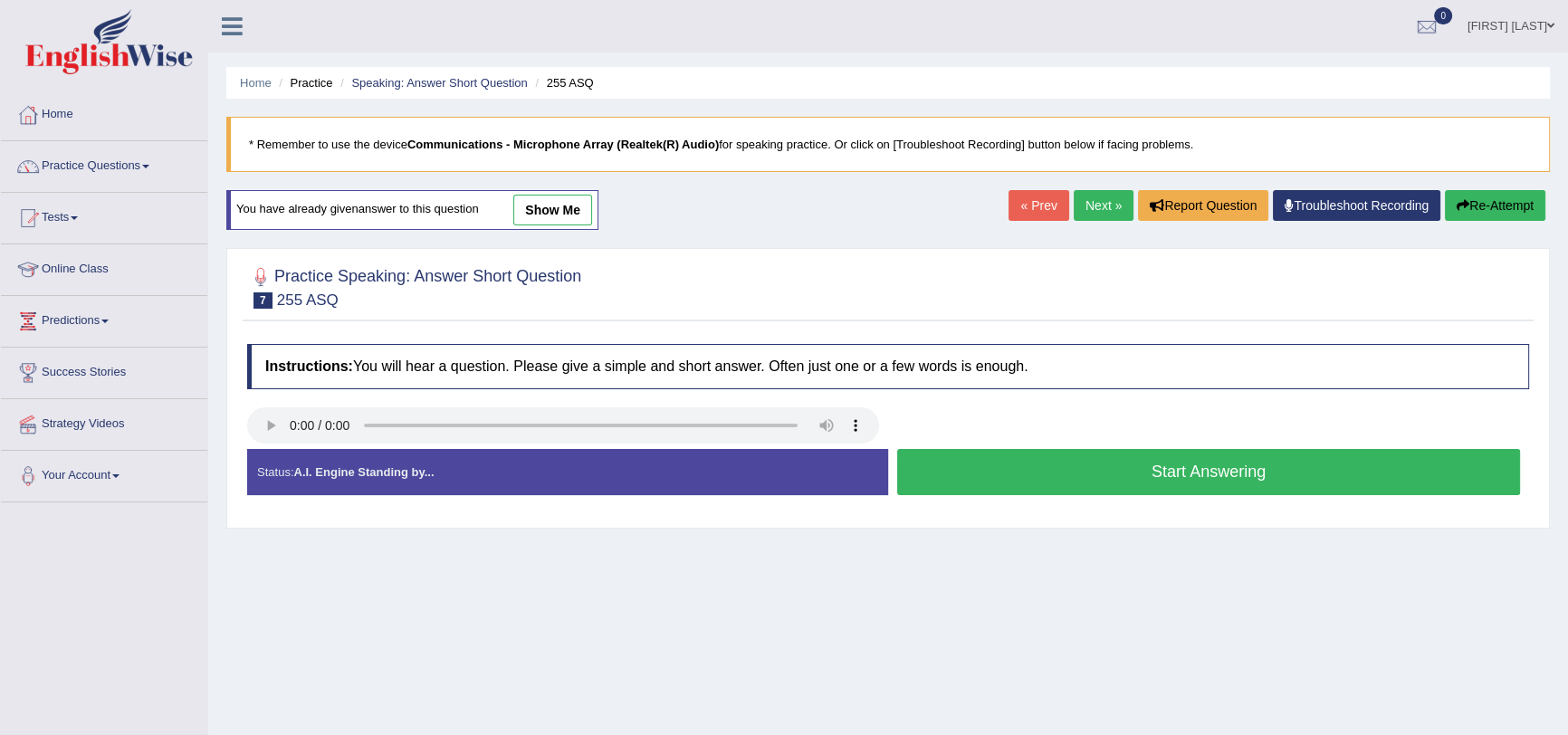 click on "Start Answering" at bounding box center (1209, 472) 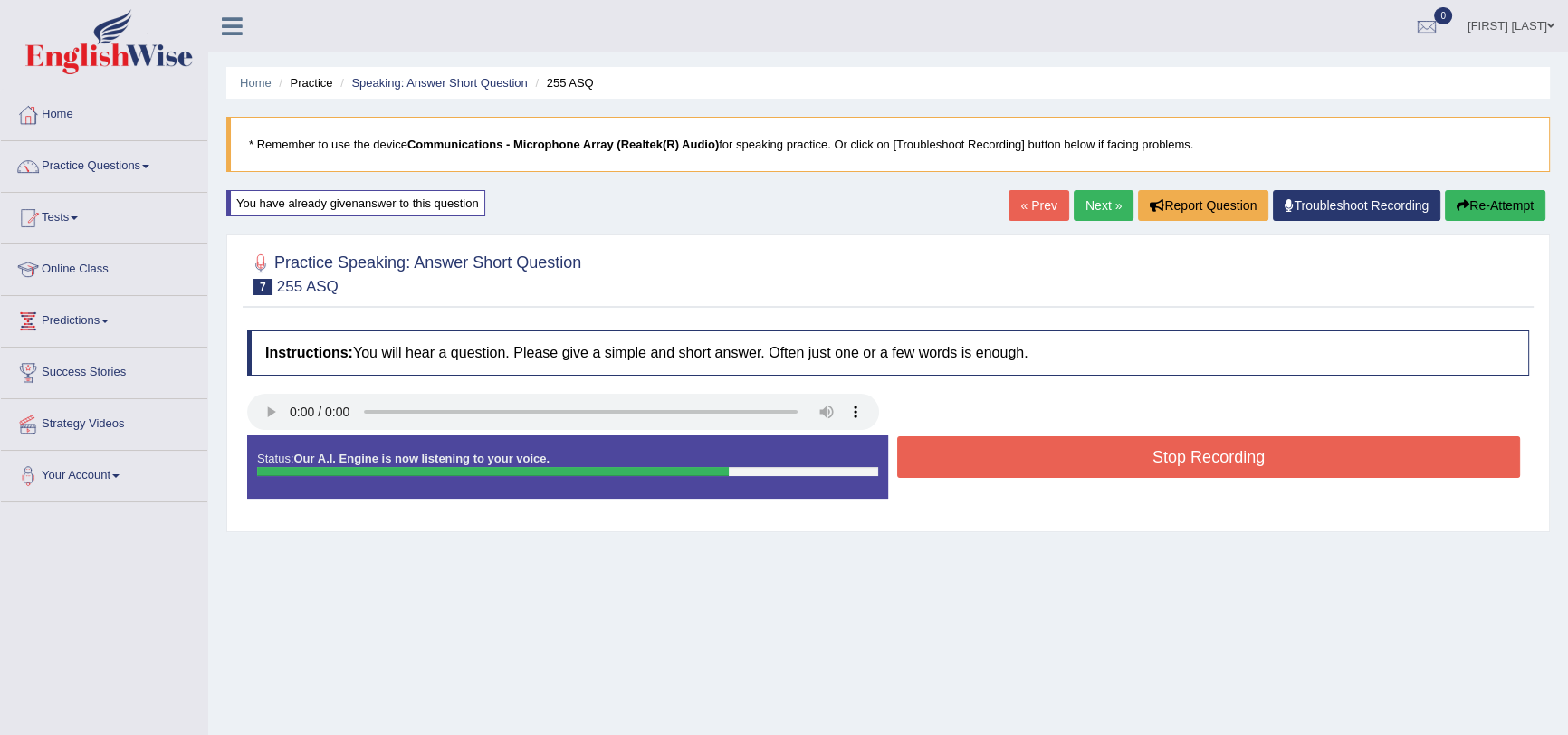 click on "Stop Recording" at bounding box center (1209, 457) 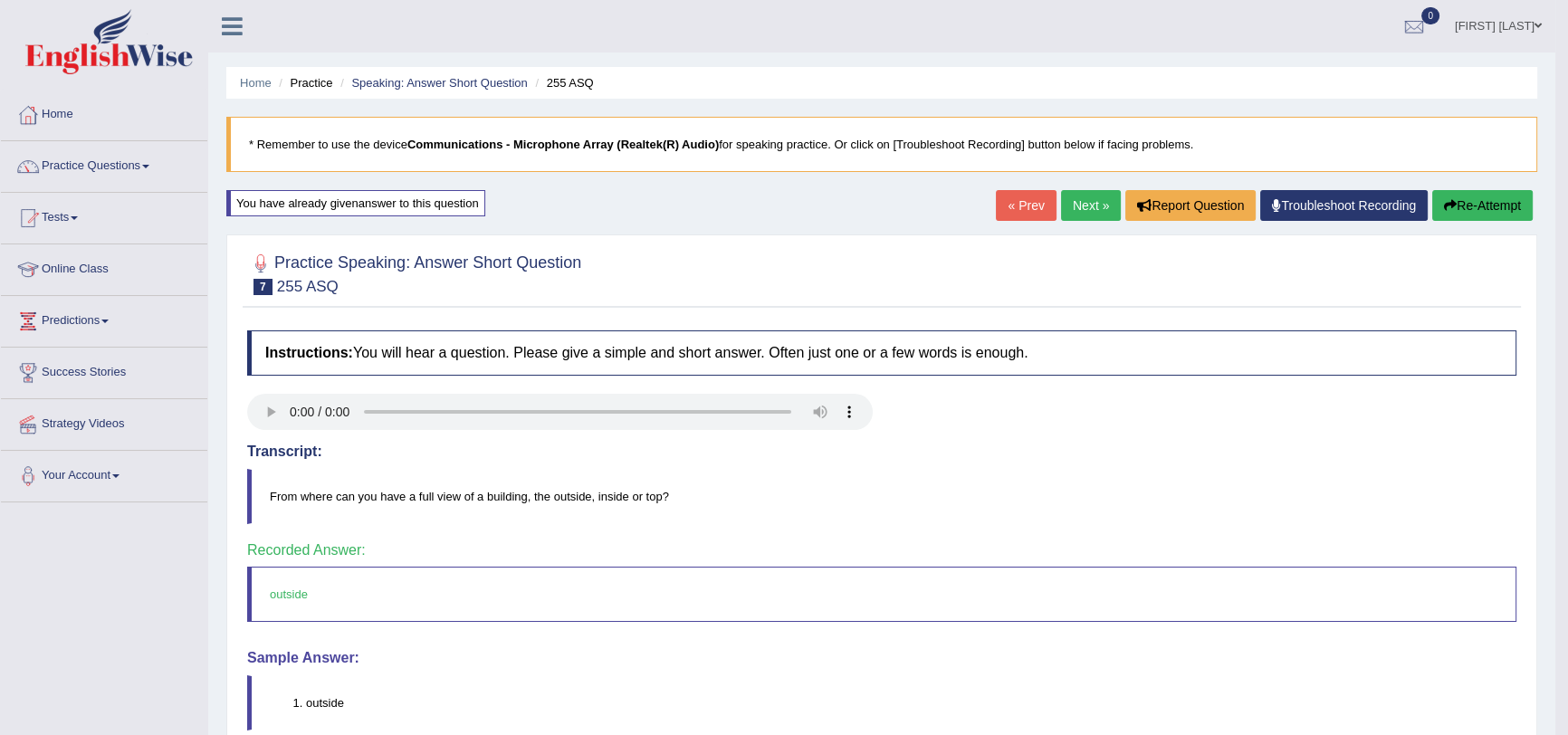 click on "Next »" at bounding box center [1091, 205] 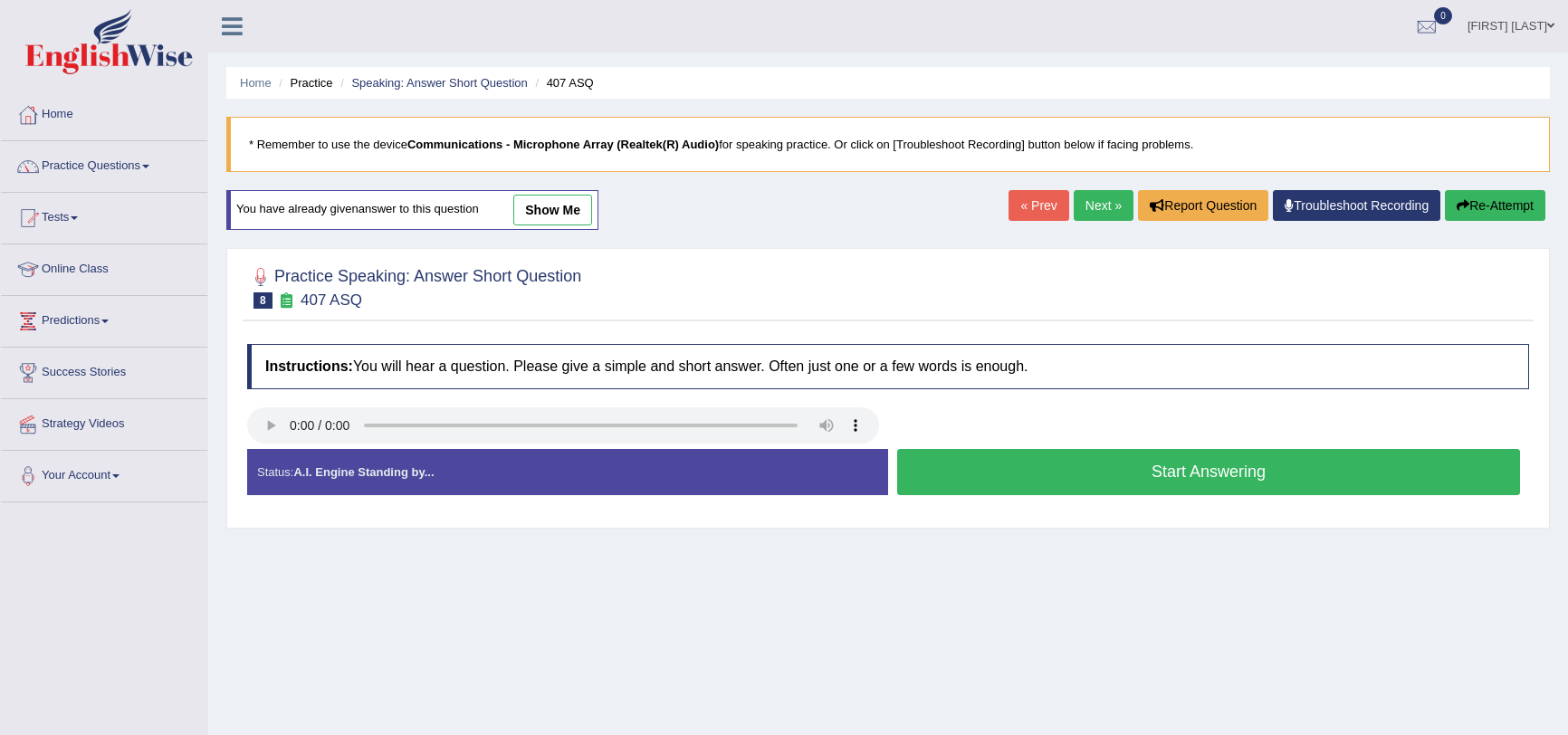 scroll, scrollTop: 0, scrollLeft: 0, axis: both 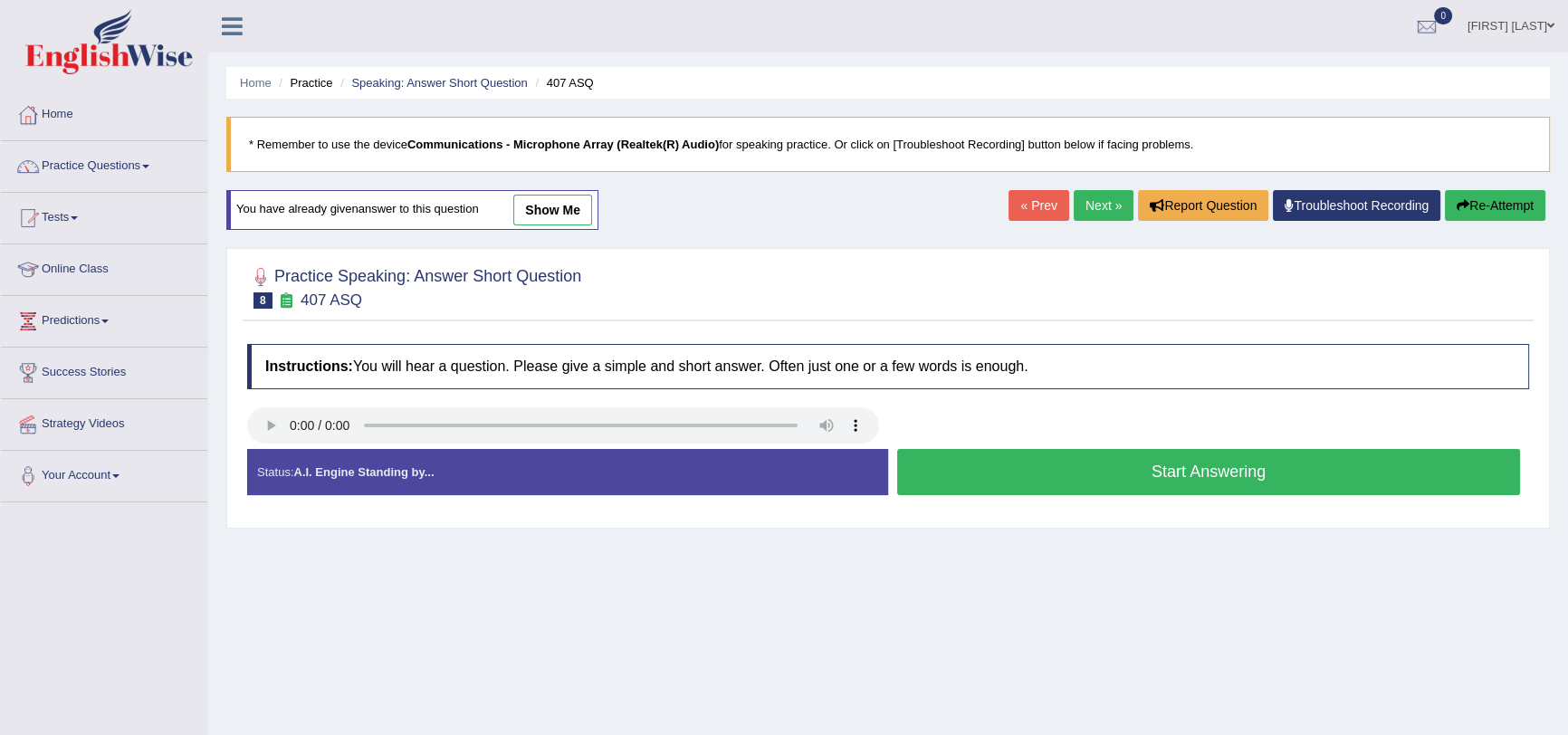 click at bounding box center [888, 427] 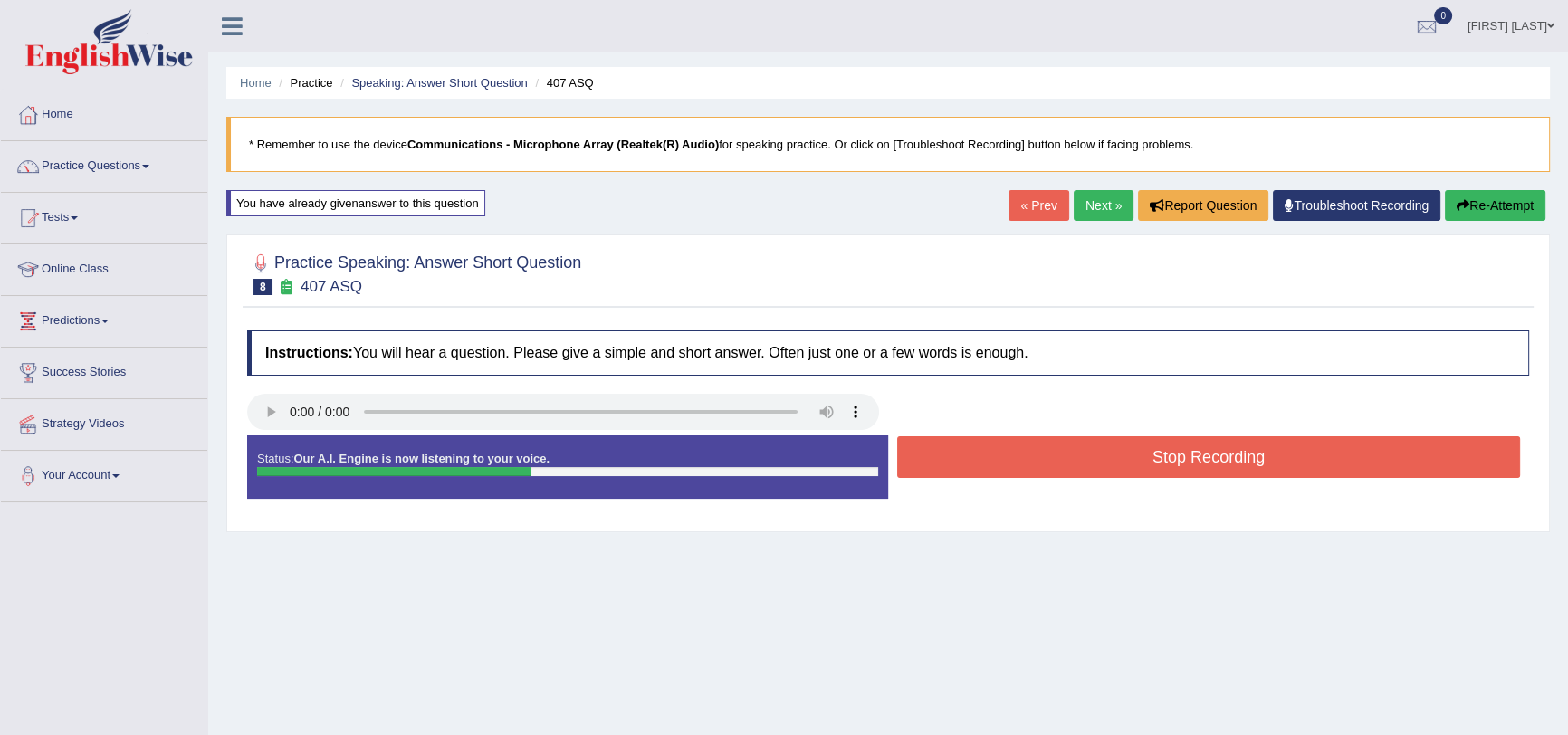 click on "Stop Recording" at bounding box center [1209, 457] 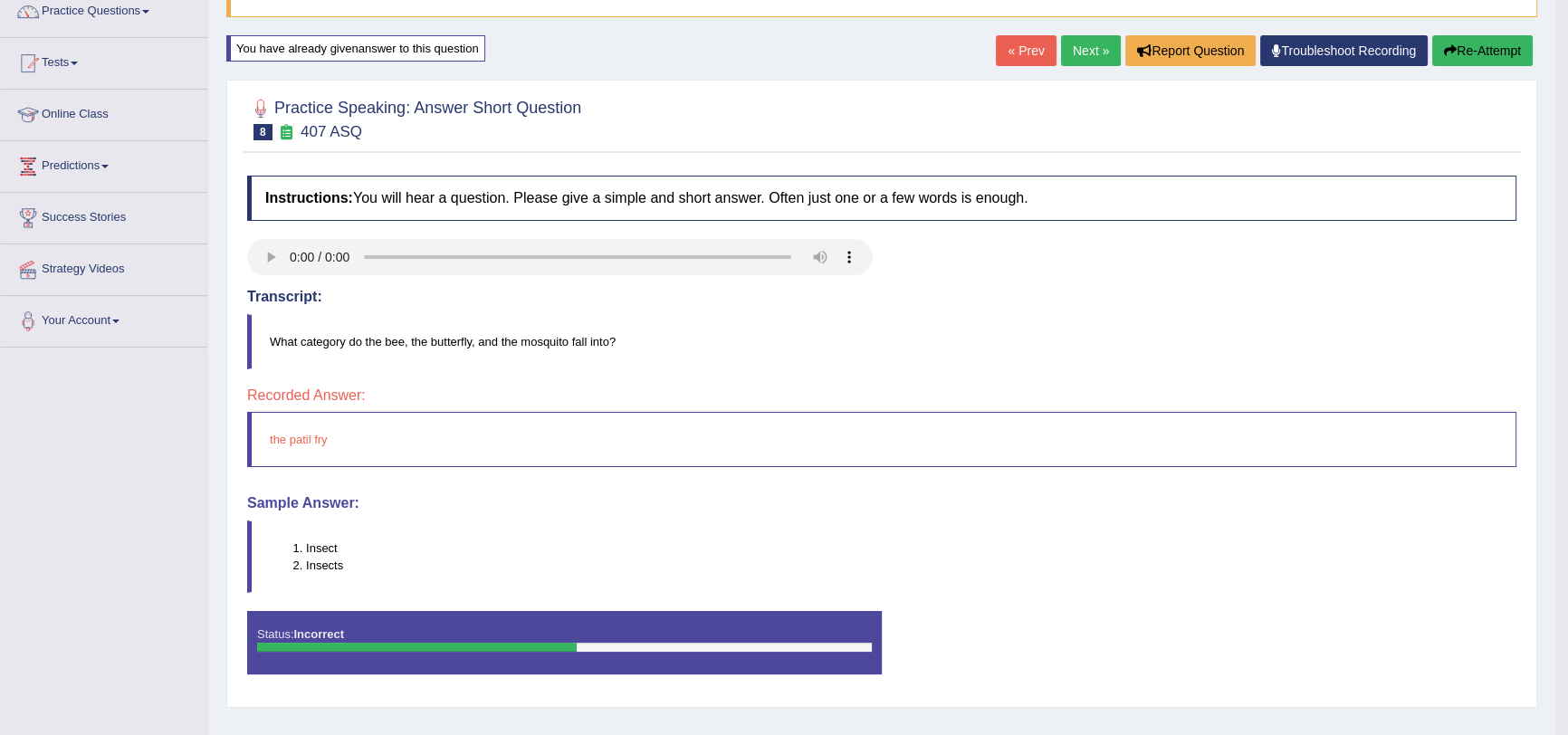 scroll, scrollTop: 0, scrollLeft: 0, axis: both 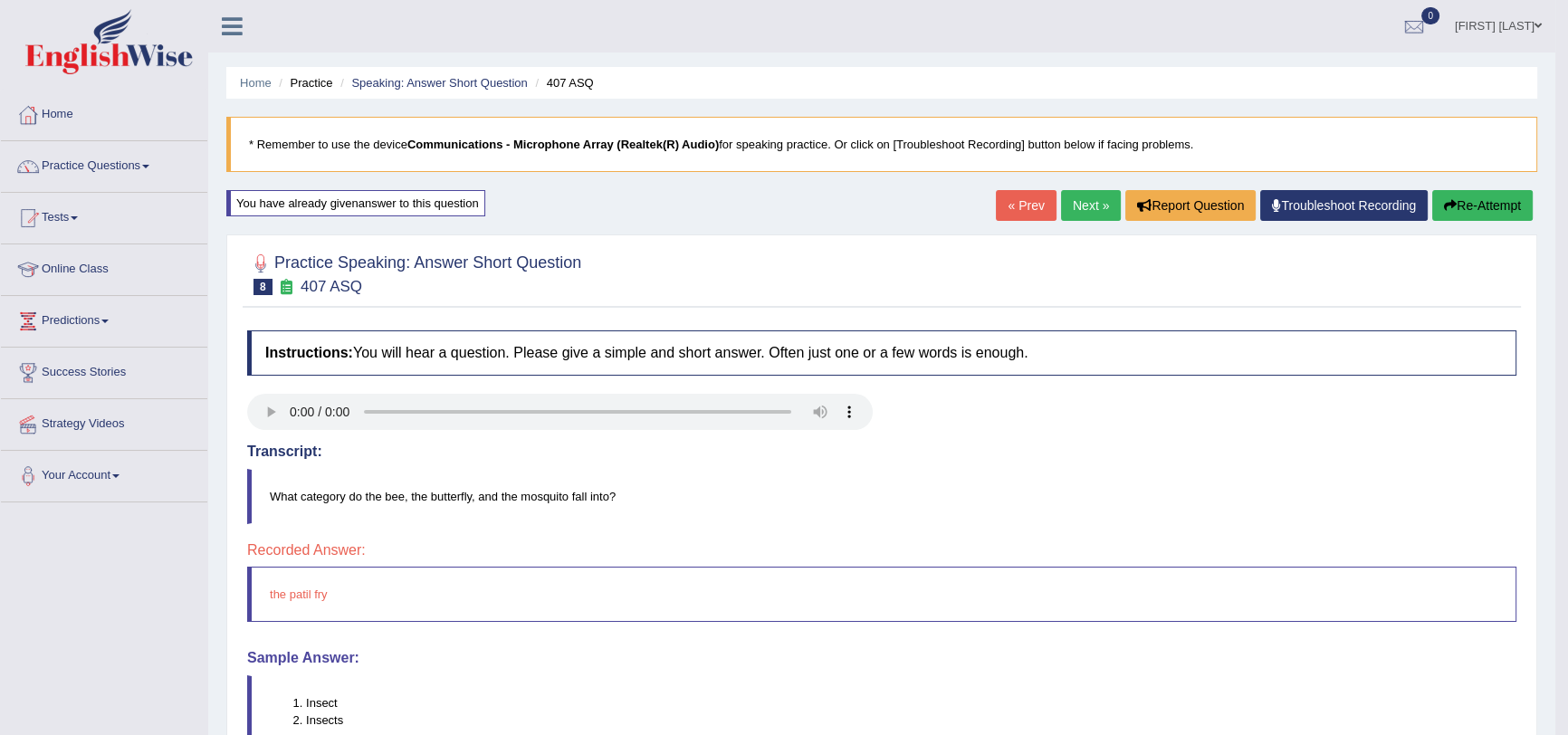 click on "Next »" at bounding box center (1091, 205) 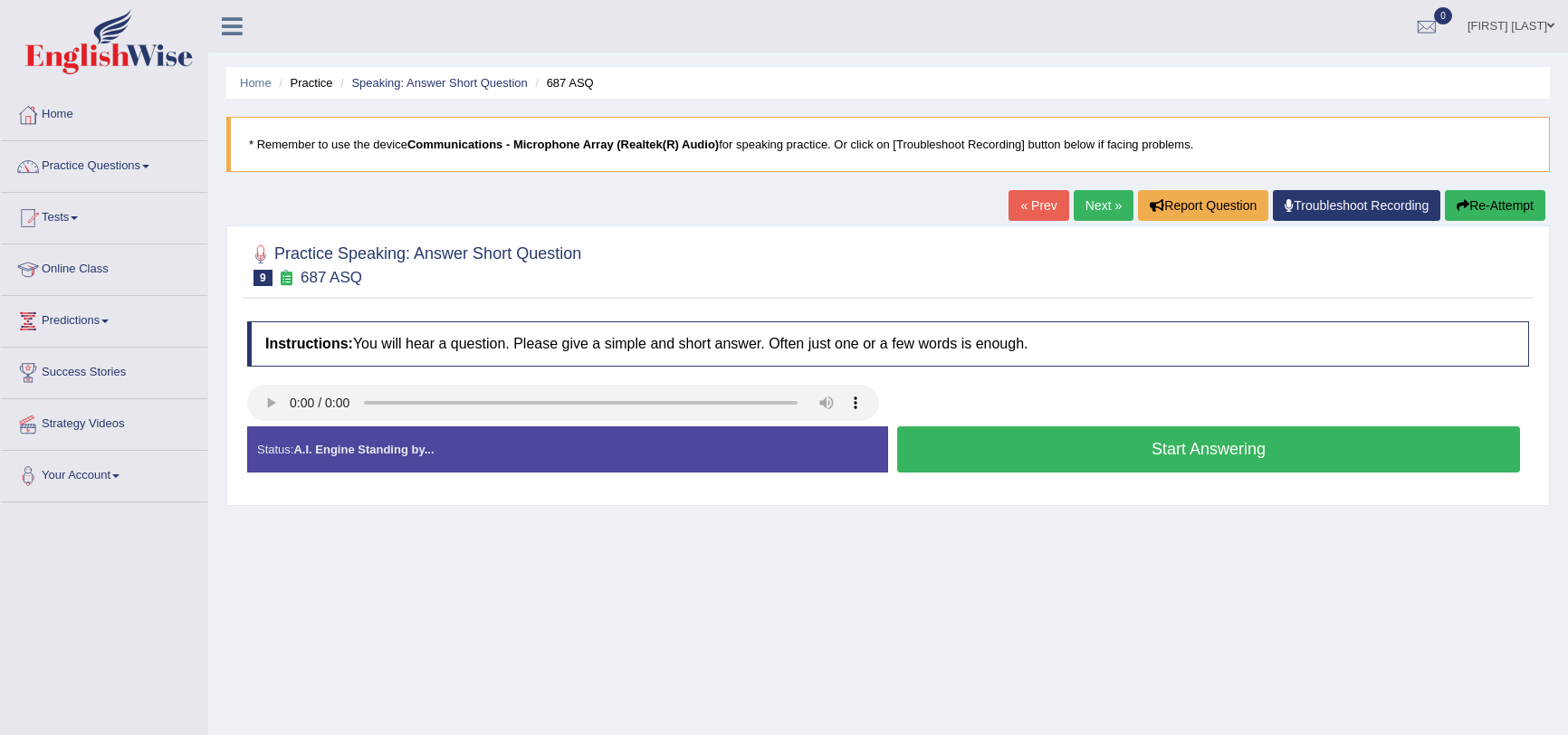 scroll, scrollTop: 0, scrollLeft: 0, axis: both 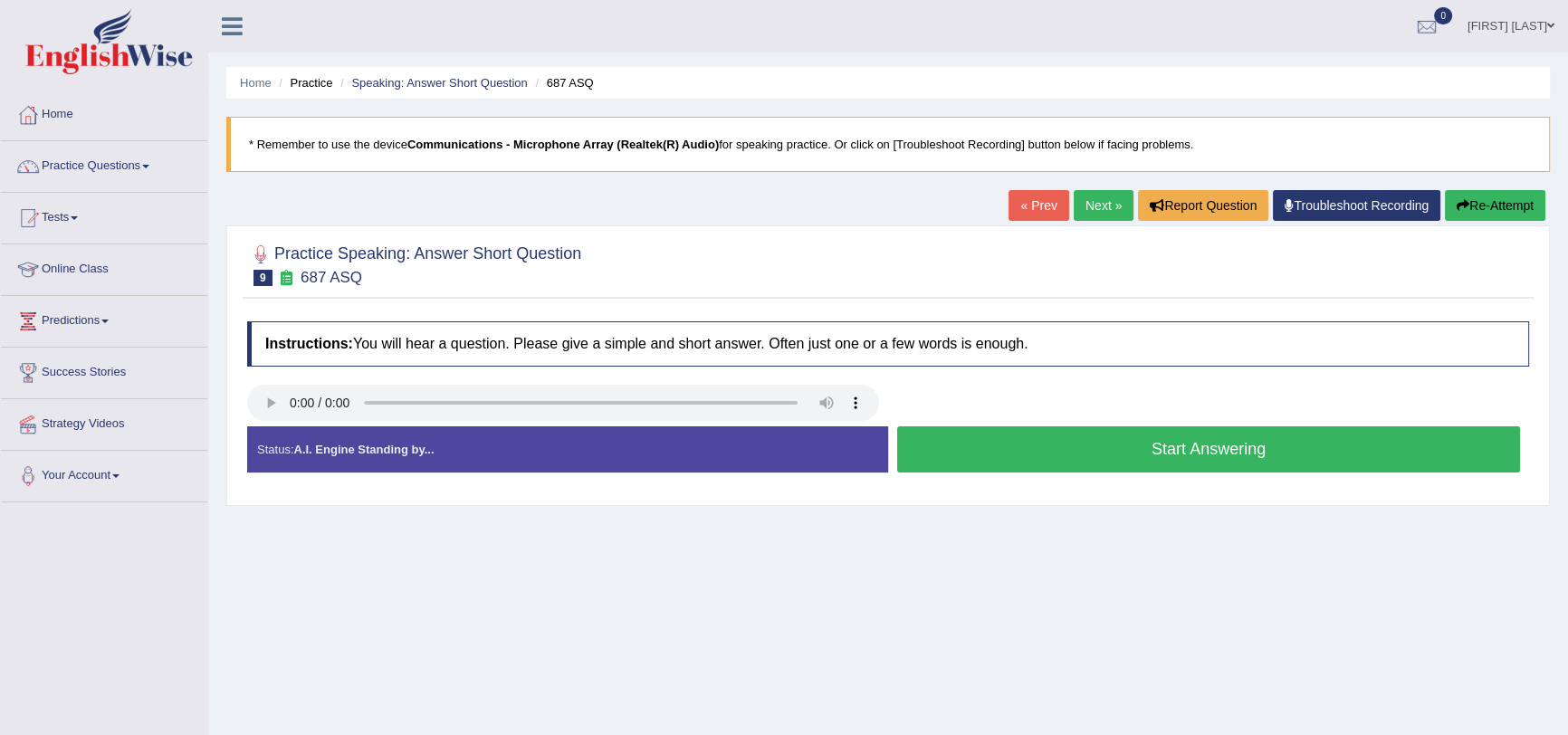 click on "Start Answering" at bounding box center [1209, 449] 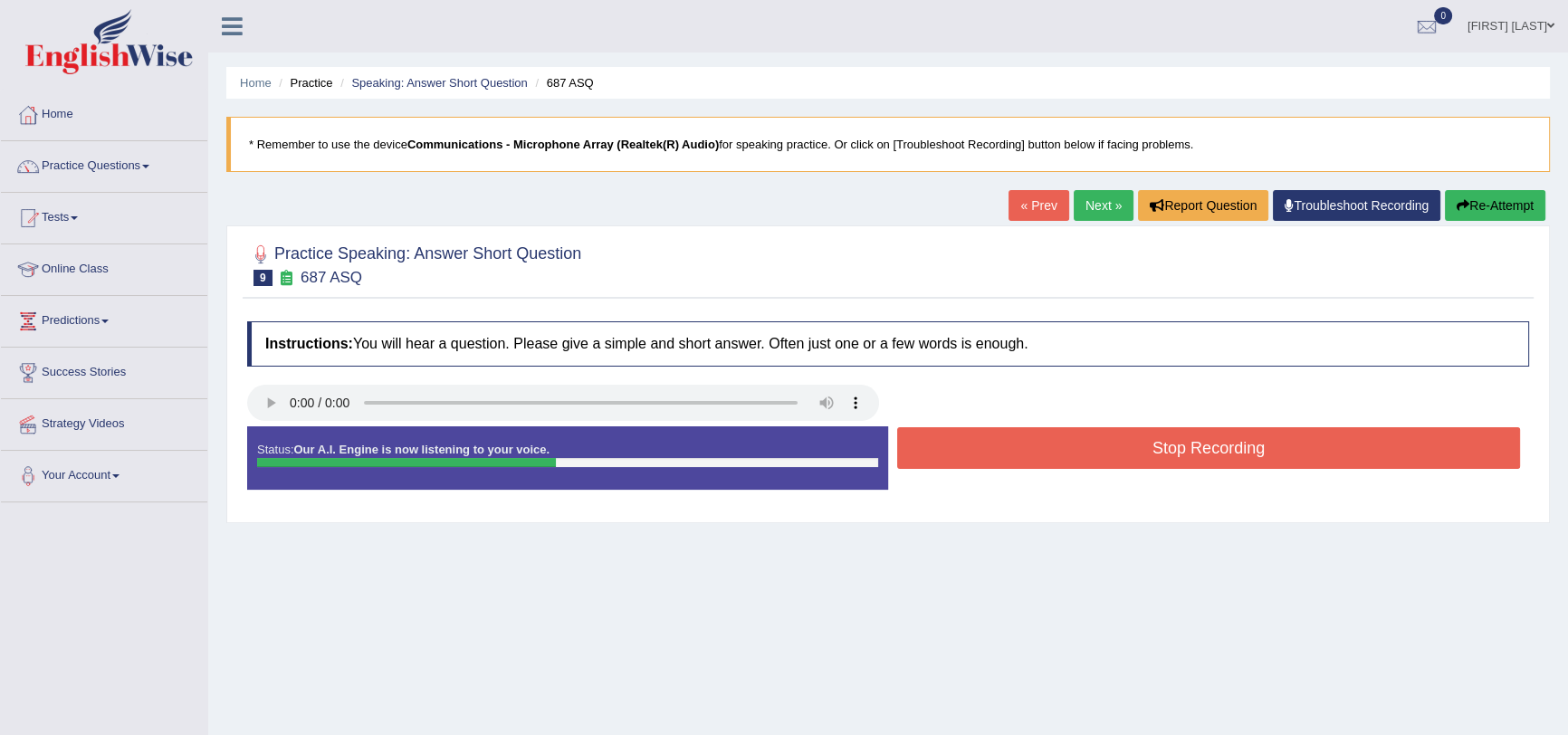 click on "Stop Recording" at bounding box center (1209, 448) 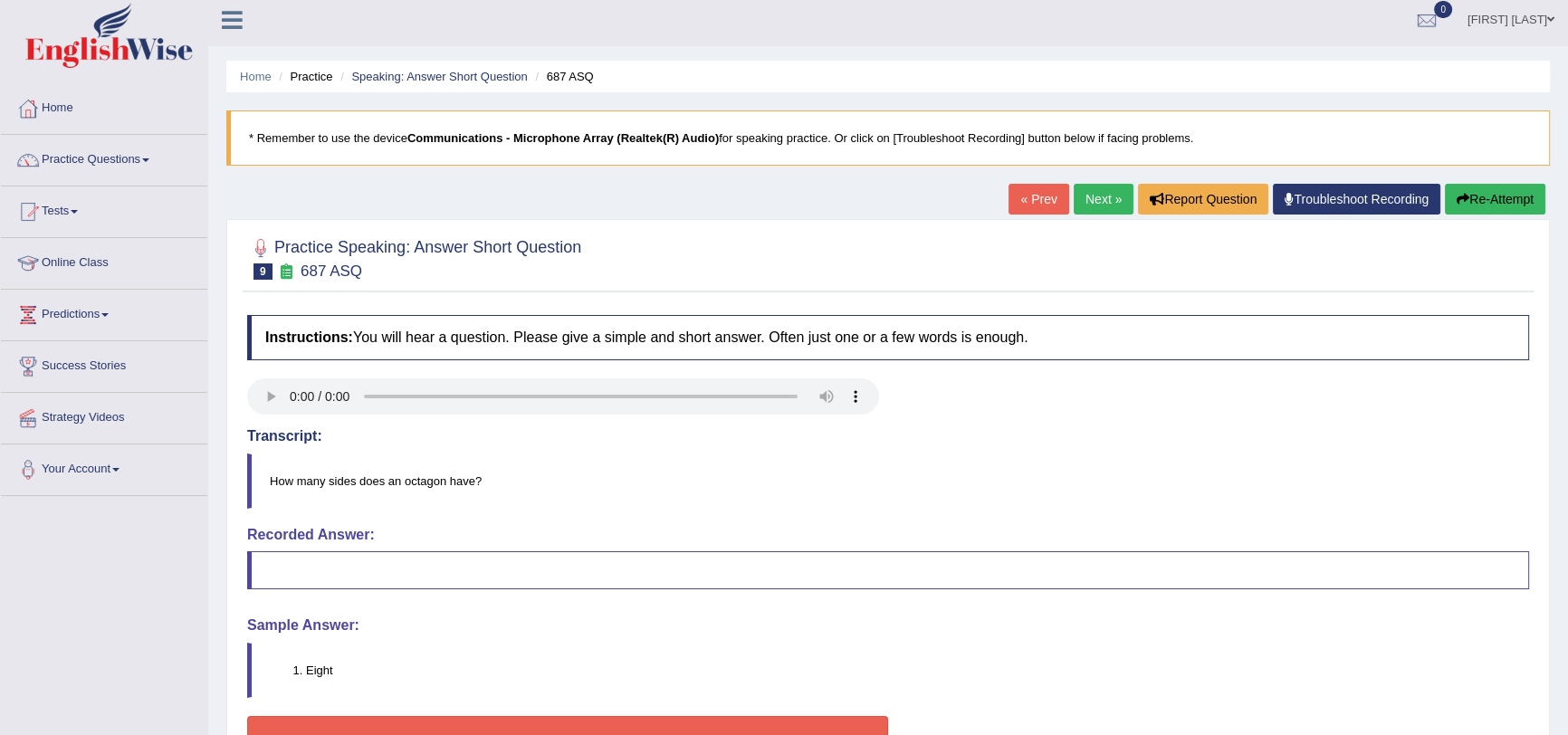scroll, scrollTop: 0, scrollLeft: 0, axis: both 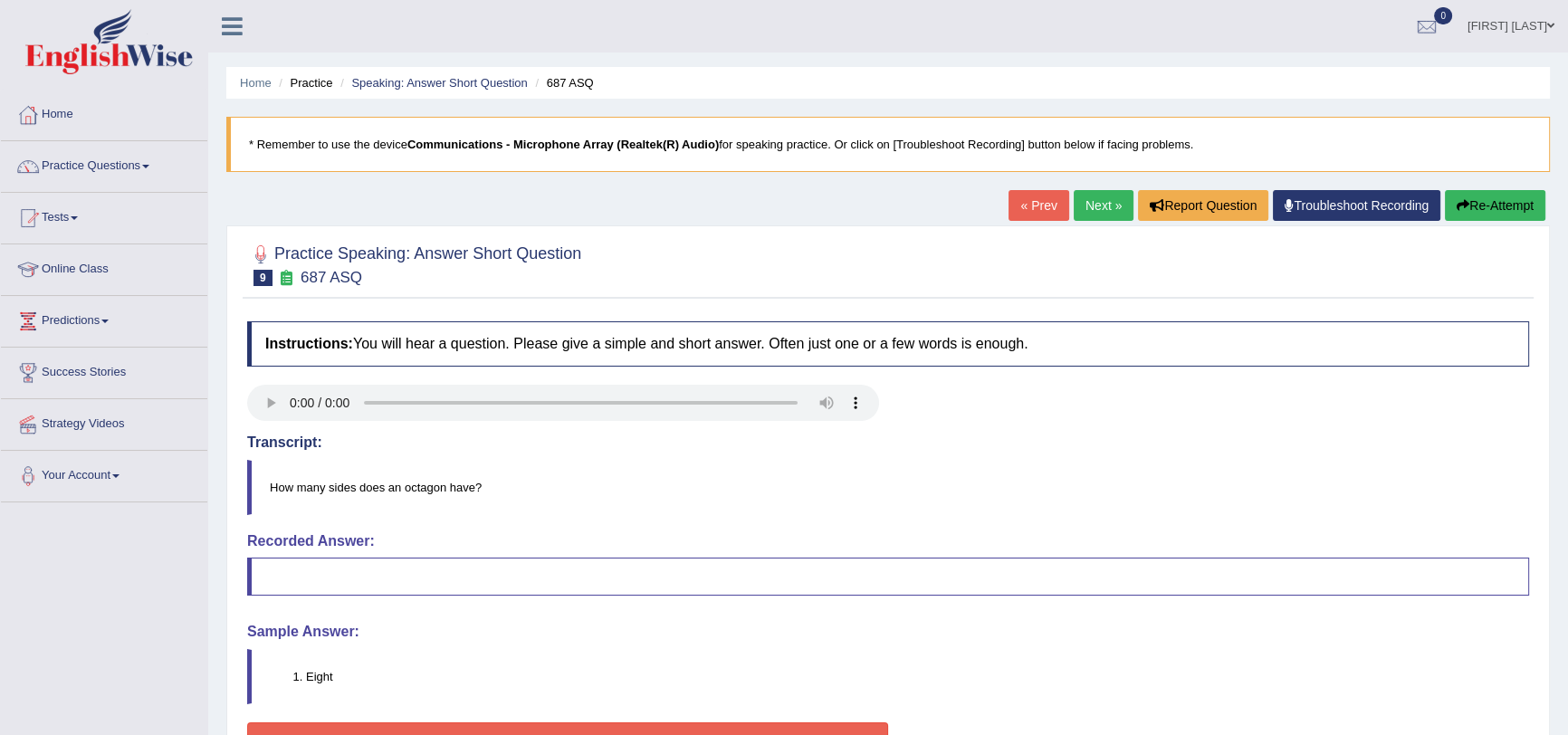 click on "Next »" at bounding box center [1104, 205] 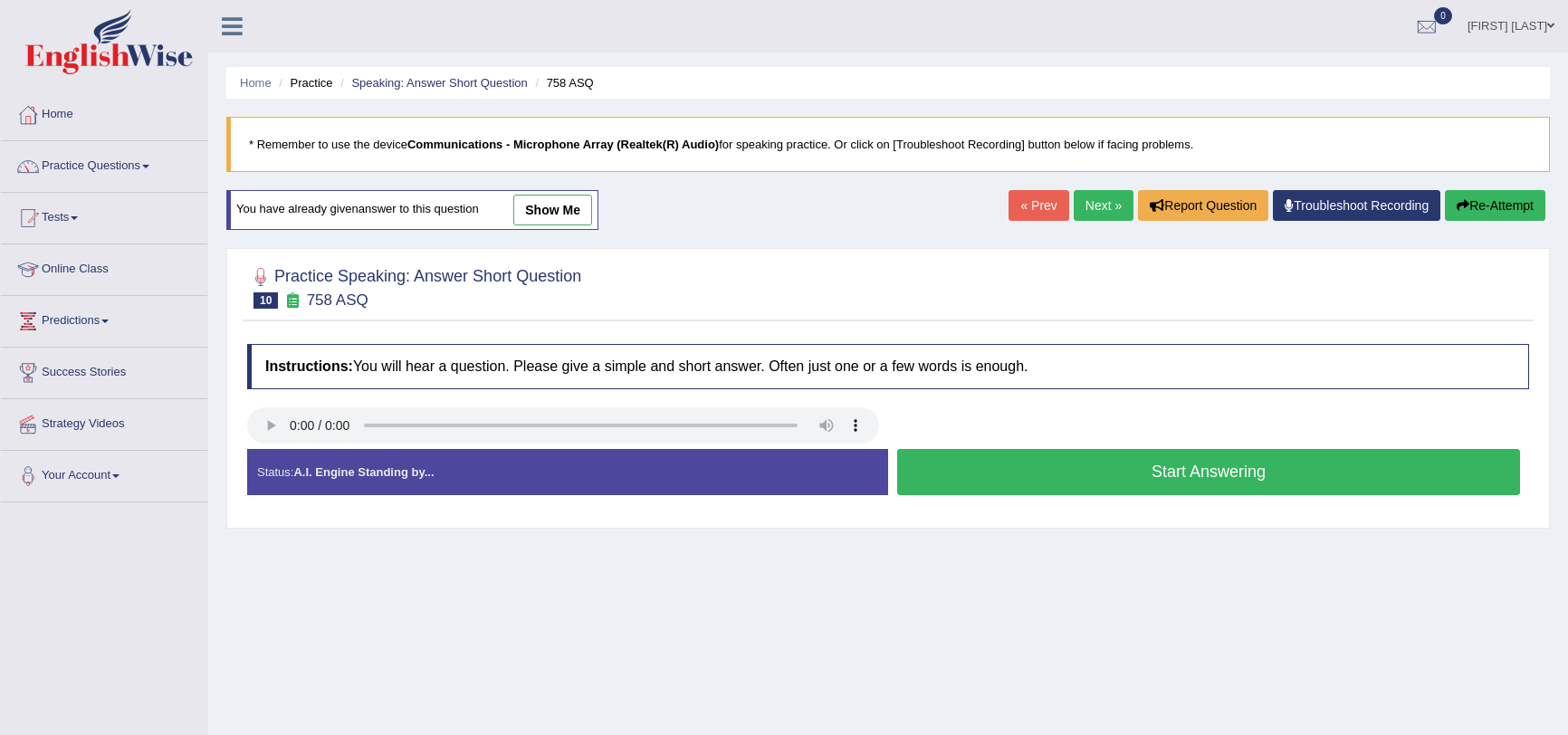 scroll, scrollTop: 0, scrollLeft: 0, axis: both 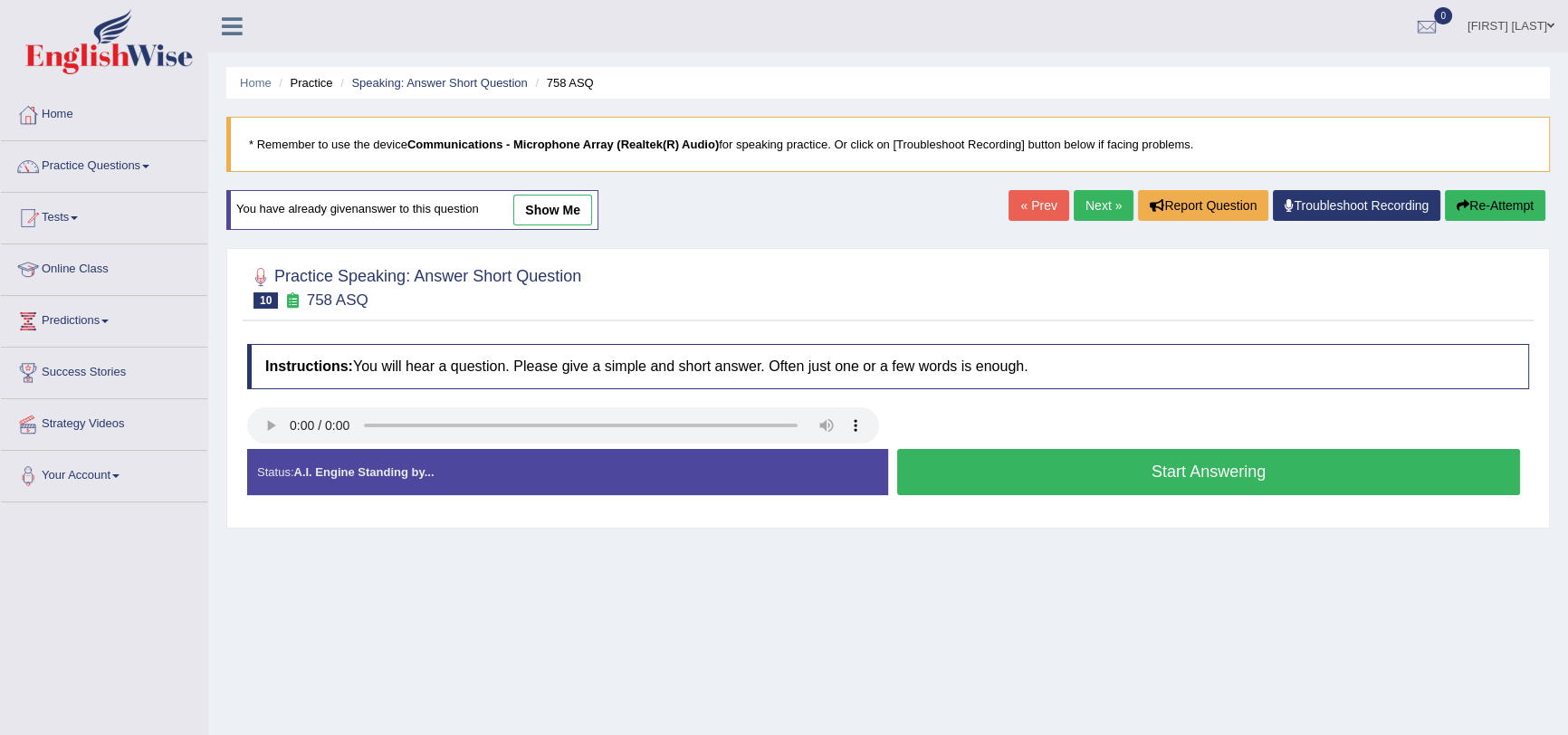 click on "Start Answering" at bounding box center (1209, 472) 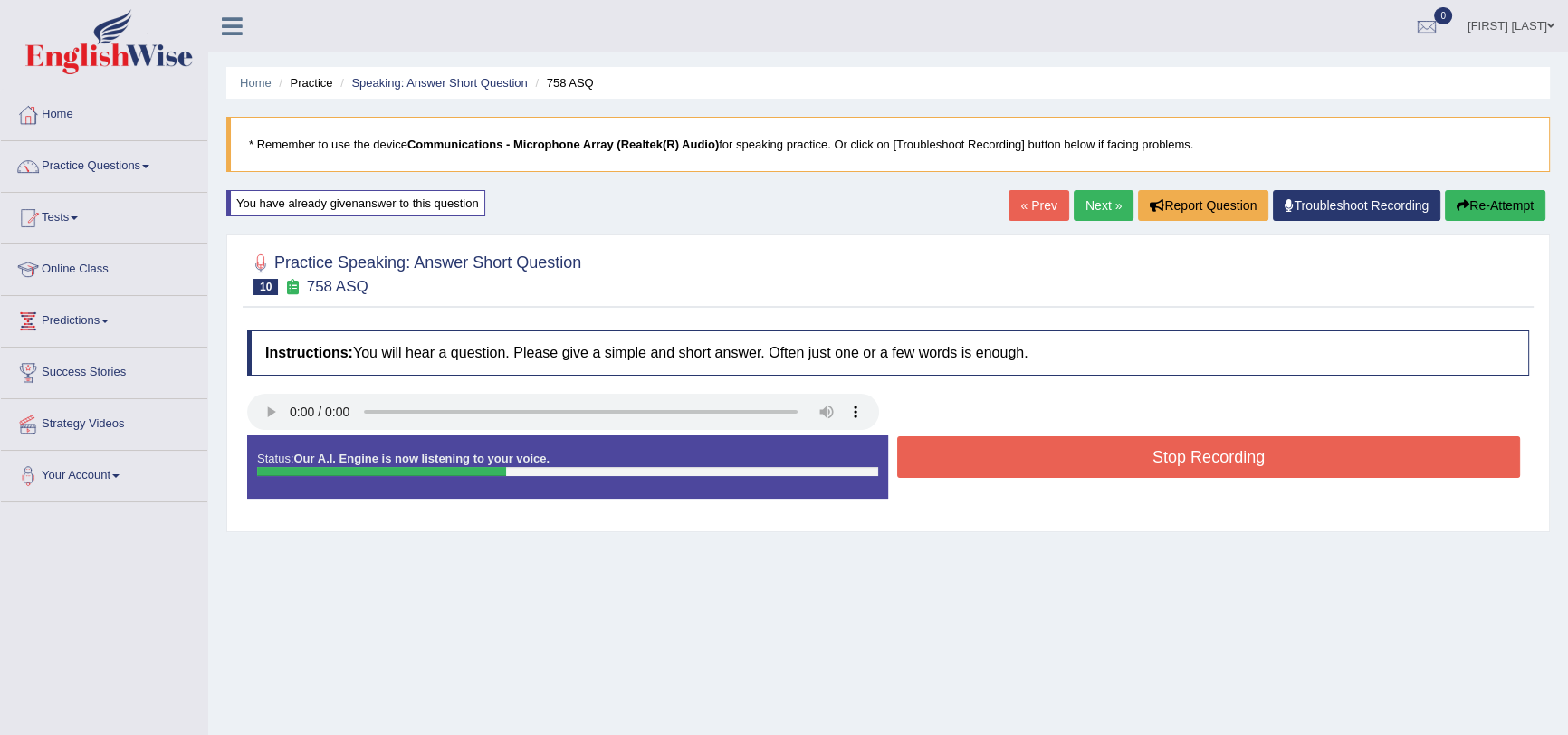 click on "Stop Recording" at bounding box center (1209, 457) 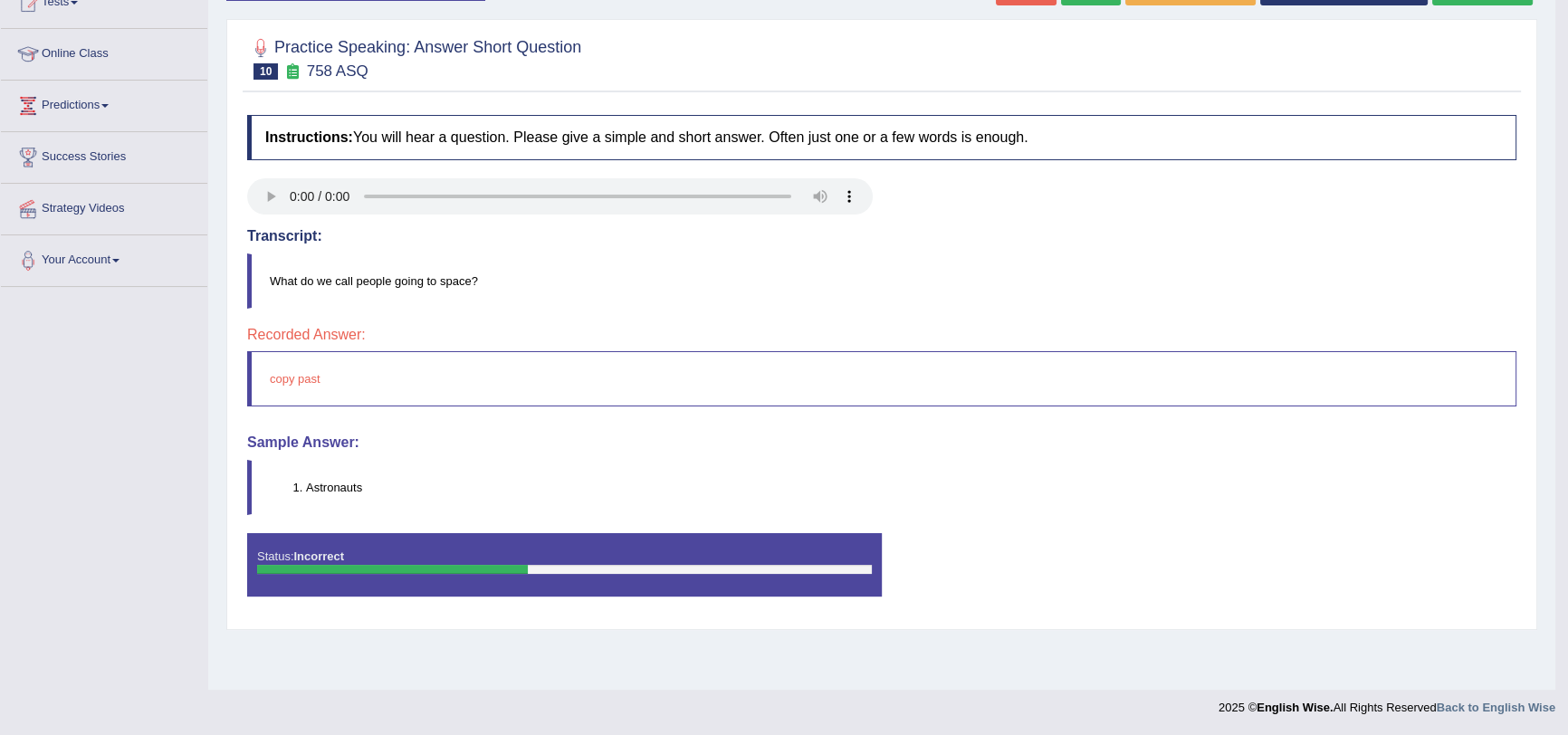 scroll, scrollTop: 0, scrollLeft: 0, axis: both 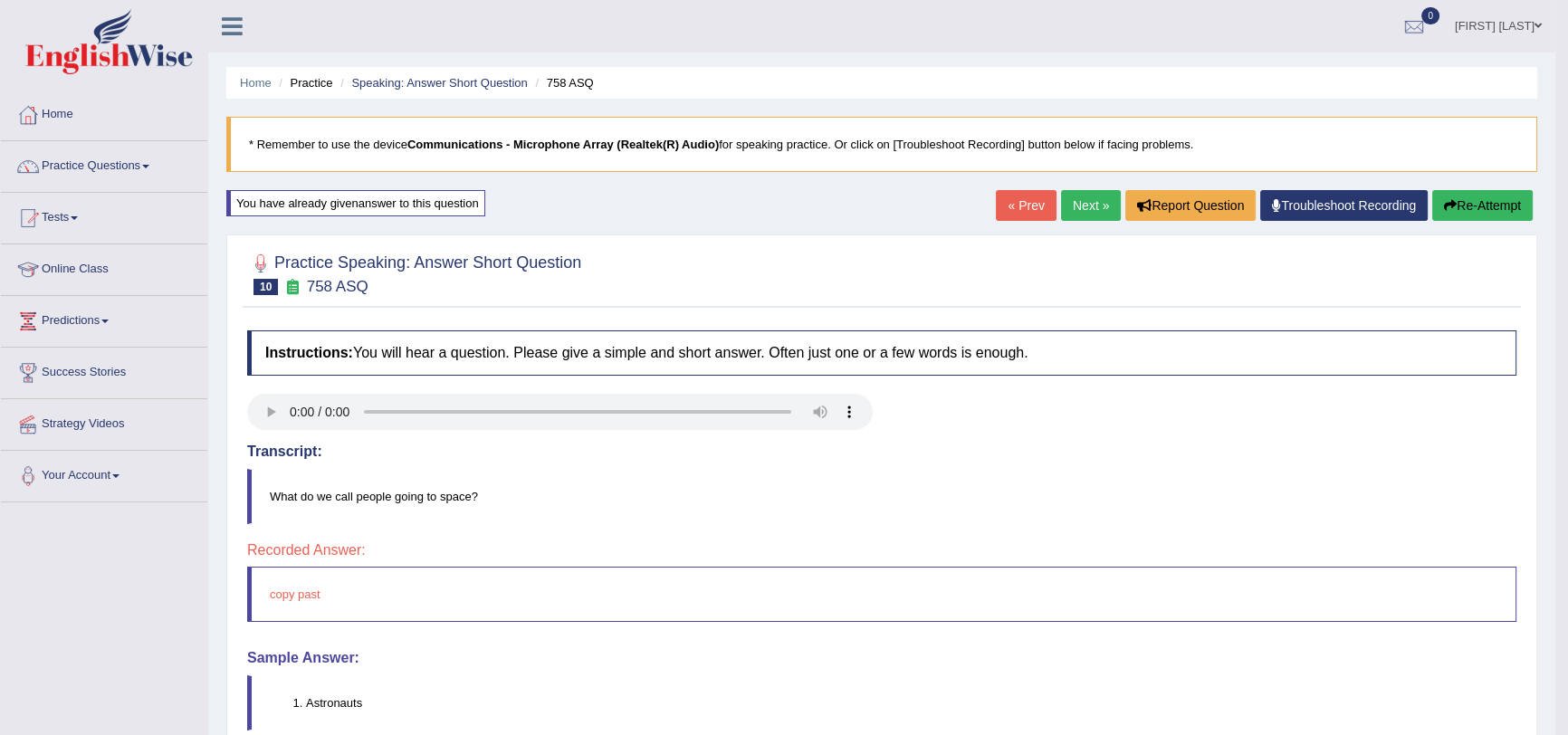 click on "Next »" at bounding box center (1091, 205) 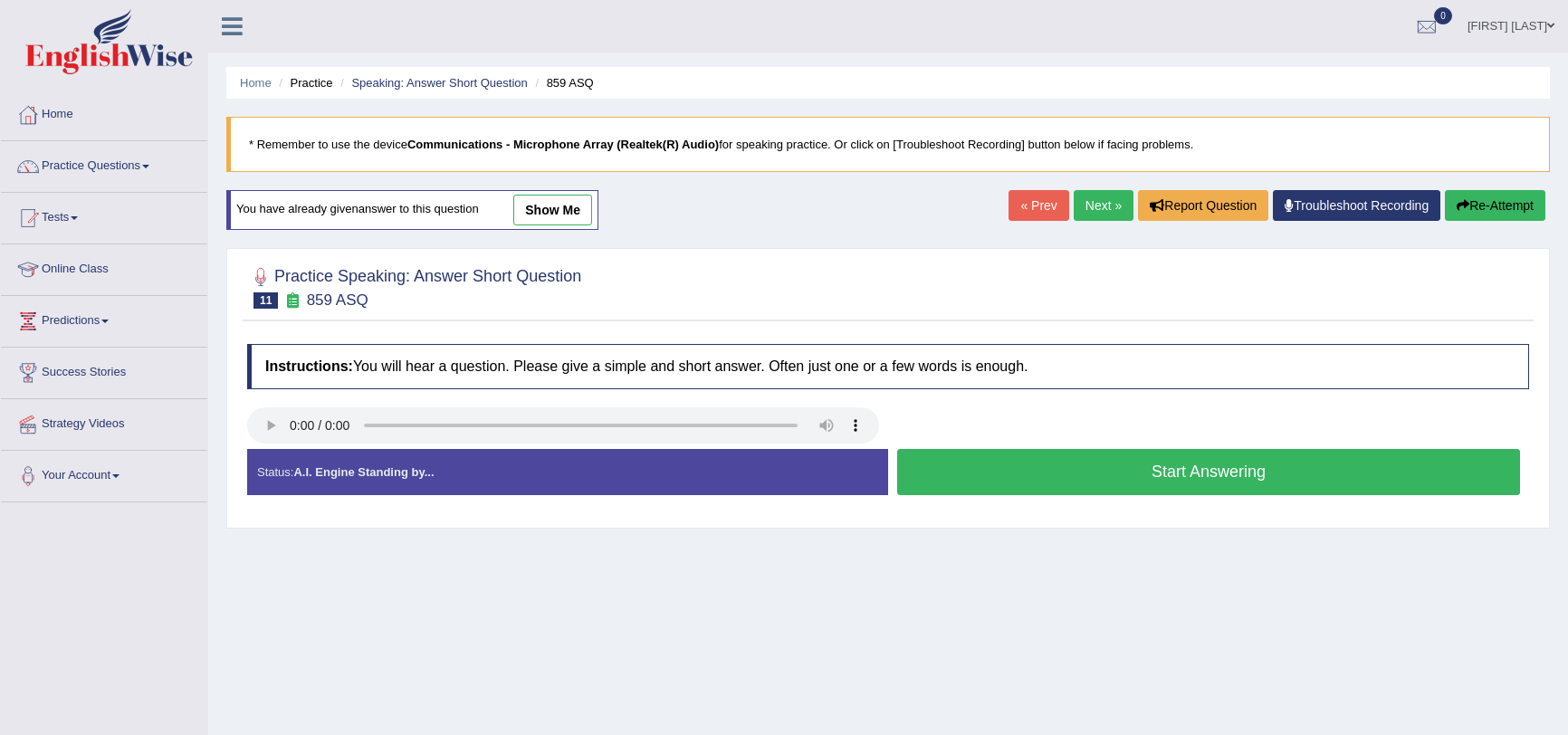 scroll, scrollTop: 0, scrollLeft: 0, axis: both 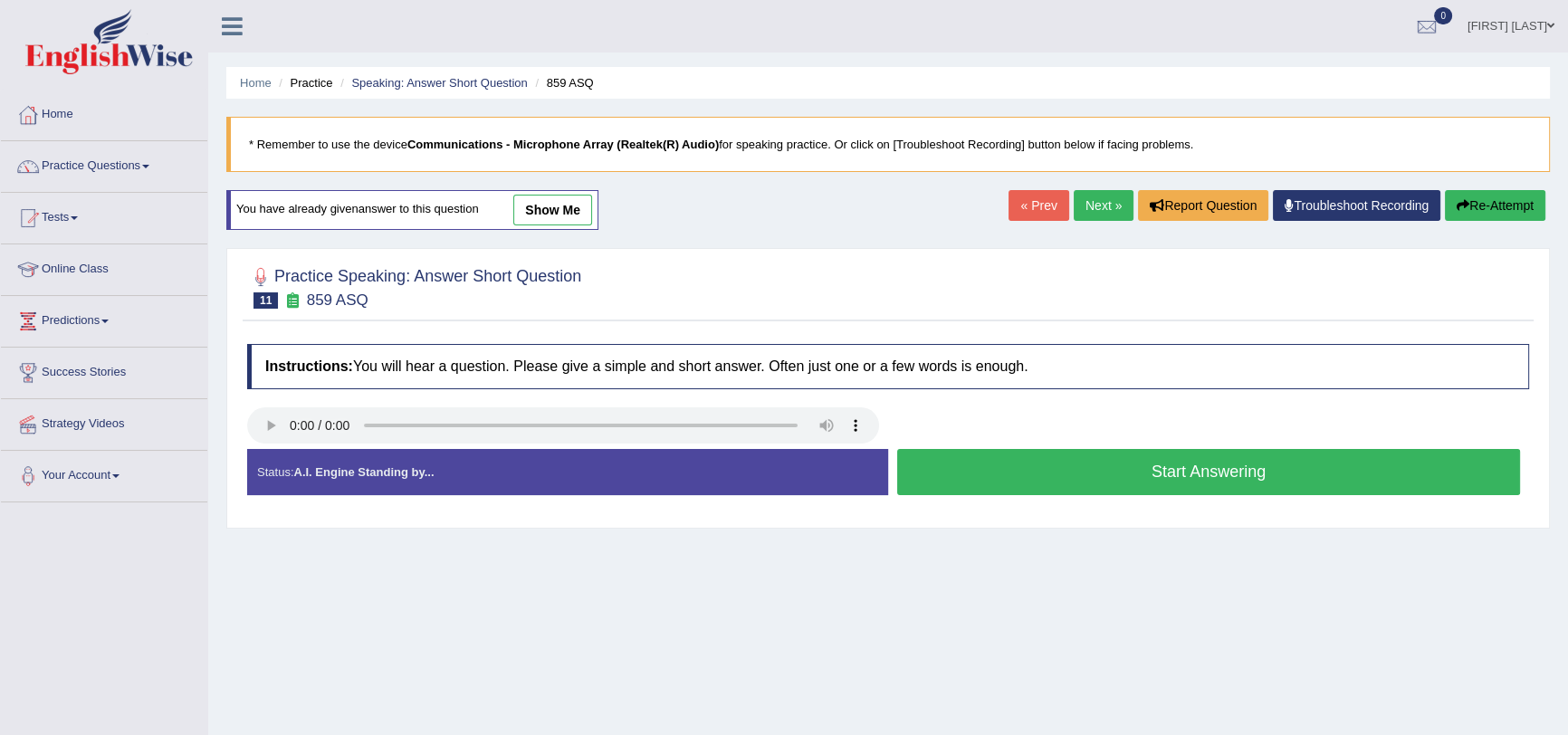 click on "Start Answering" at bounding box center [1209, 472] 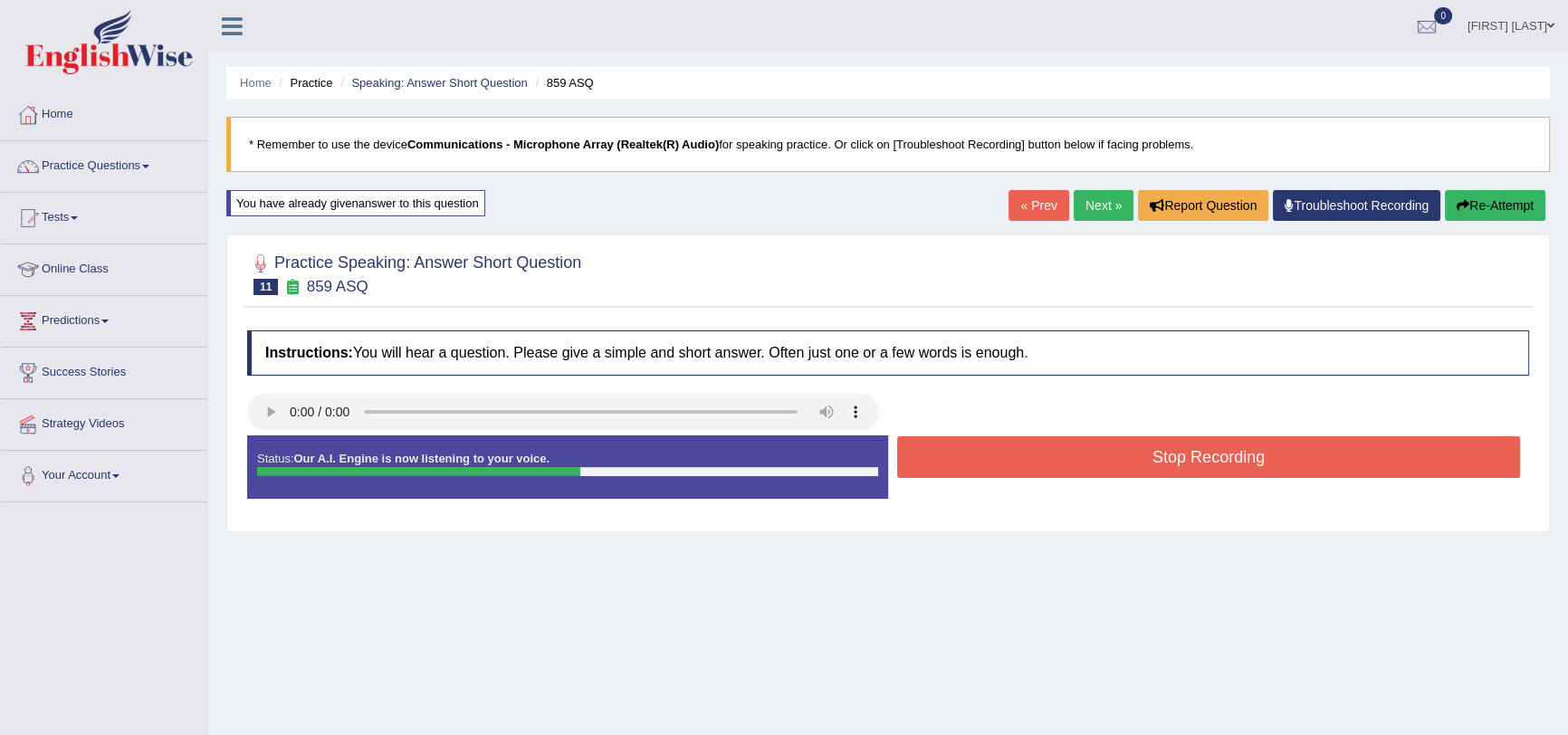 click on "Stop Recording" at bounding box center [1209, 457] 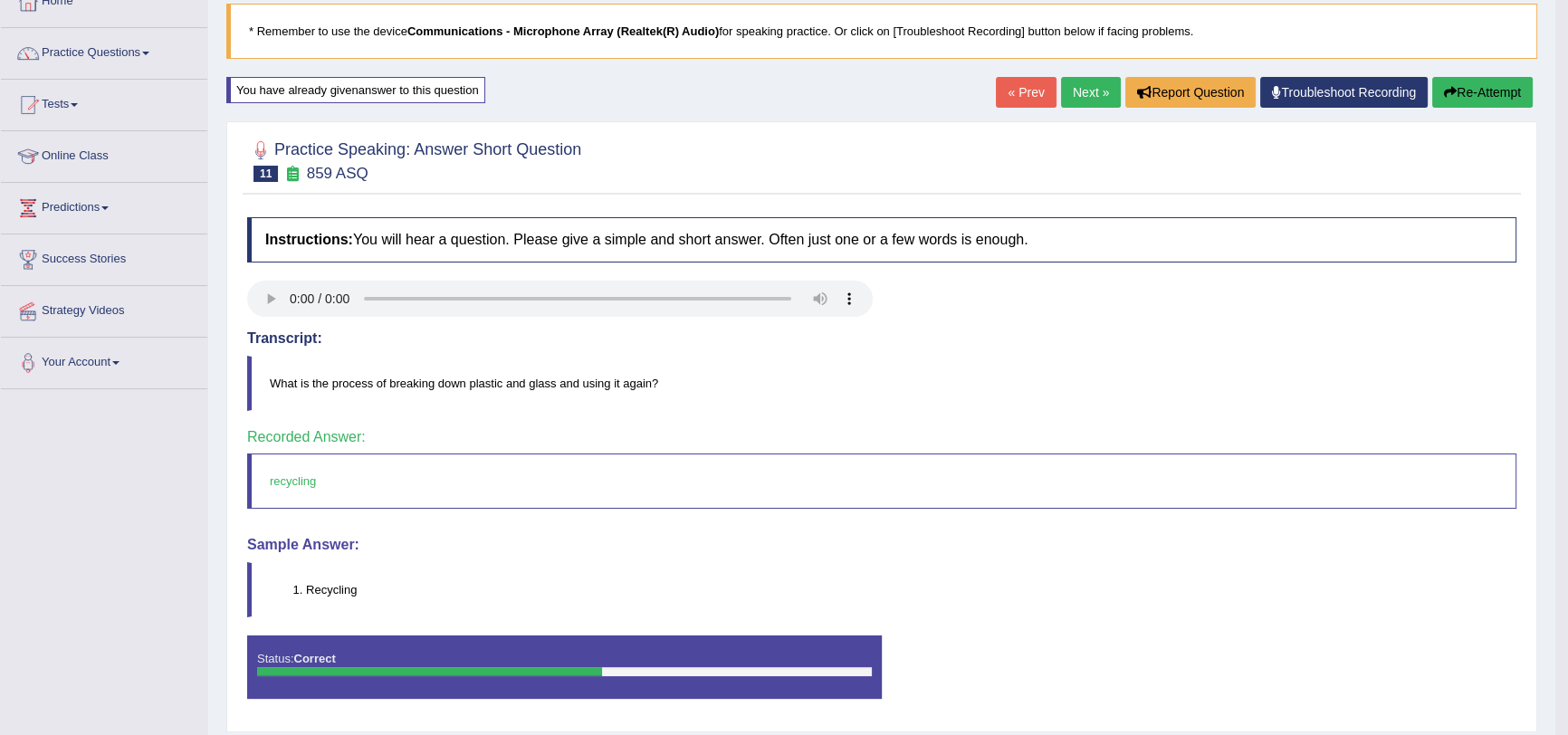 scroll, scrollTop: 0, scrollLeft: 0, axis: both 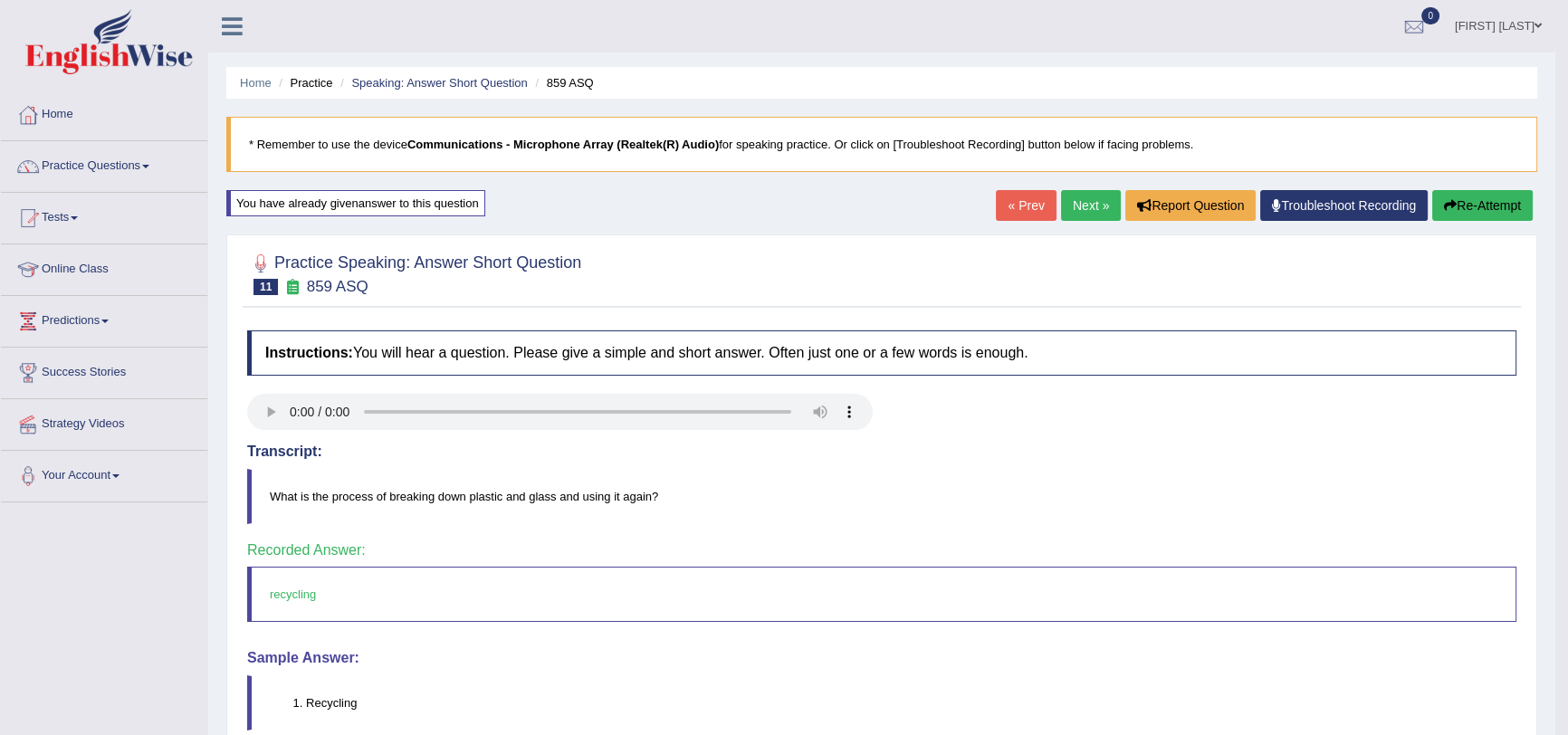 click on "Next »" at bounding box center [1091, 205] 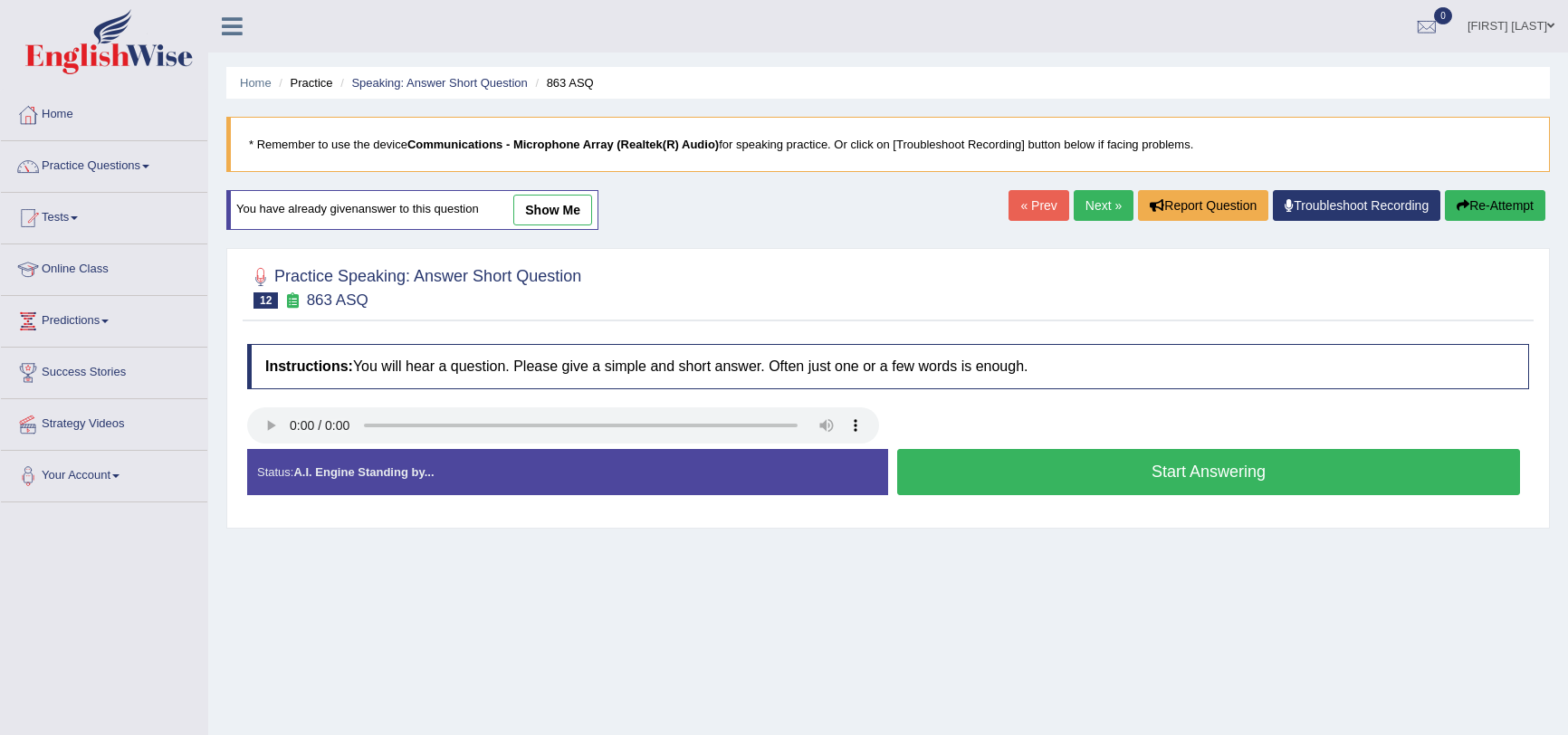 scroll, scrollTop: 0, scrollLeft: 0, axis: both 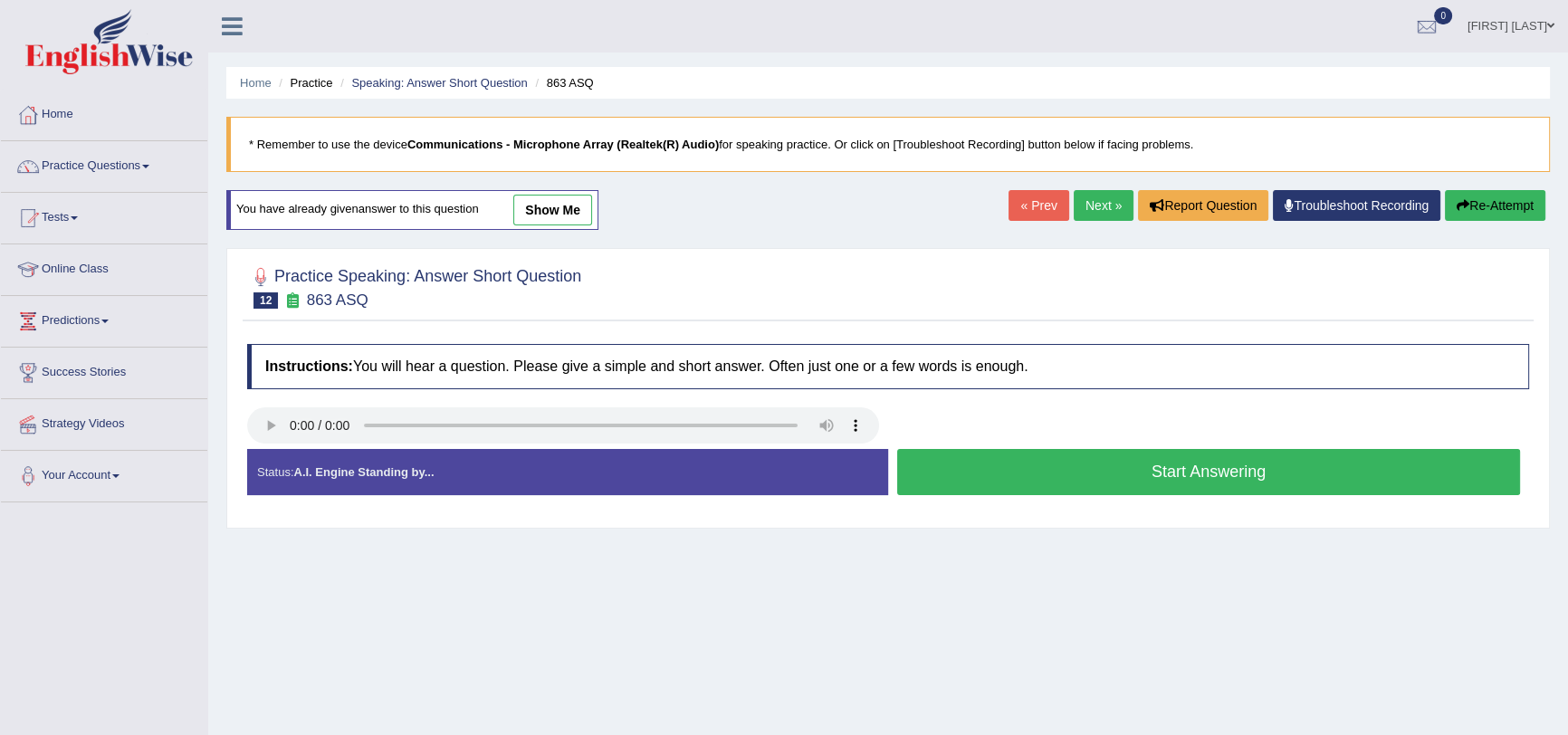 click on "Start Answering" at bounding box center (1209, 472) 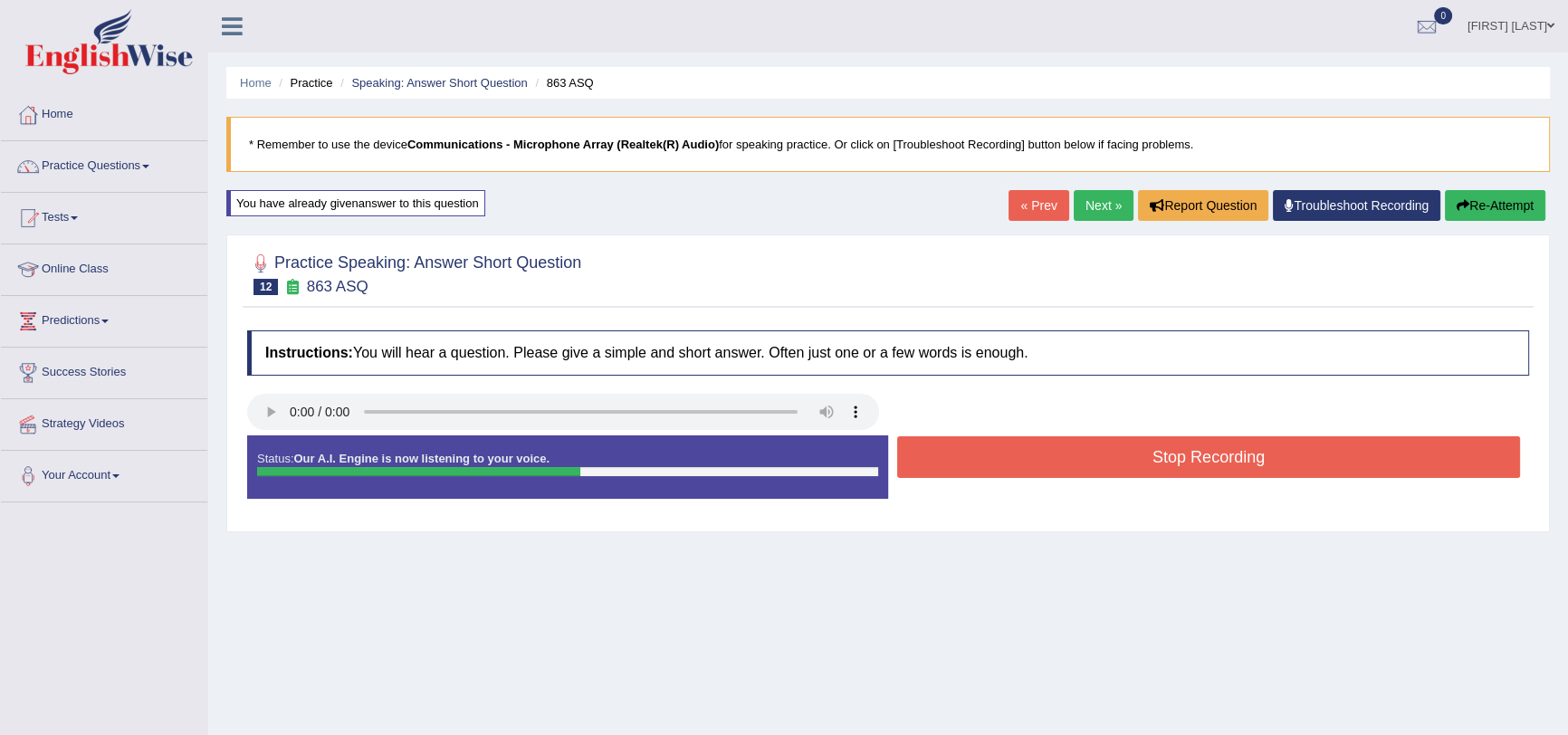 click on "Stop Recording" at bounding box center [1209, 457] 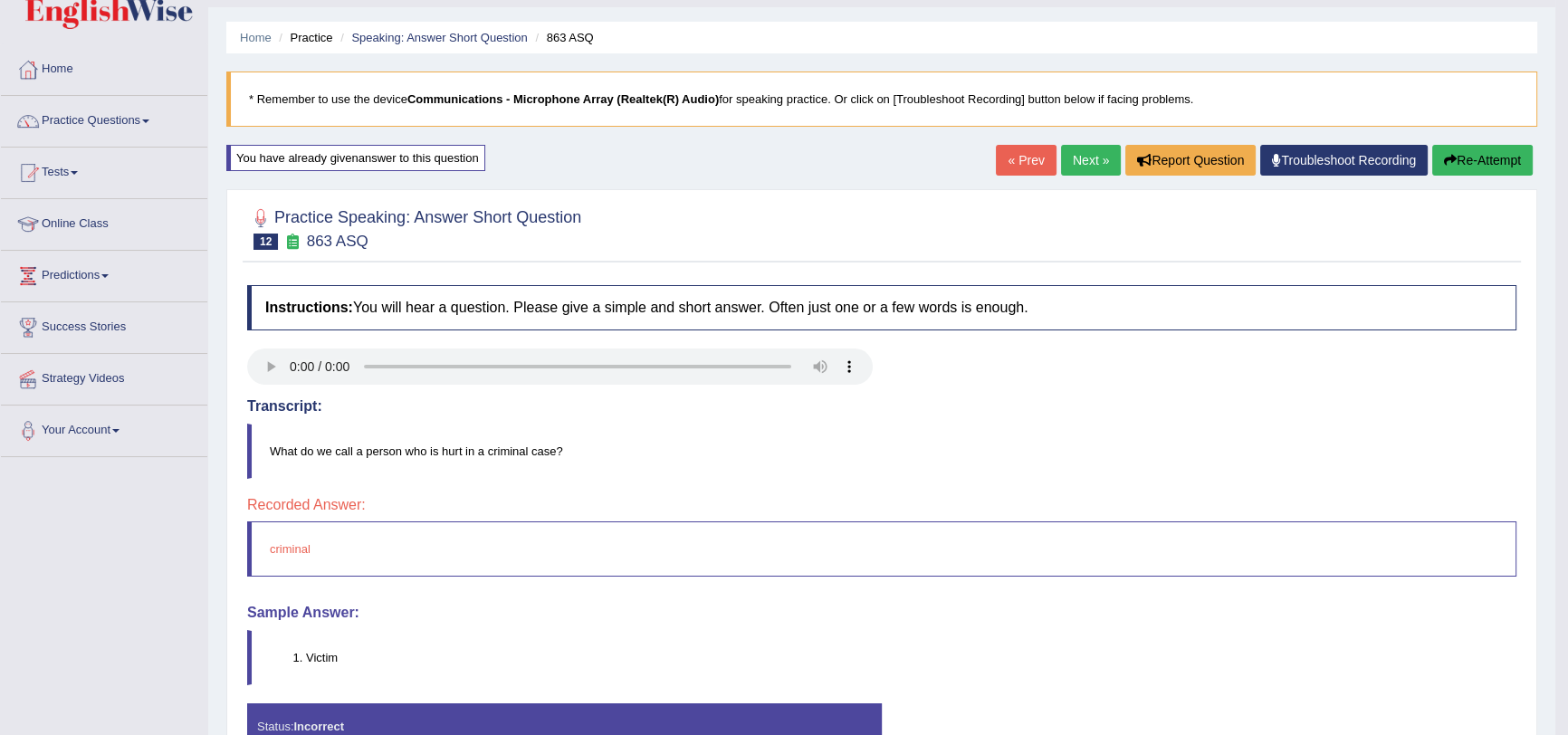 scroll, scrollTop: 0, scrollLeft: 0, axis: both 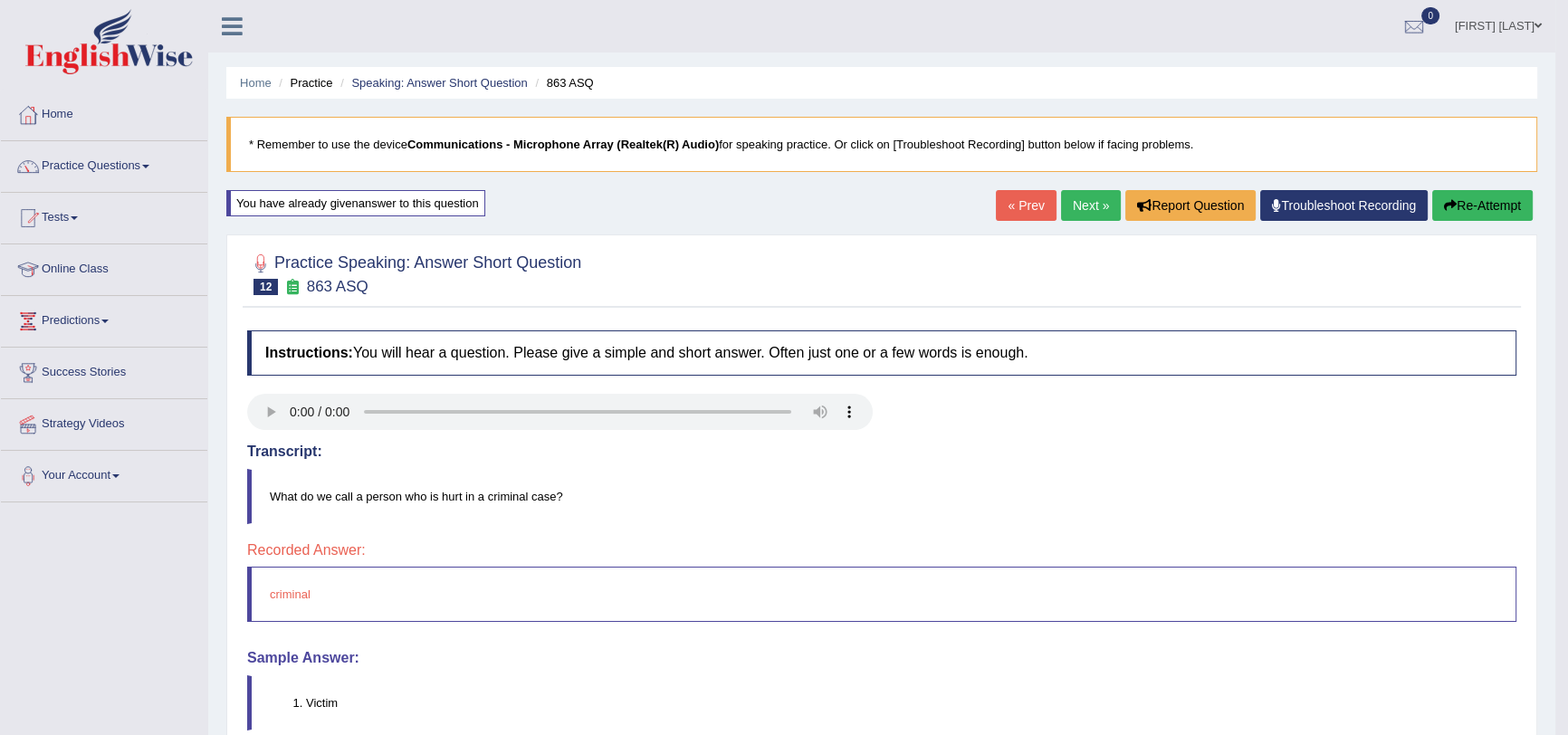 click on "Next »" at bounding box center [1091, 205] 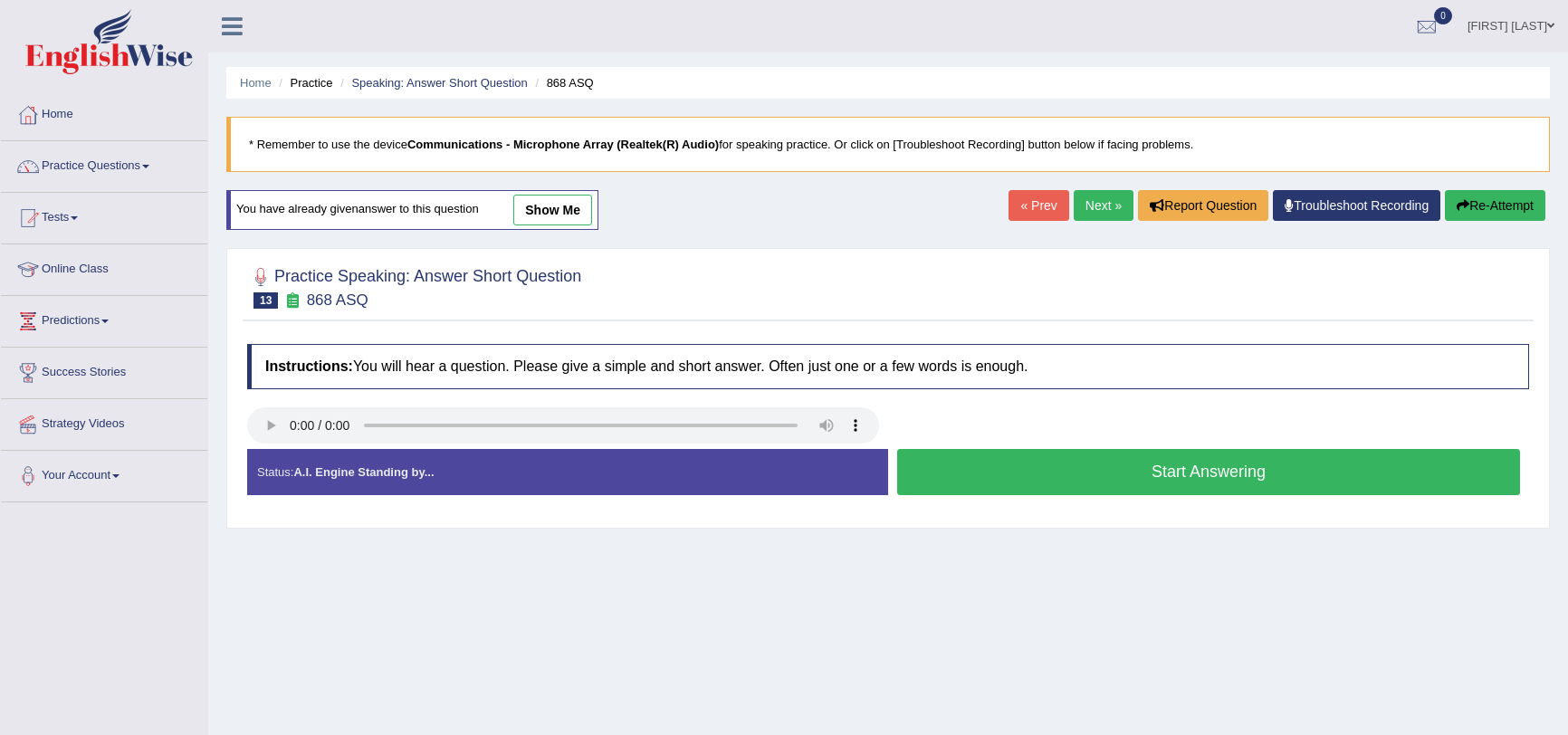 scroll, scrollTop: 0, scrollLeft: 0, axis: both 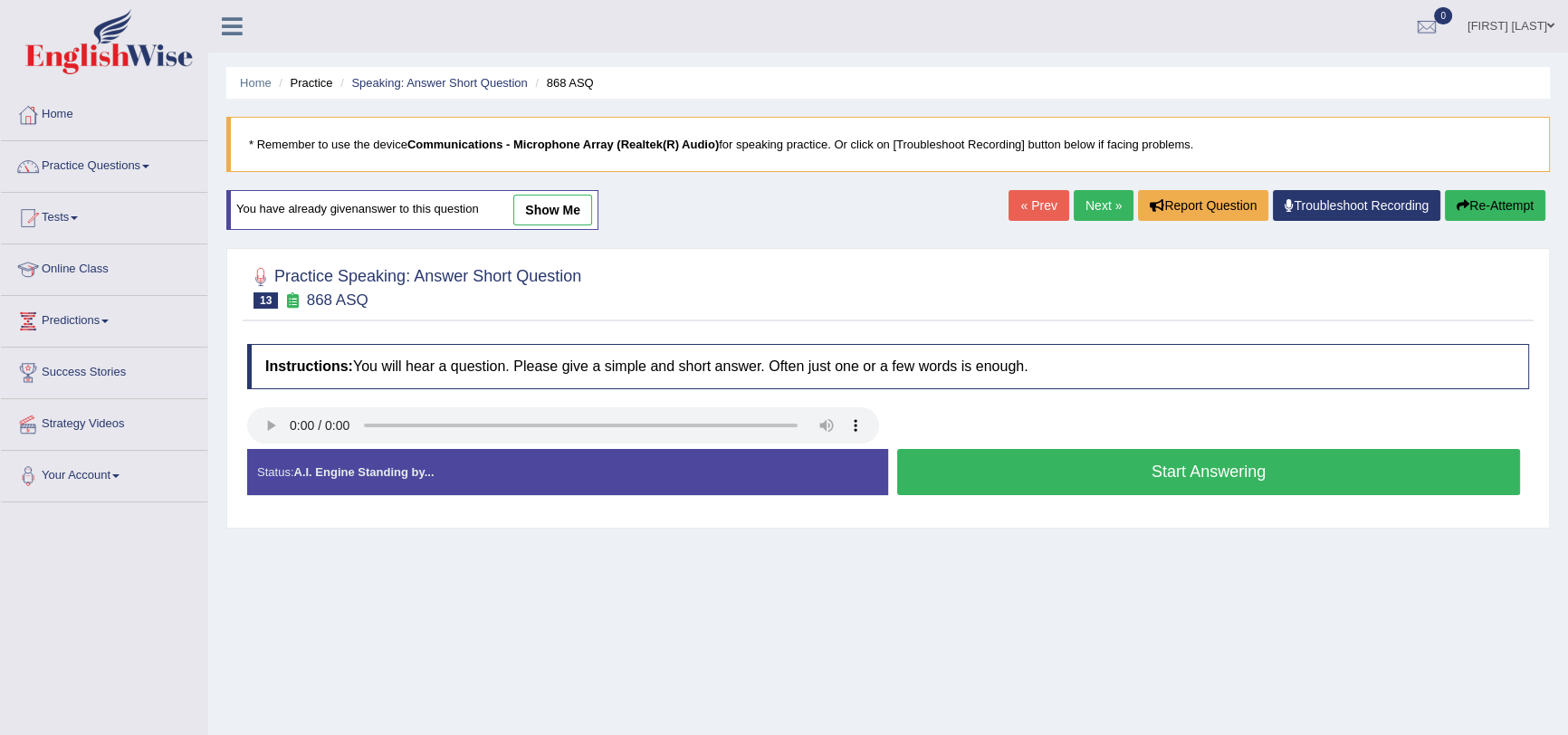 click on "Start Answering" at bounding box center (1209, 472) 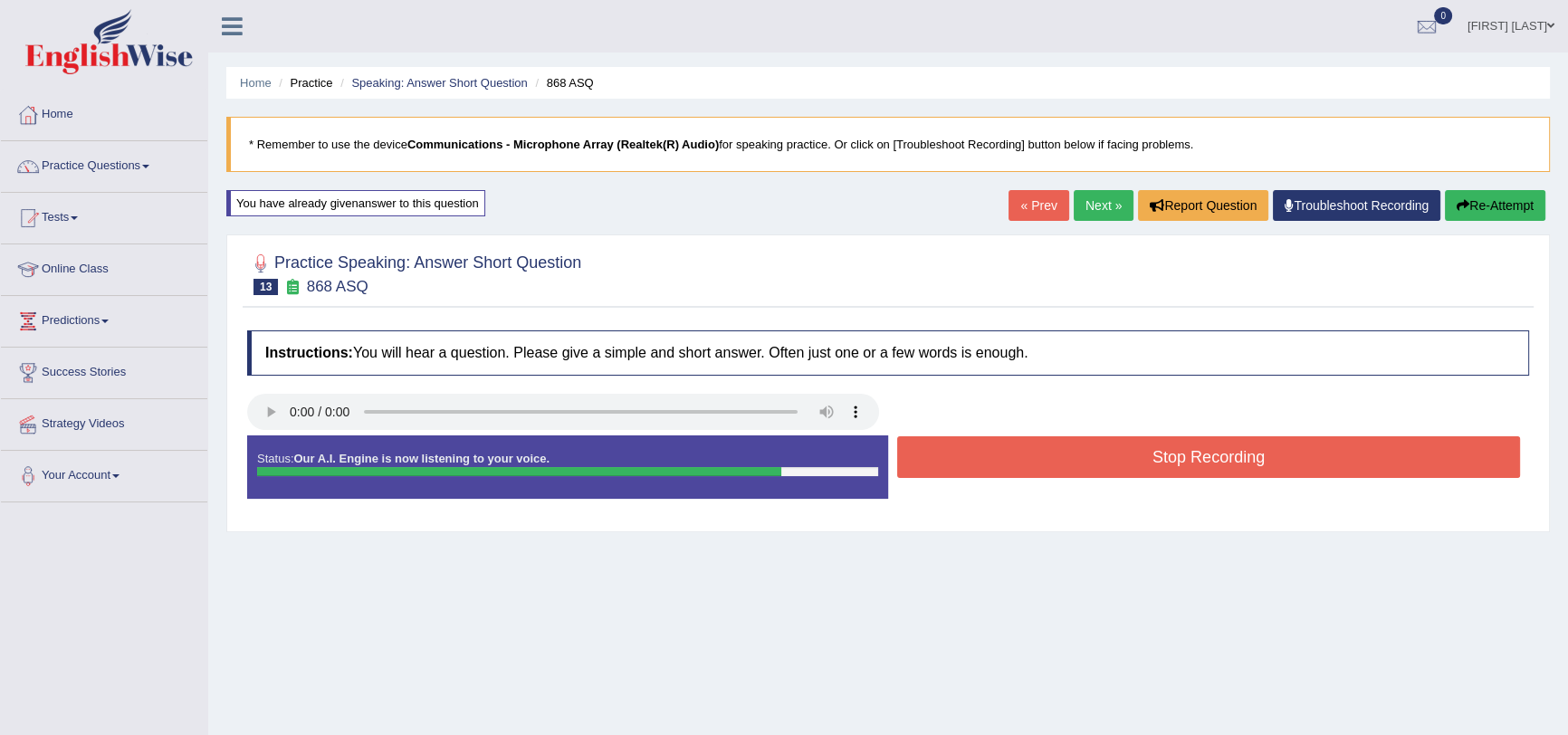 click on "Stop Recording" at bounding box center (1209, 457) 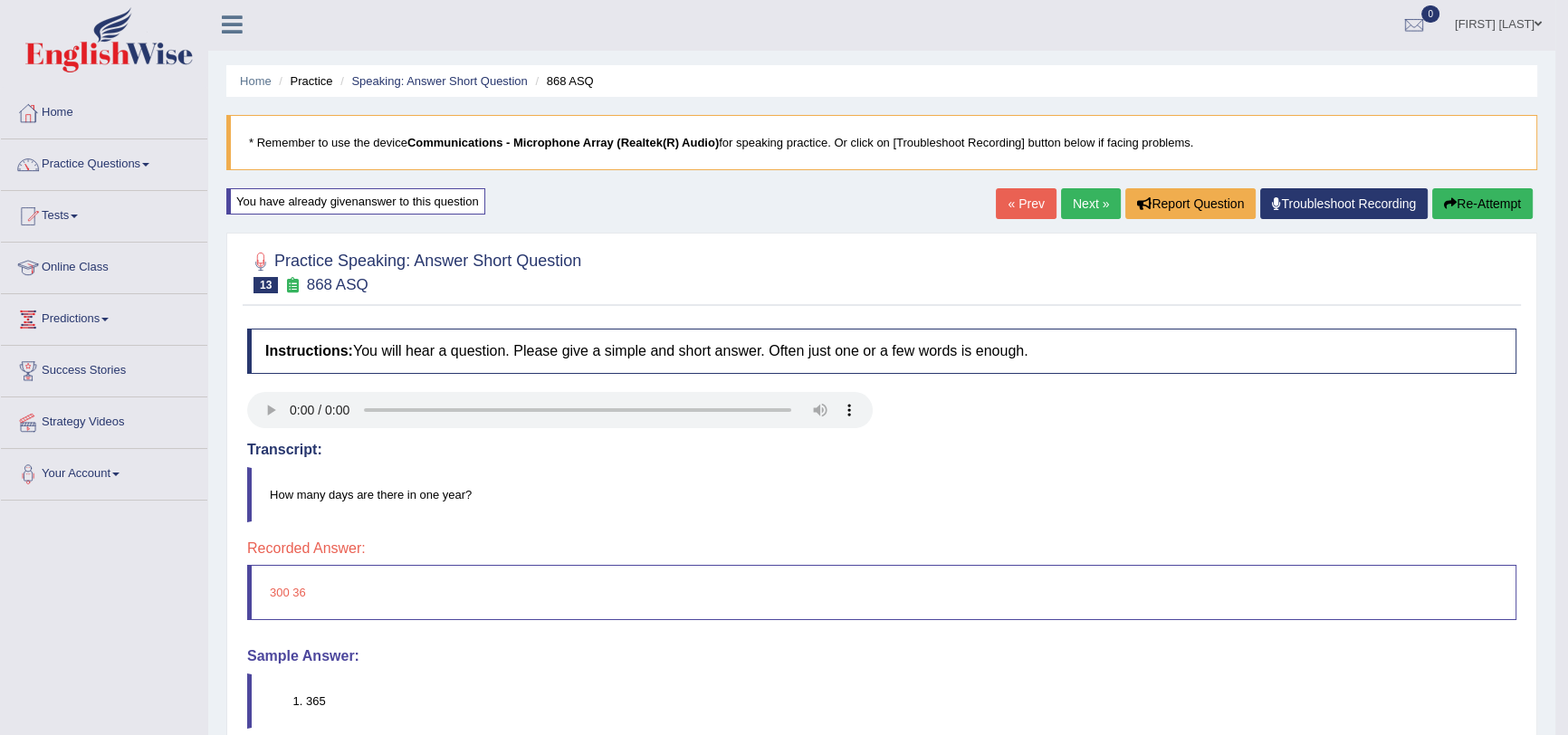scroll, scrollTop: 0, scrollLeft: 0, axis: both 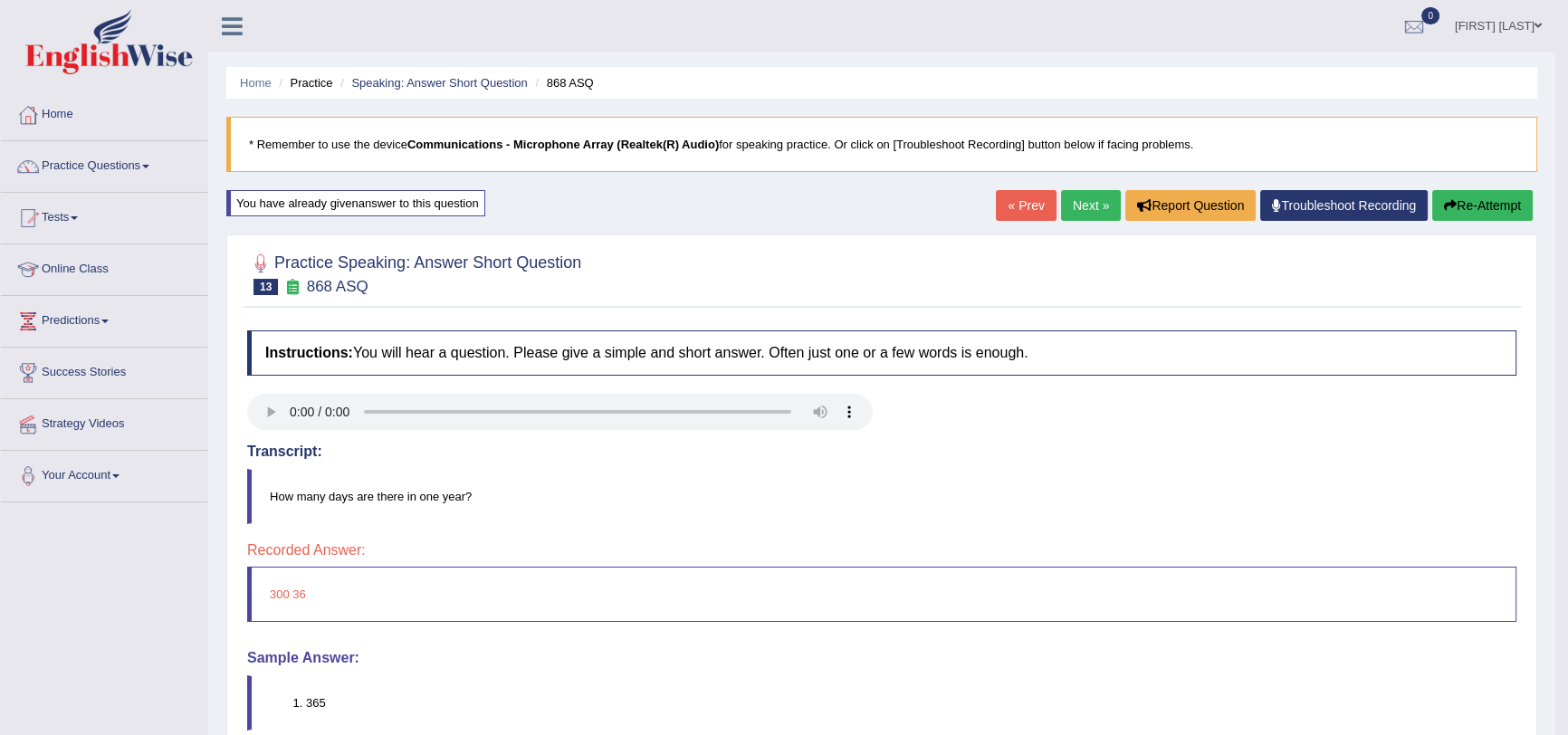 click on "Next »" at bounding box center (1091, 205) 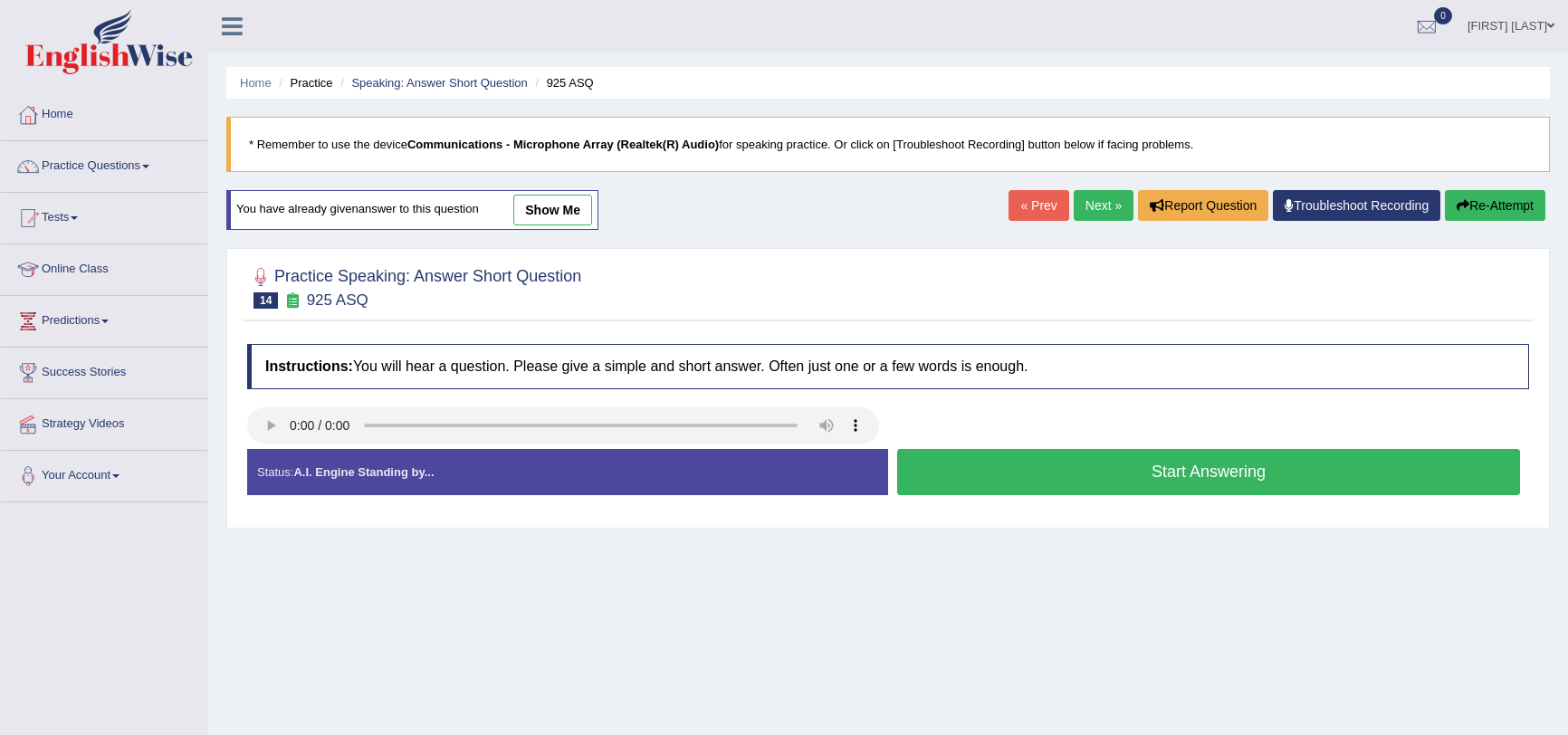 scroll, scrollTop: 0, scrollLeft: 0, axis: both 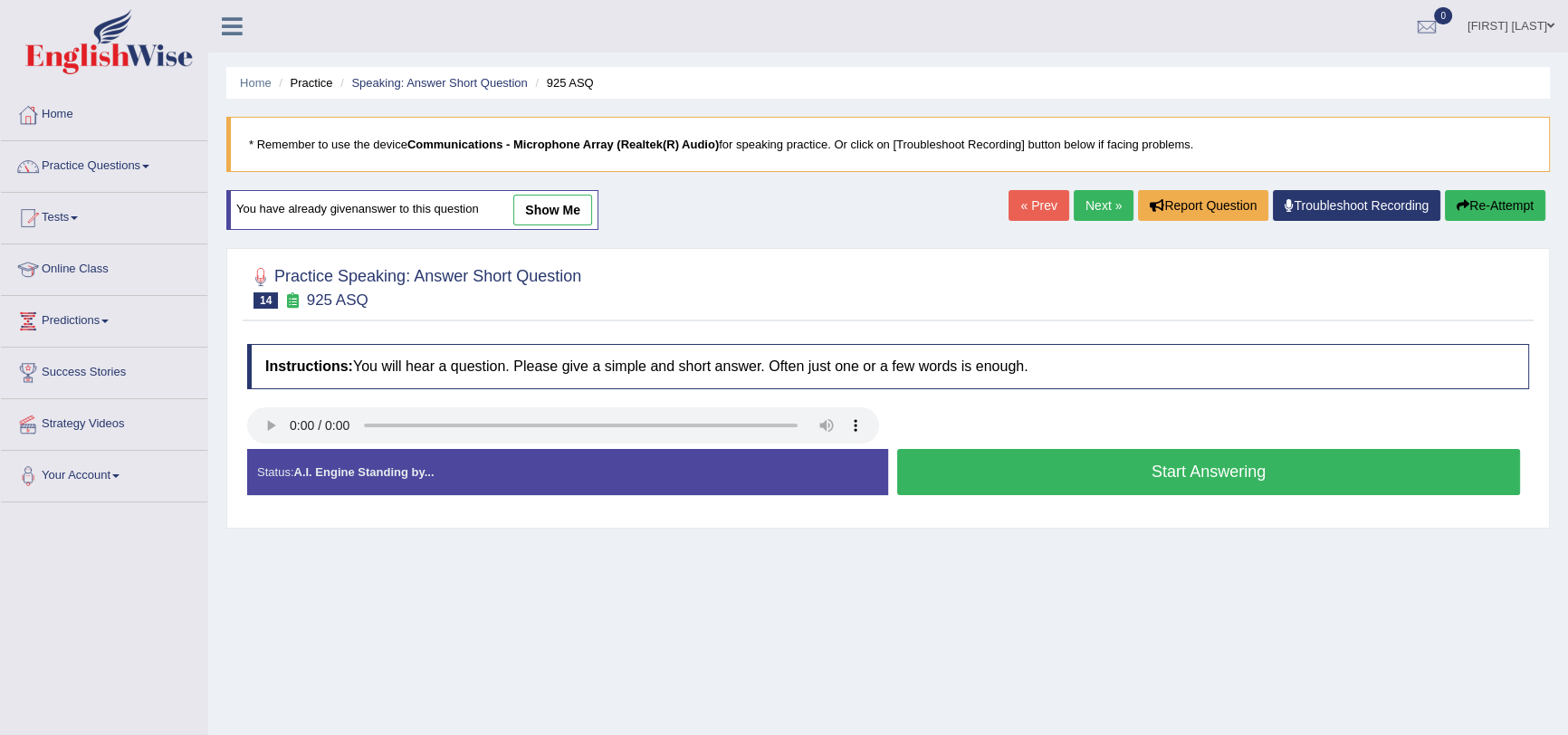 click on "Start Answering" at bounding box center (1209, 472) 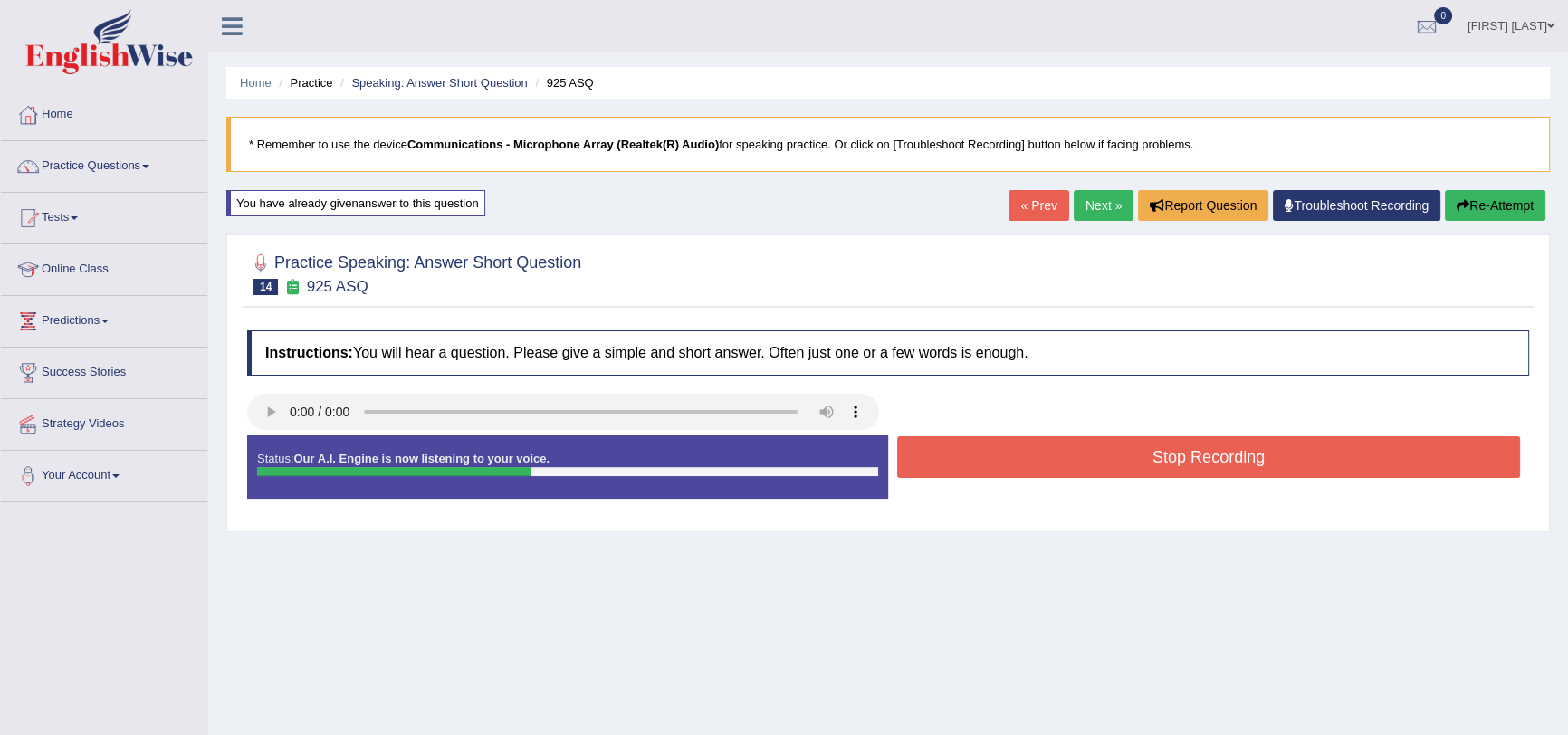 click on "Stop Recording" at bounding box center (1209, 457) 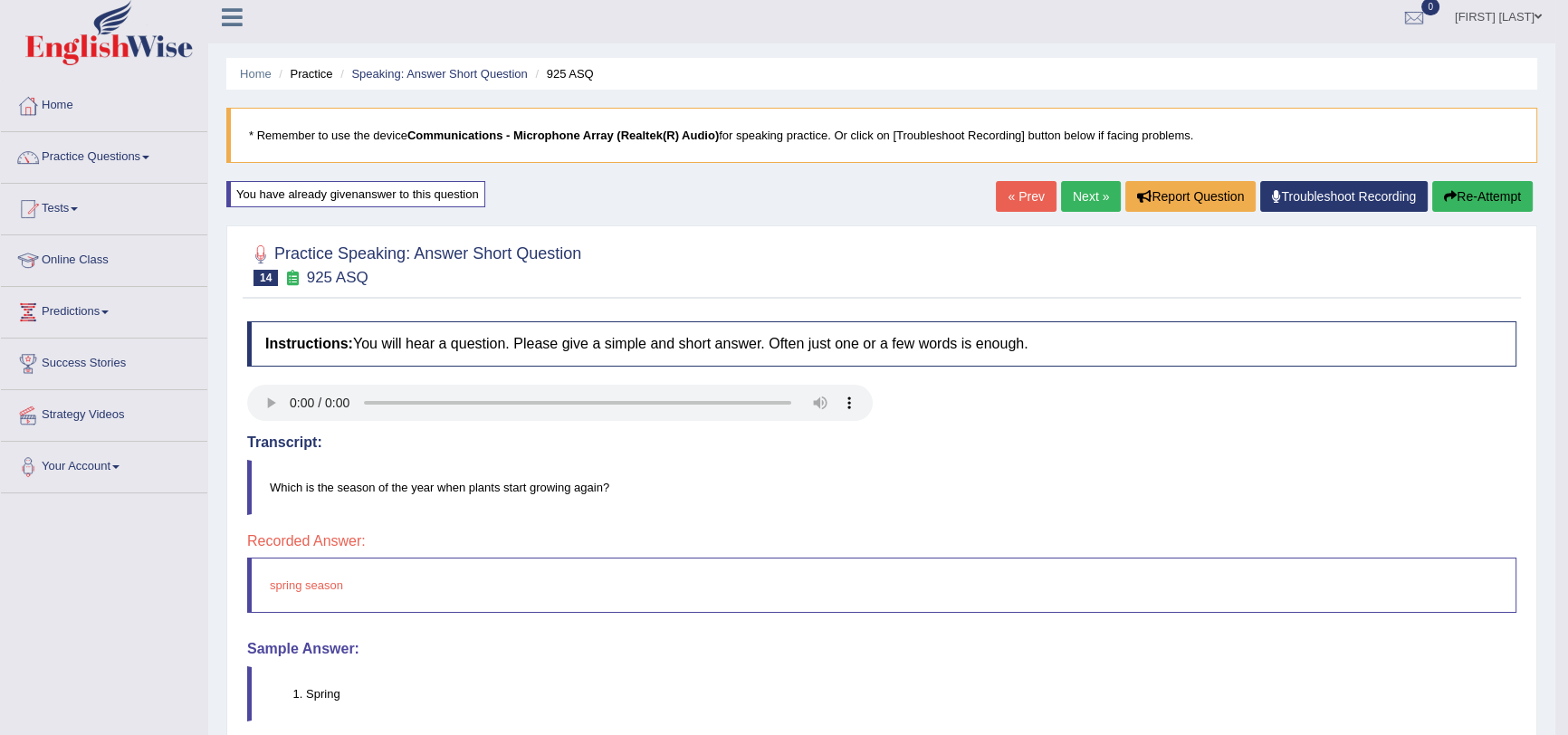 scroll, scrollTop: 0, scrollLeft: 0, axis: both 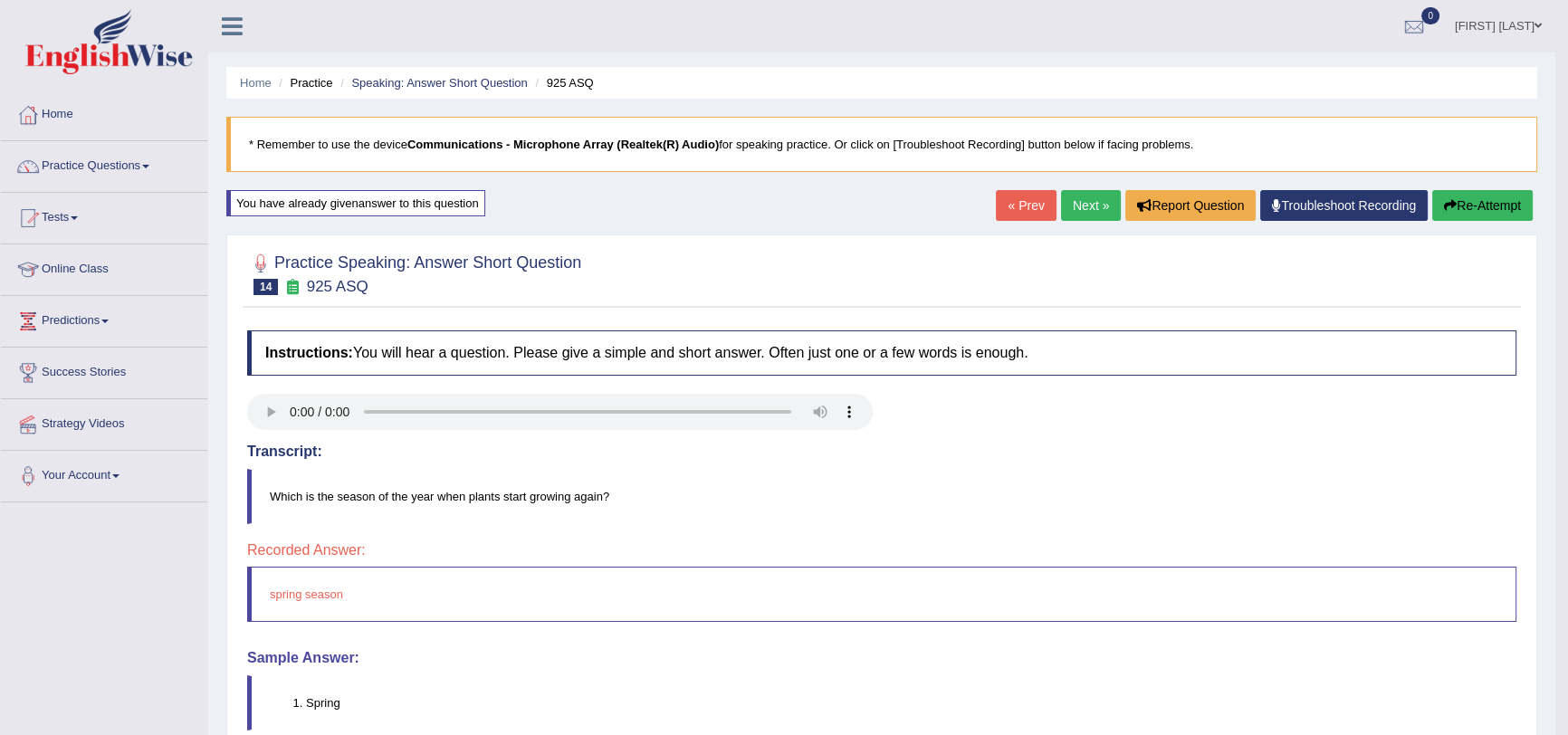 click on "Next »" at bounding box center [1091, 205] 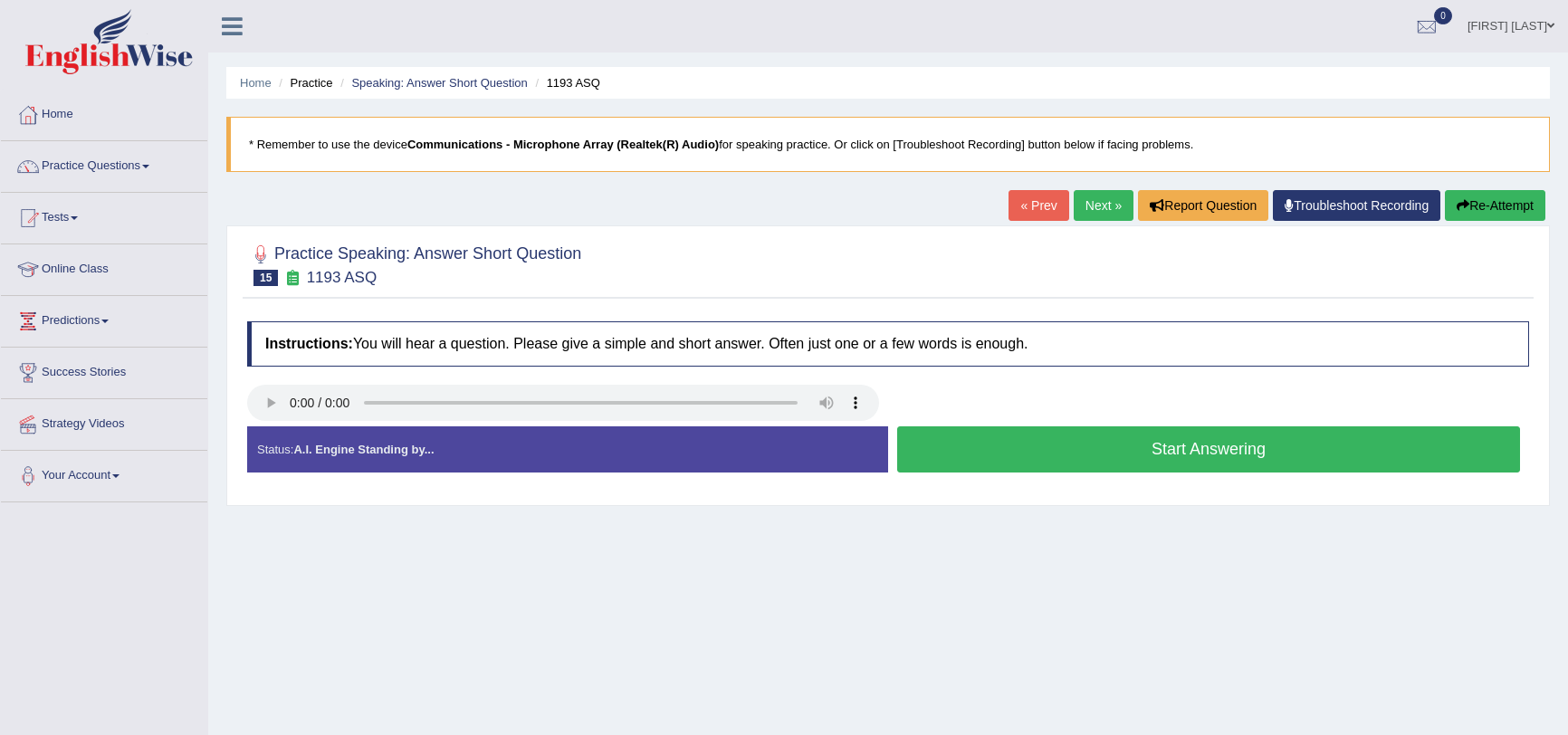 scroll, scrollTop: 0, scrollLeft: 0, axis: both 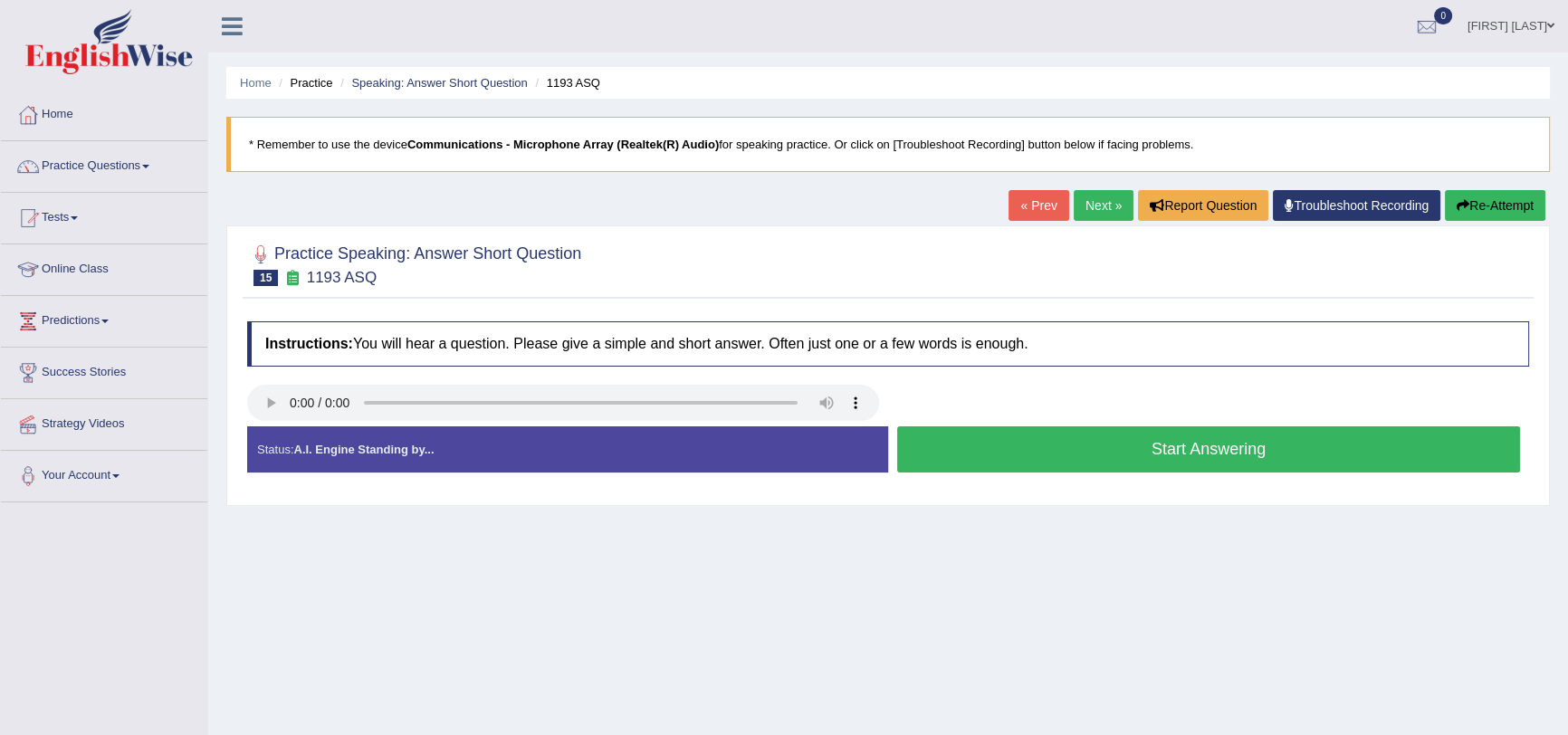 click on "Start Answering" at bounding box center [1209, 449] 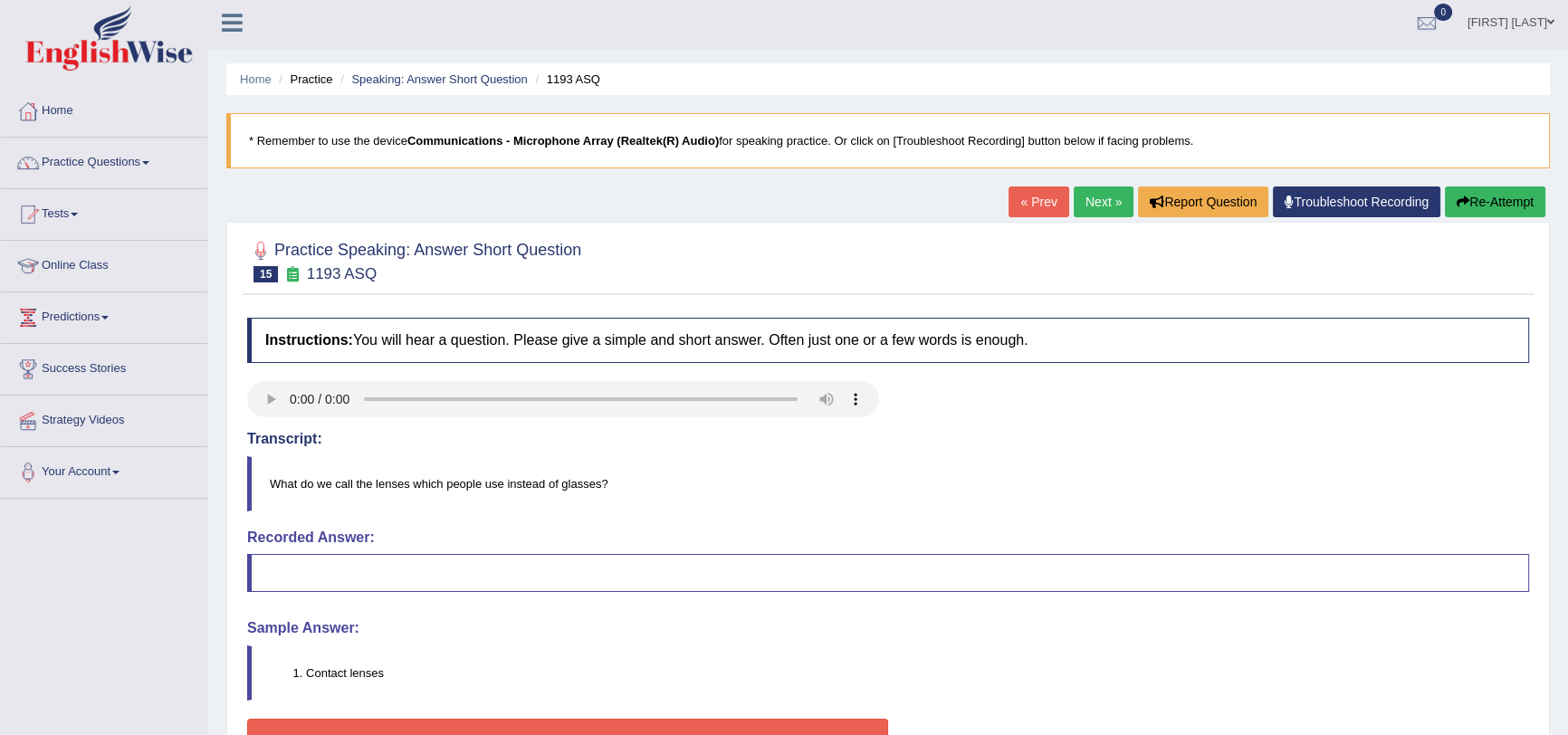 scroll, scrollTop: 0, scrollLeft: 0, axis: both 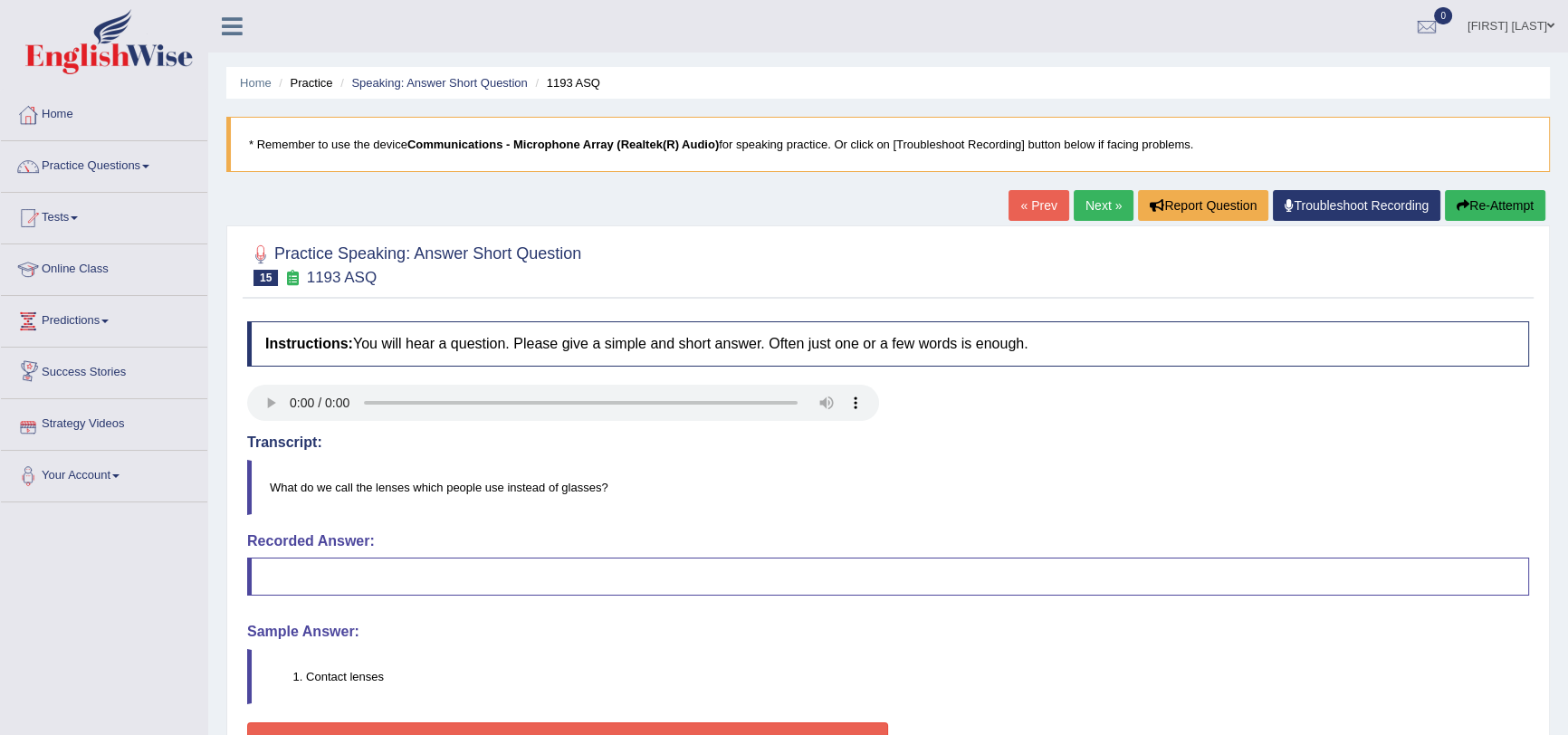 click on "Strategy Videos" at bounding box center [104, 422] 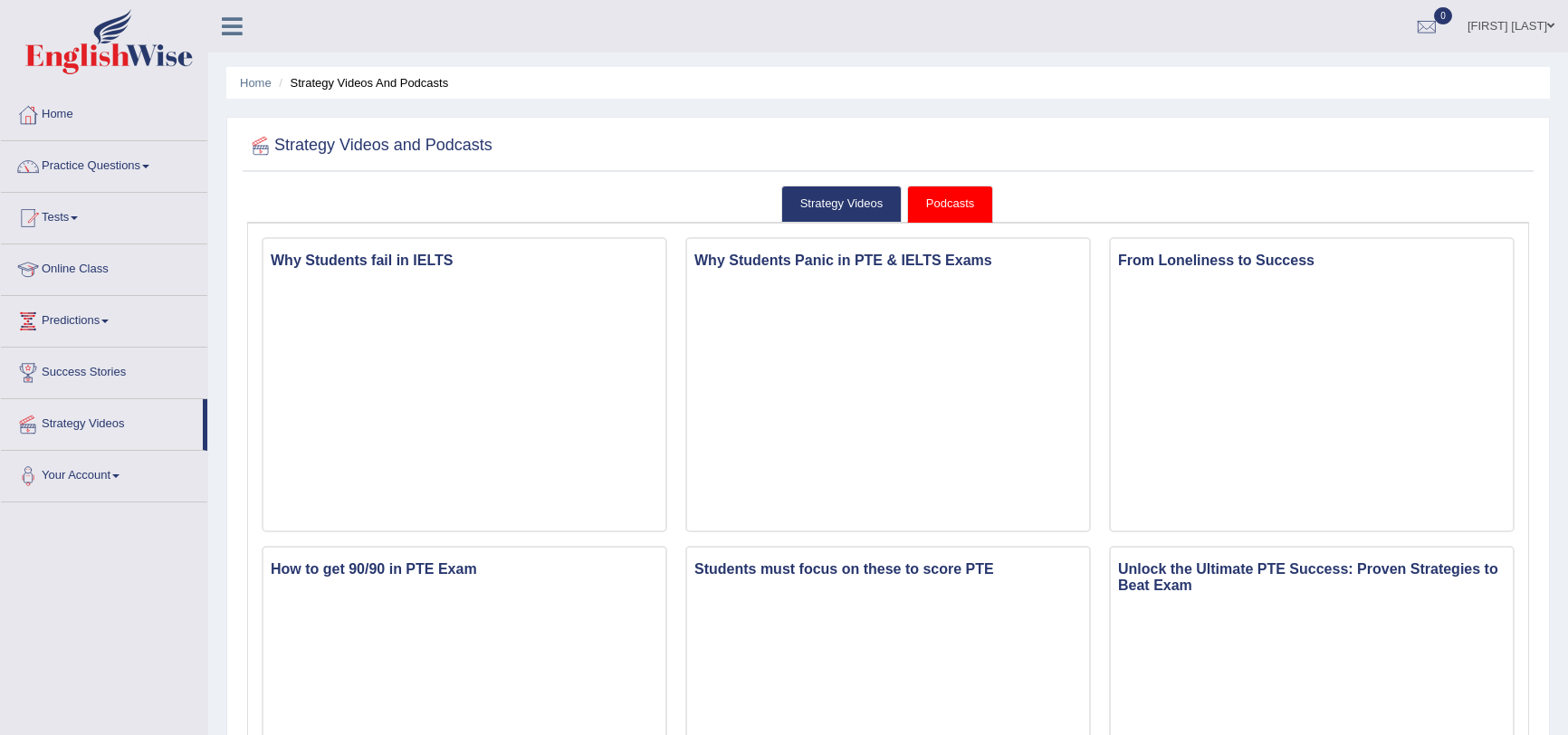 scroll, scrollTop: 0, scrollLeft: 0, axis: both 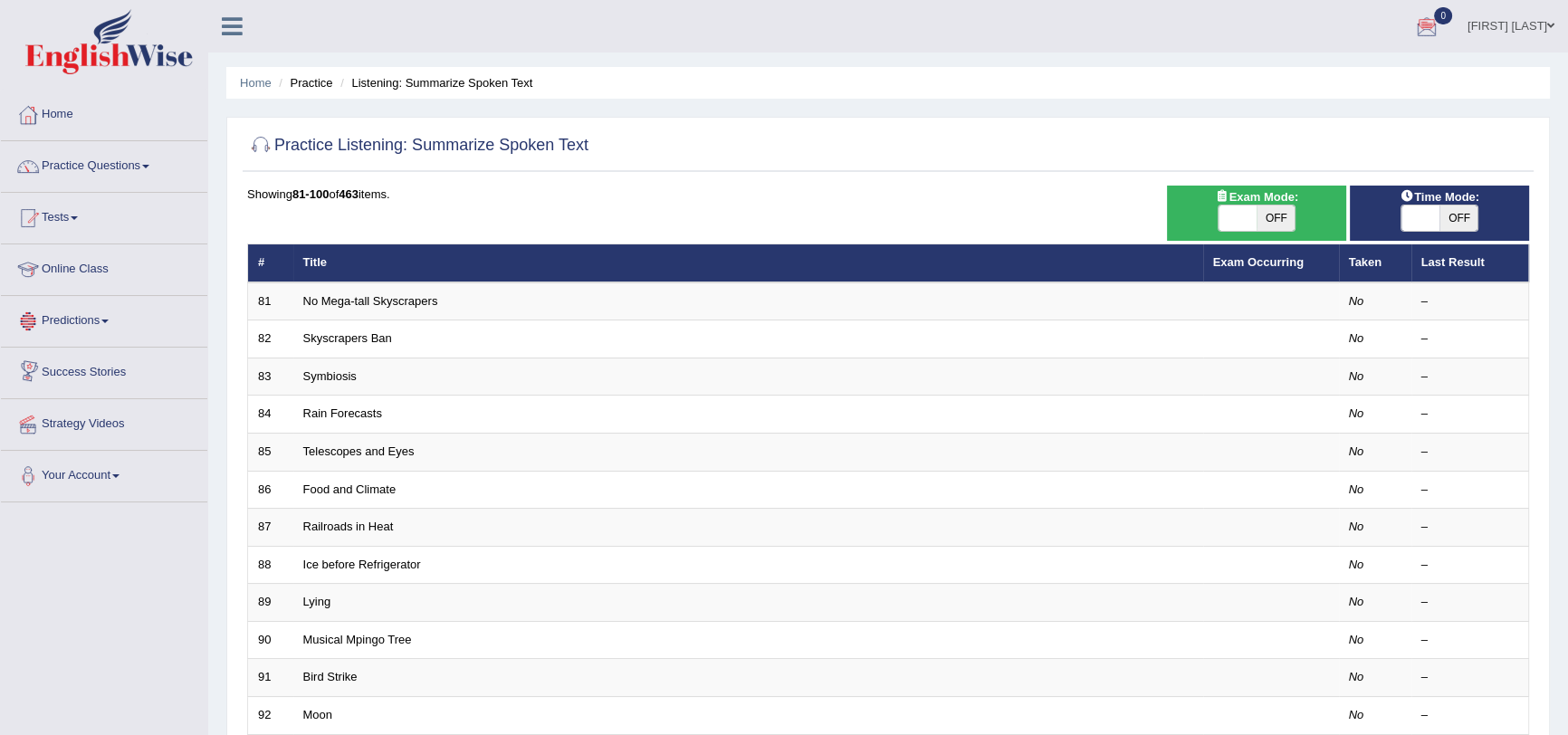 click on "Online Class" at bounding box center [104, 267] 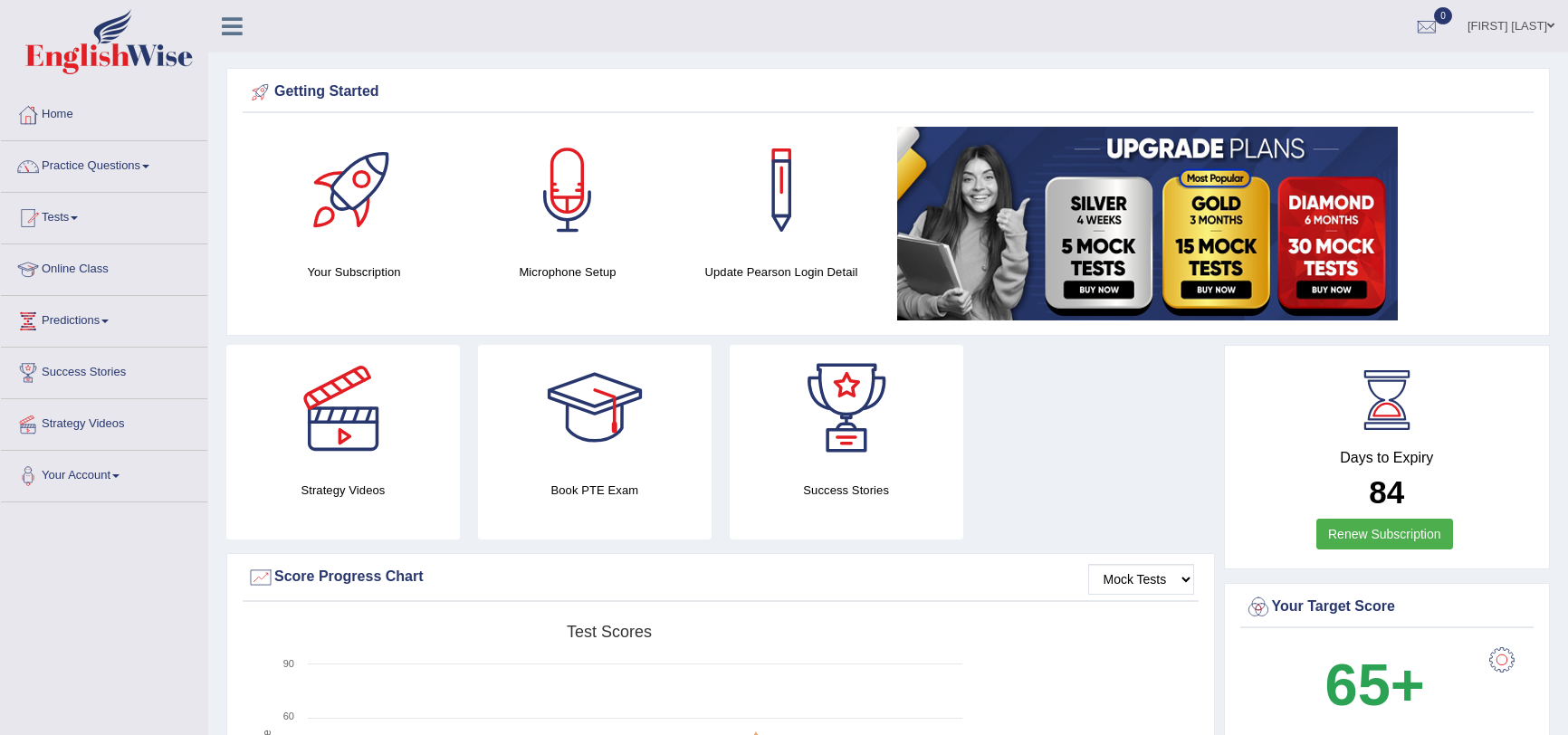 scroll, scrollTop: 0, scrollLeft: 0, axis: both 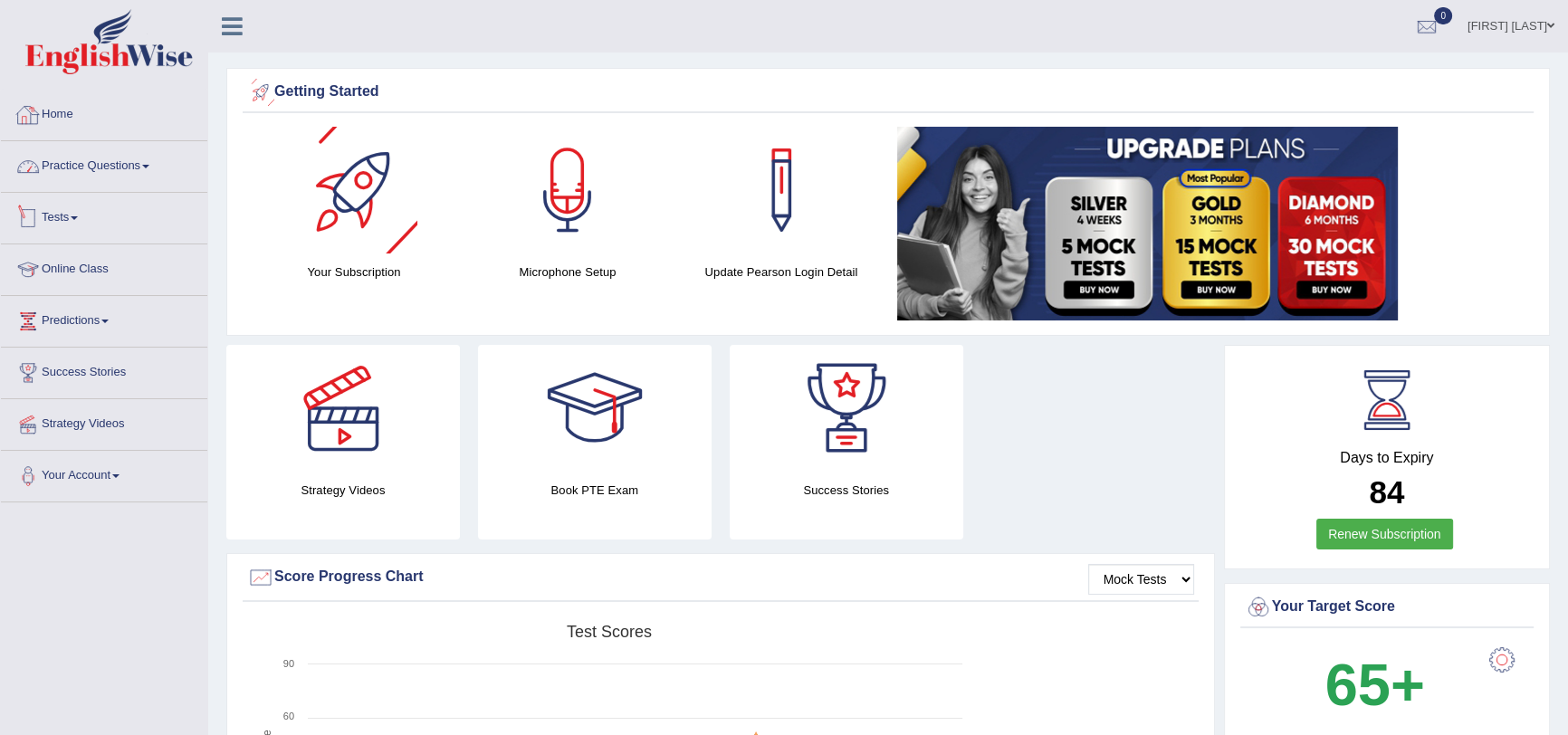 click on "Home" at bounding box center (104, 112) 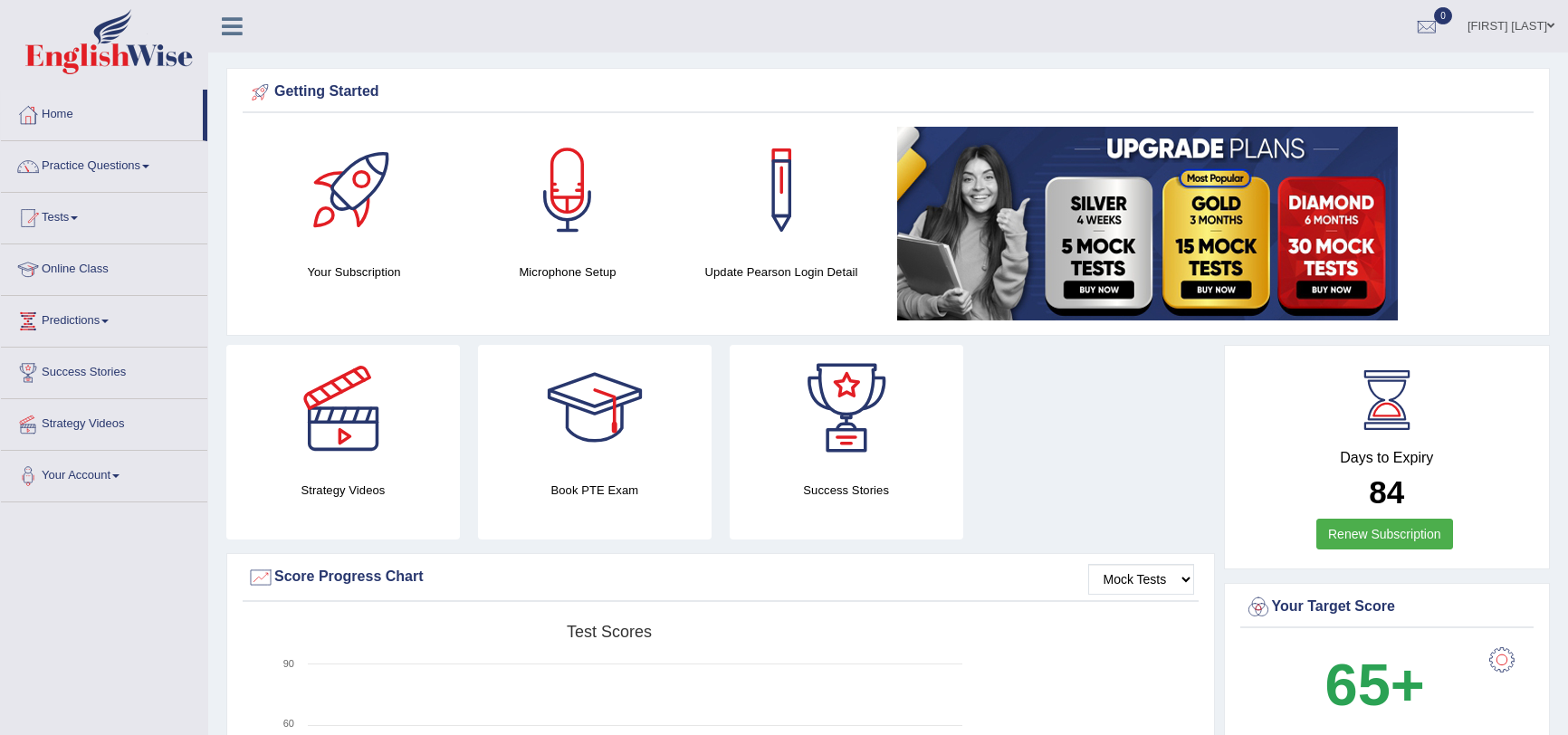 scroll, scrollTop: 0, scrollLeft: 0, axis: both 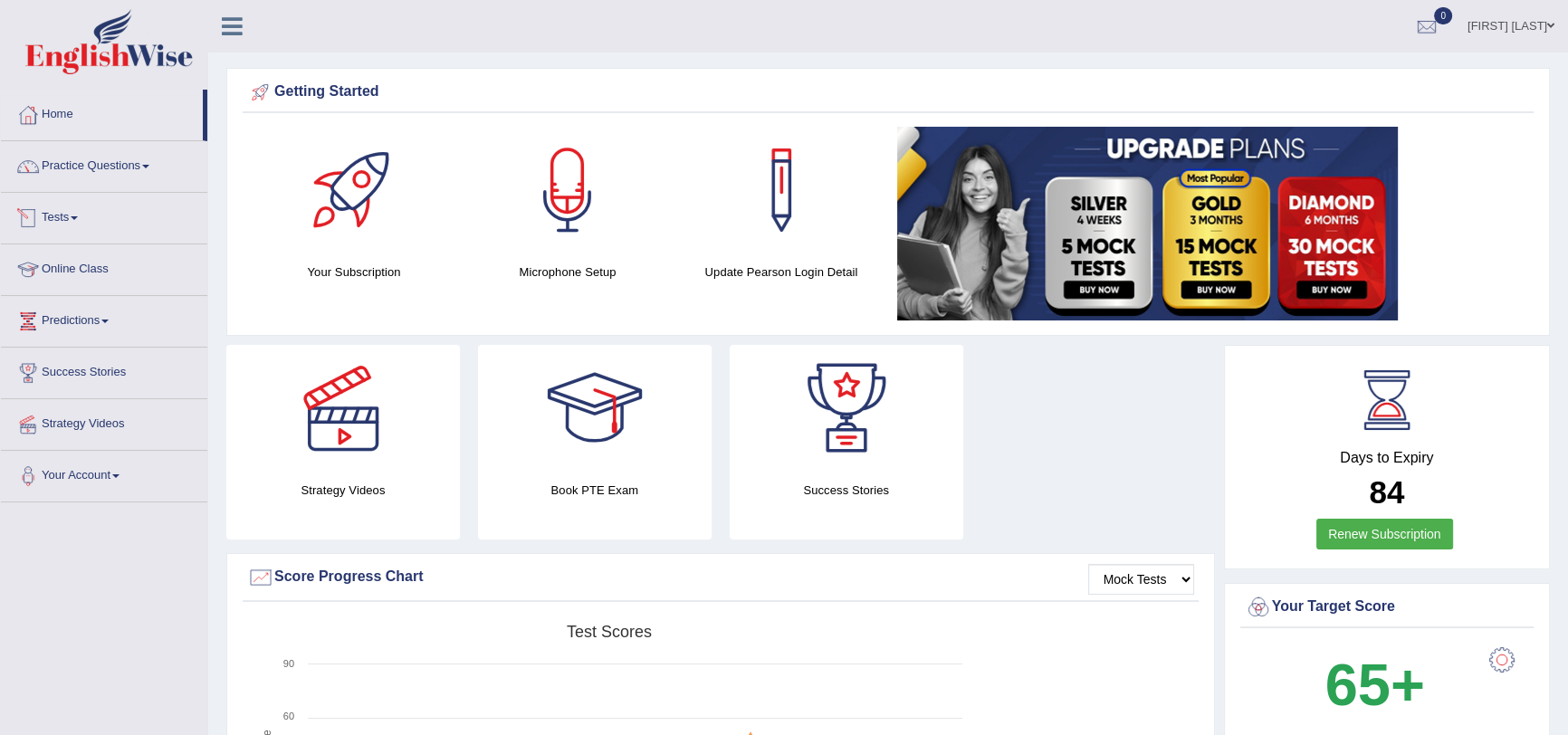 click on "Tests" at bounding box center (104, 215) 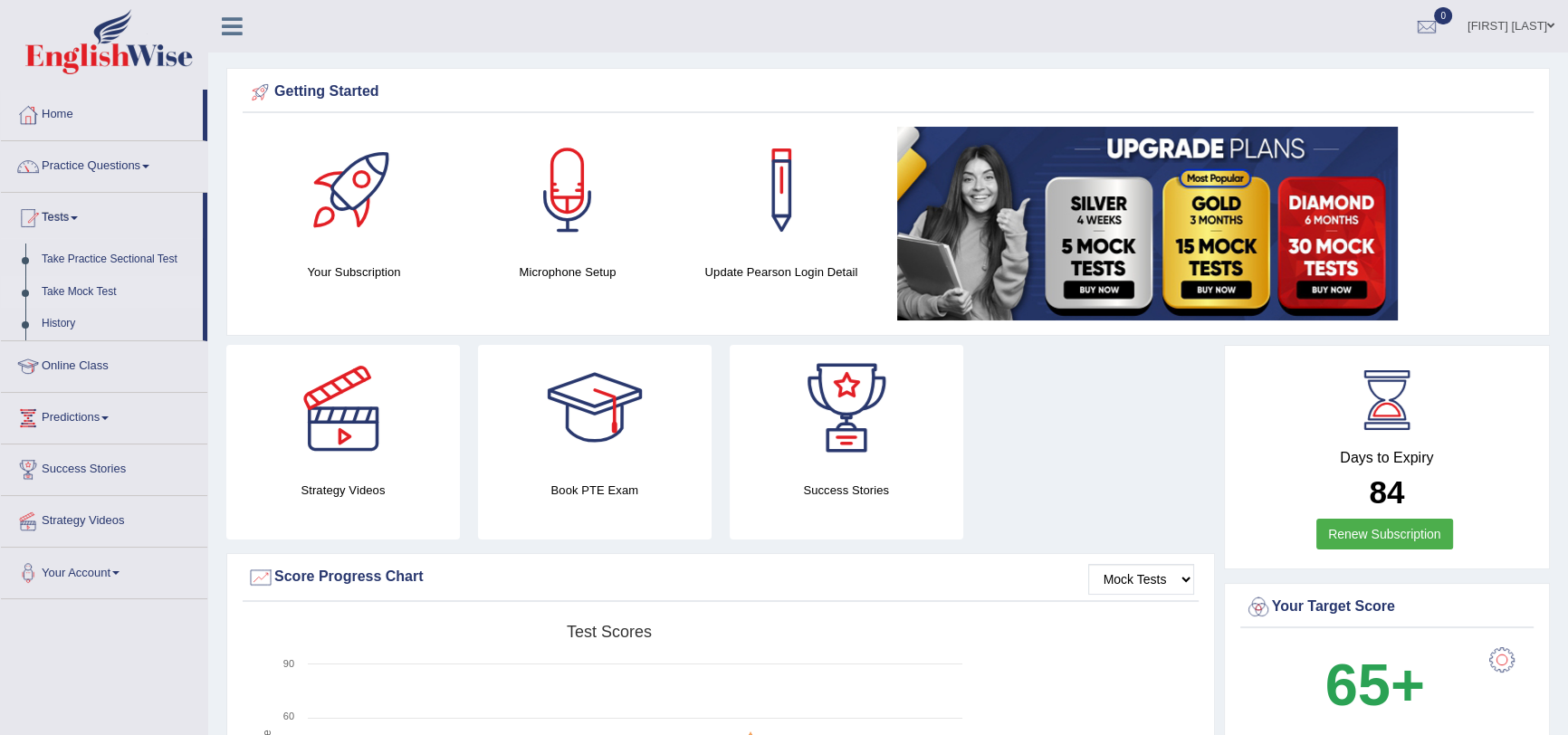 click on "Take Mock Test" at bounding box center [118, 292] 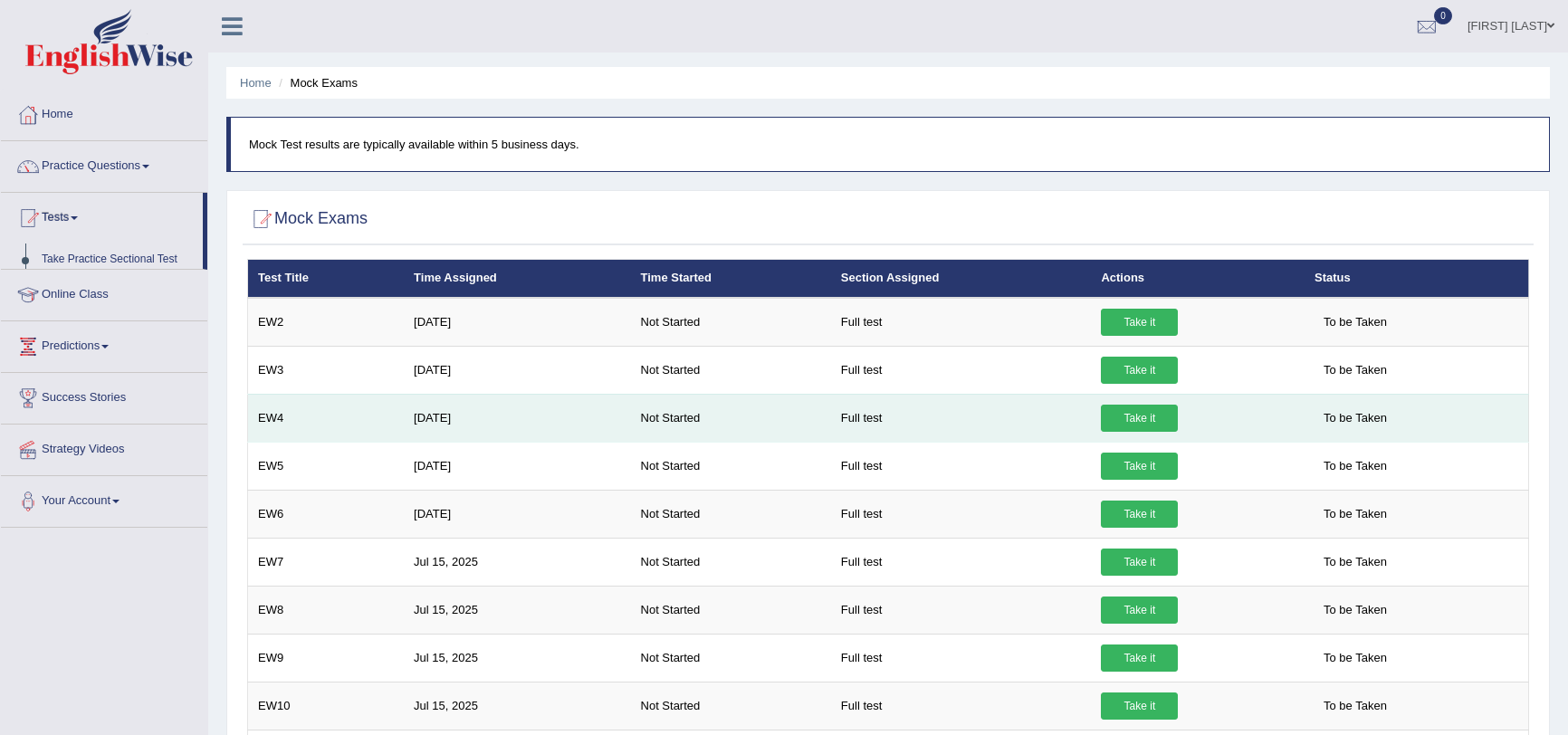 scroll, scrollTop: 0, scrollLeft: 0, axis: both 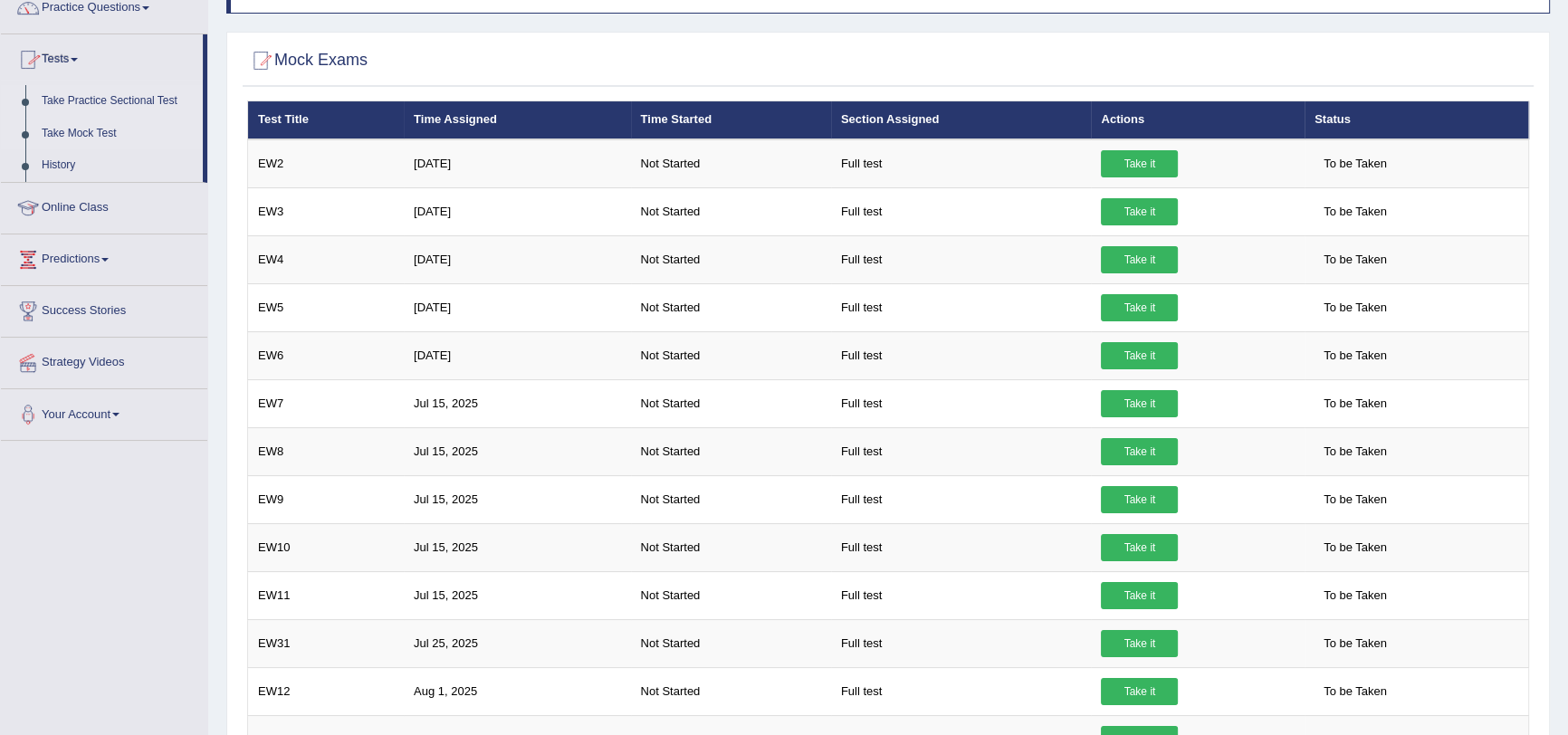 click on "Take Practice Sectional Test" at bounding box center (118, 101) 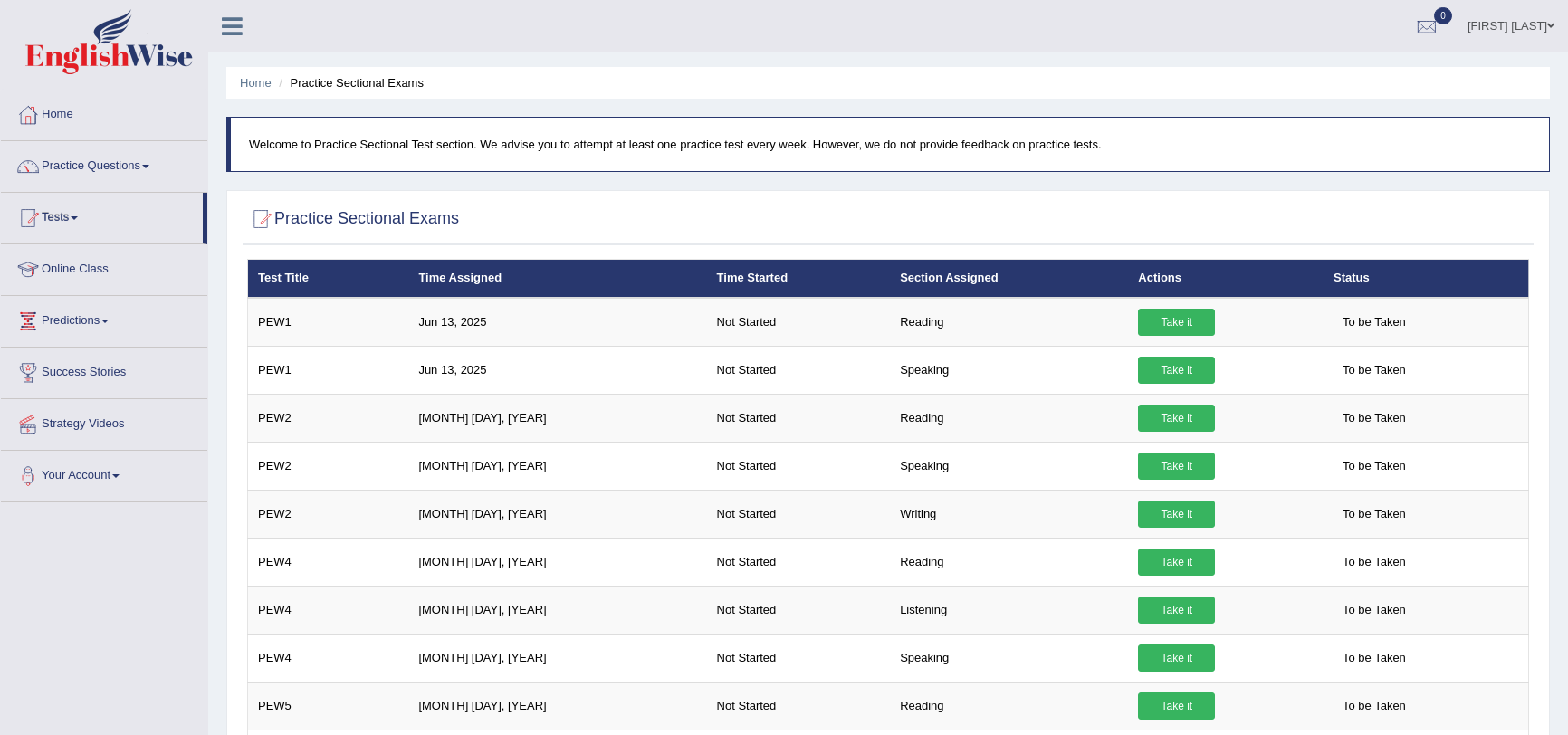 scroll, scrollTop: 0, scrollLeft: 0, axis: both 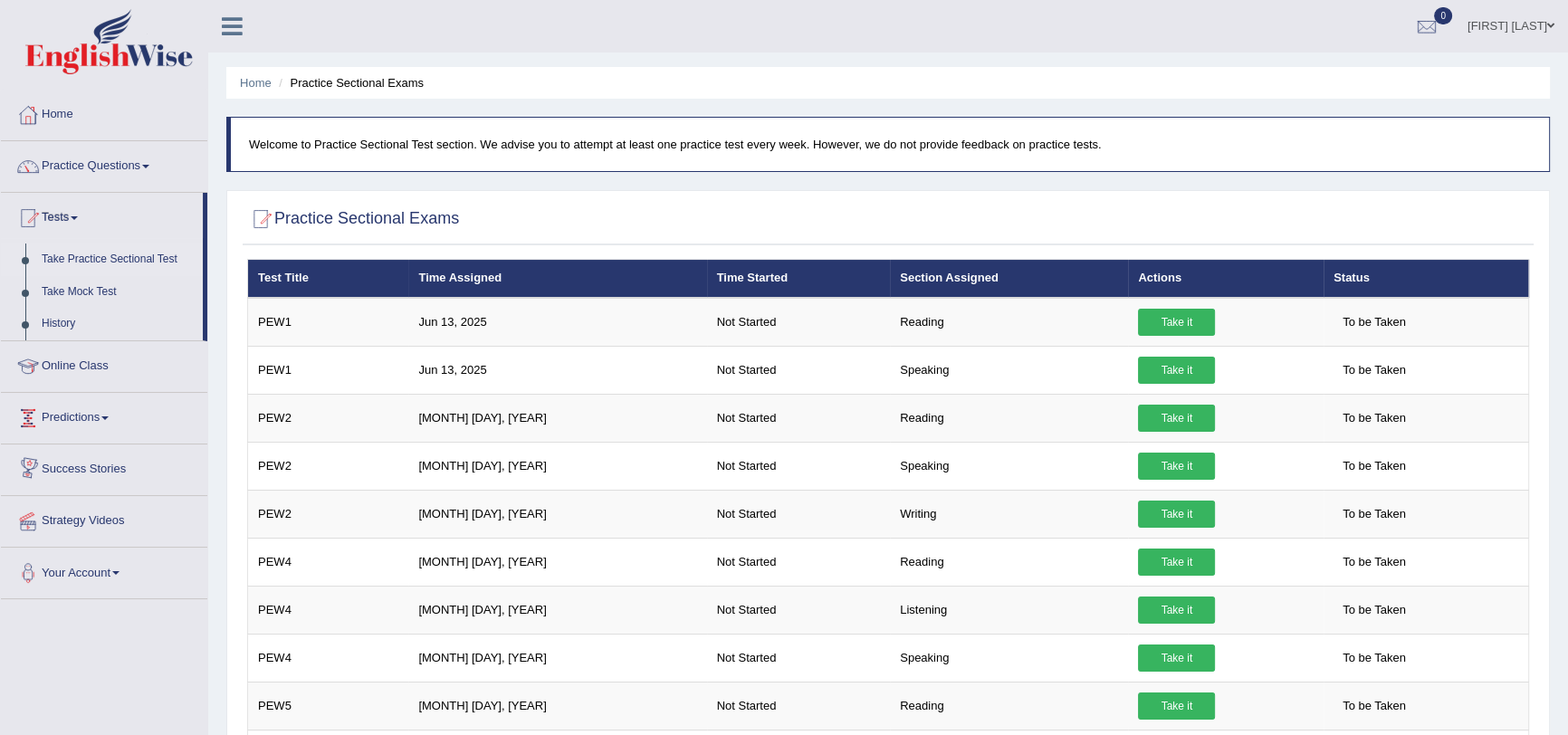 click on "Predictions" at bounding box center [104, 415] 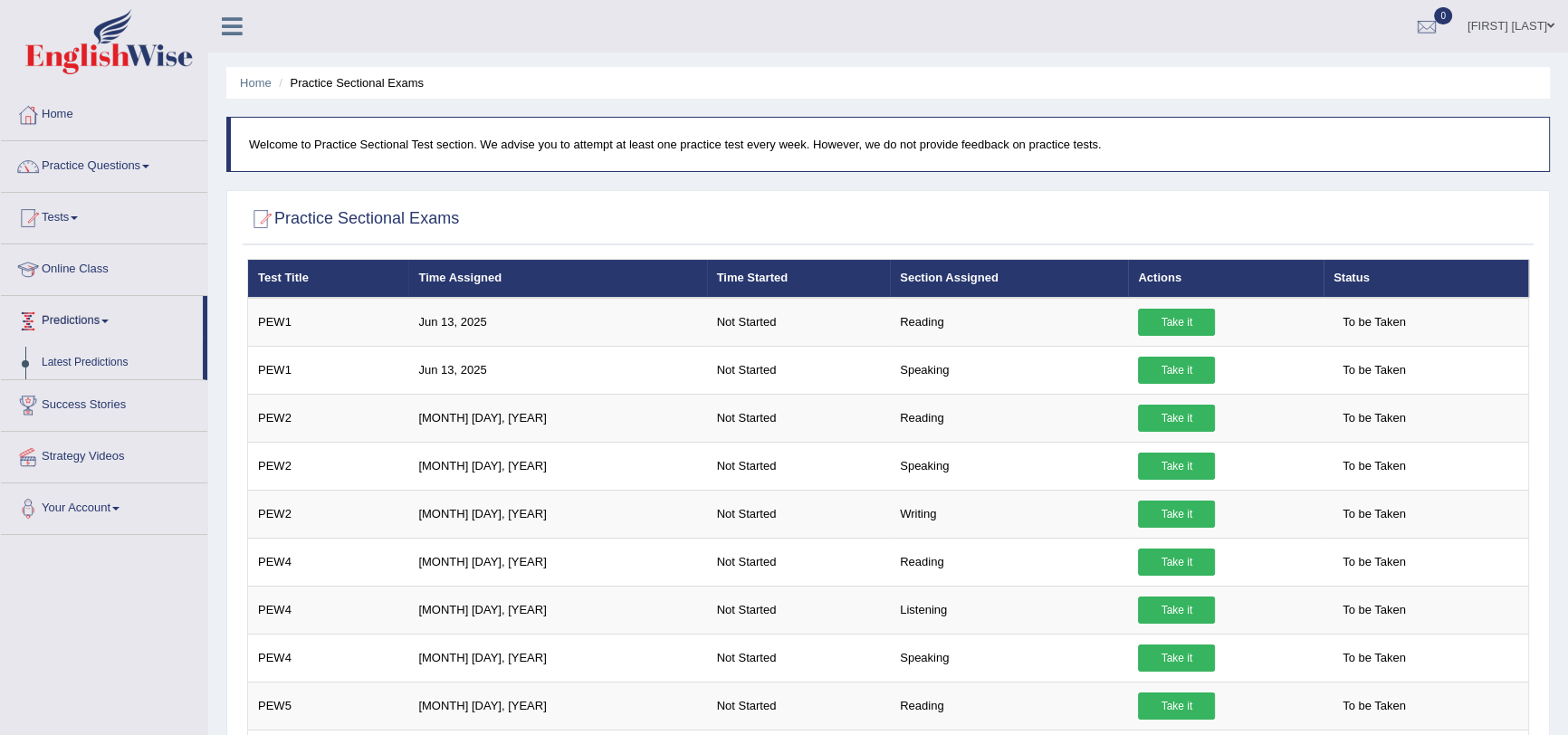 click on "Predictions" at bounding box center (101, 319) 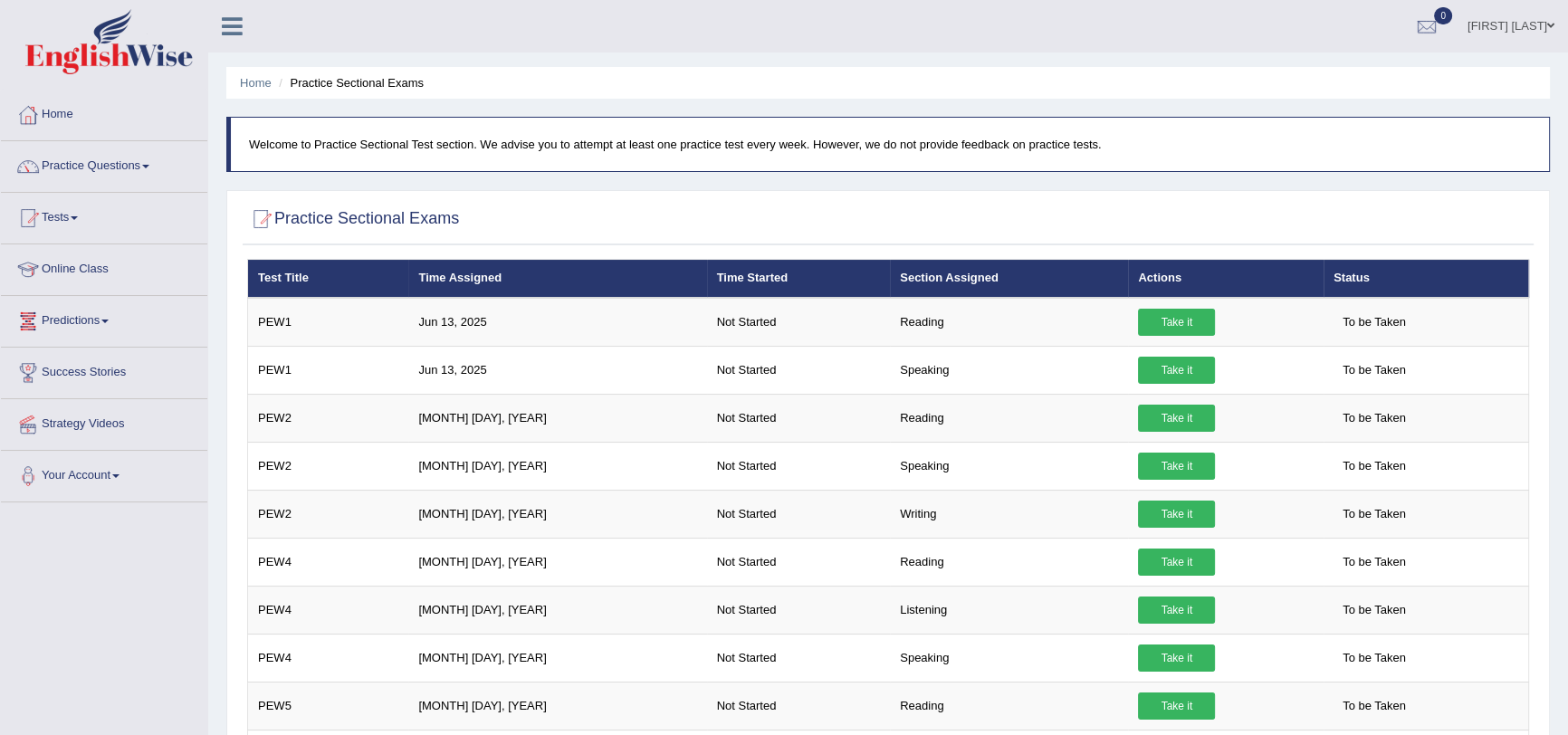 click on "Predictions" at bounding box center (104, 319) 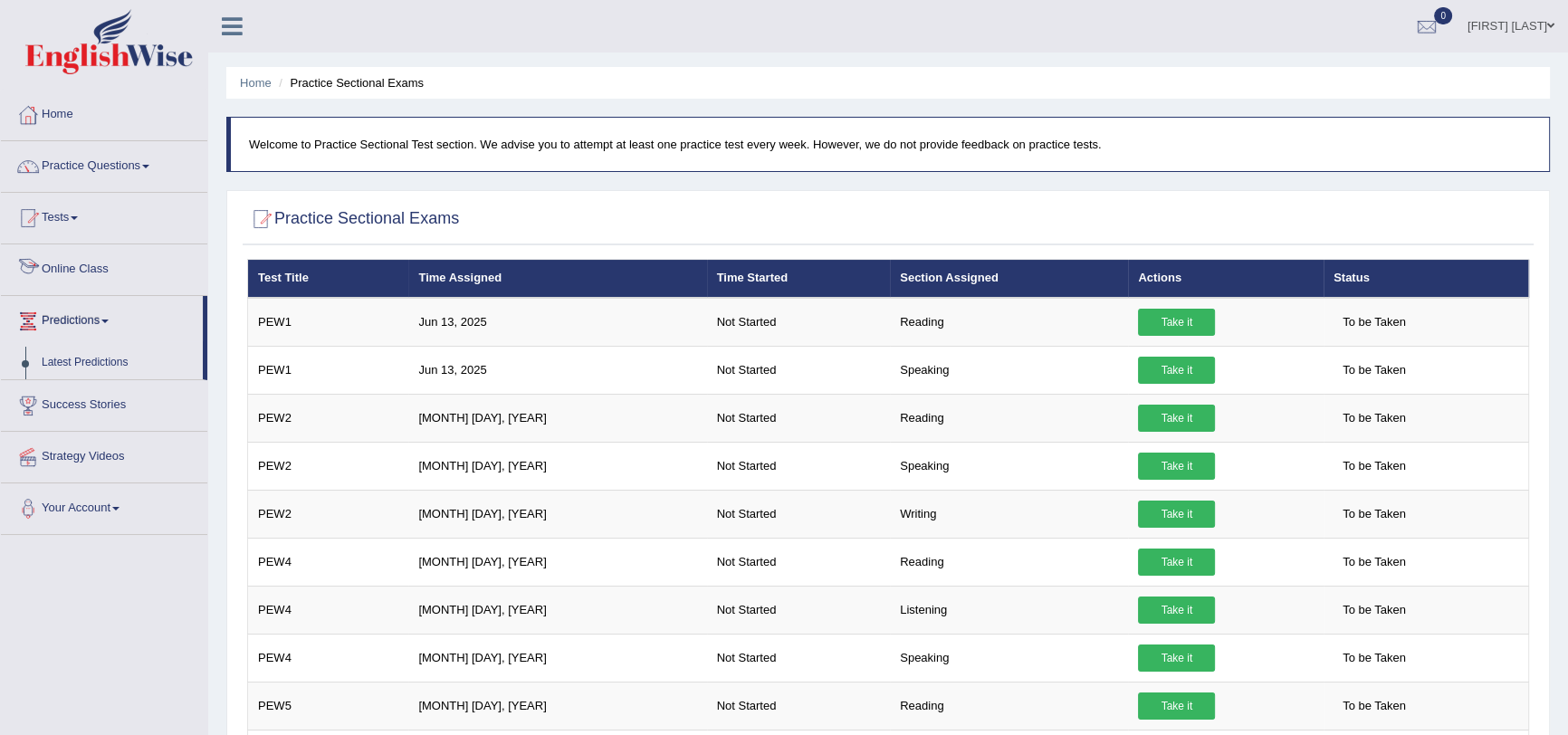 click on "Online Class" at bounding box center [104, 267] 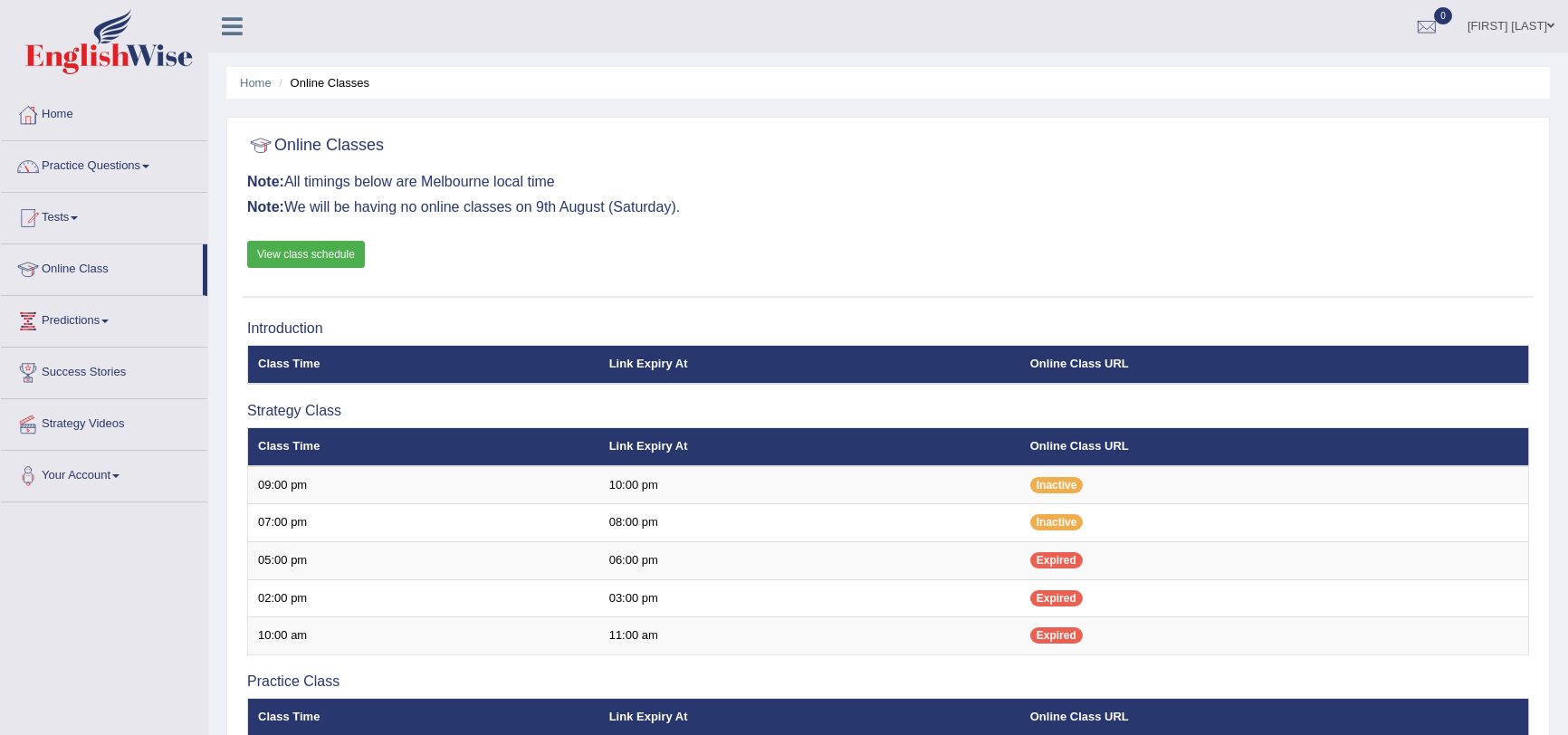 scroll, scrollTop: 0, scrollLeft: 0, axis: both 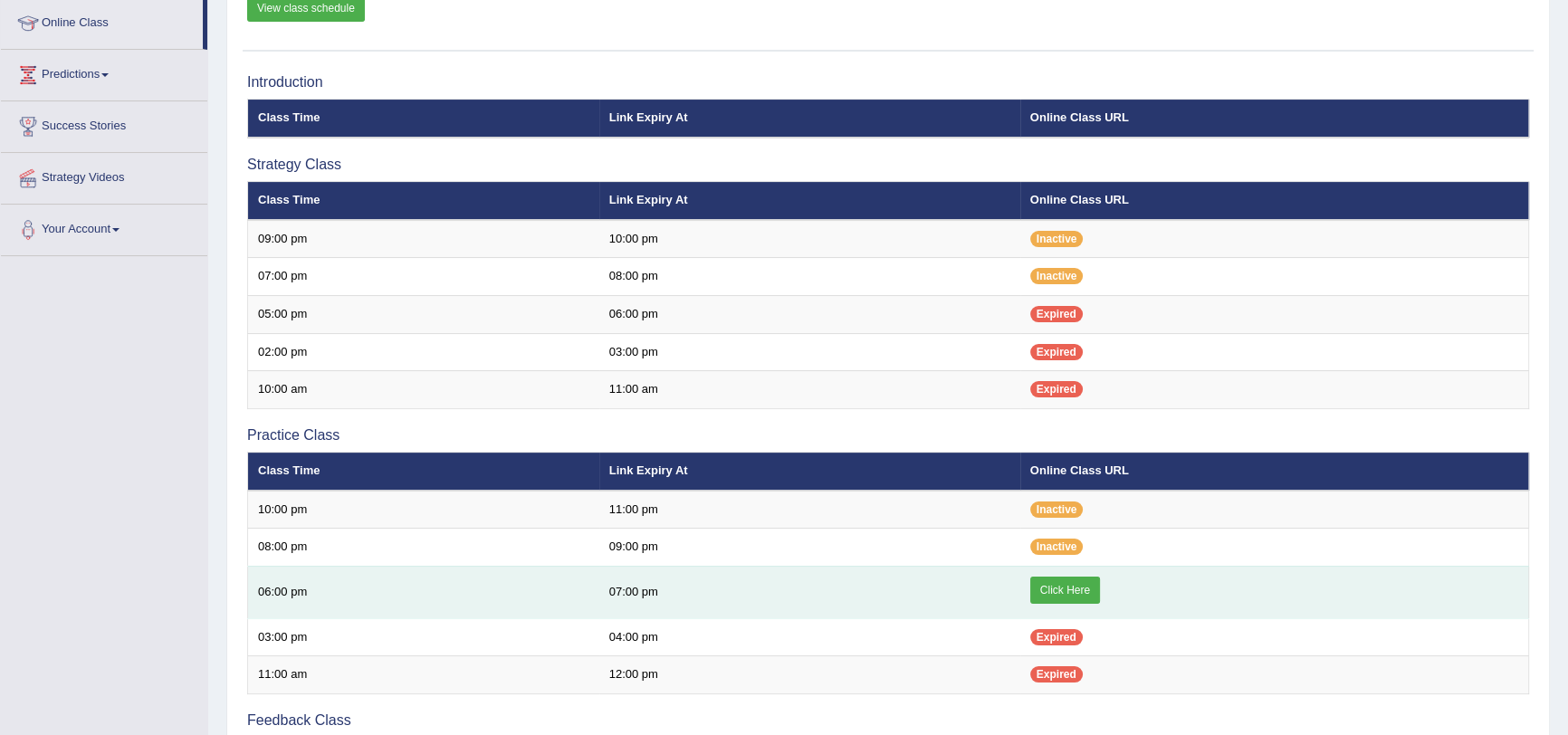 click on "Click Here" at bounding box center [1065, 590] 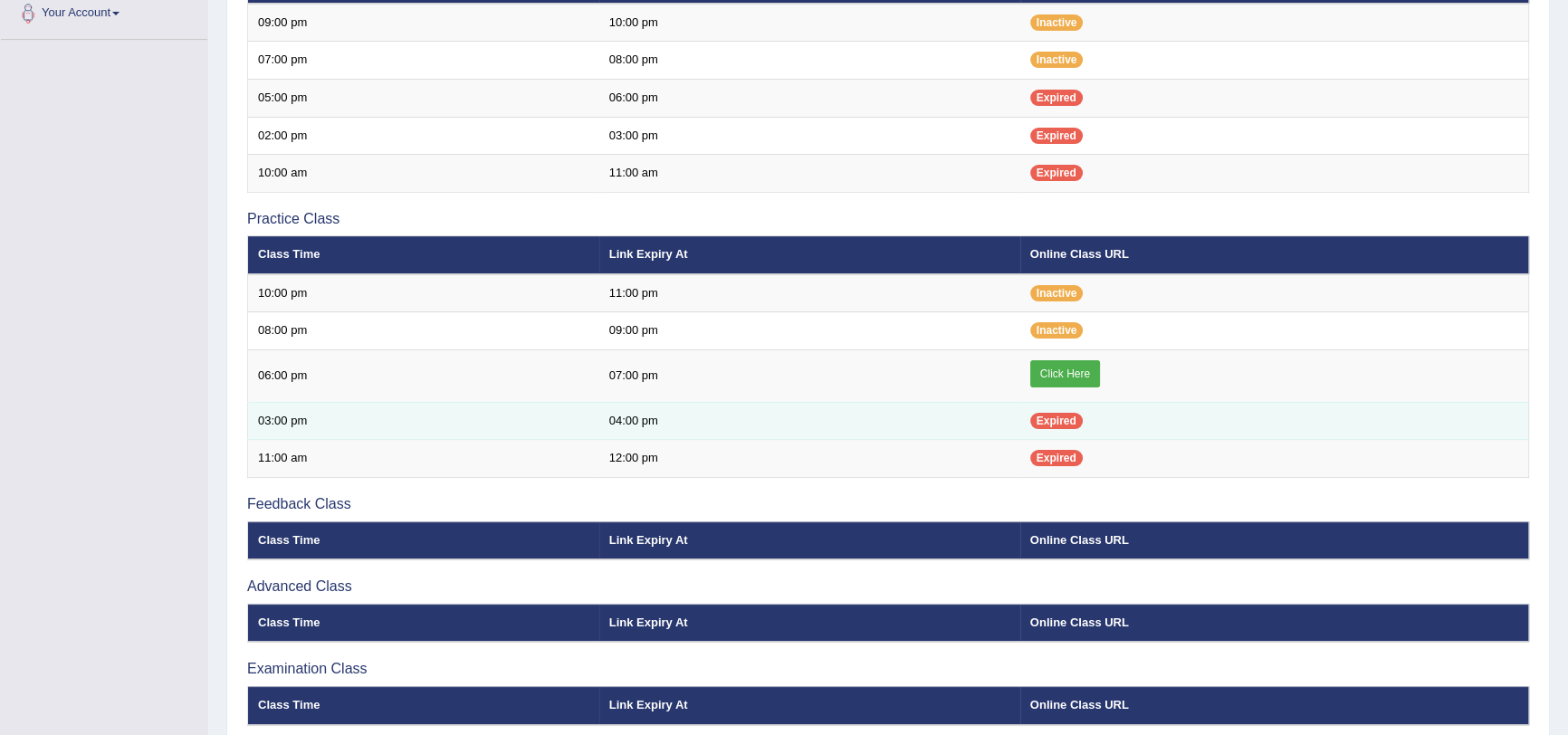 scroll, scrollTop: 460, scrollLeft: 0, axis: vertical 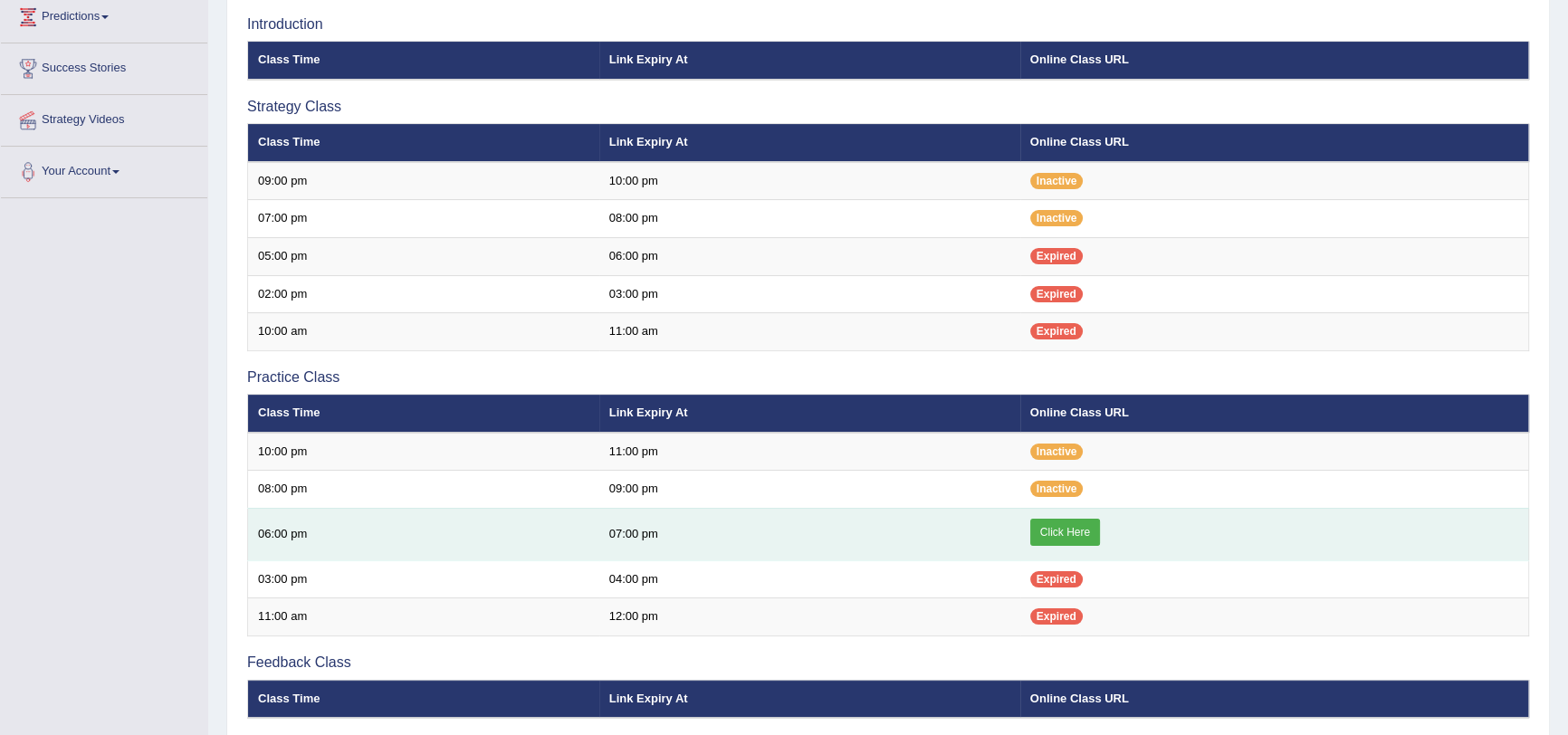click on "Click Here" at bounding box center [1065, 532] 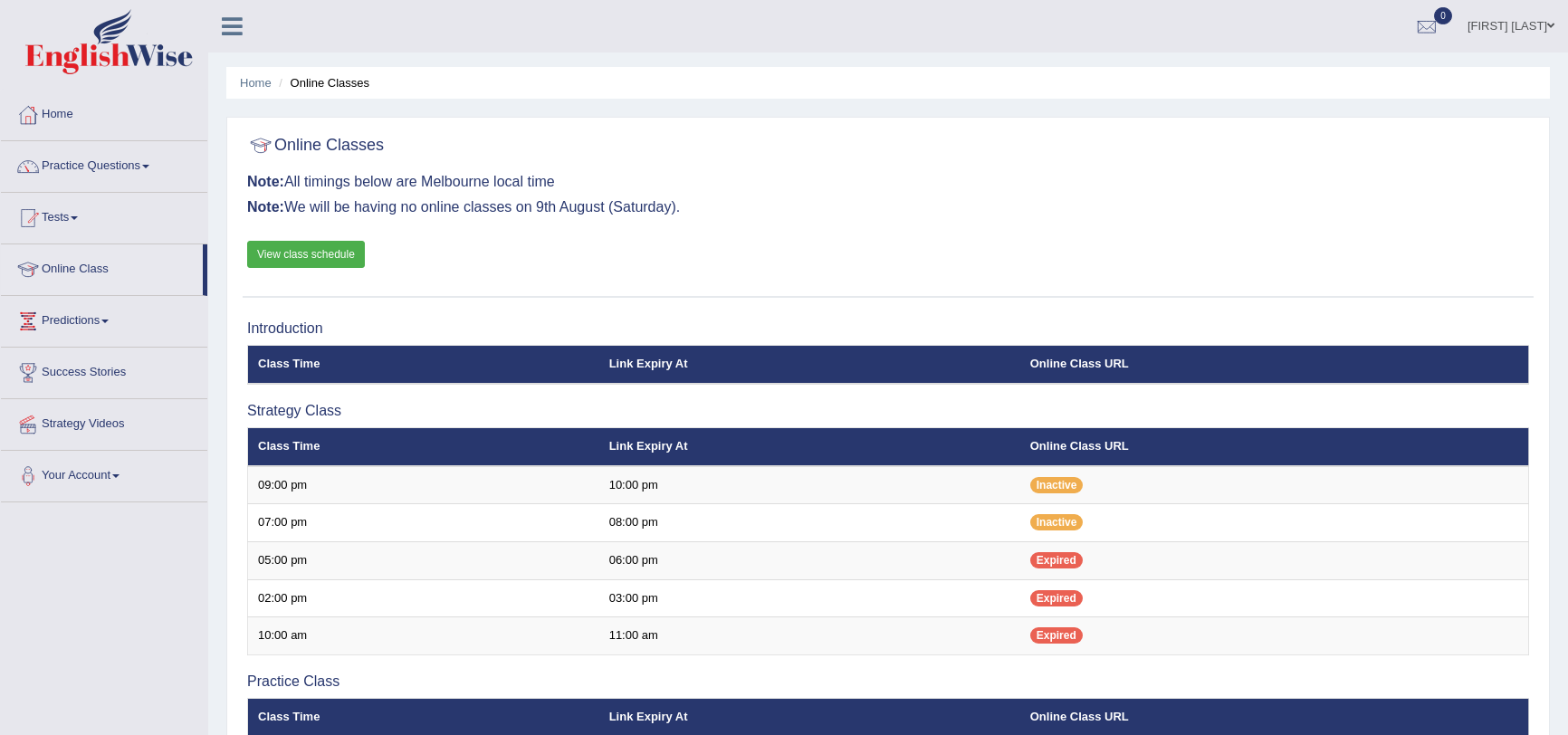 scroll, scrollTop: 309, scrollLeft: 0, axis: vertical 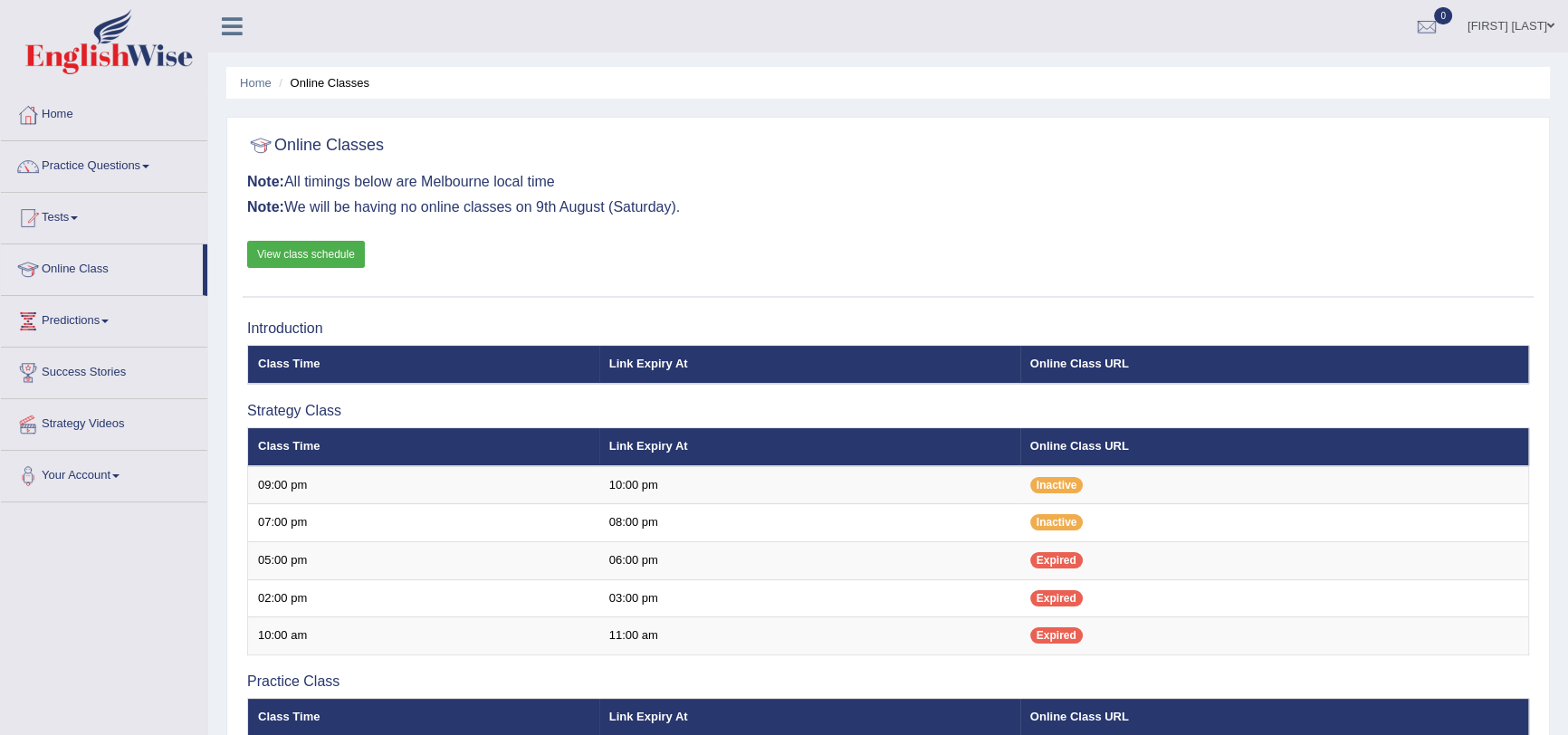click on "View class schedule" at bounding box center (306, 254) 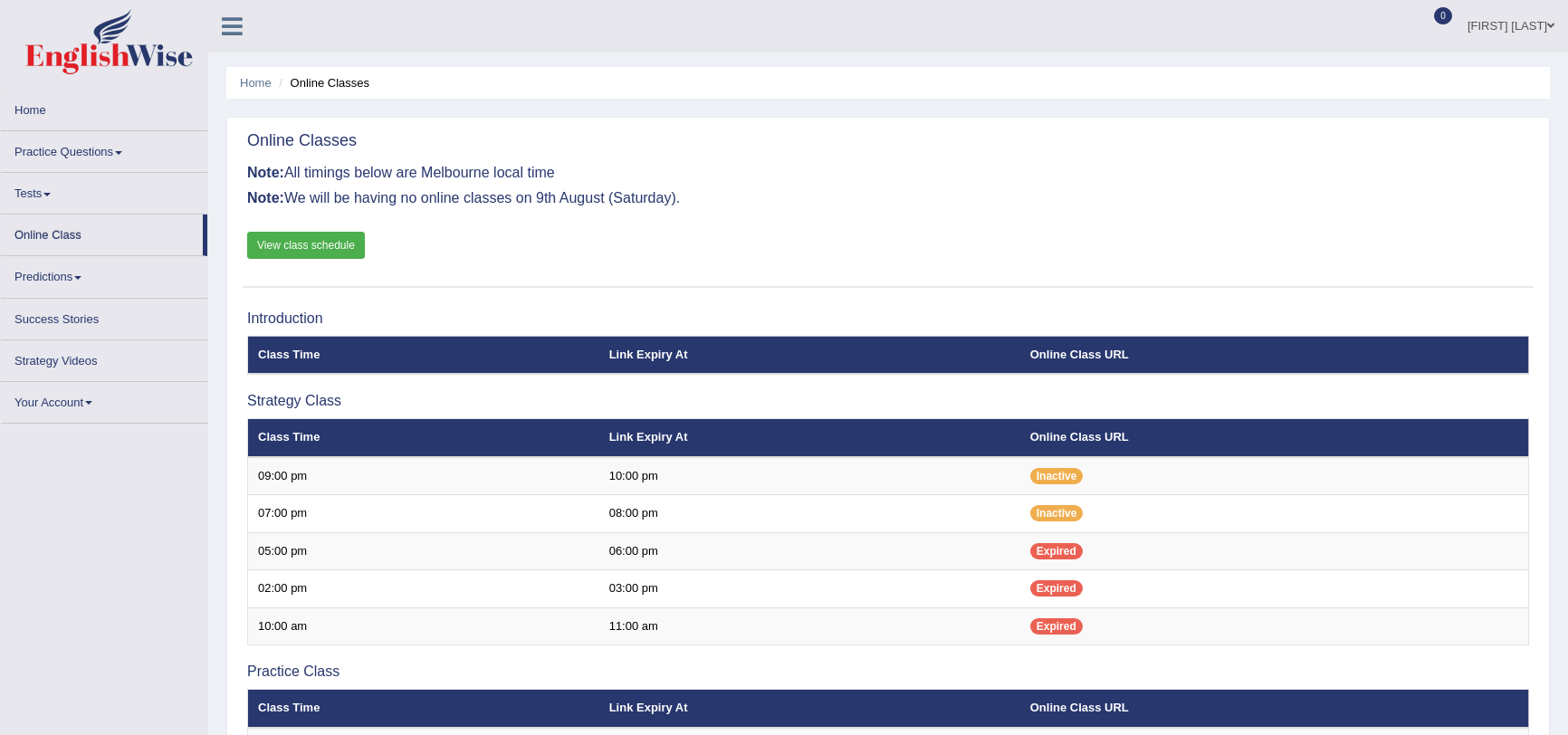 scroll, scrollTop: 0, scrollLeft: 0, axis: both 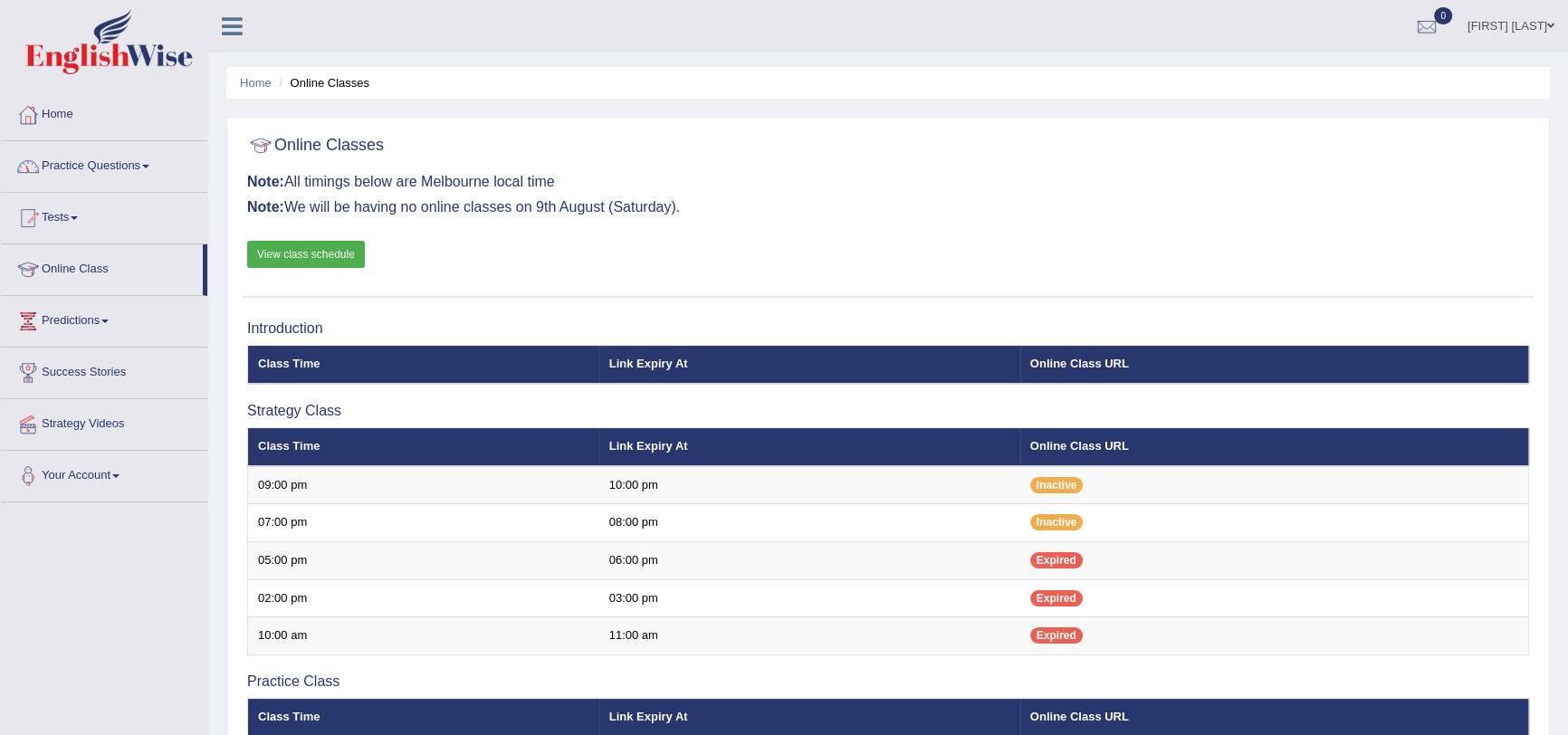 click on "View class schedule" at bounding box center [306, 254] 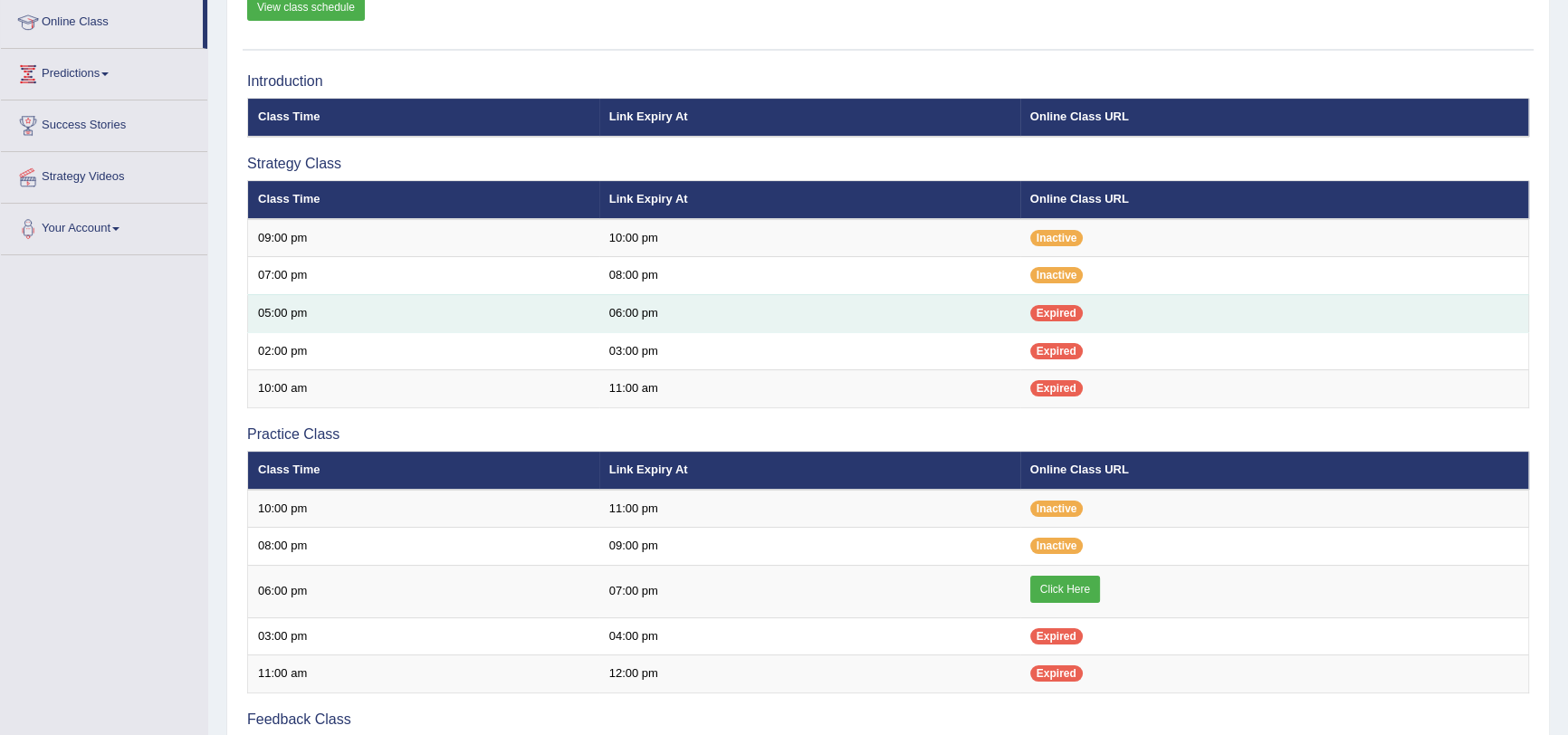 scroll, scrollTop: 411, scrollLeft: 0, axis: vertical 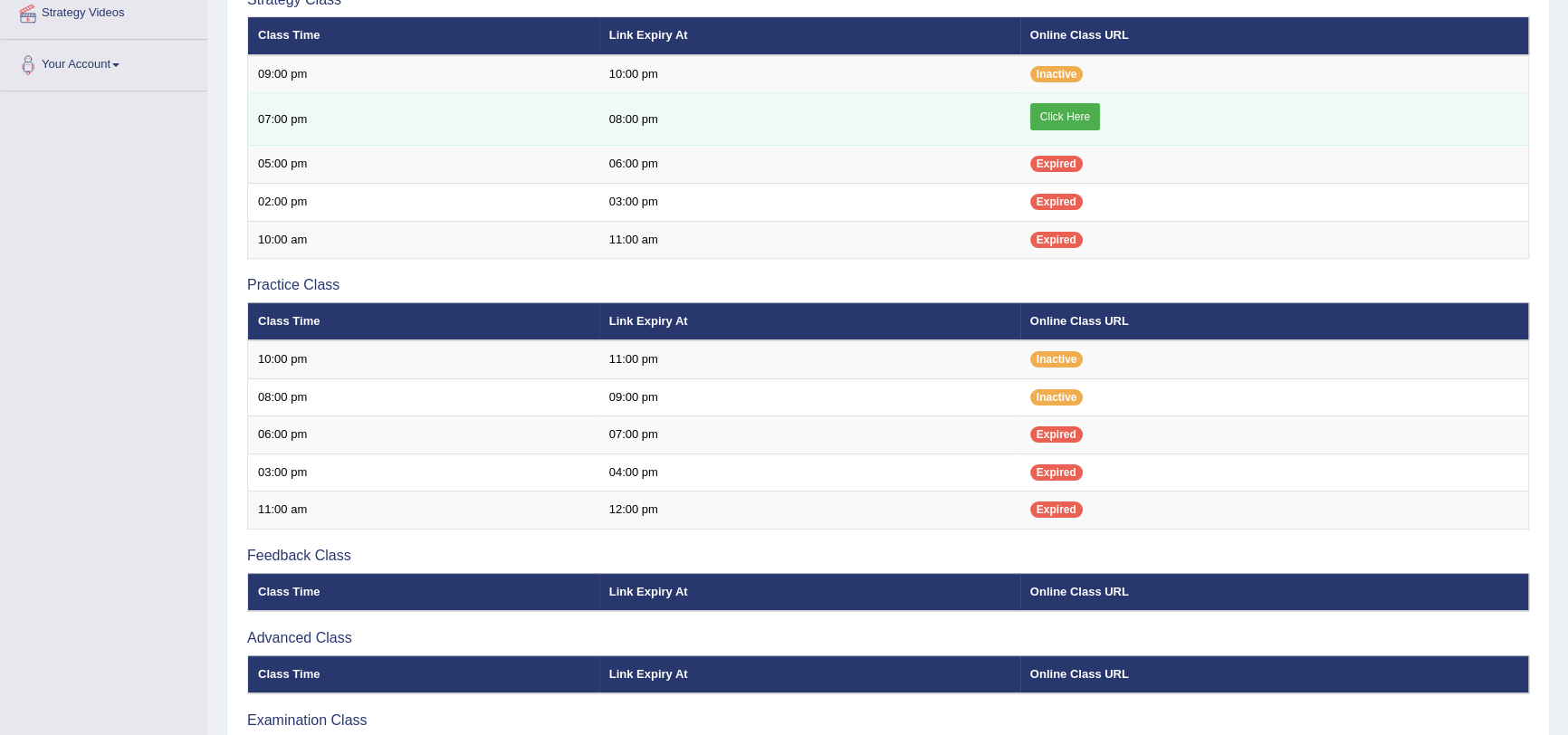 click on "Click Here" at bounding box center [1065, 117] 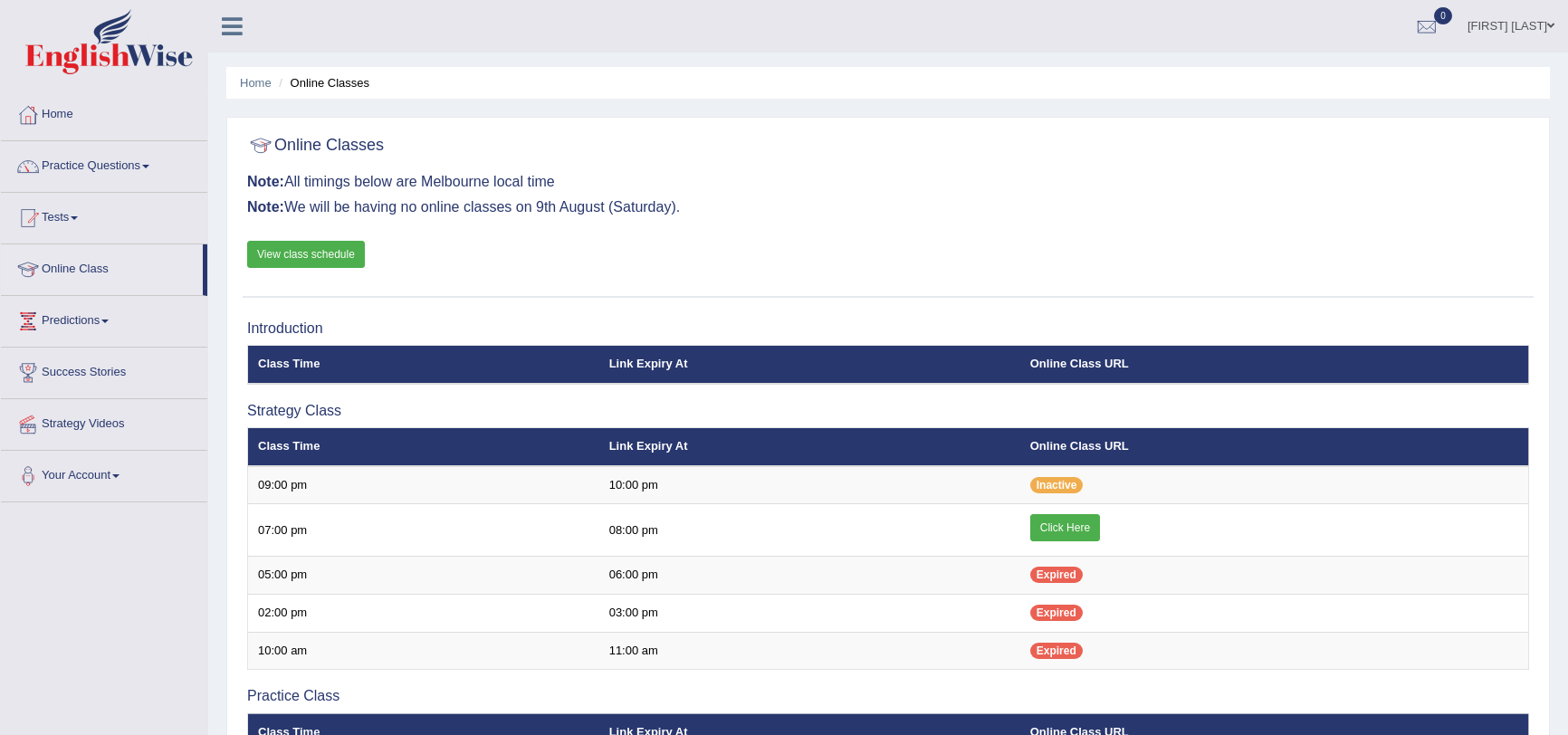 scroll, scrollTop: 411, scrollLeft: 0, axis: vertical 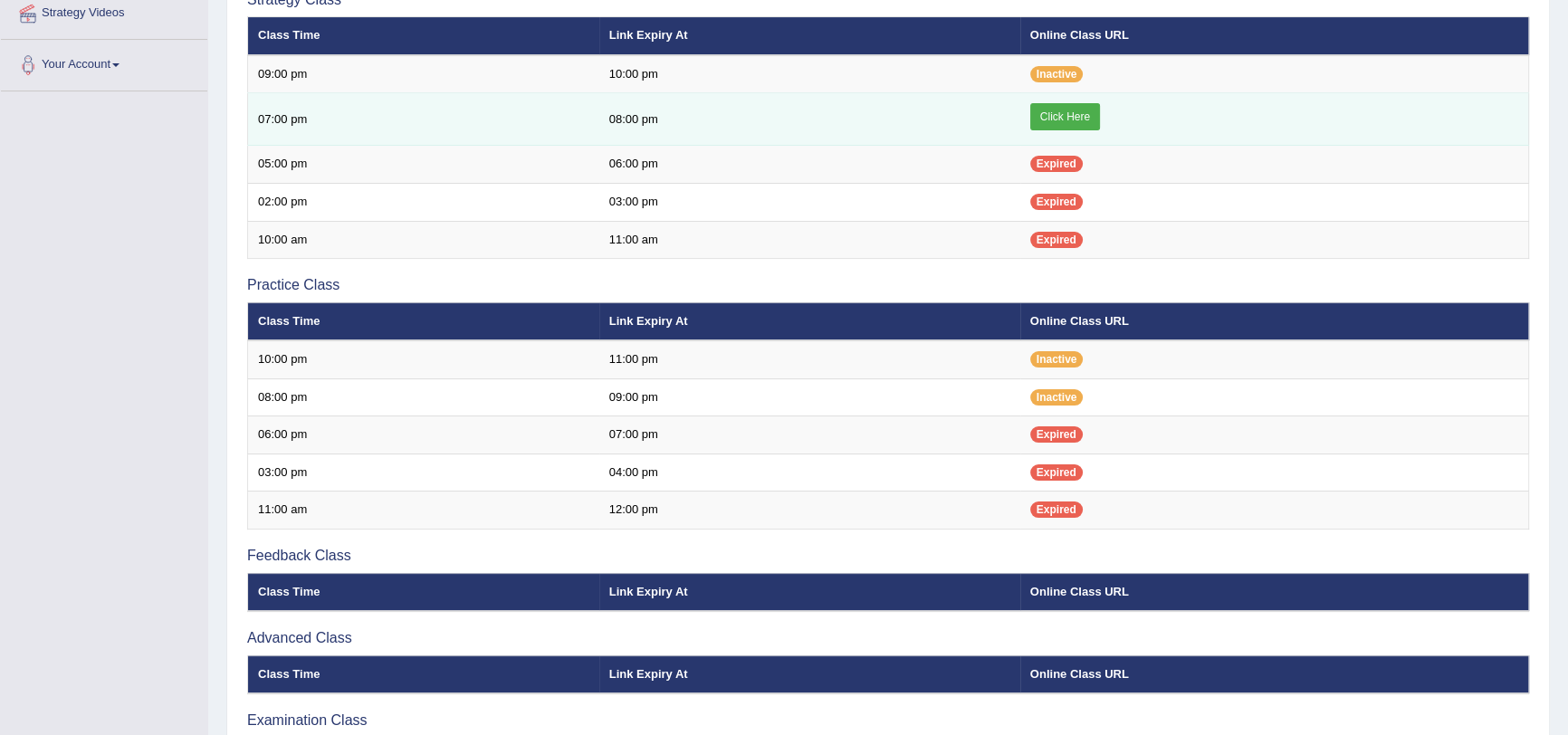 click on "Click Here" at bounding box center (1065, 117) 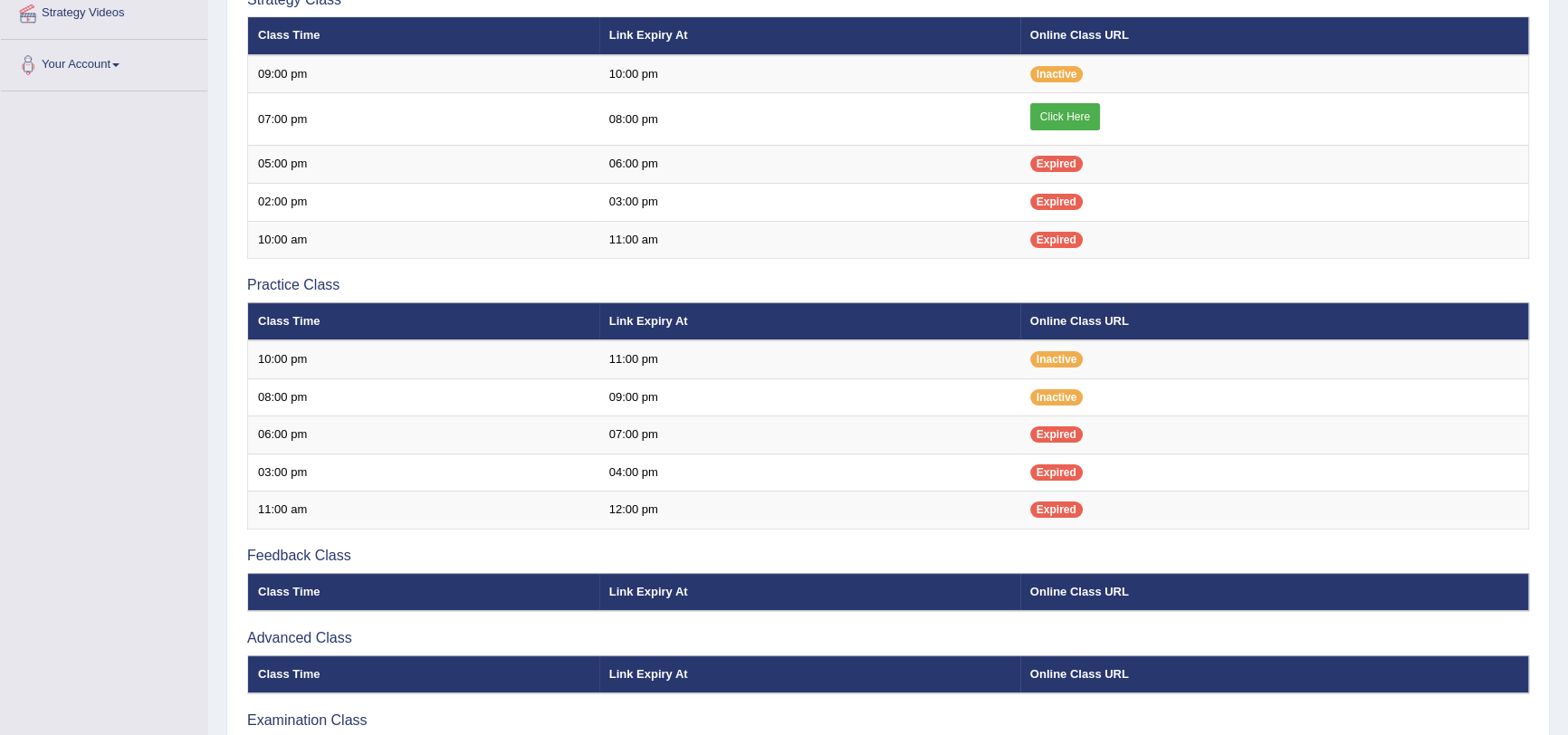 scroll, scrollTop: 0, scrollLeft: 0, axis: both 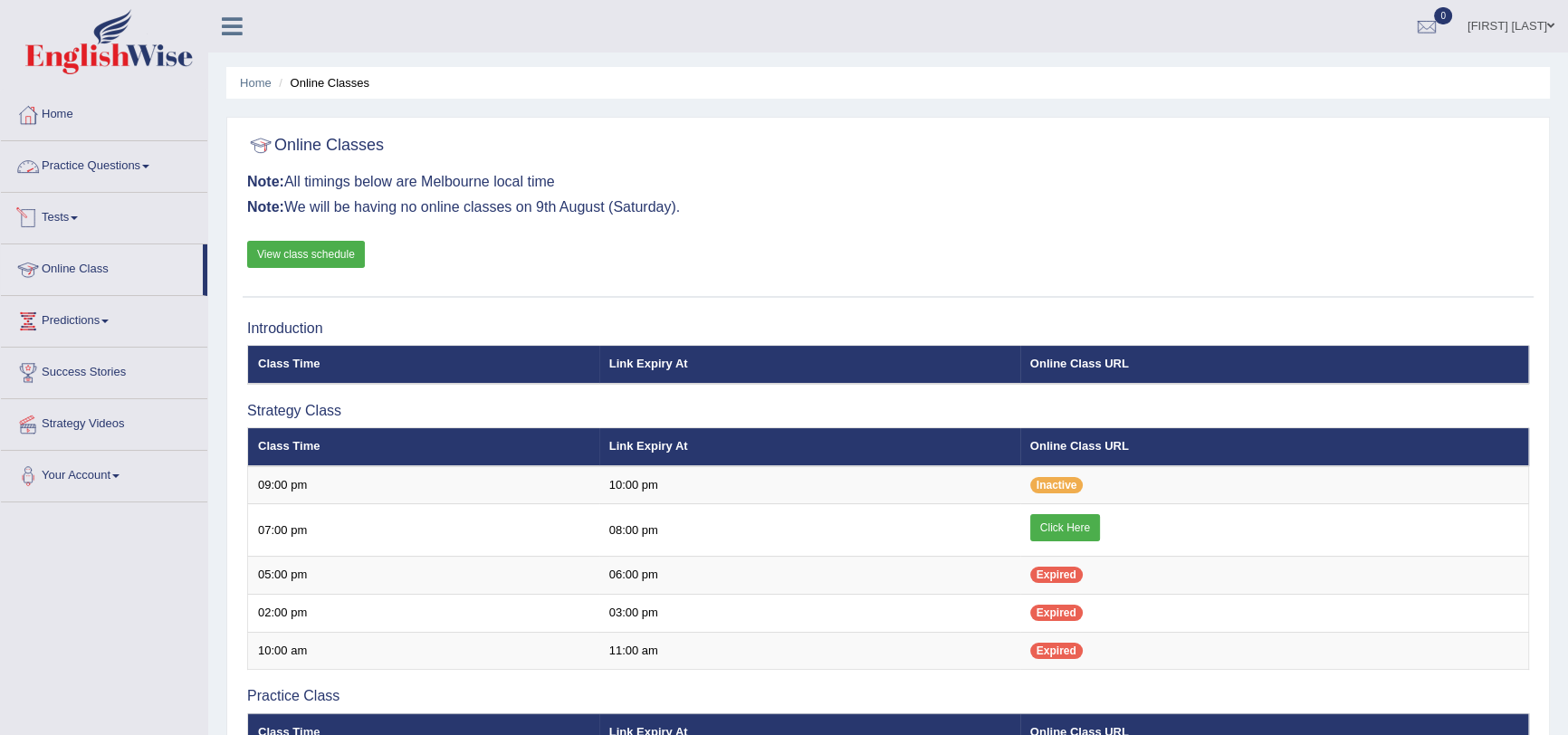 click on "Practice Questions" at bounding box center [104, 164] 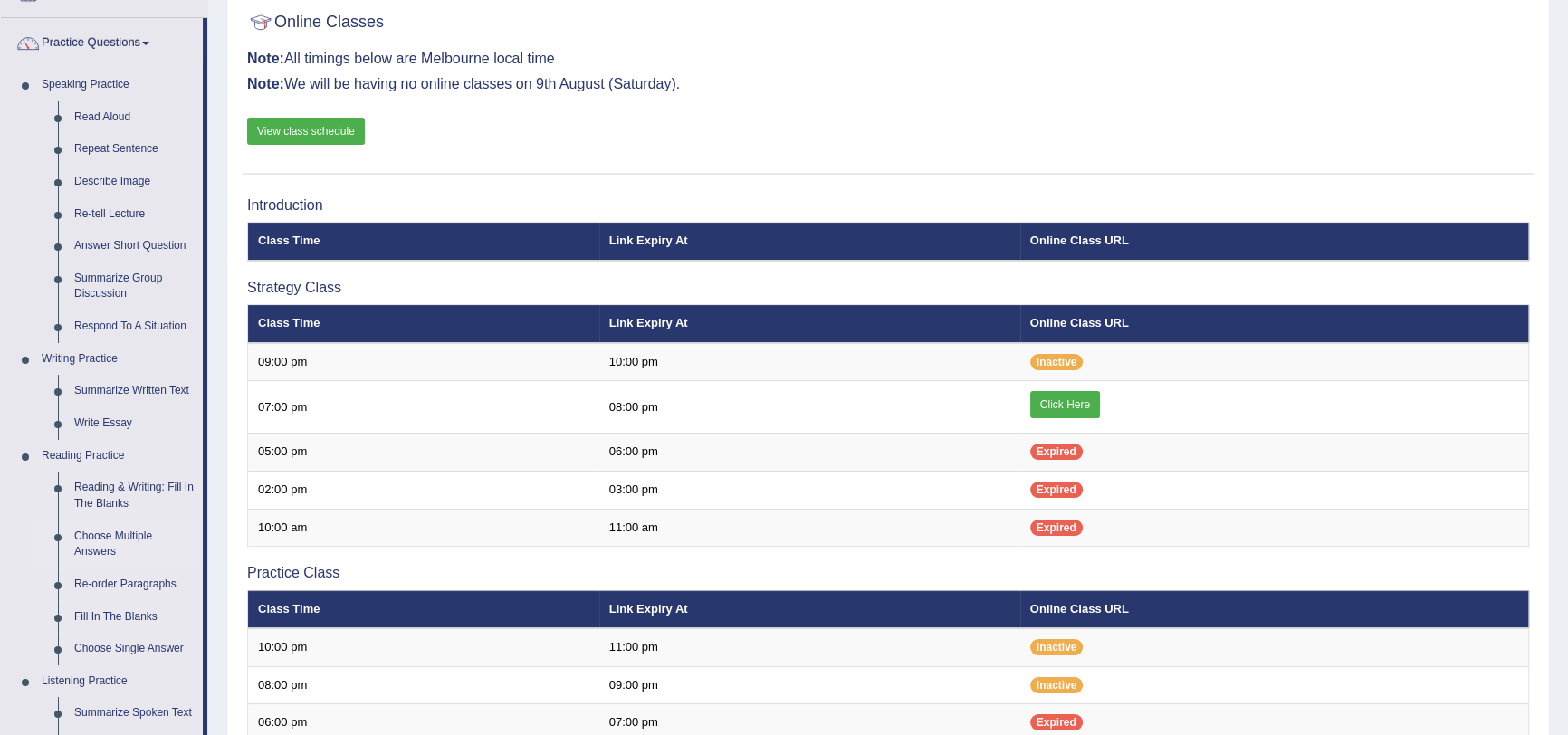 scroll, scrollTop: 164, scrollLeft: 0, axis: vertical 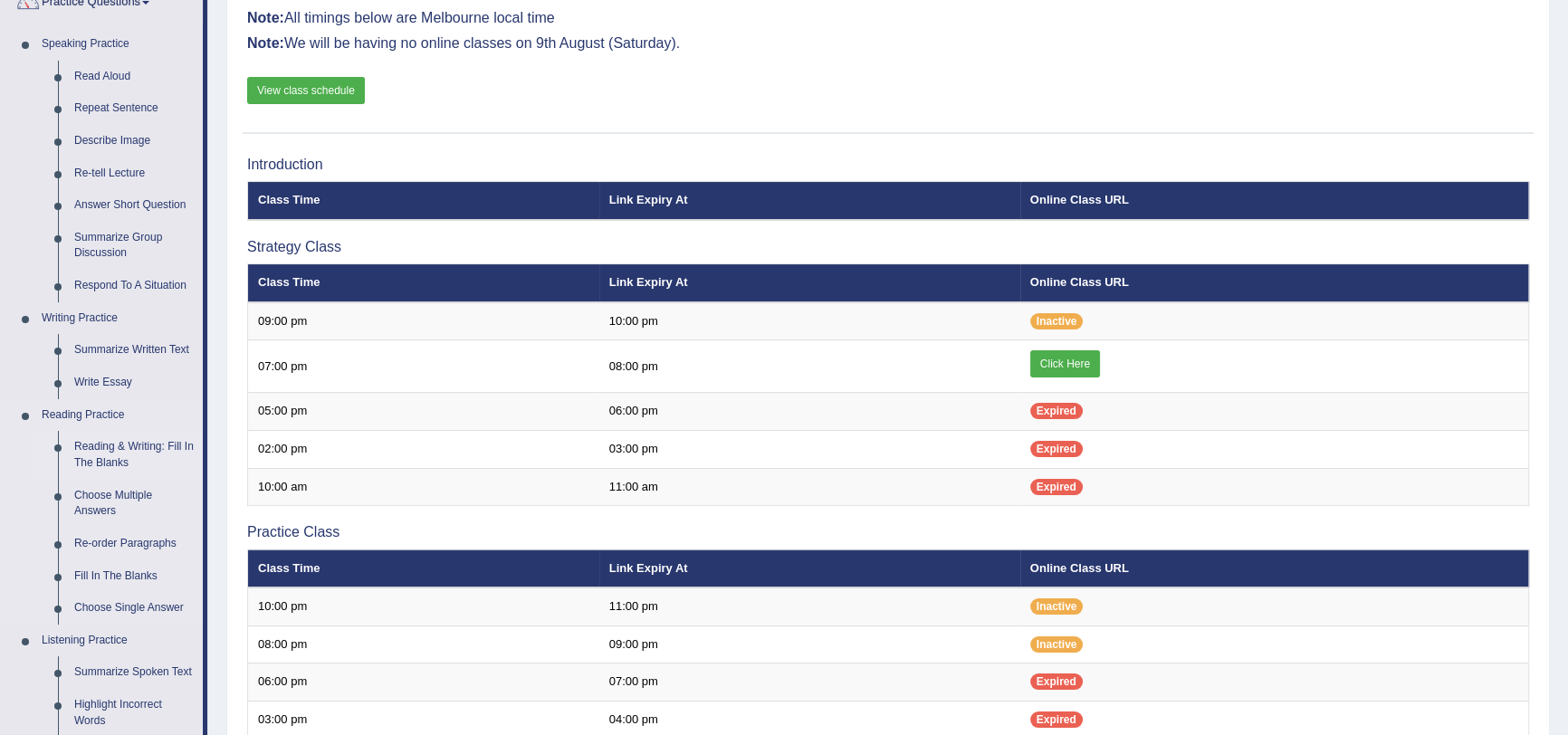 click on "Reading & Writing: Fill In The Blanks" at bounding box center (134, 454) 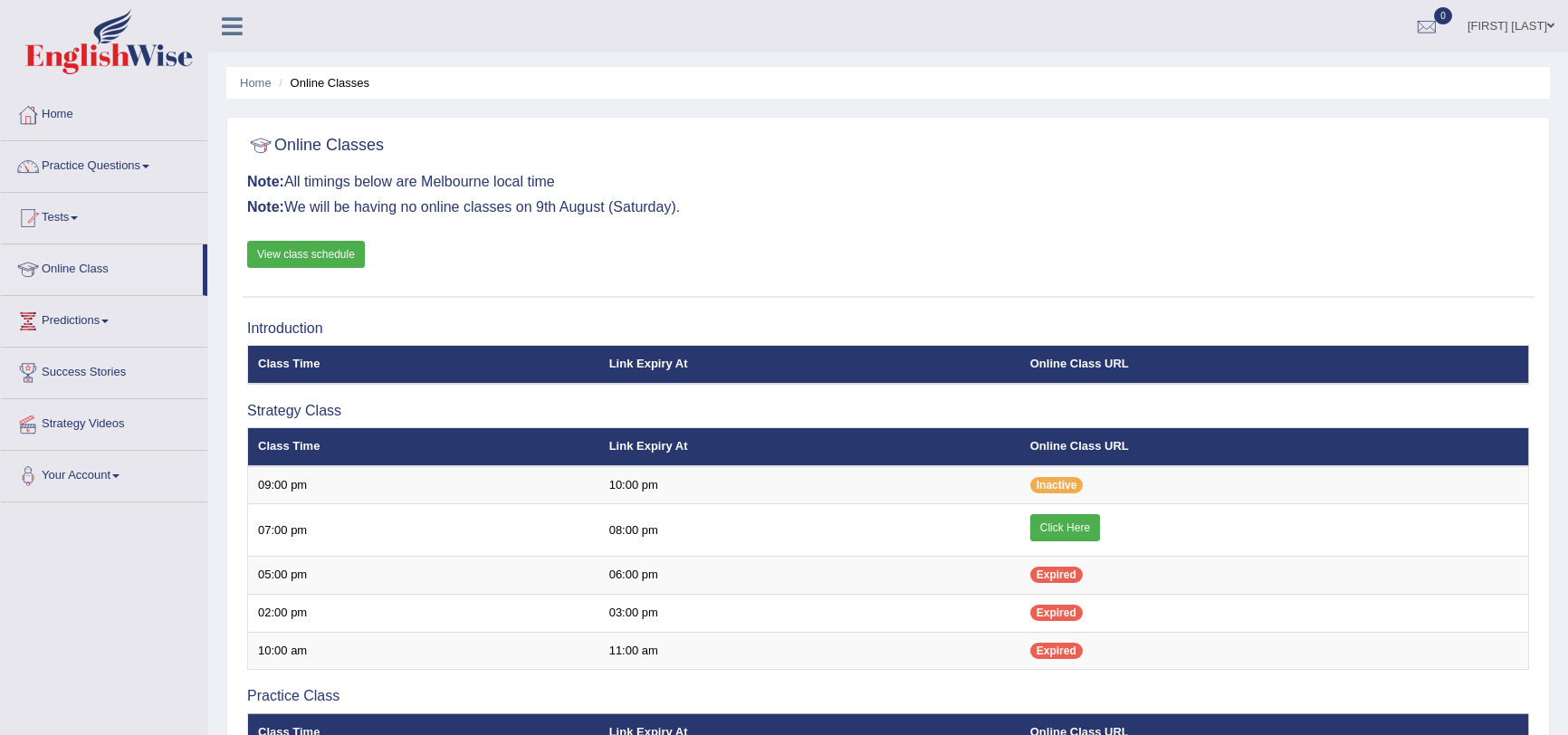 scroll, scrollTop: 411, scrollLeft: 0, axis: vertical 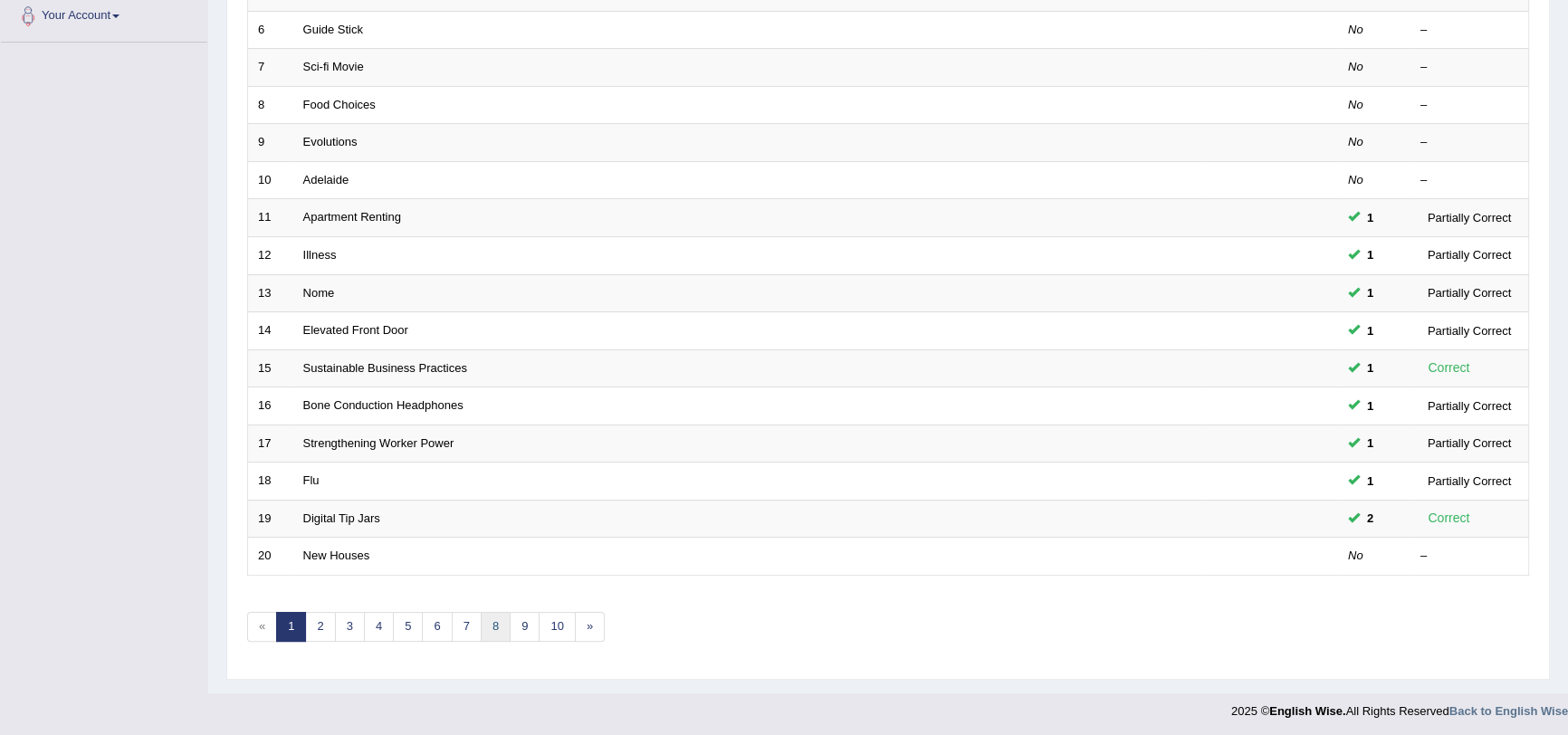 click on "8" at bounding box center [495, 626] 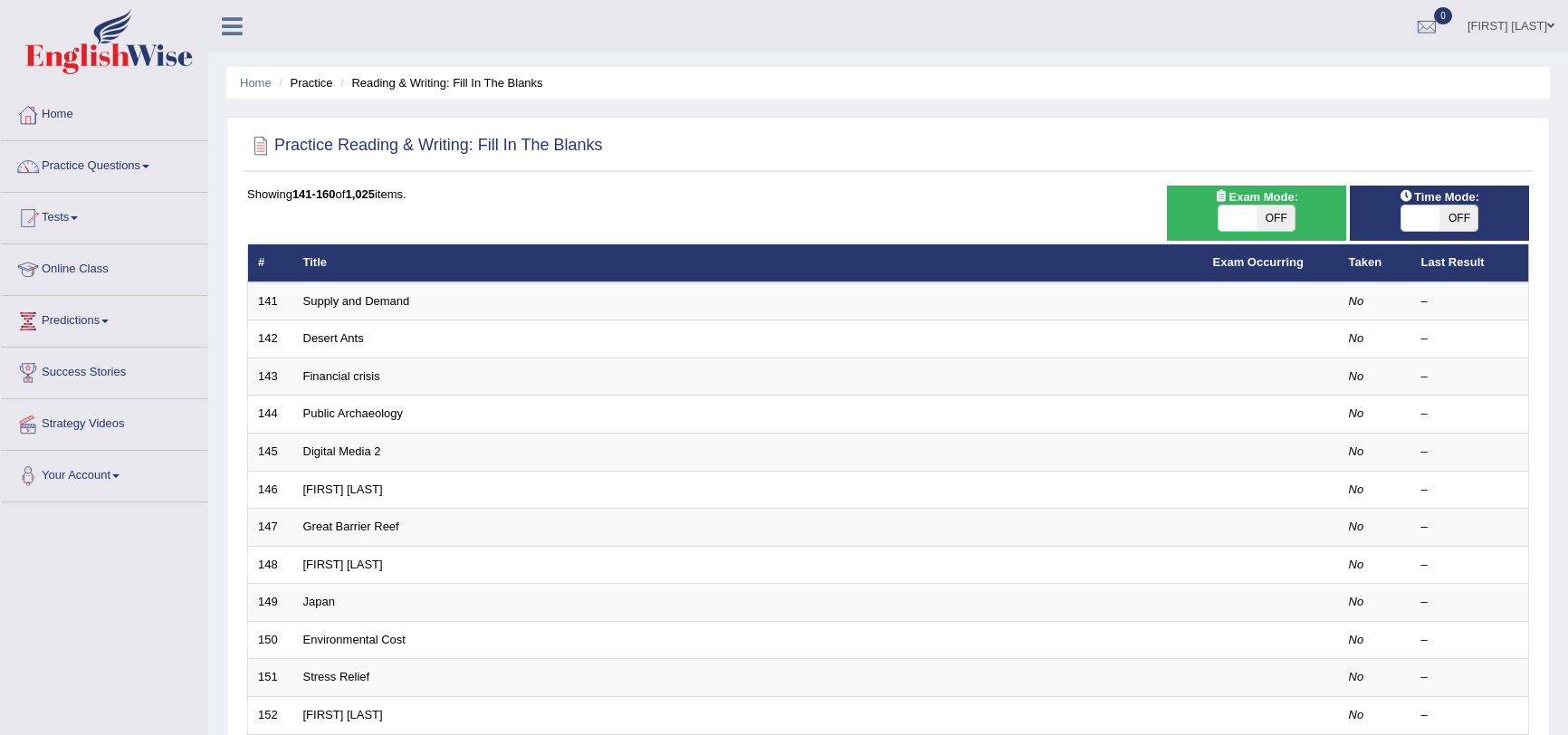 scroll, scrollTop: 0, scrollLeft: 0, axis: both 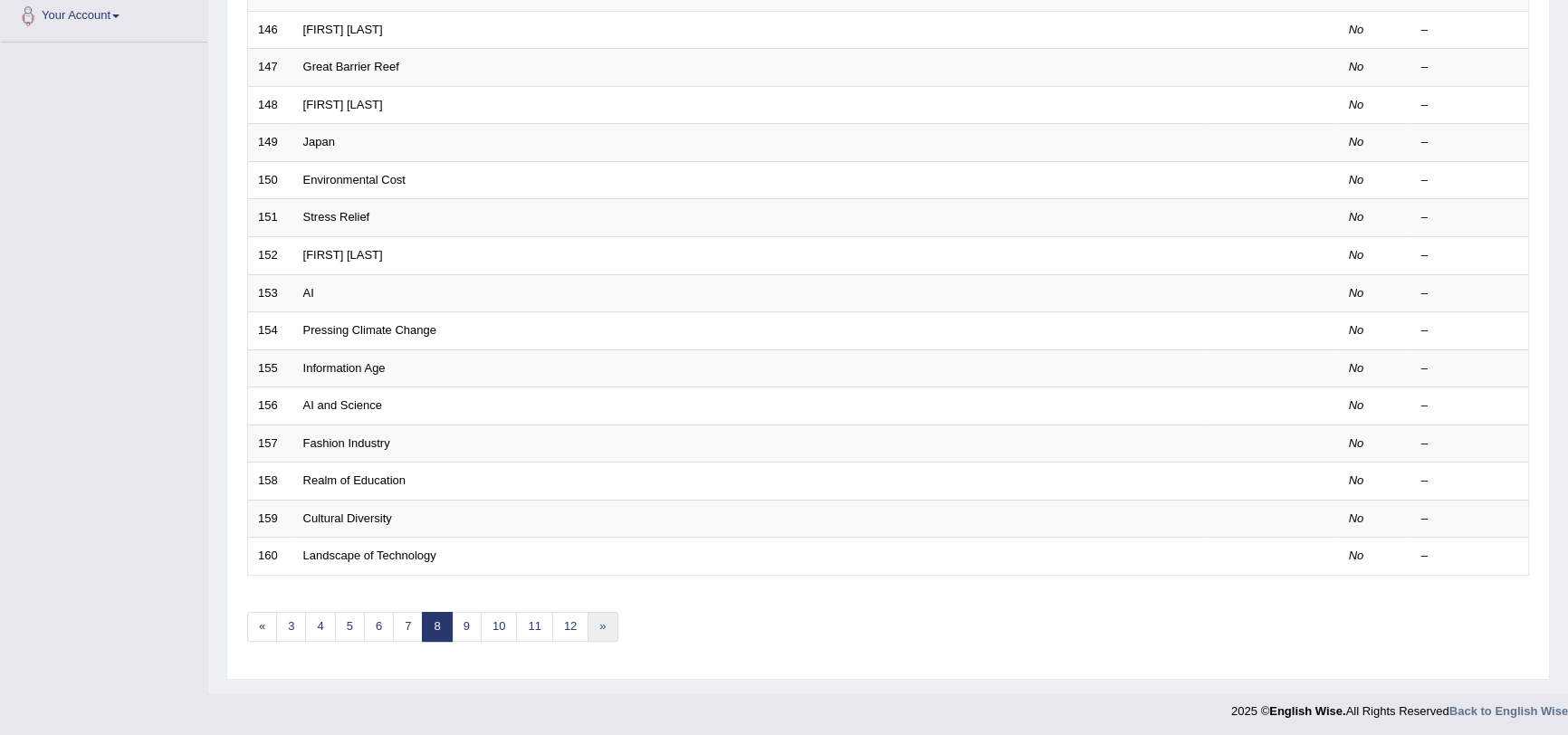 click on "»" at bounding box center [602, 626] 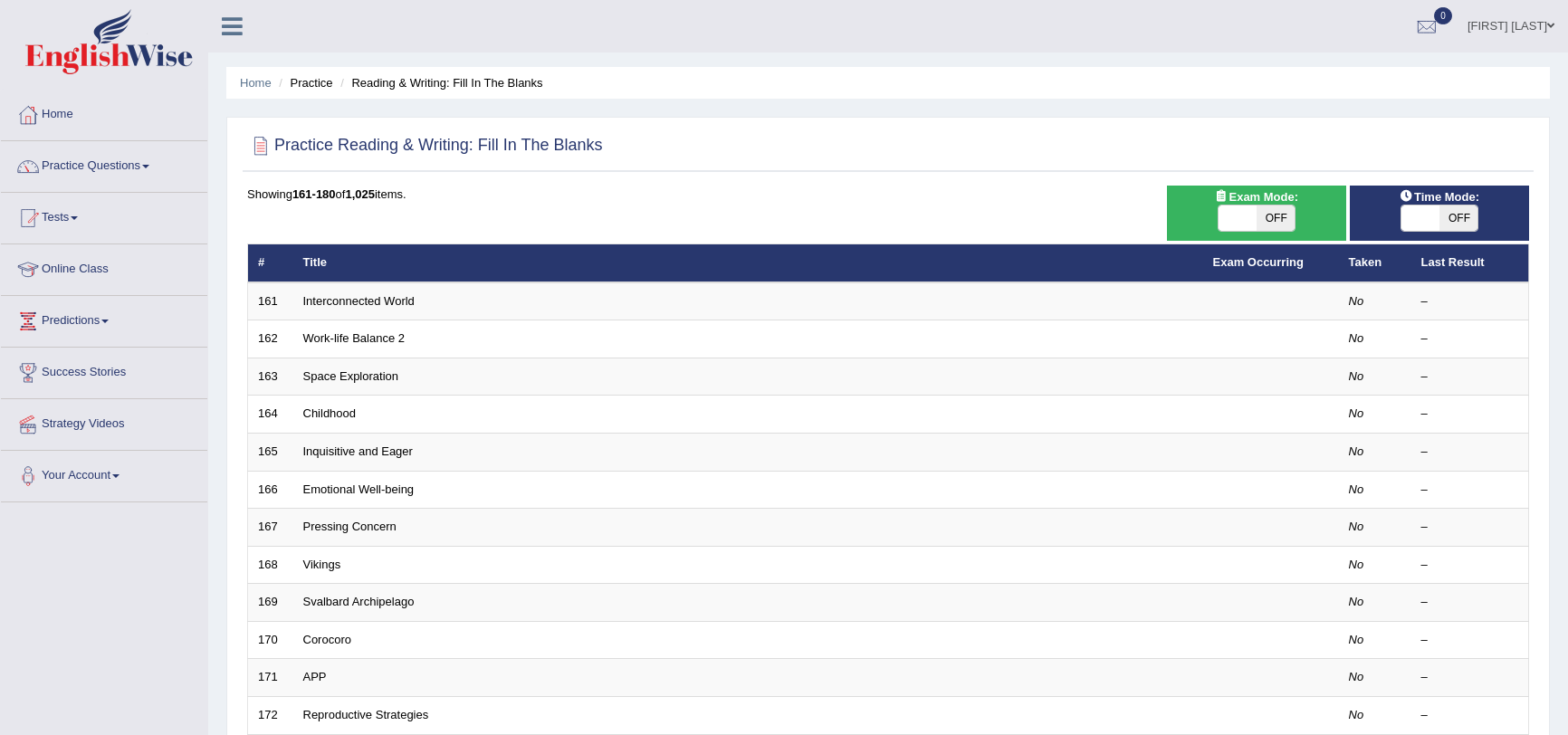 scroll, scrollTop: 0, scrollLeft: 0, axis: both 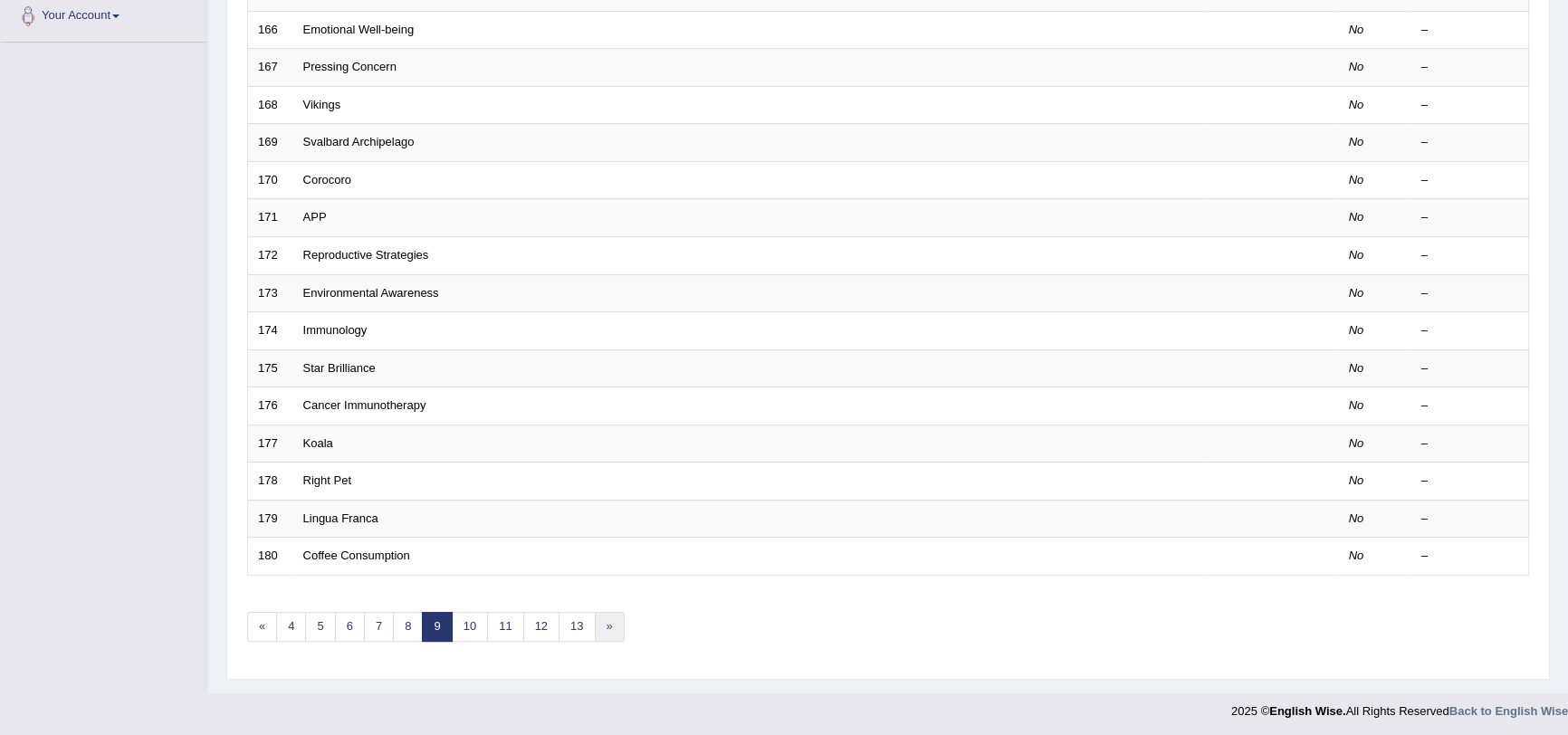 click on "»" at bounding box center [609, 626] 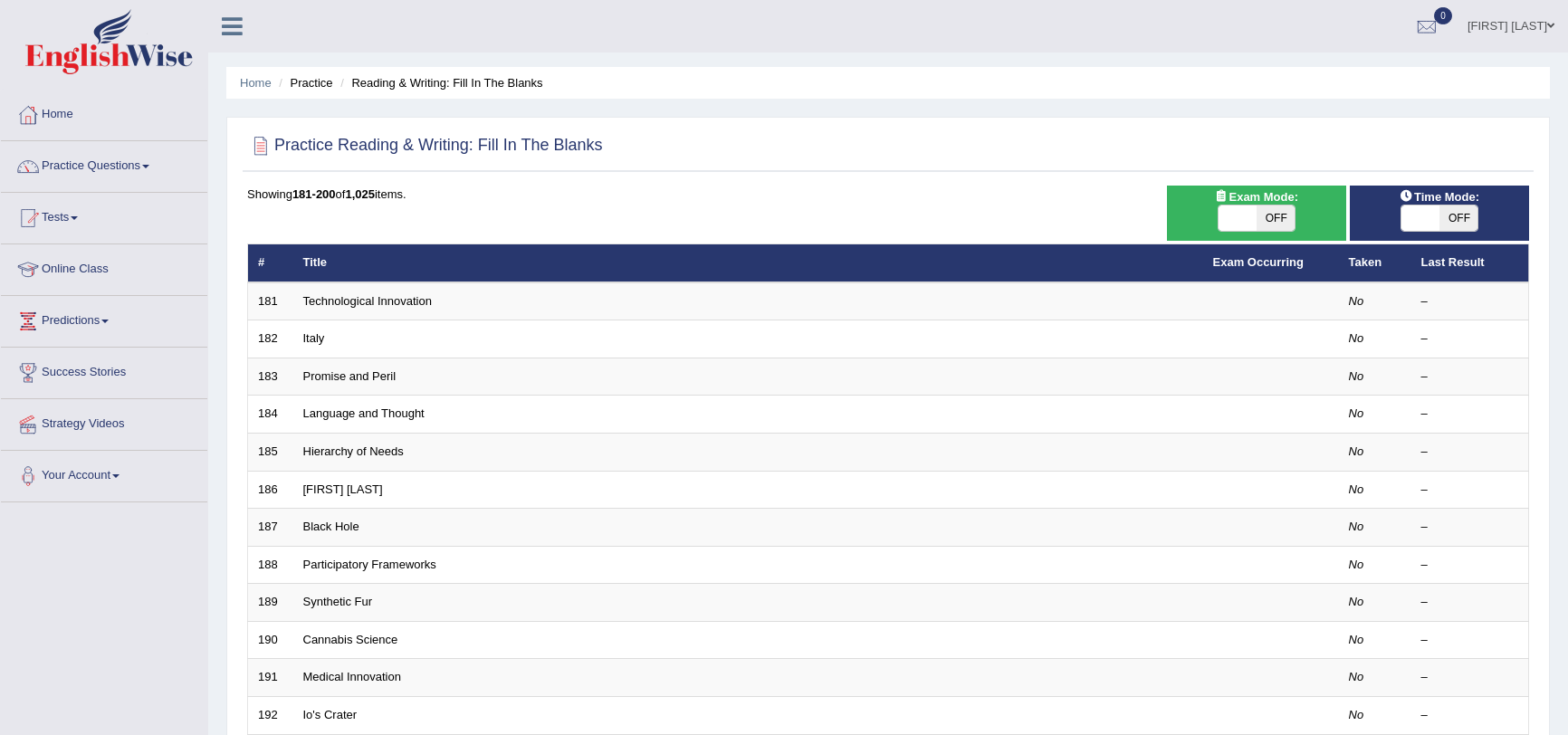 scroll, scrollTop: 0, scrollLeft: 0, axis: both 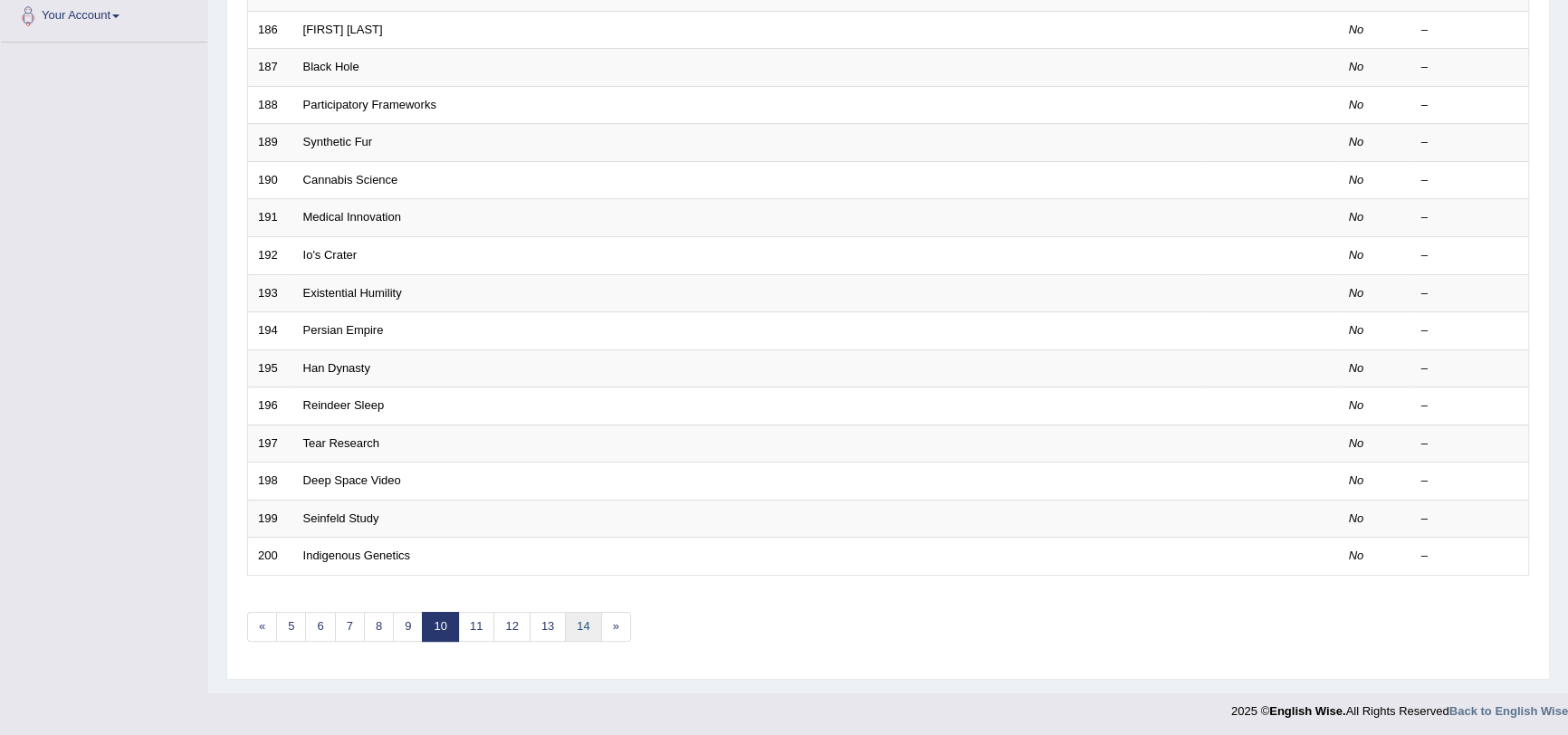 click on "14" at bounding box center (583, 626) 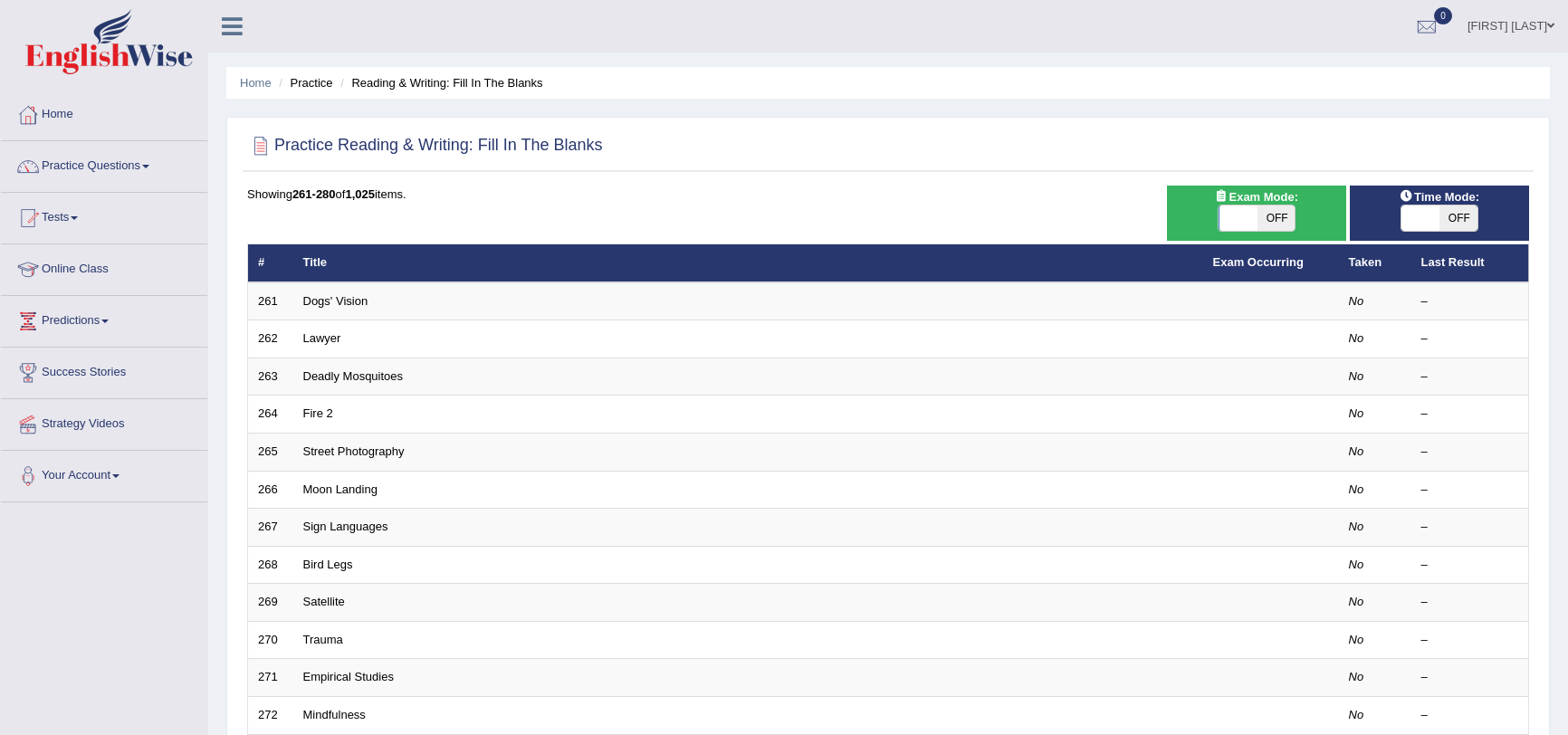 scroll, scrollTop: 0, scrollLeft: 0, axis: both 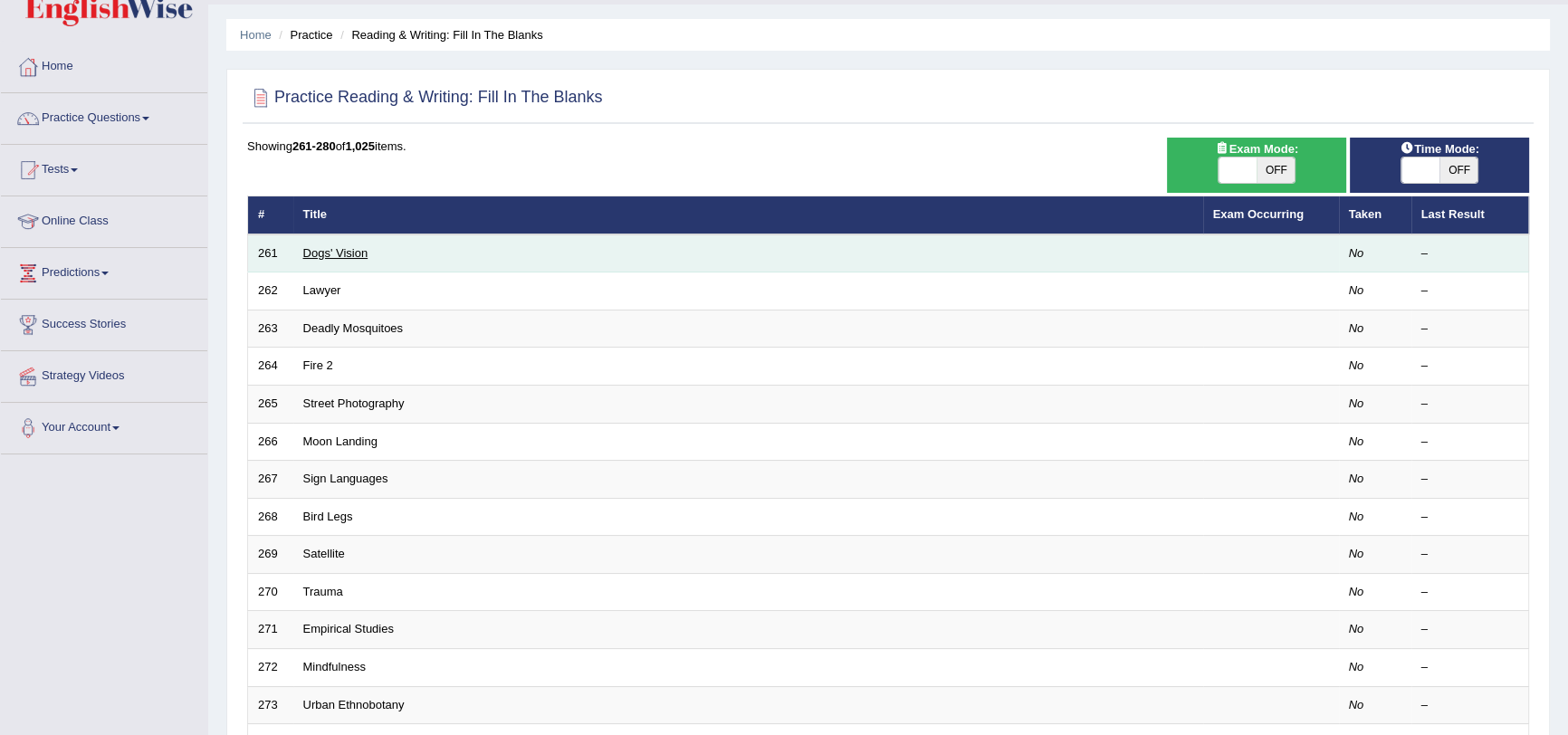 click on "Dogs' Vision" at bounding box center [336, 253] 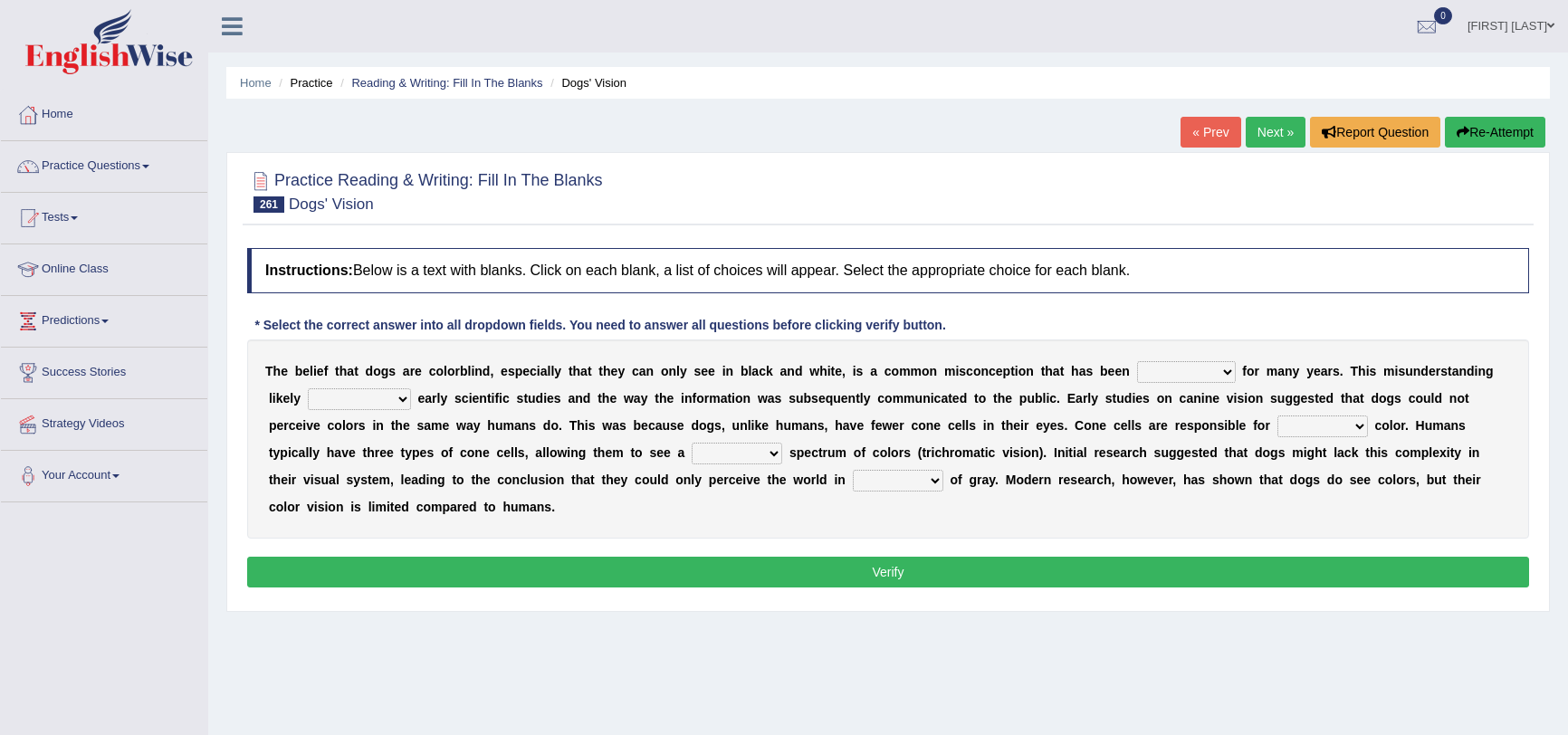 scroll, scrollTop: 0, scrollLeft: 0, axis: both 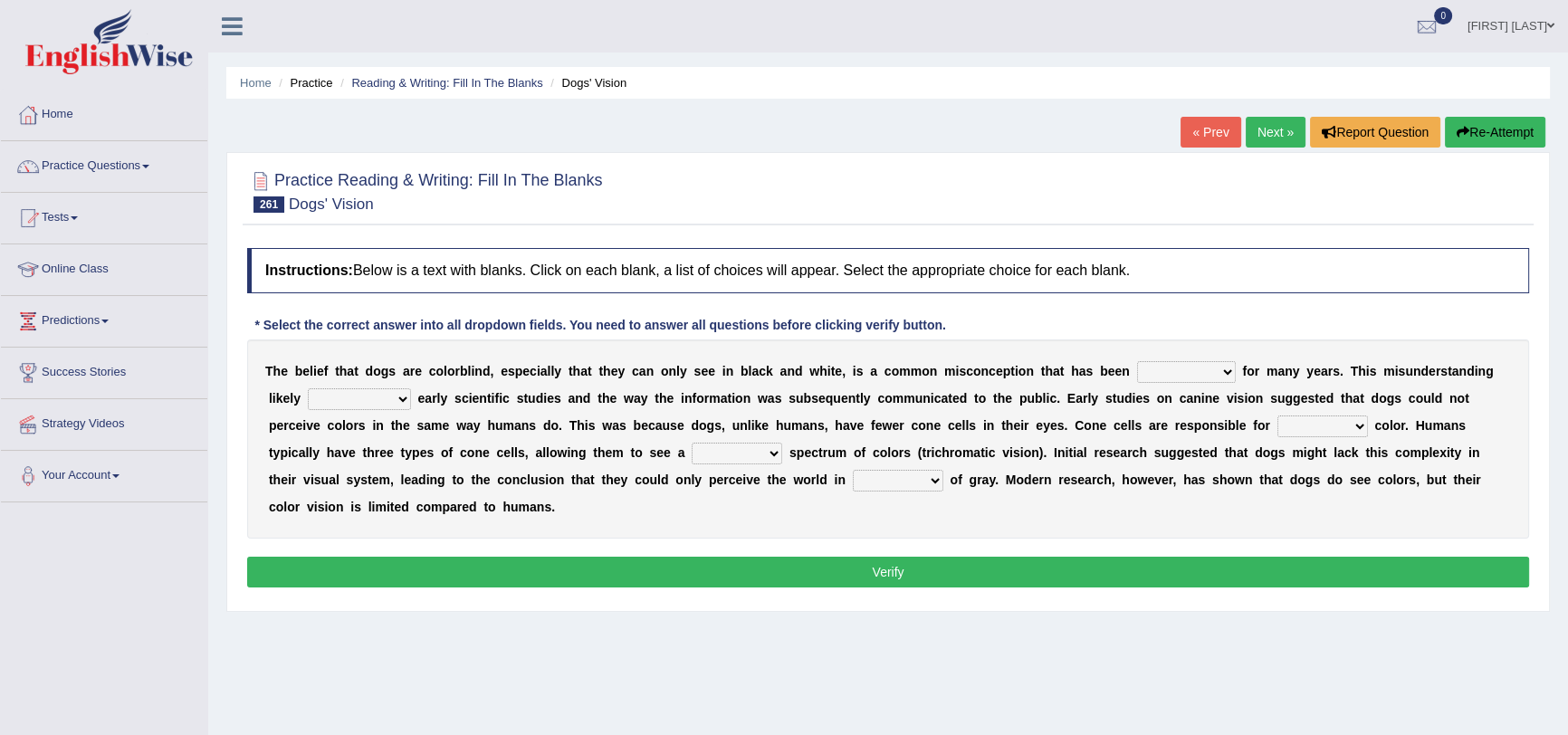 click on "saturated overrated decorated perpetuated" at bounding box center [1186, 372] 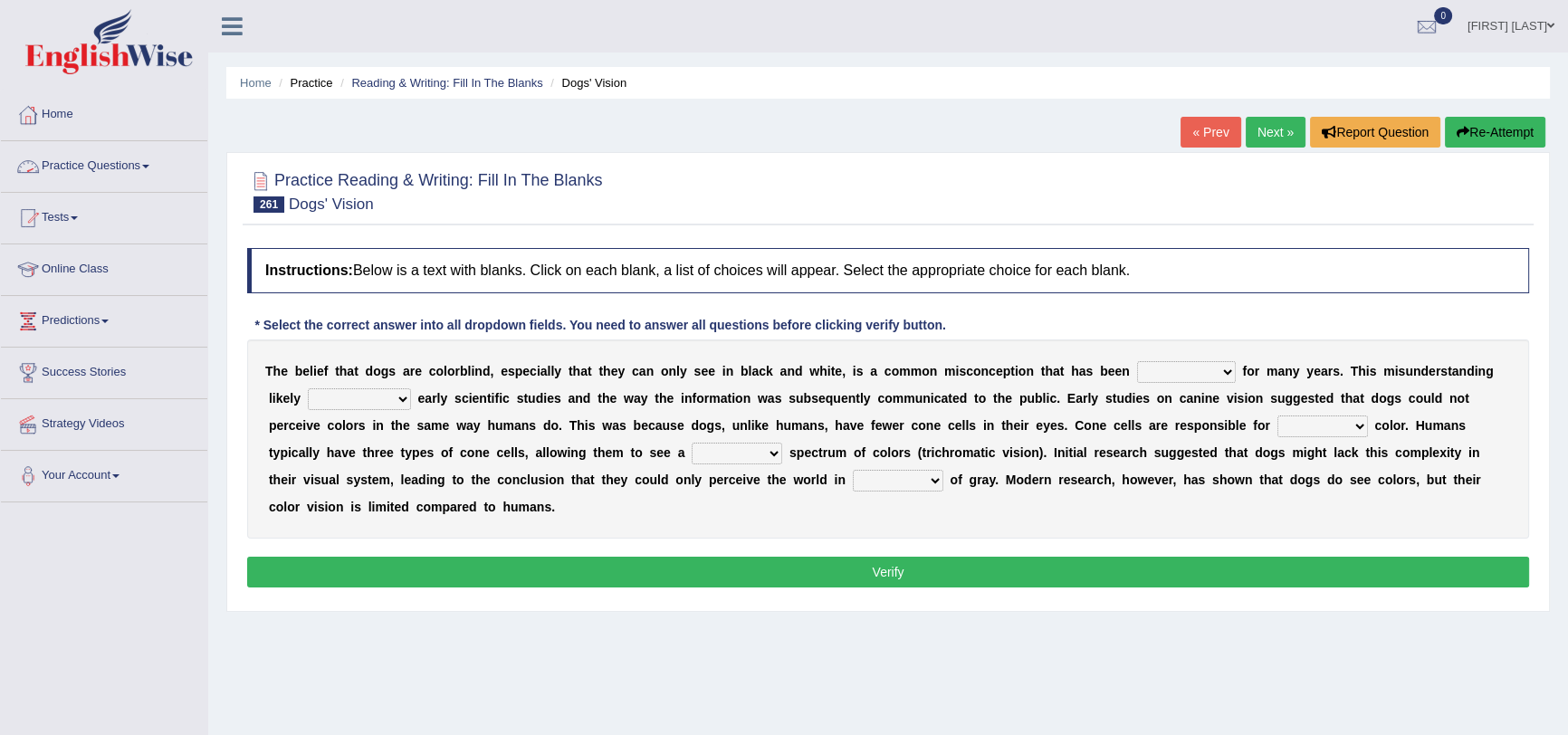 click on "Home" at bounding box center (104, 112) 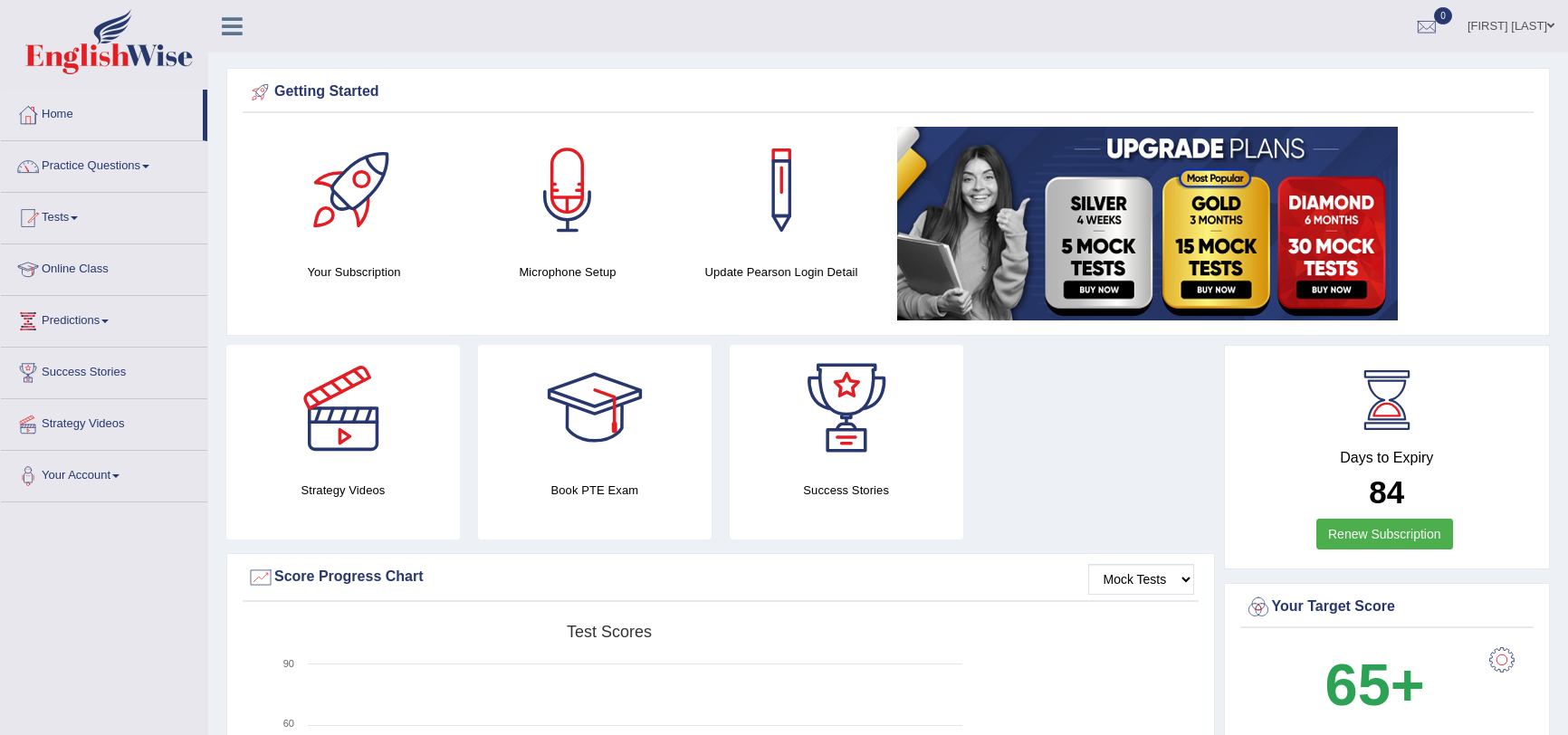 scroll, scrollTop: 0, scrollLeft: 0, axis: both 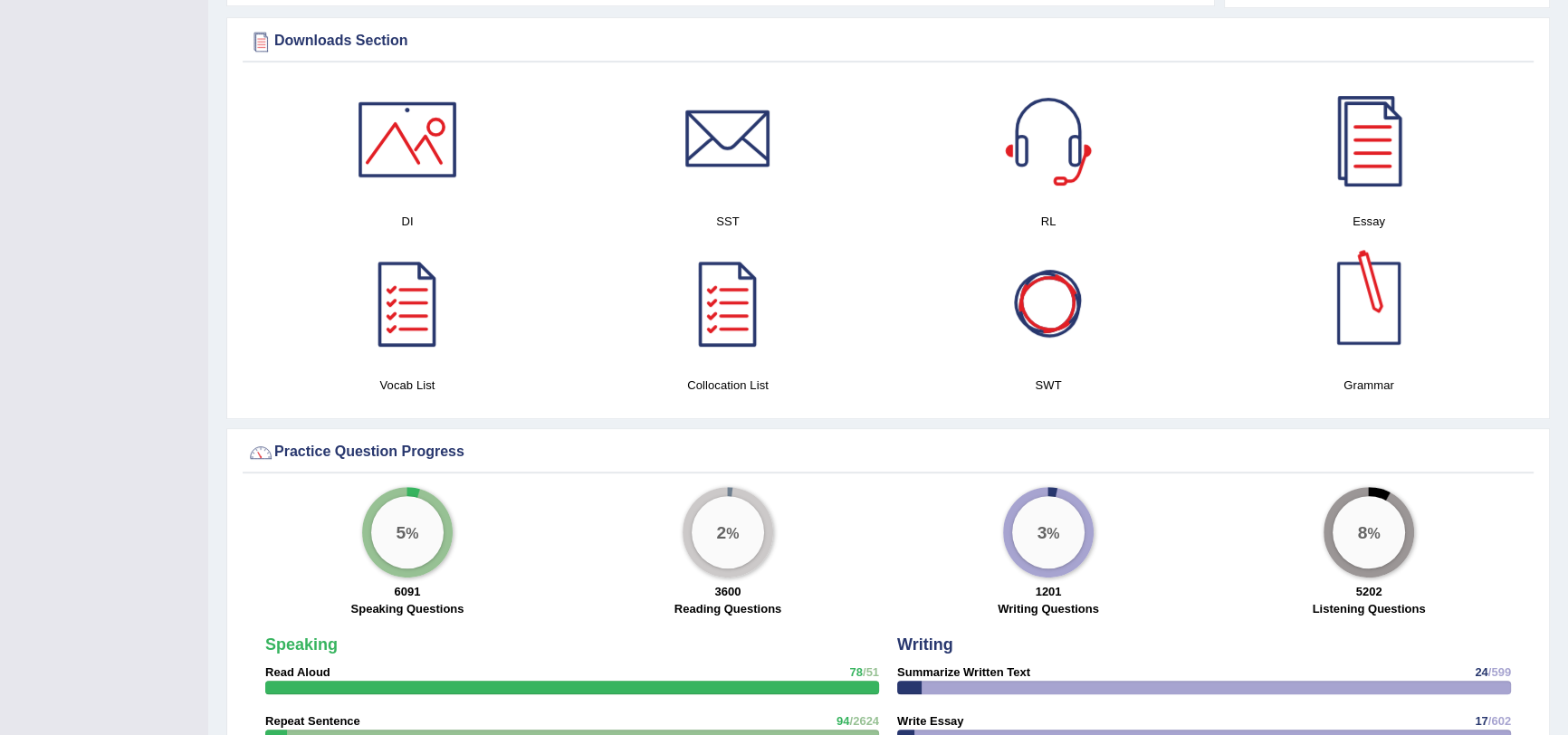 click at bounding box center (1369, 303) 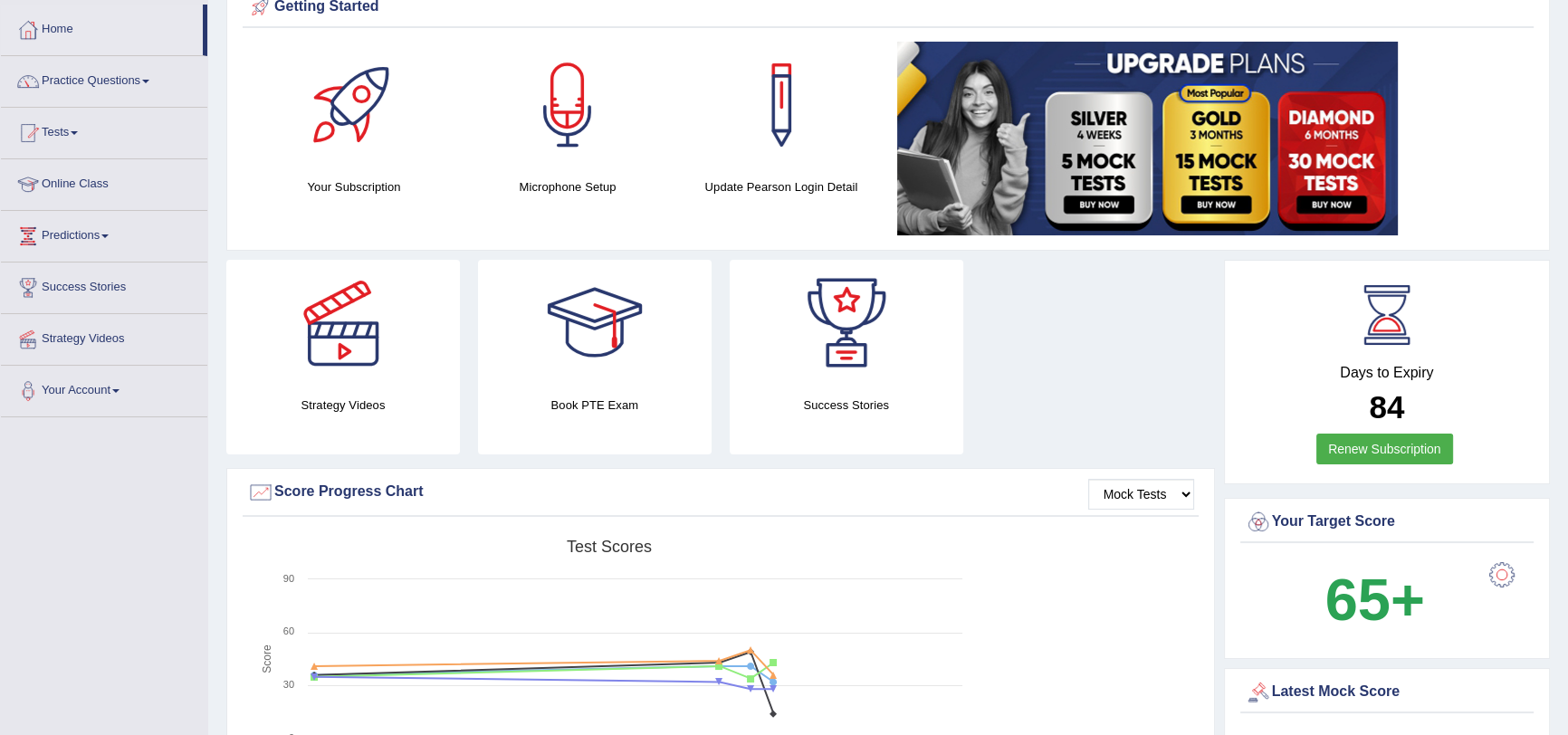 scroll, scrollTop: 81, scrollLeft: 0, axis: vertical 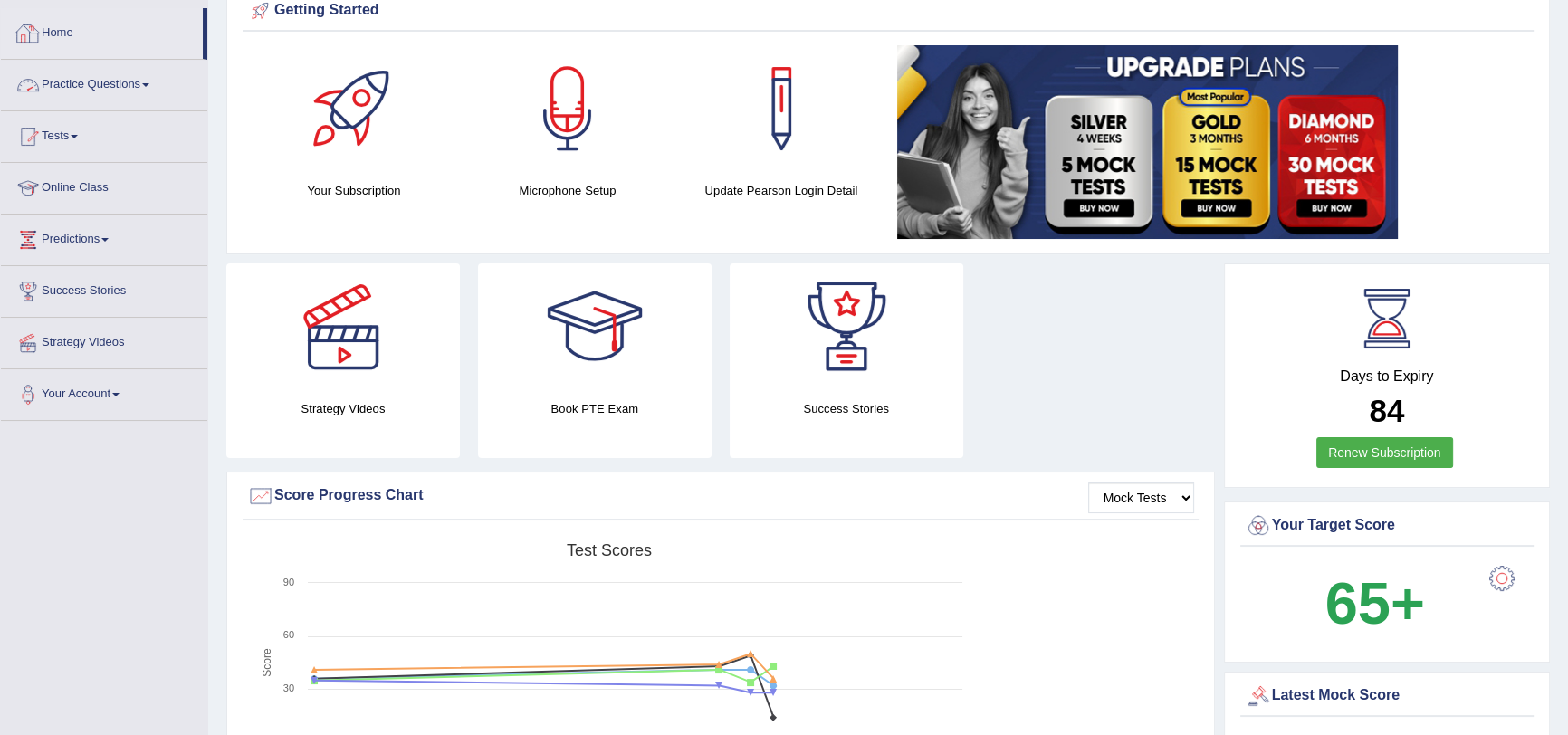 click on "Home" at bounding box center [101, 31] 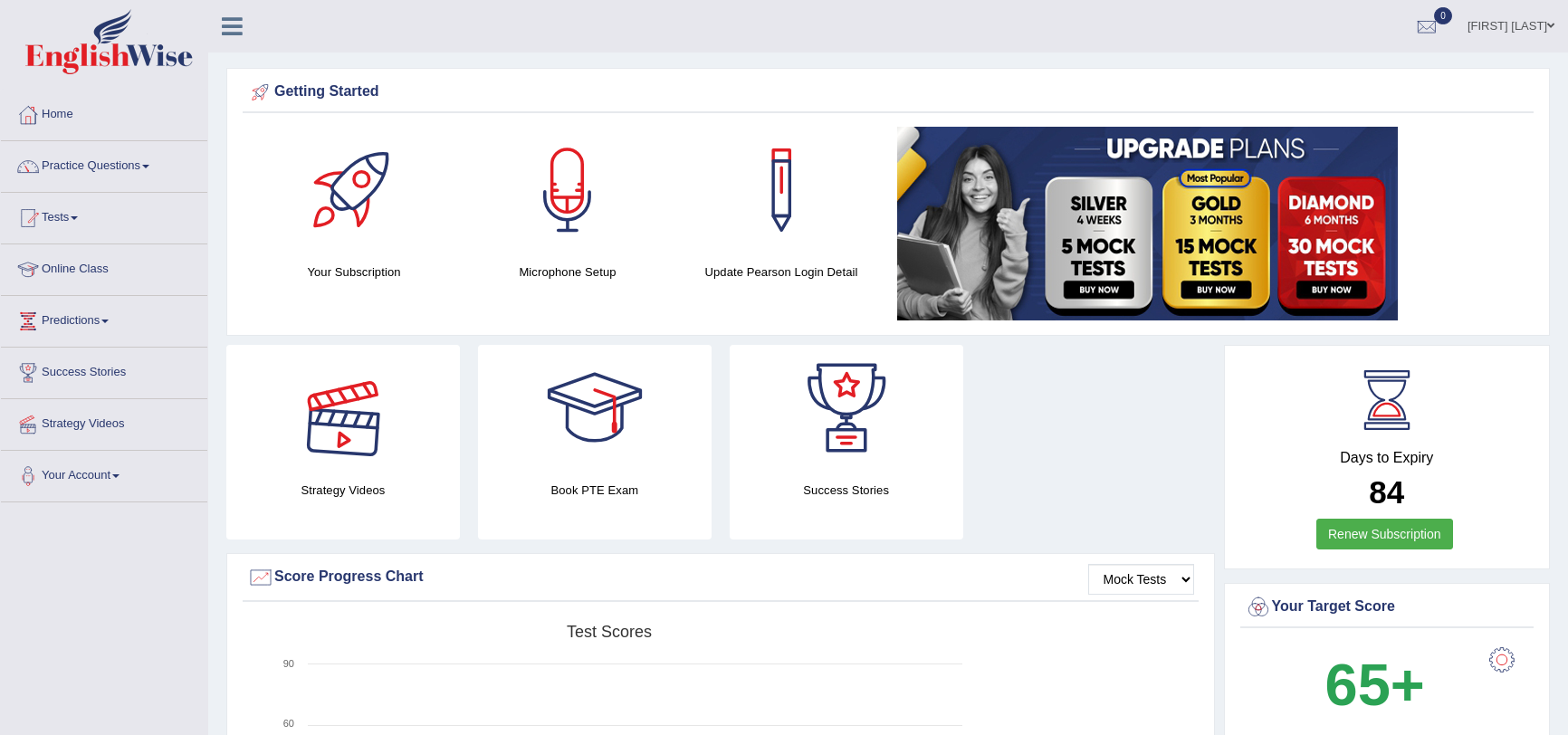 scroll, scrollTop: 0, scrollLeft: 0, axis: both 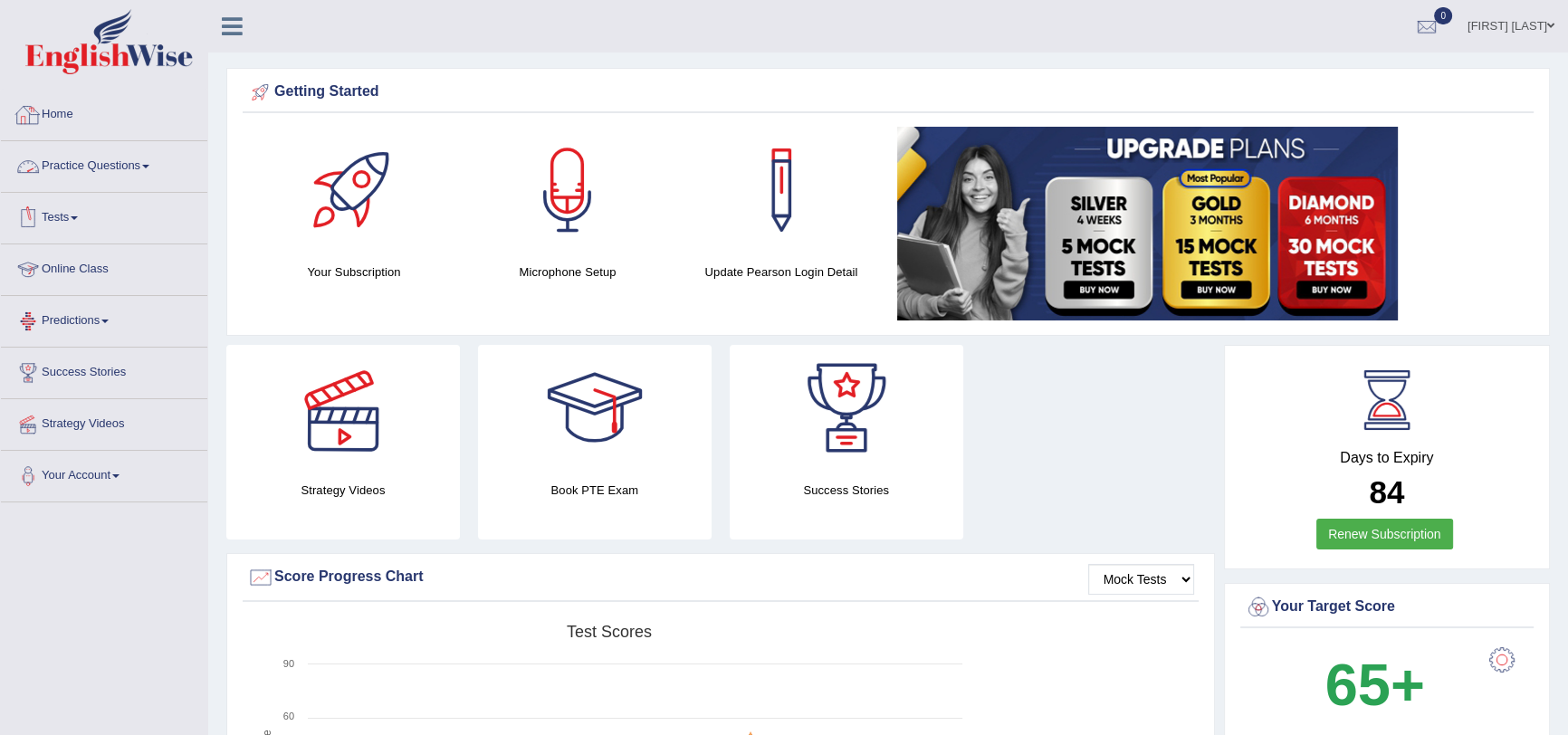 click on "Home" at bounding box center (104, 112) 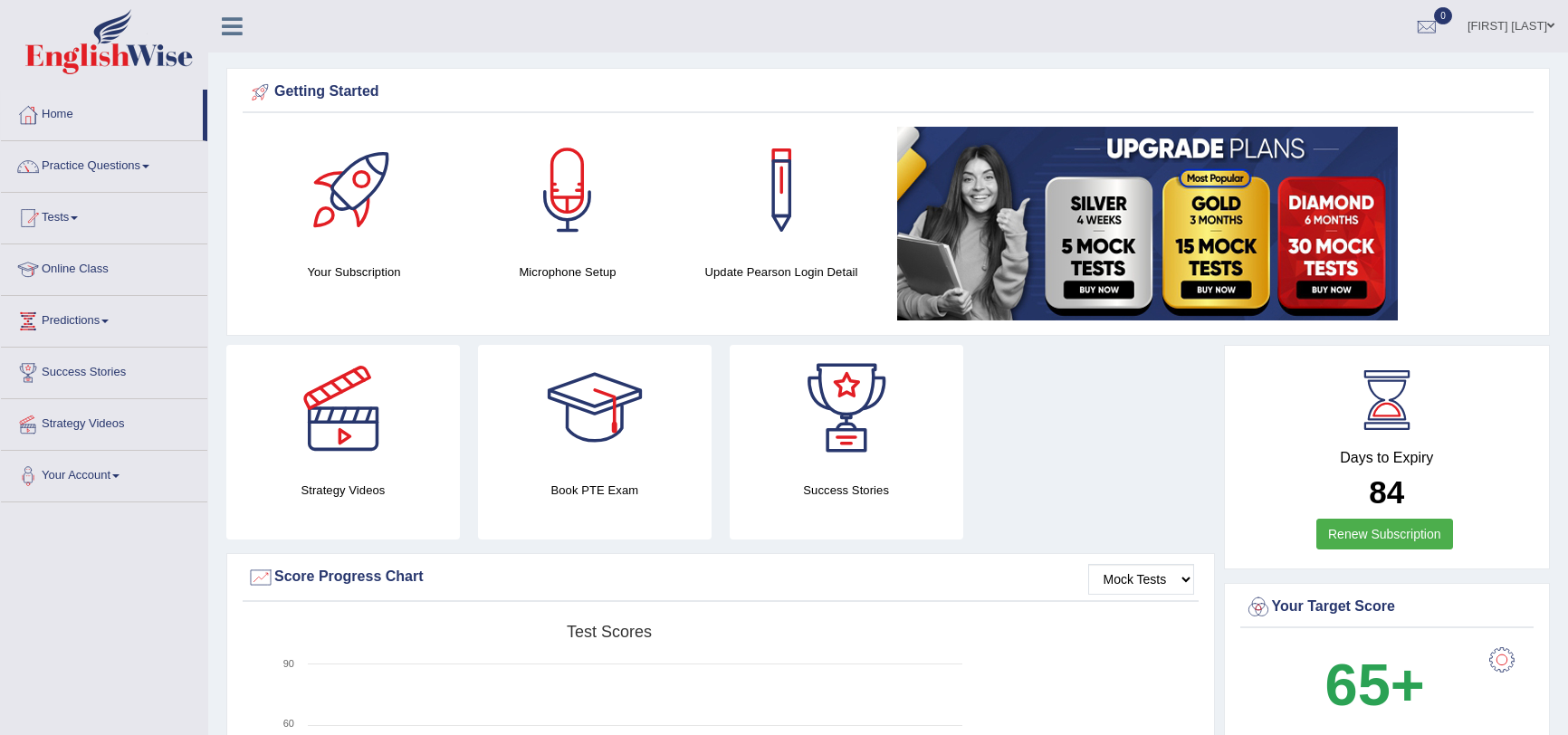 scroll, scrollTop: 425, scrollLeft: 0, axis: vertical 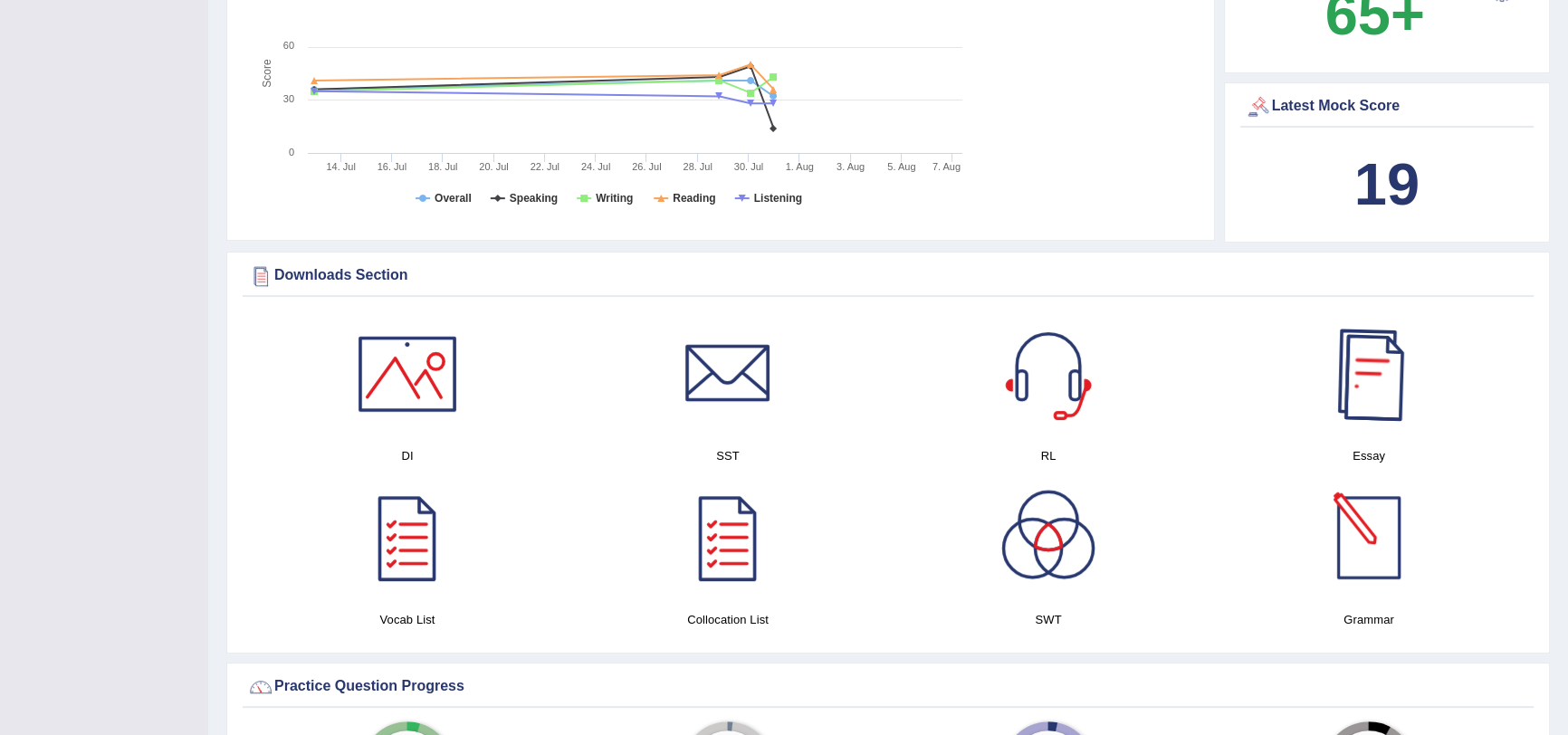 click at bounding box center [1369, 538] 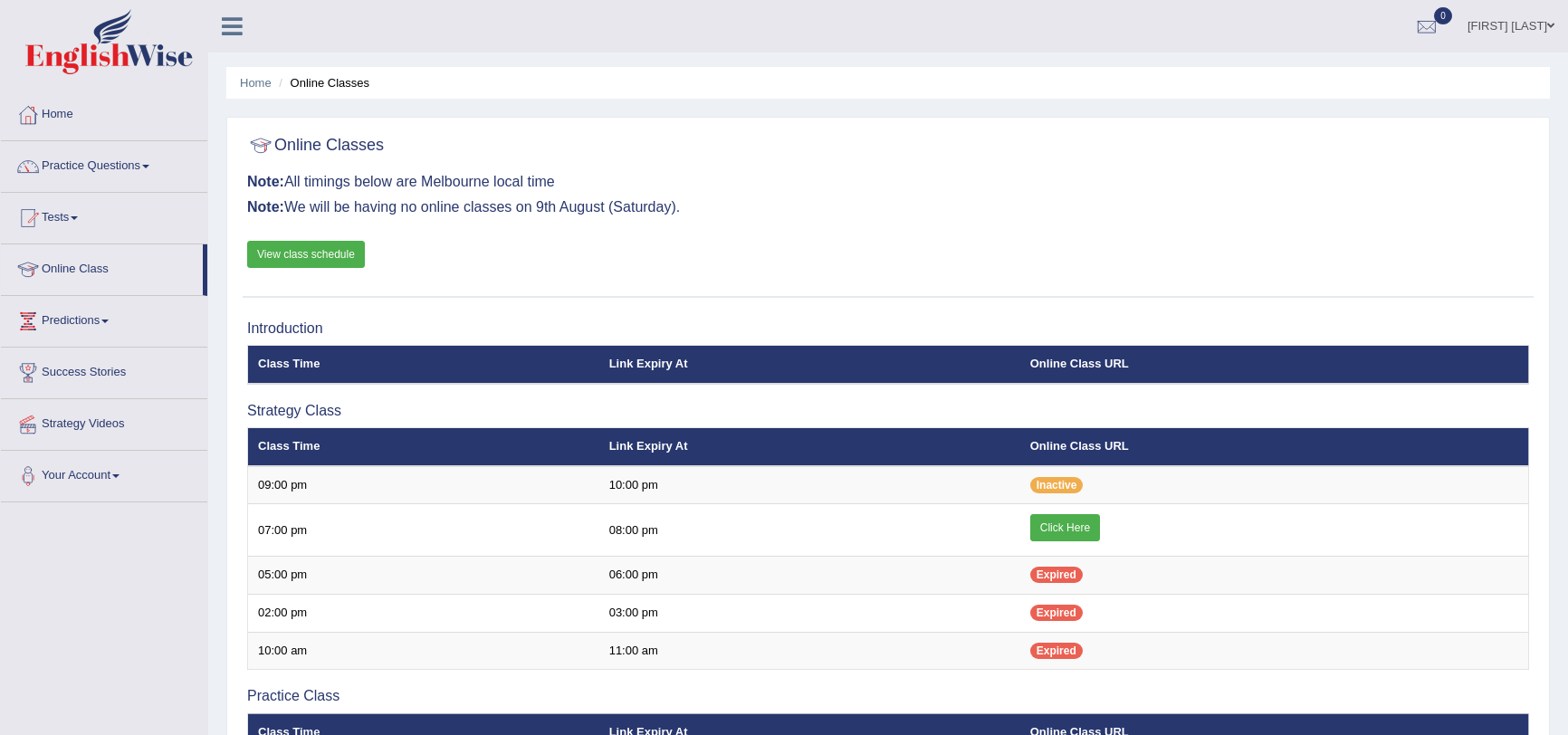 scroll, scrollTop: 411, scrollLeft: 0, axis: vertical 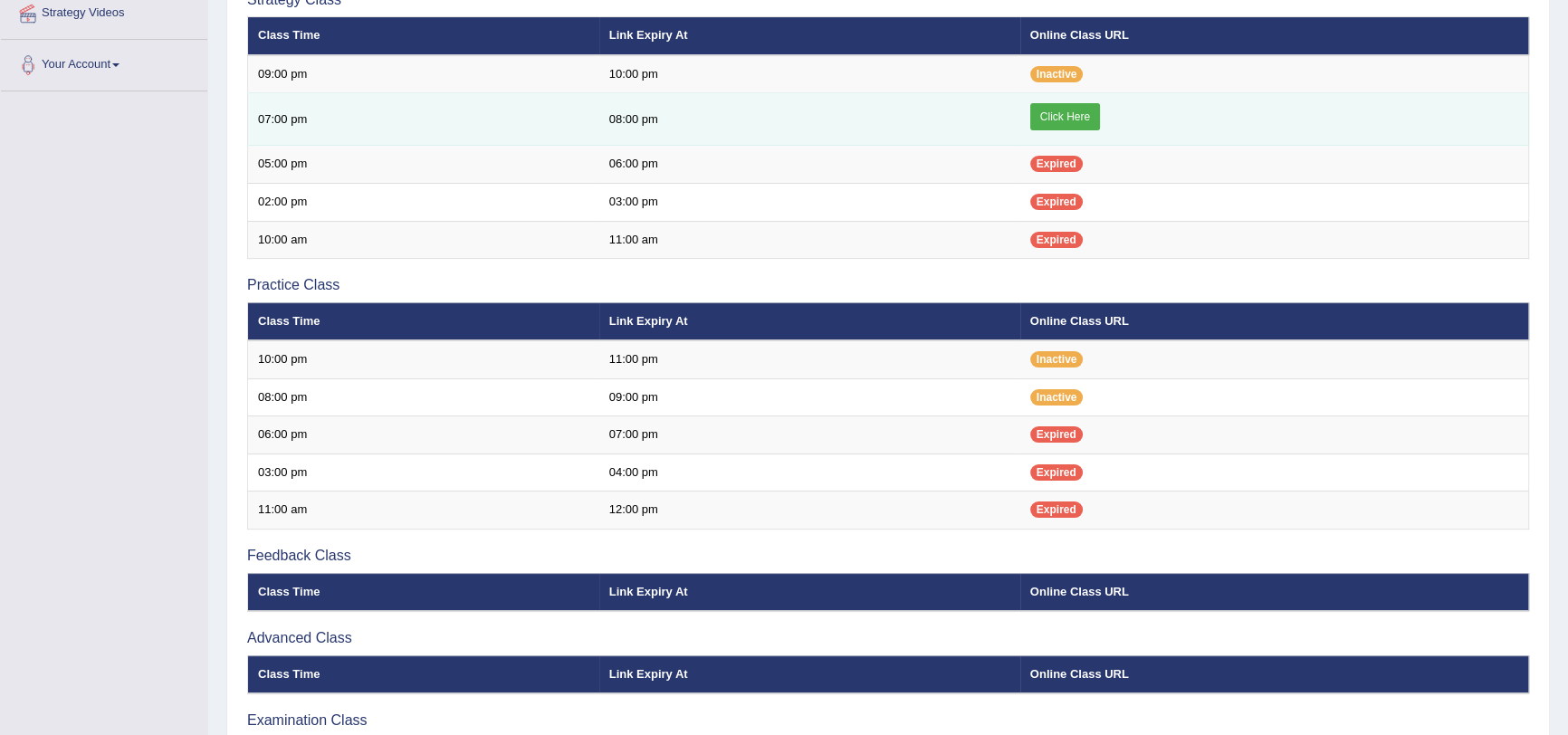 click on "Click Here" at bounding box center [1065, 117] 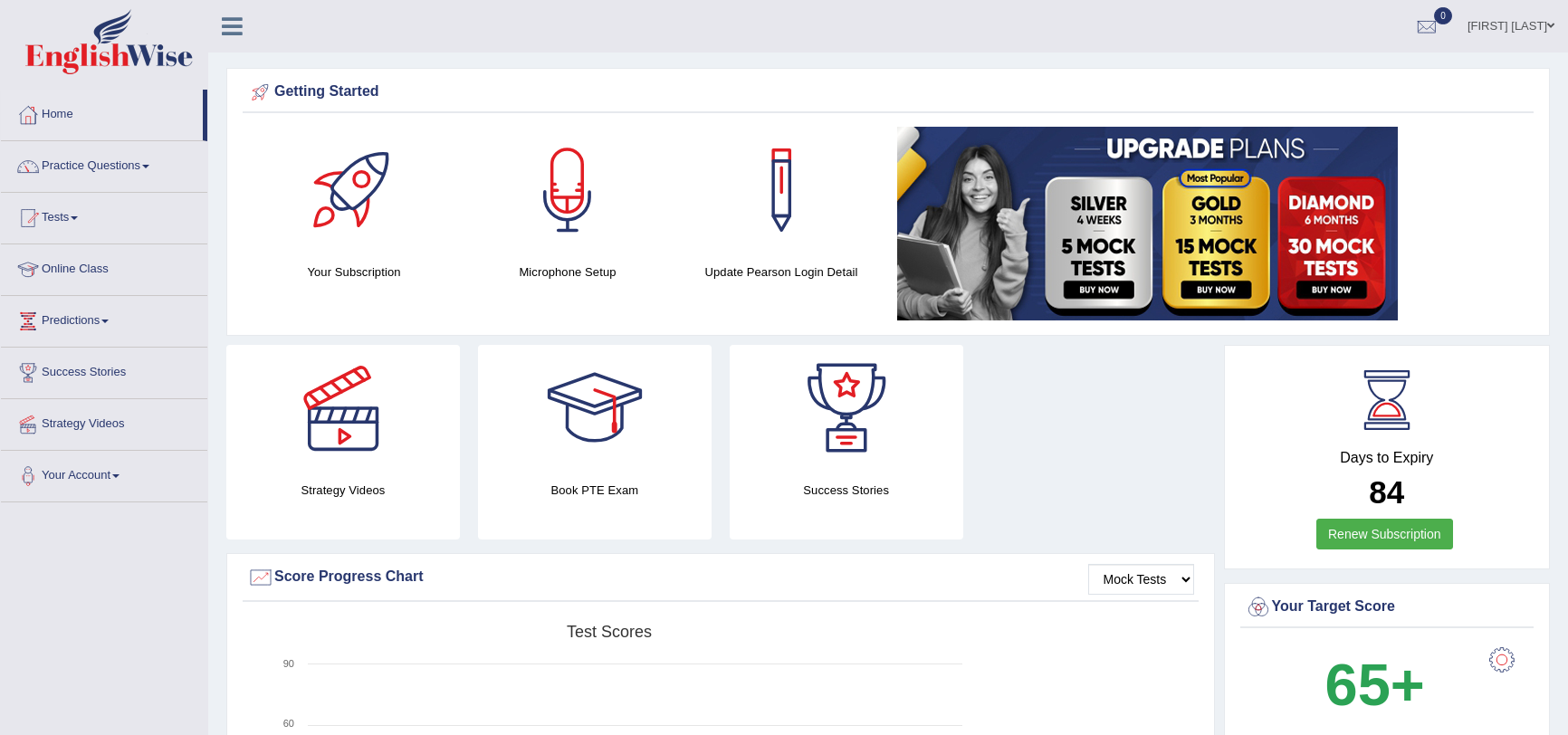 scroll, scrollTop: 0, scrollLeft: 0, axis: both 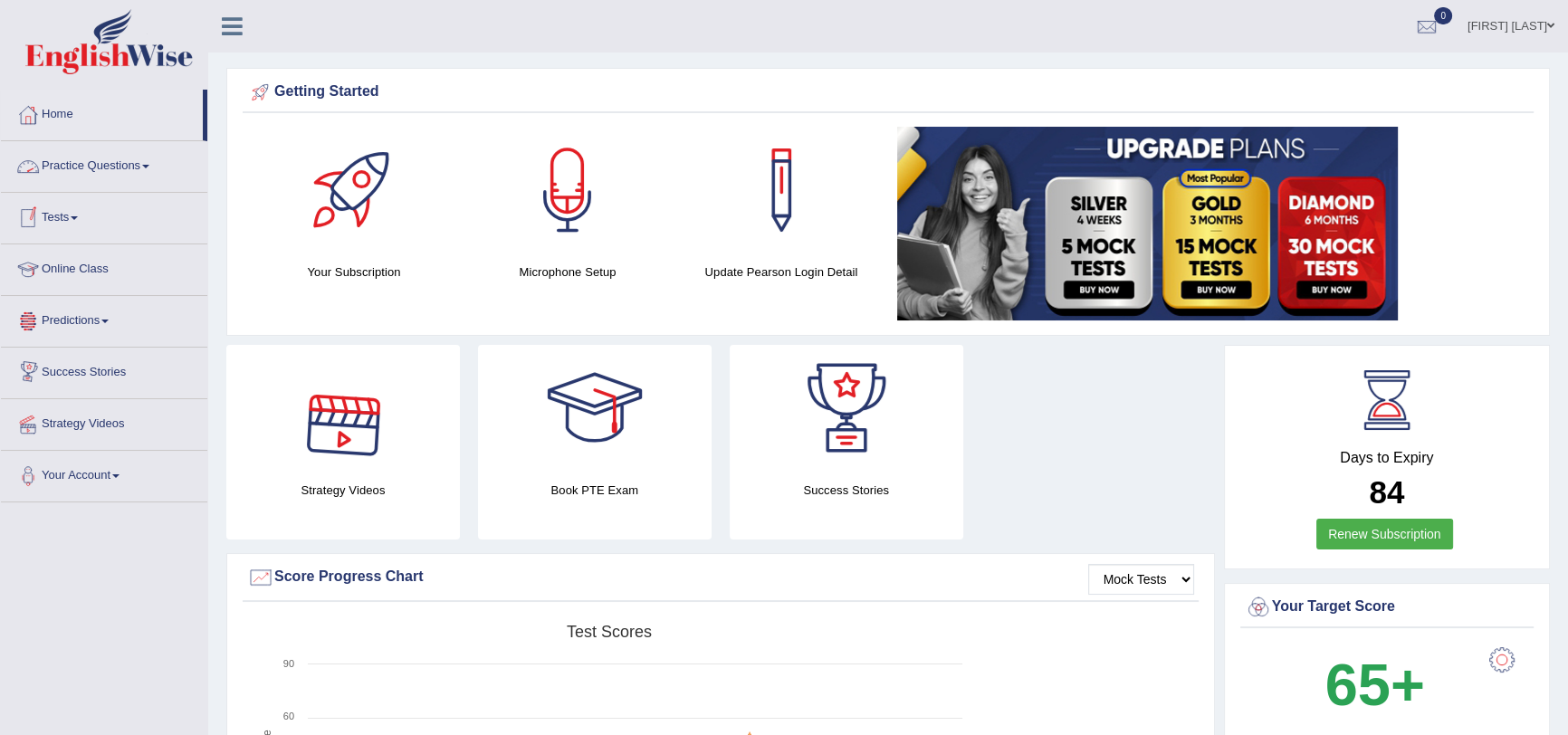 click on "Practice Questions" at bounding box center [104, 164] 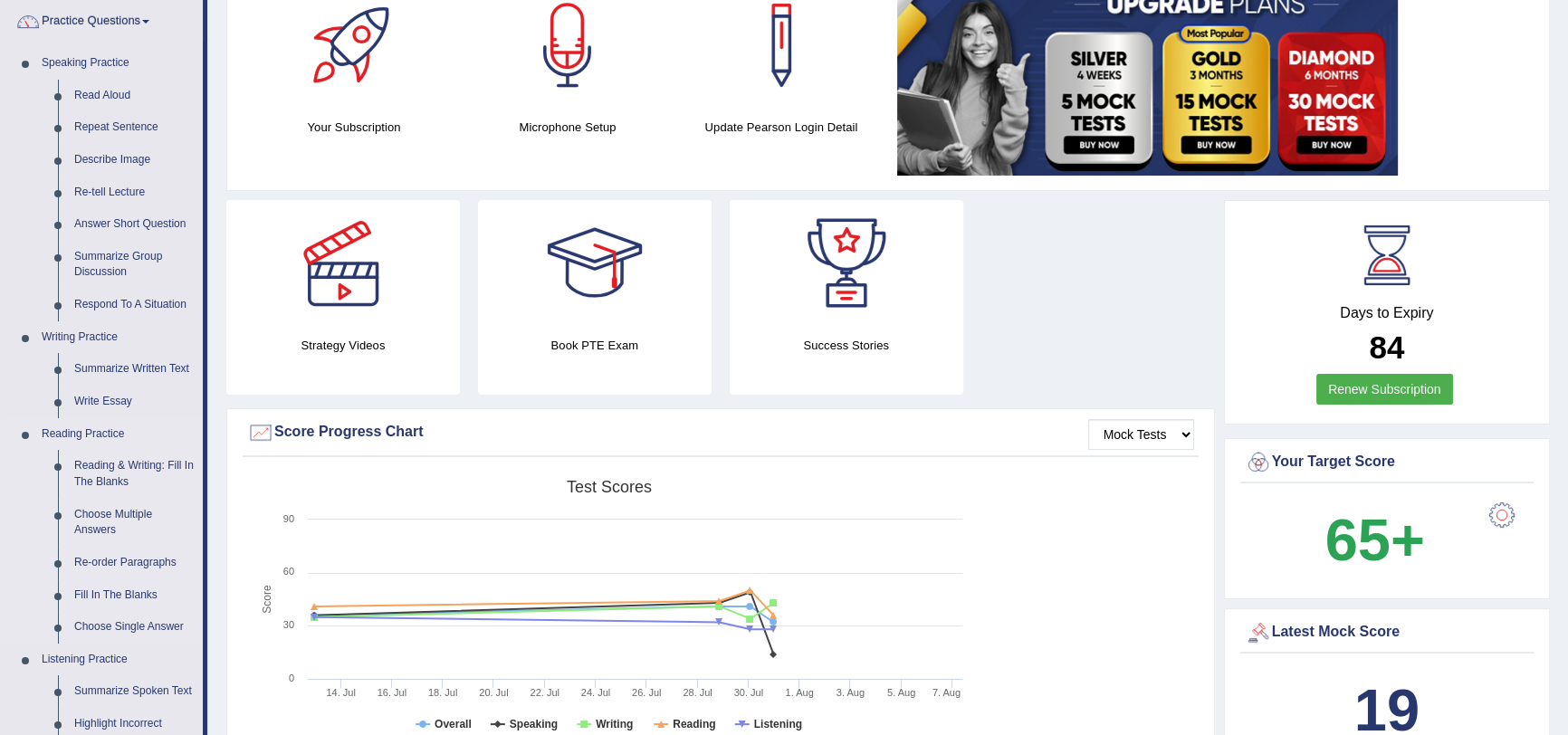 scroll, scrollTop: 164, scrollLeft: 0, axis: vertical 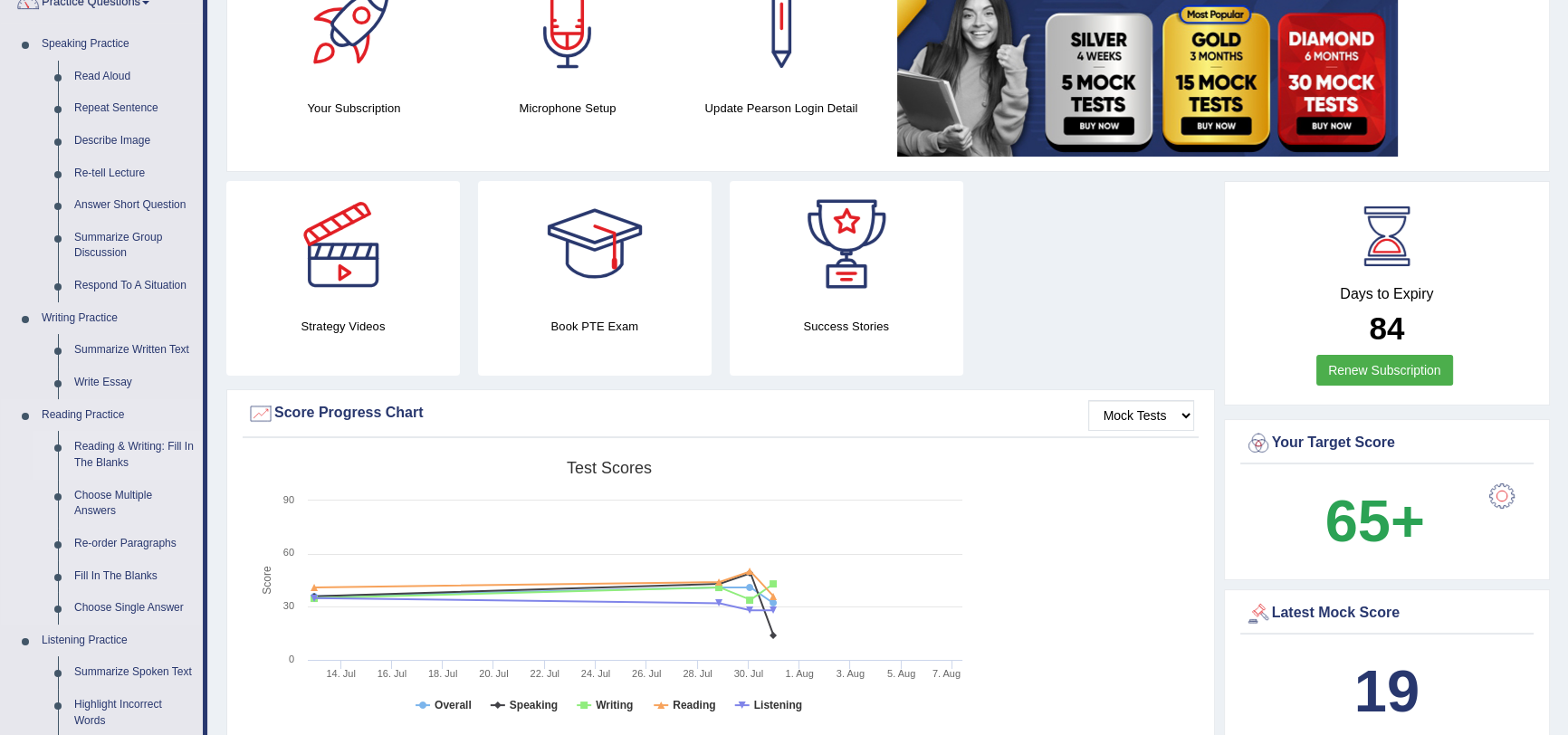 click on "Reading & Writing: Fill In The Blanks" at bounding box center (134, 454) 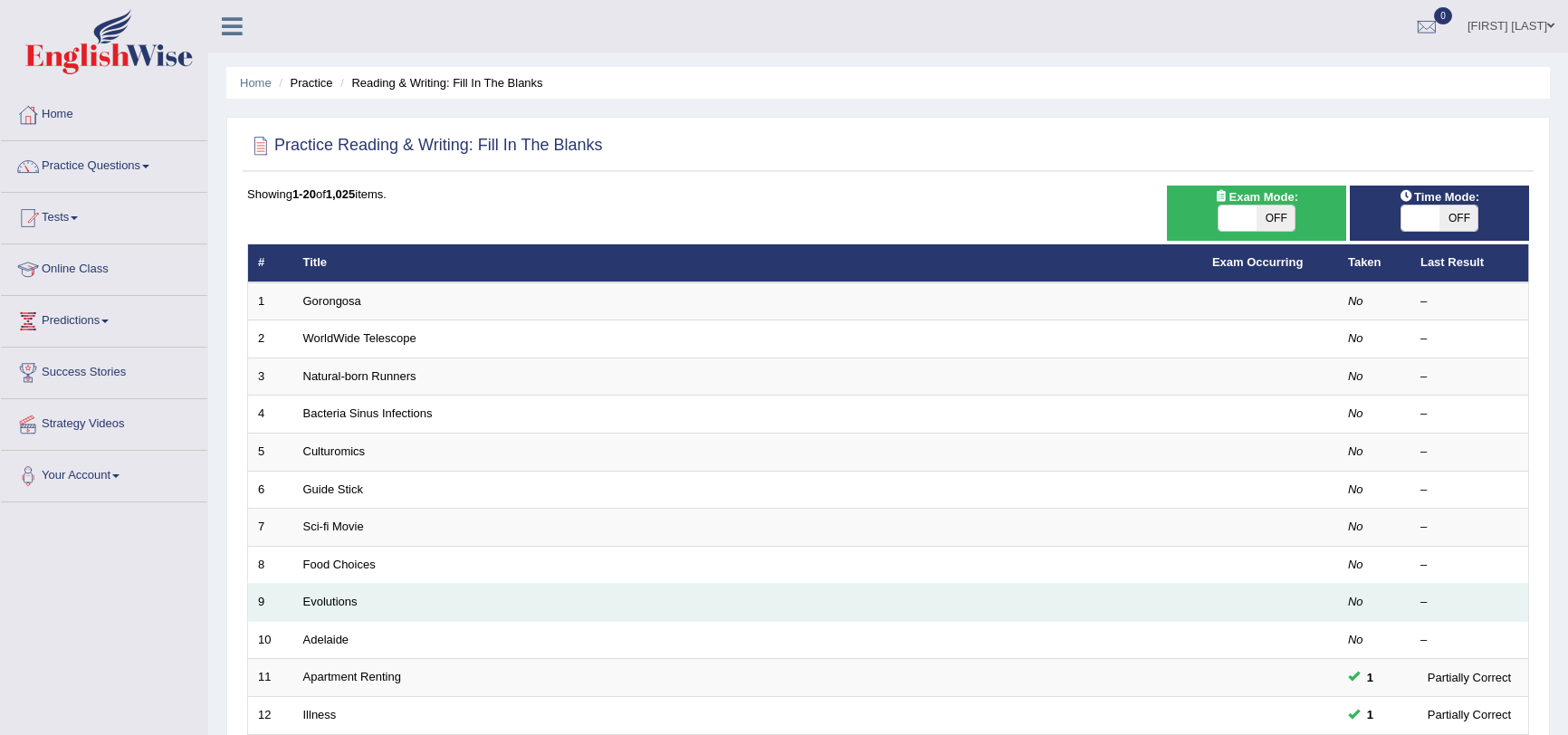 scroll, scrollTop: 0, scrollLeft: 0, axis: both 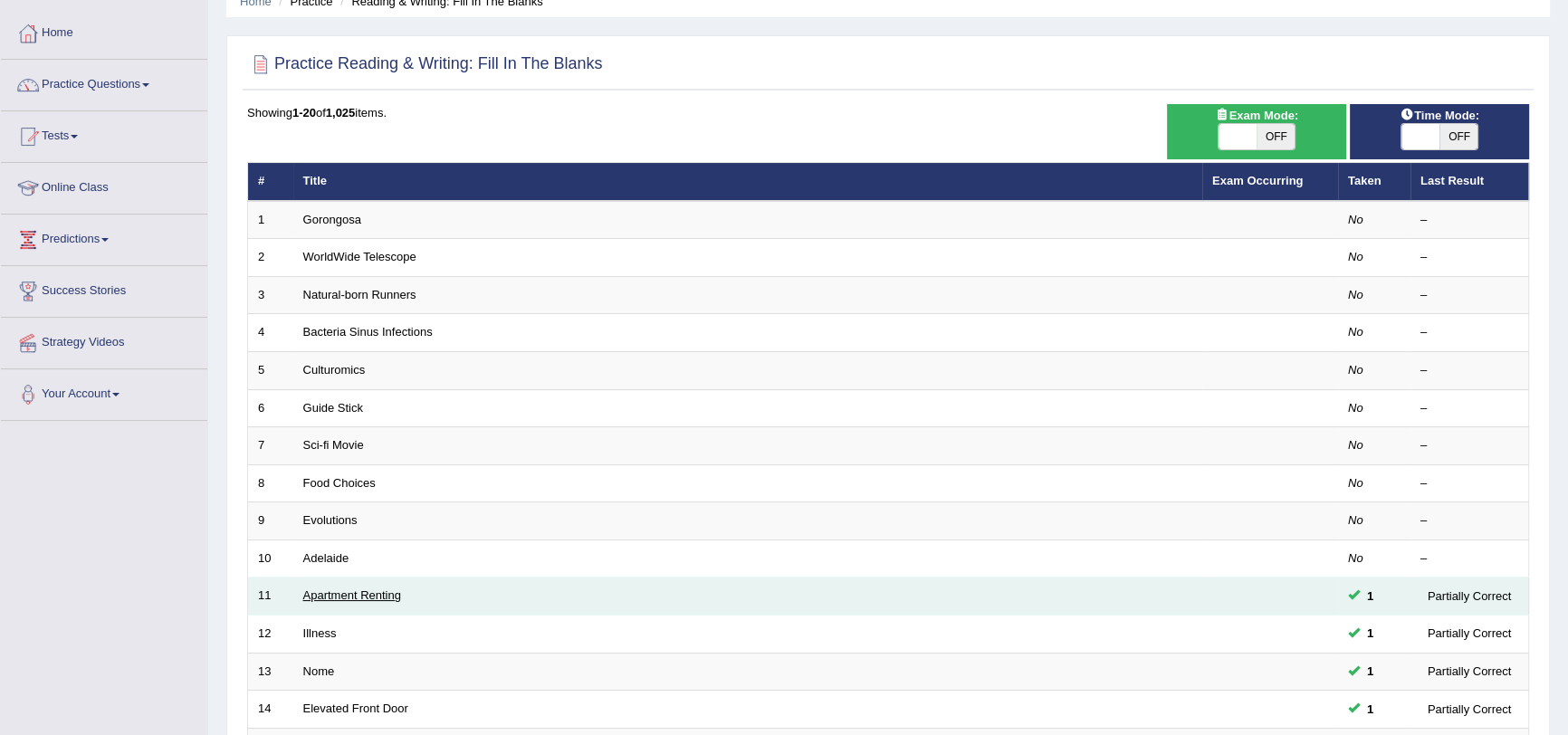 click on "Apartment Renting" at bounding box center [352, 595] 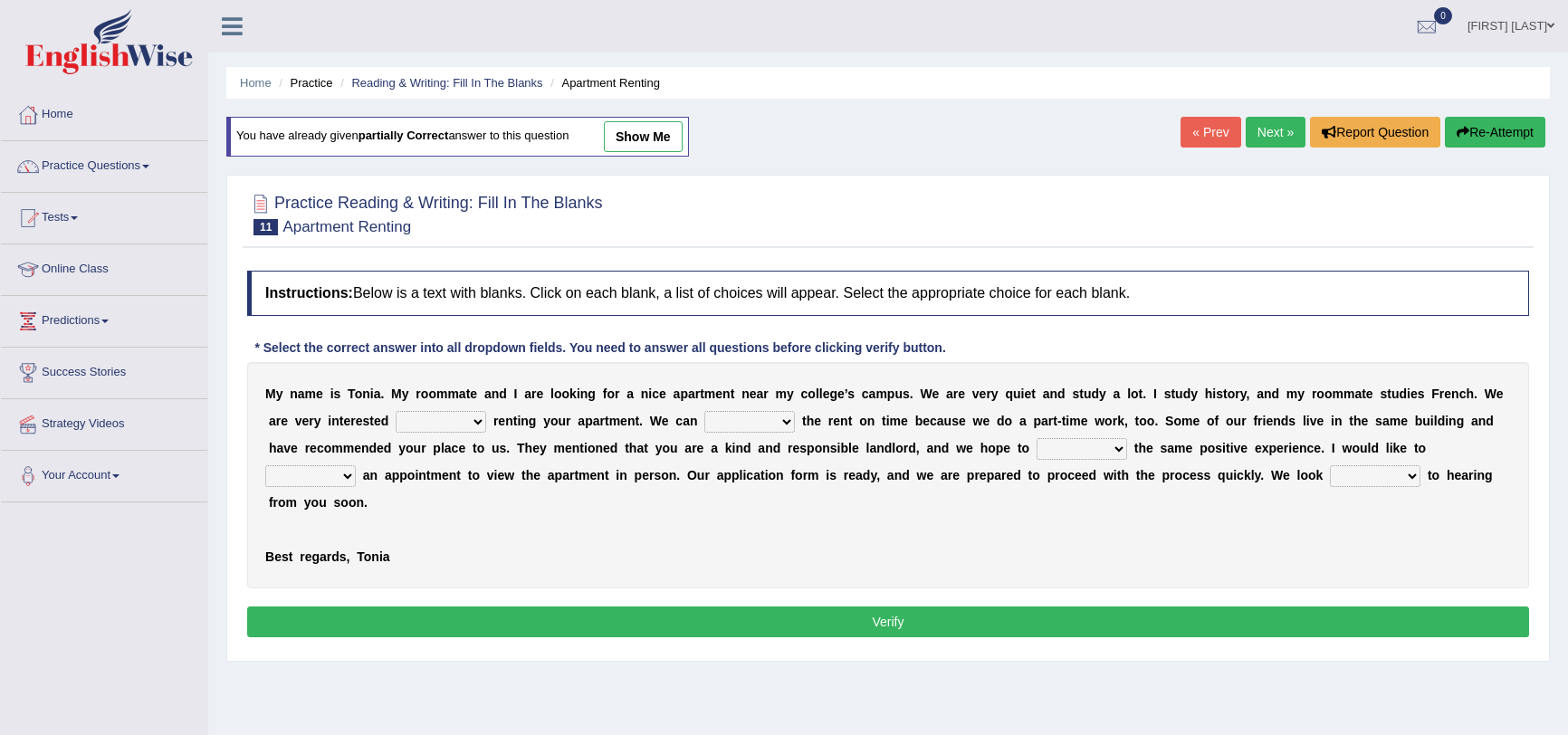 scroll, scrollTop: 0, scrollLeft: 0, axis: both 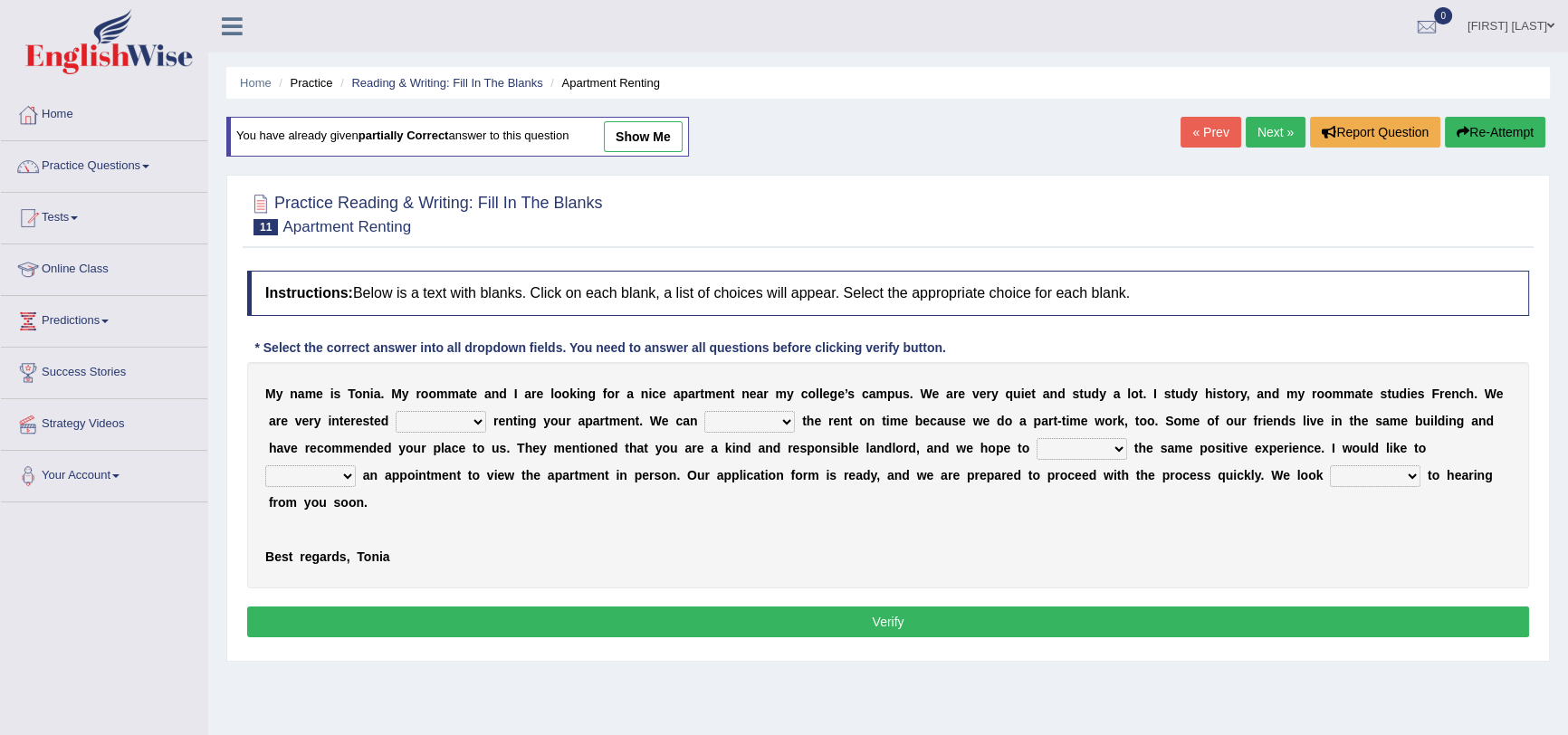 click on "own recall revise make" at bounding box center [311, 476] 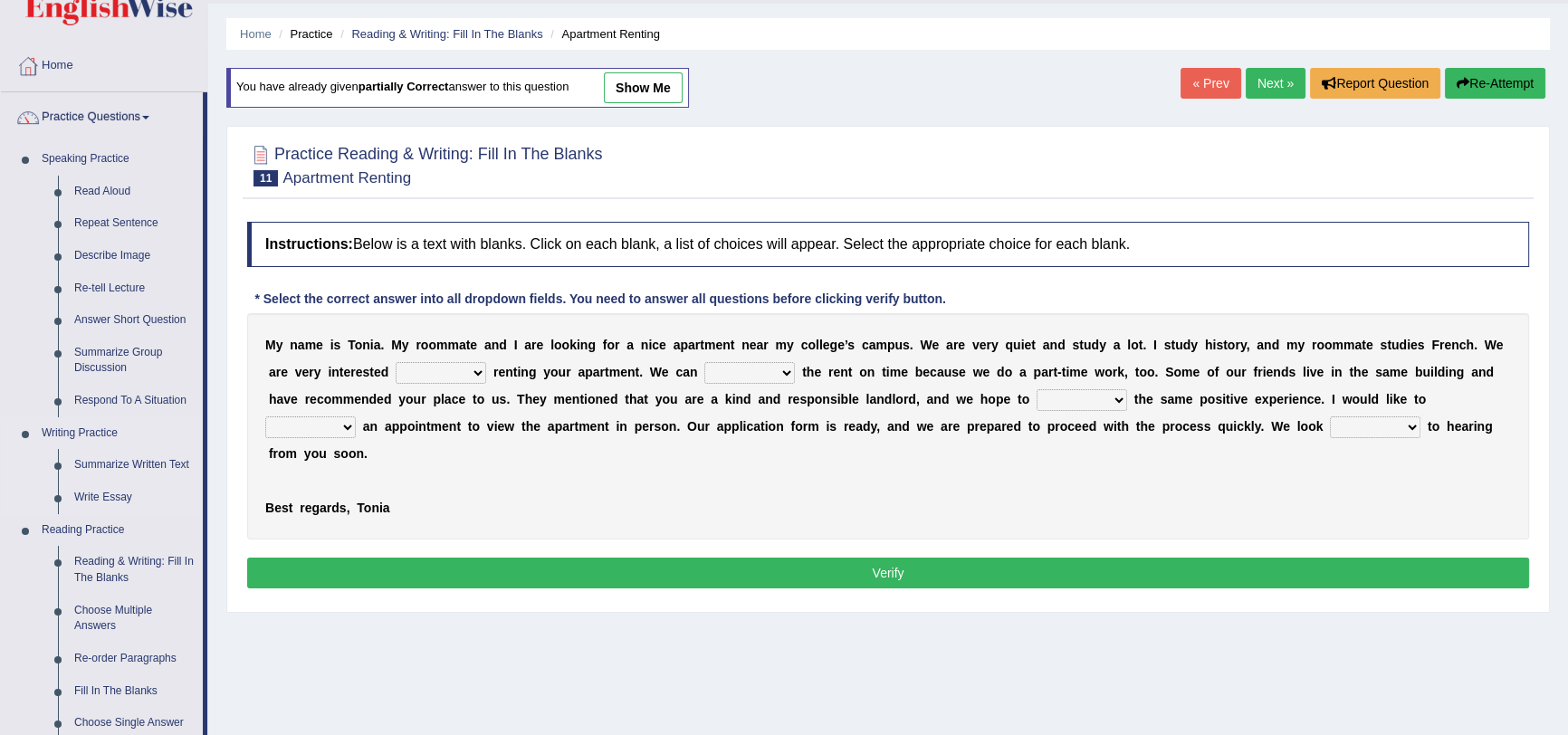 scroll, scrollTop: 329, scrollLeft: 0, axis: vertical 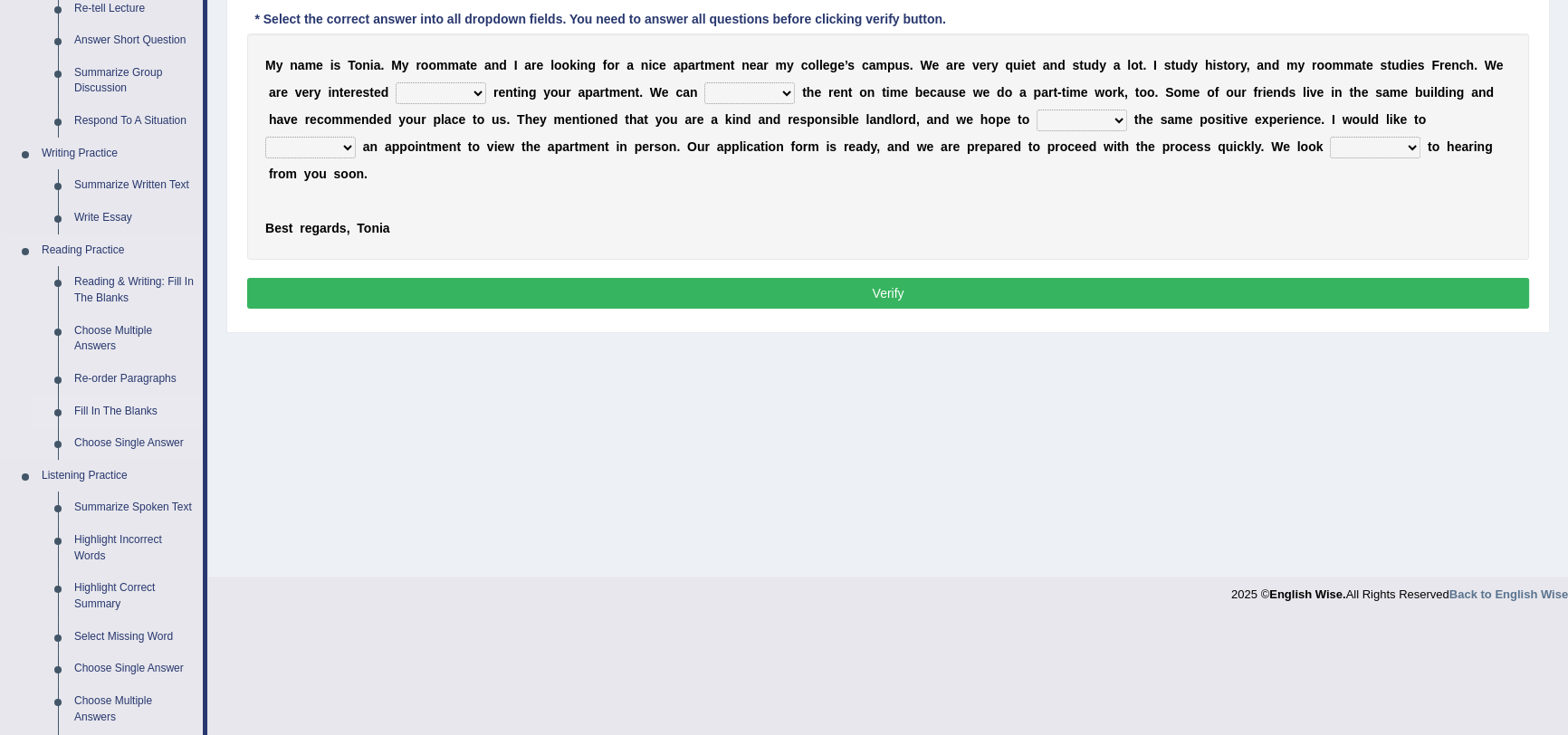 click on "Fill In The Blanks" at bounding box center [134, 412] 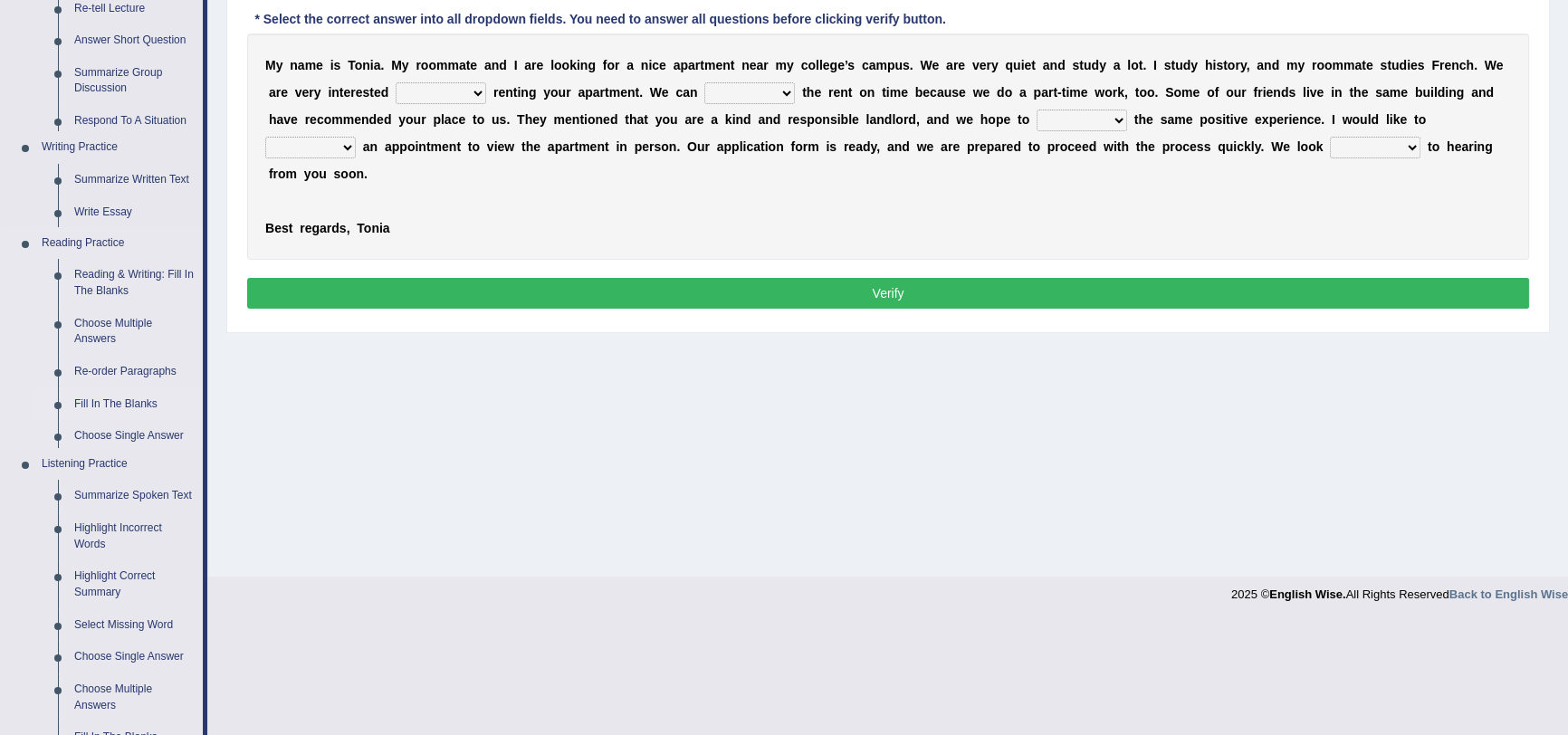 scroll, scrollTop: 215, scrollLeft: 0, axis: vertical 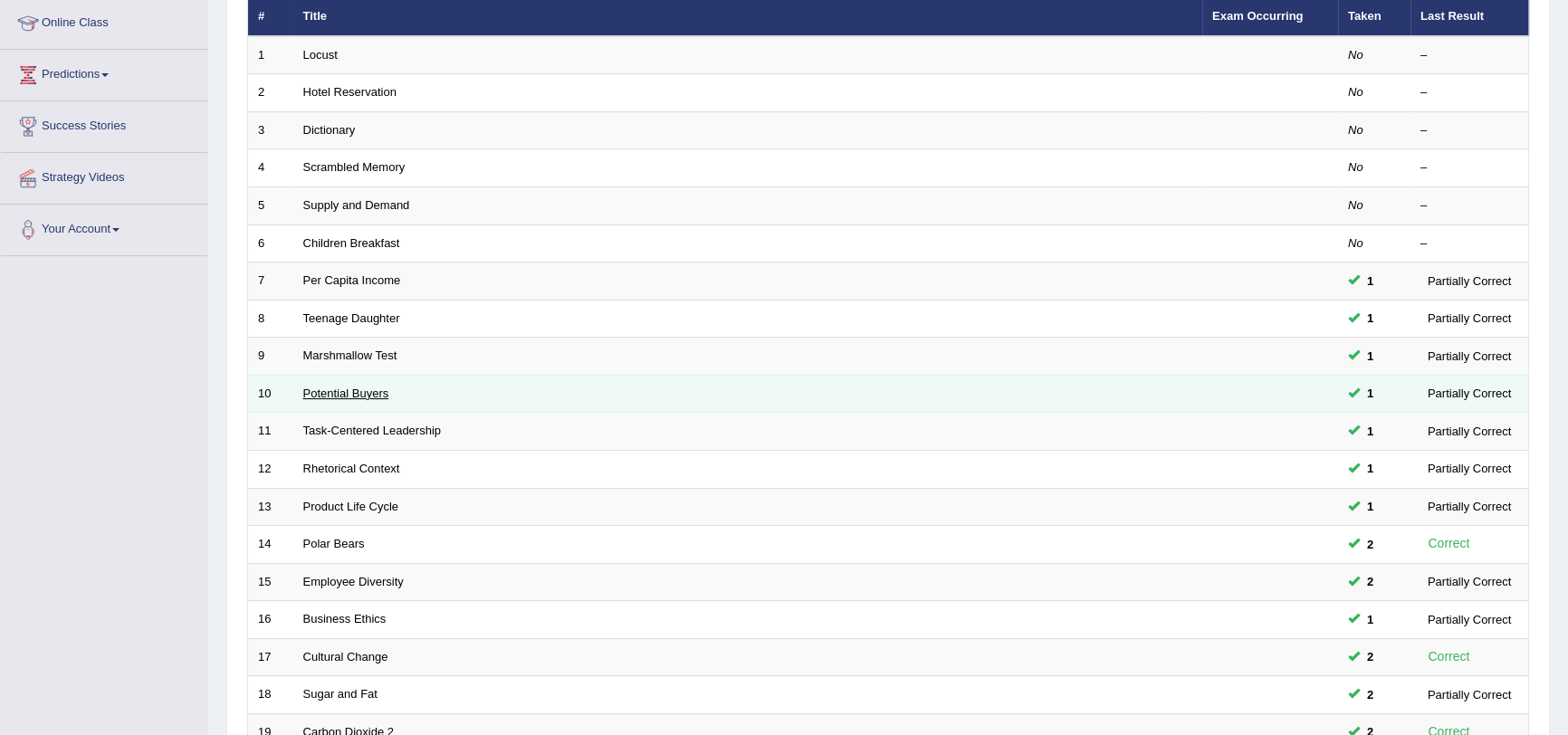 click on "Potential Buyers" at bounding box center [346, 393] 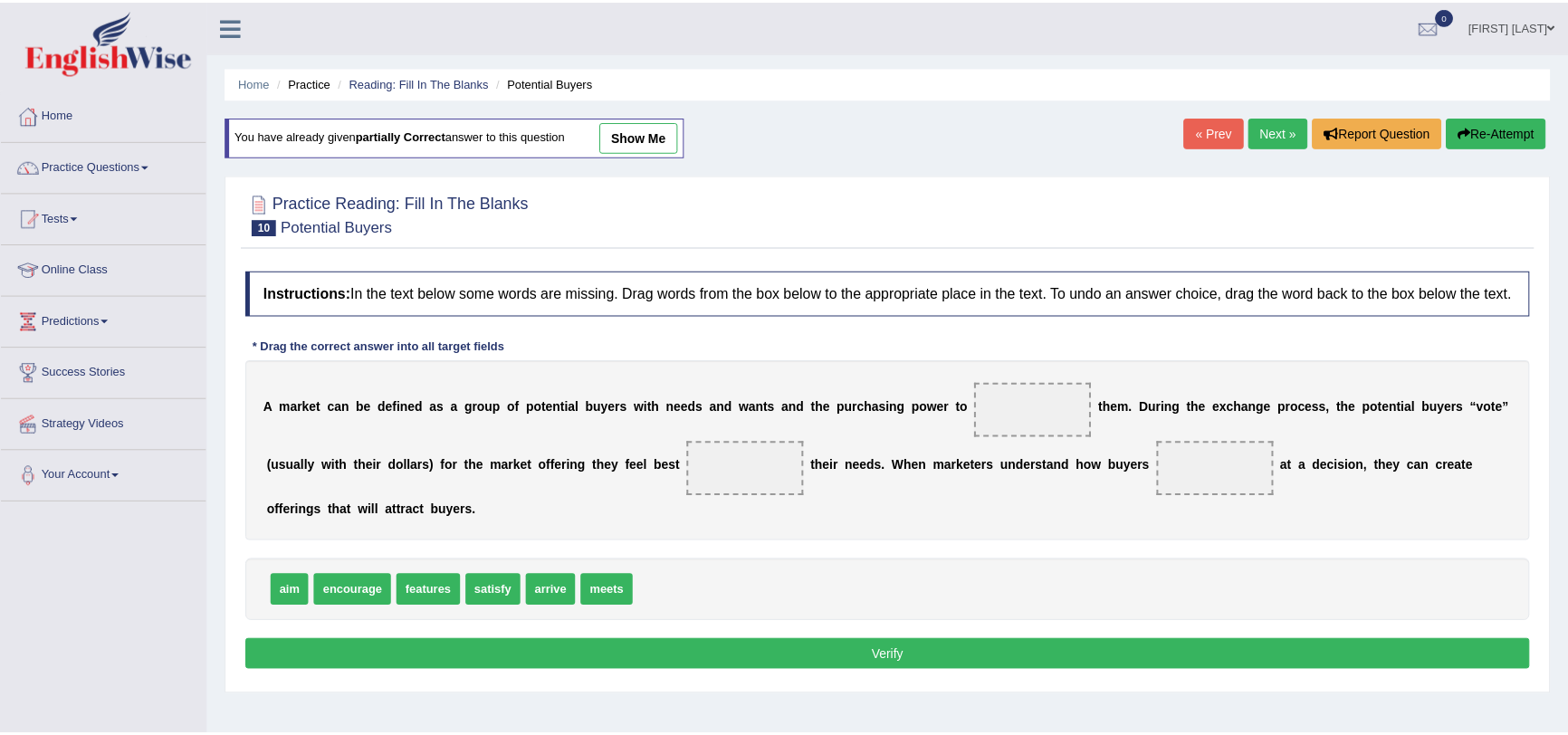 scroll, scrollTop: 0, scrollLeft: 0, axis: both 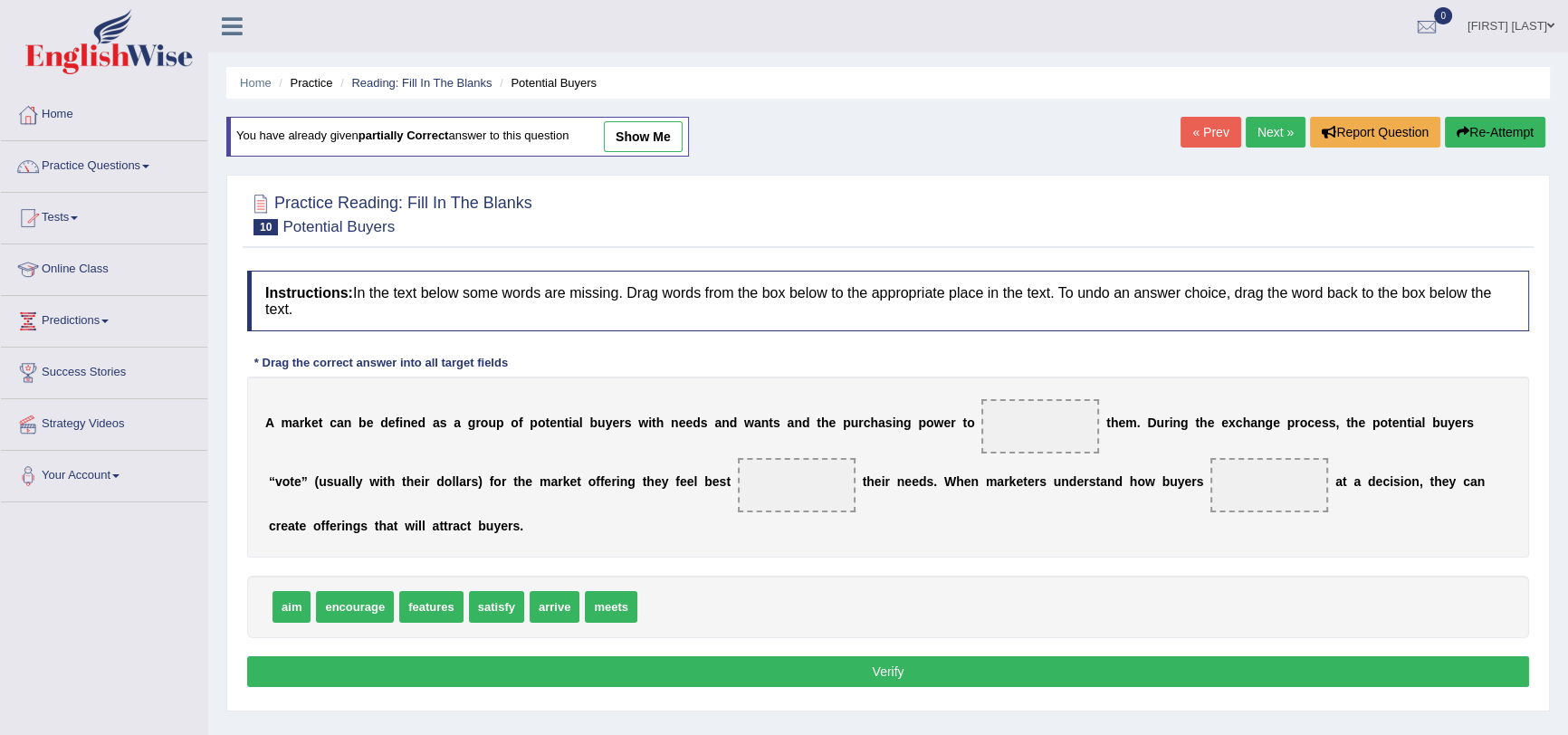 click on "Next »" at bounding box center [1276, 132] 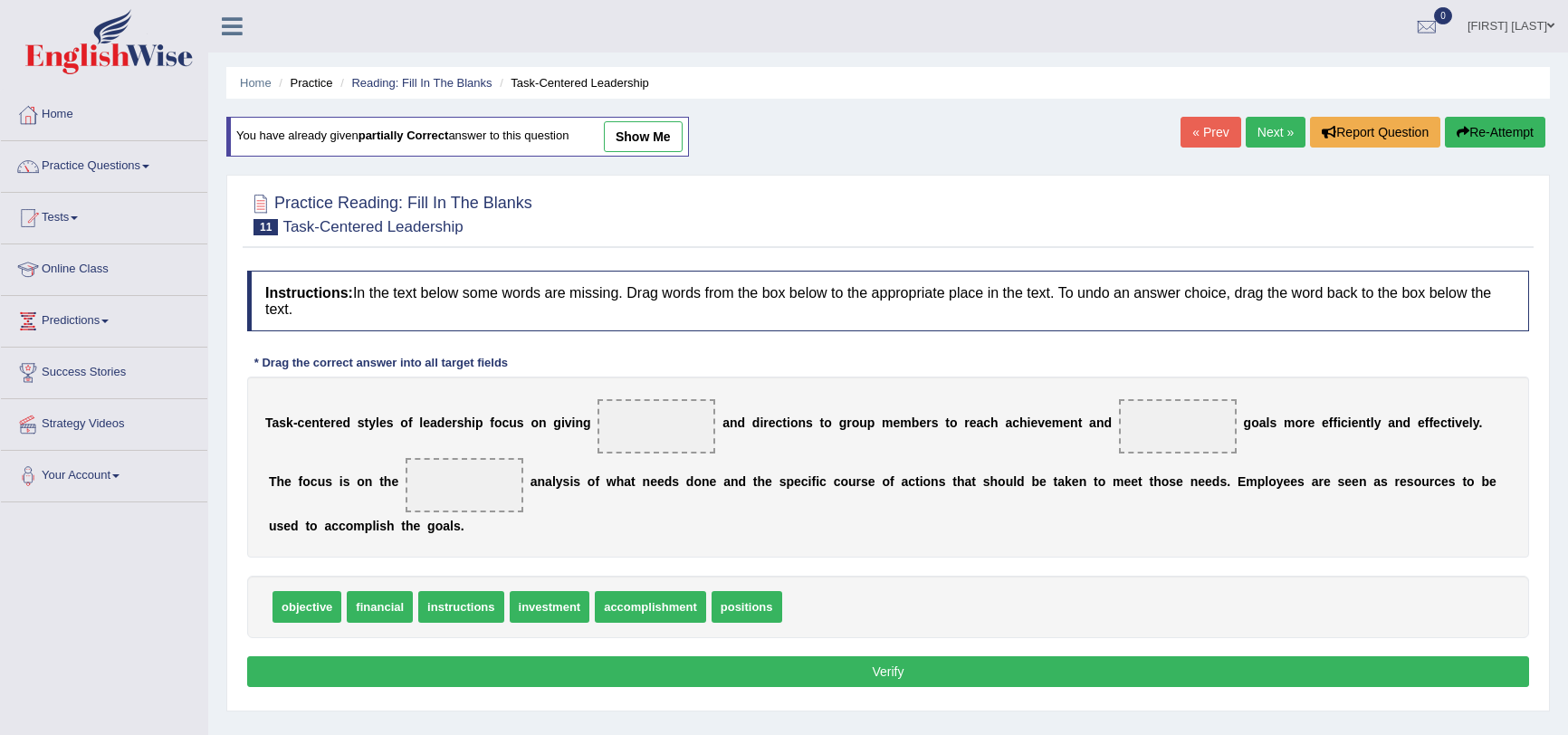 scroll, scrollTop: 0, scrollLeft: 0, axis: both 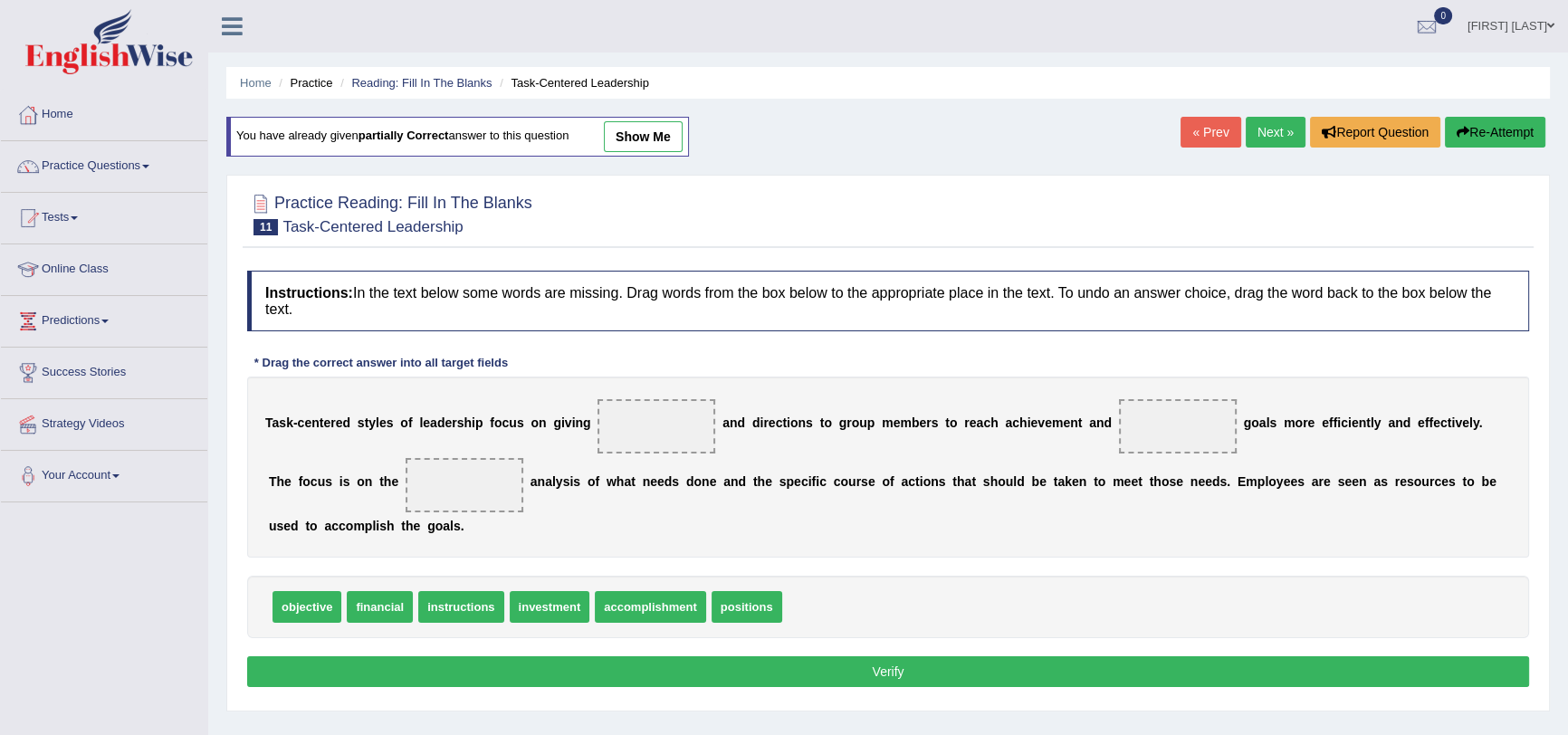 click on "Next »" at bounding box center (1276, 132) 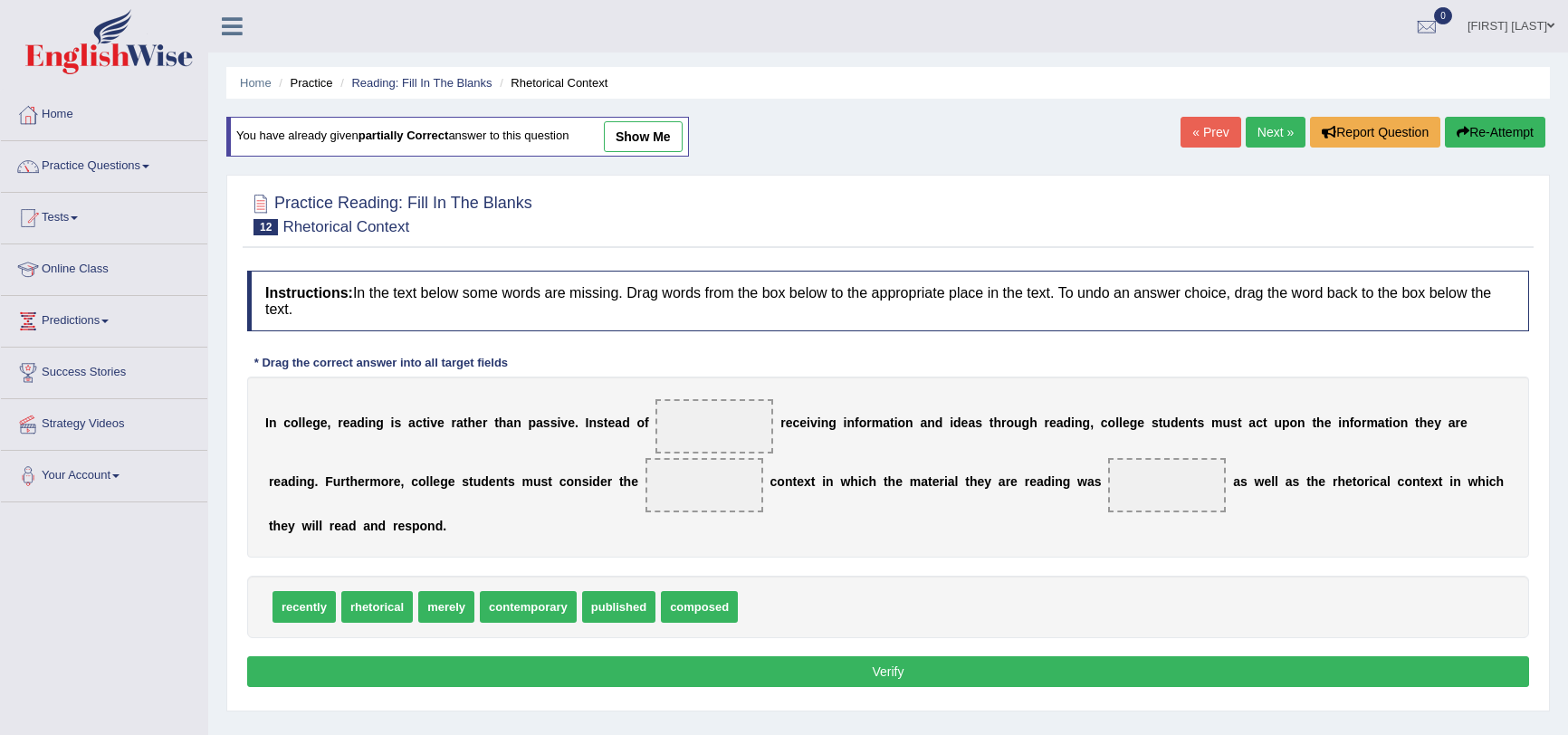 scroll, scrollTop: 0, scrollLeft: 0, axis: both 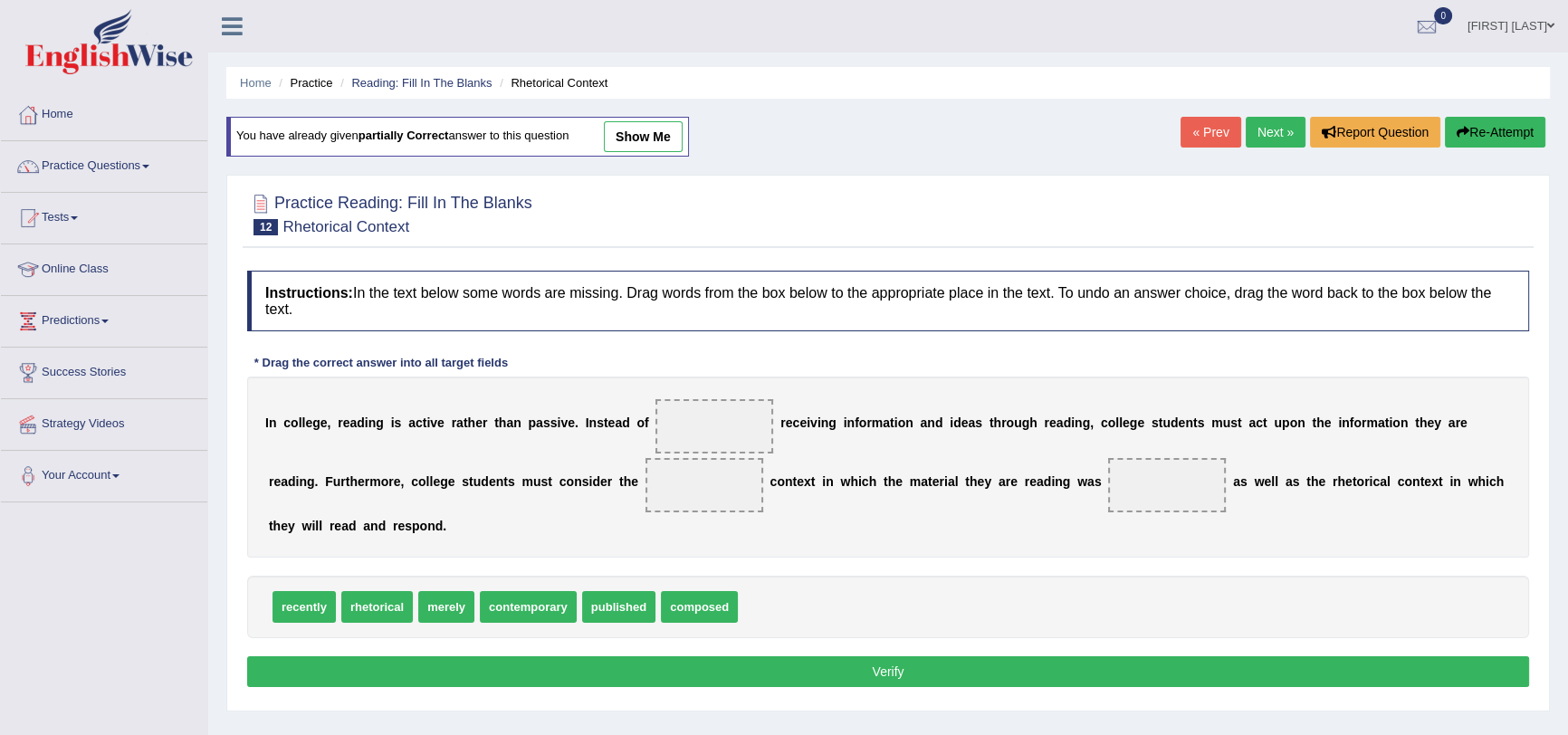 click on "Next »" at bounding box center (1276, 132) 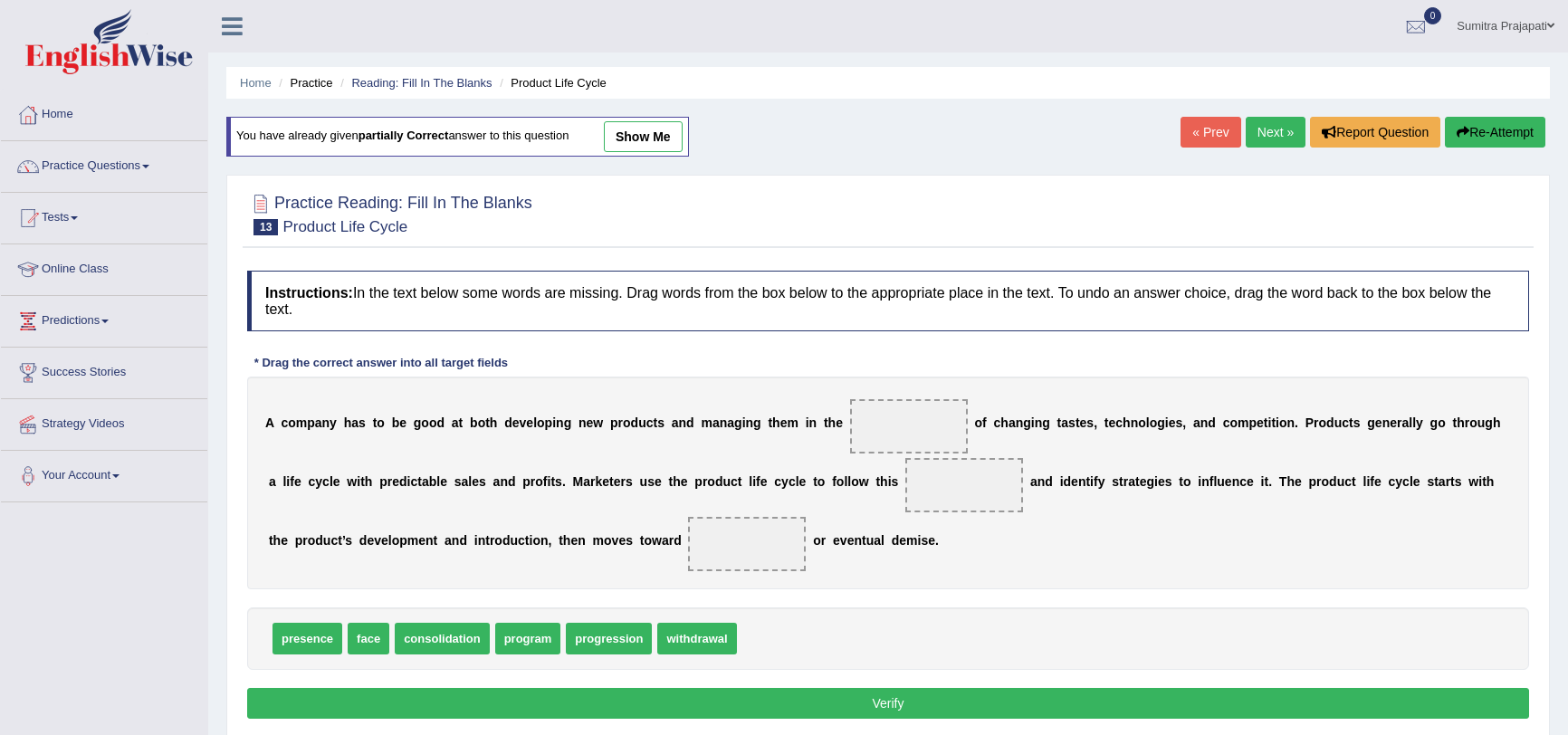 scroll, scrollTop: 0, scrollLeft: 0, axis: both 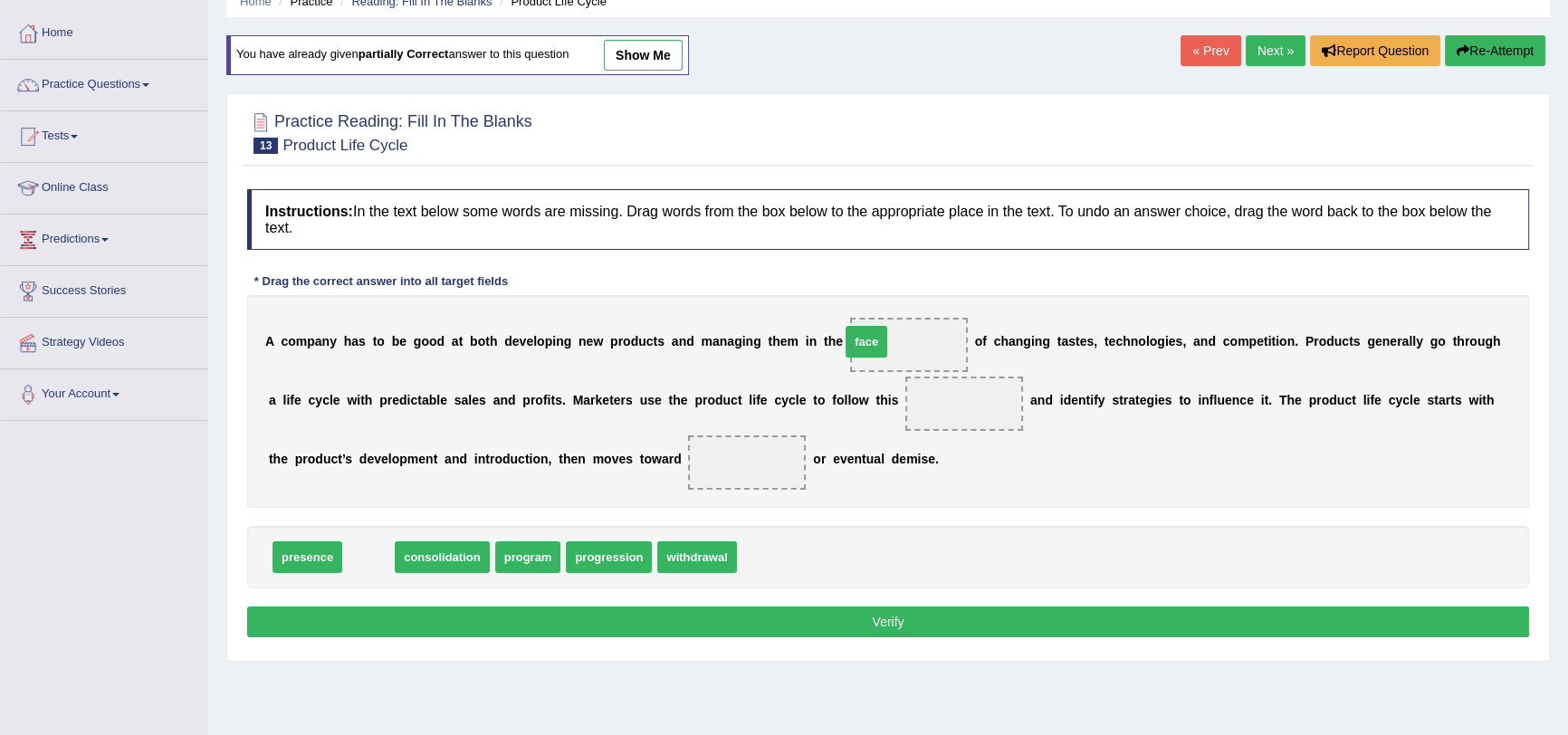 drag, startPoint x: 370, startPoint y: 561, endPoint x: 868, endPoint y: 346, distance: 542.4288 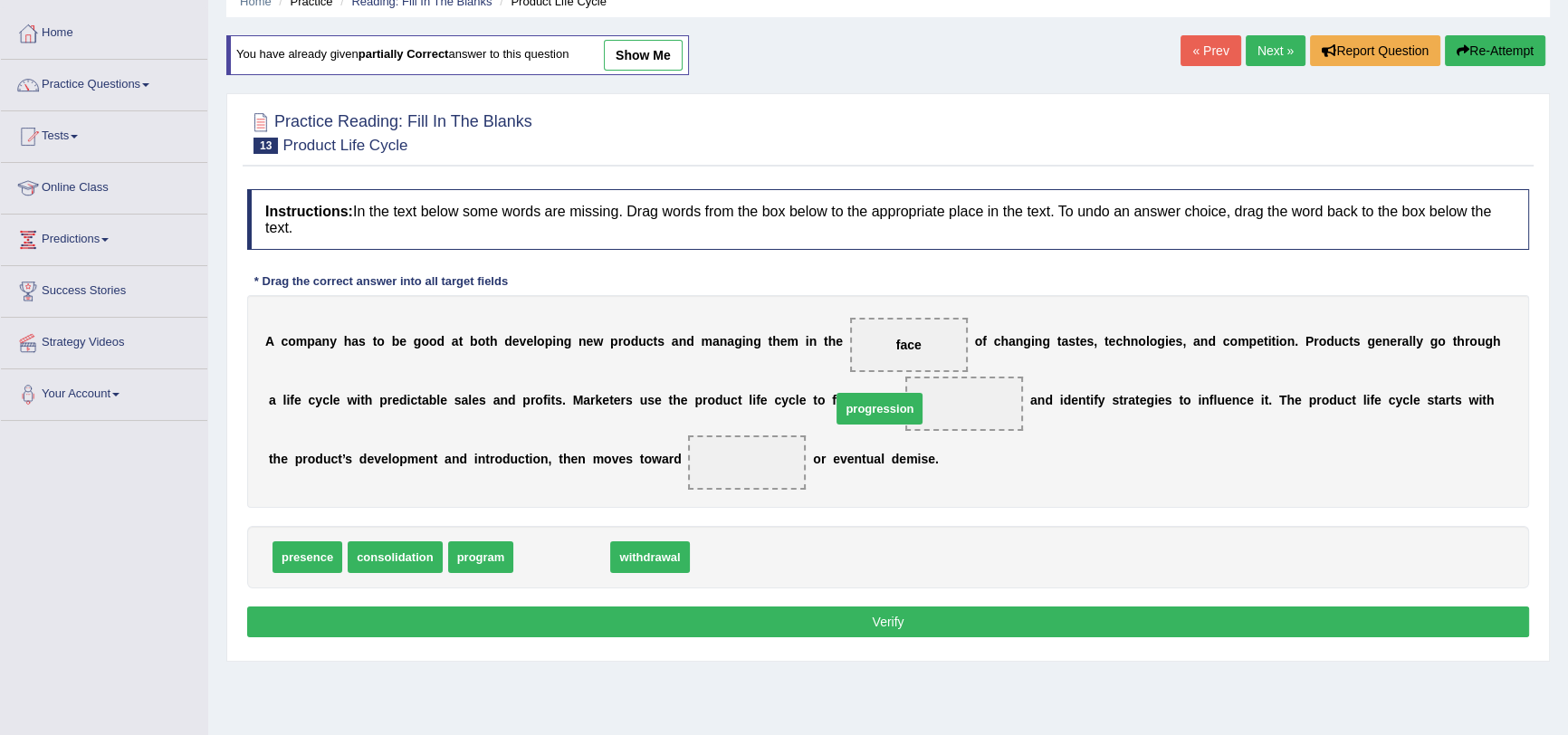 drag, startPoint x: 559, startPoint y: 565, endPoint x: 877, endPoint y: 416, distance: 351.17659 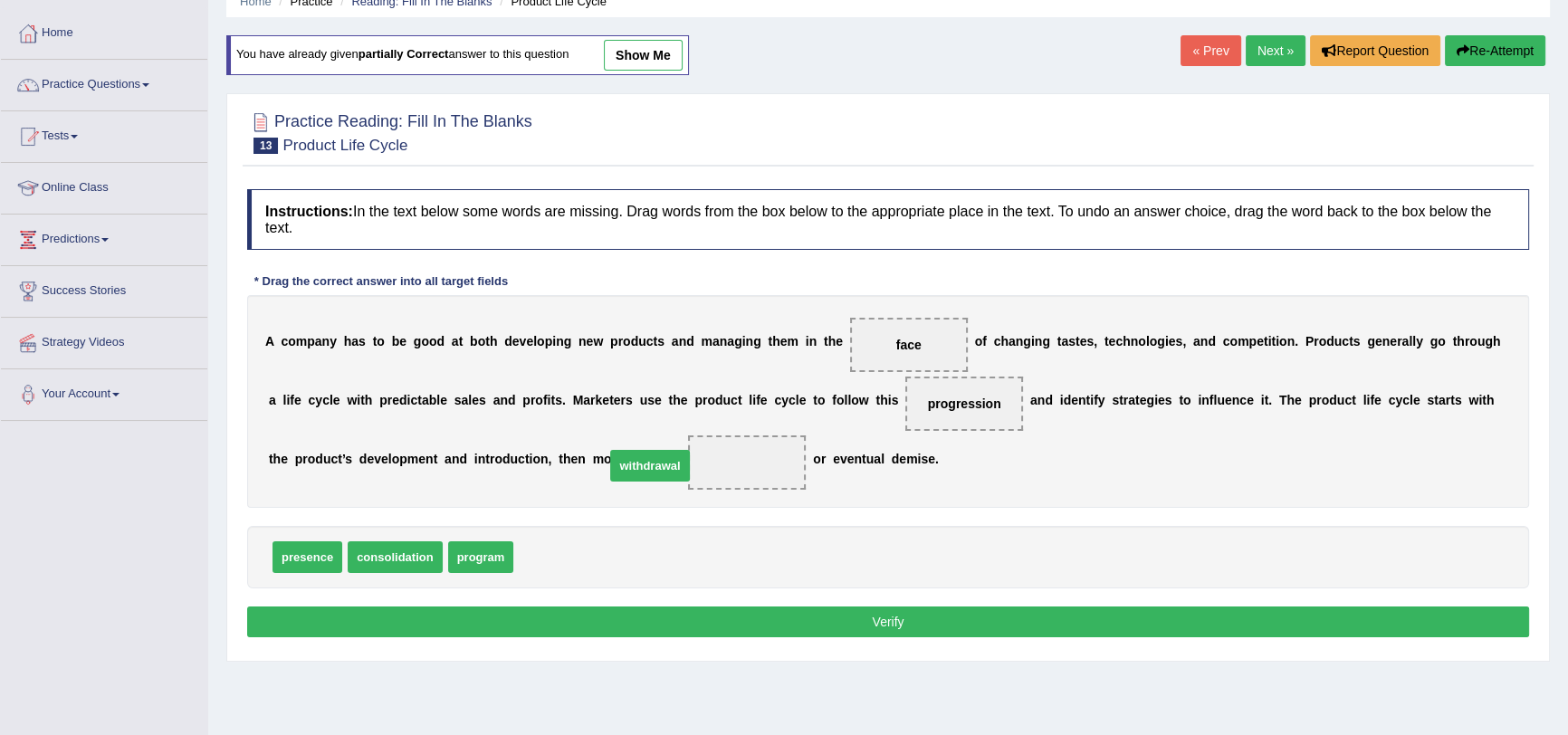 drag, startPoint x: 546, startPoint y: 558, endPoint x: 639, endPoint y: 463, distance: 132.9436 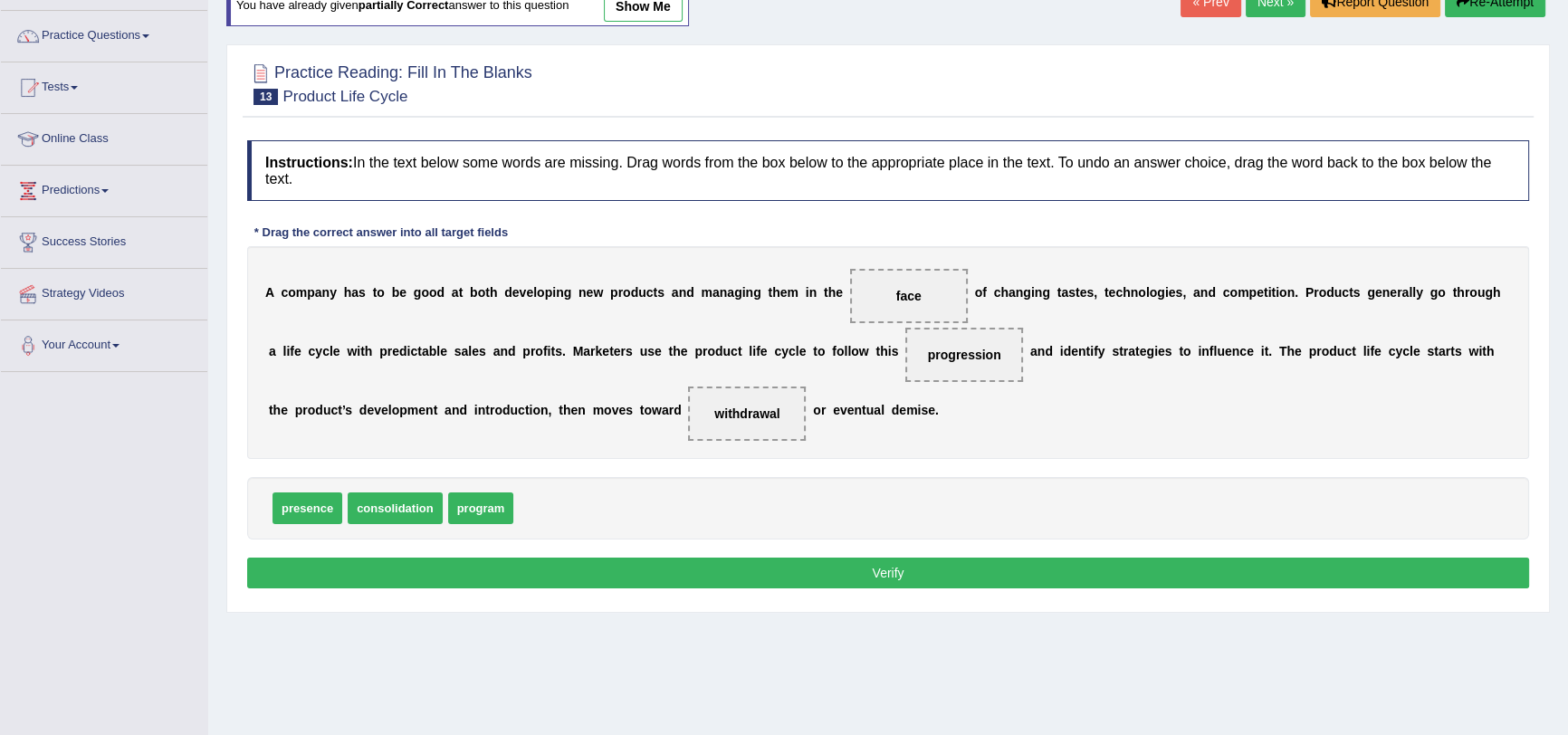 scroll, scrollTop: 164, scrollLeft: 0, axis: vertical 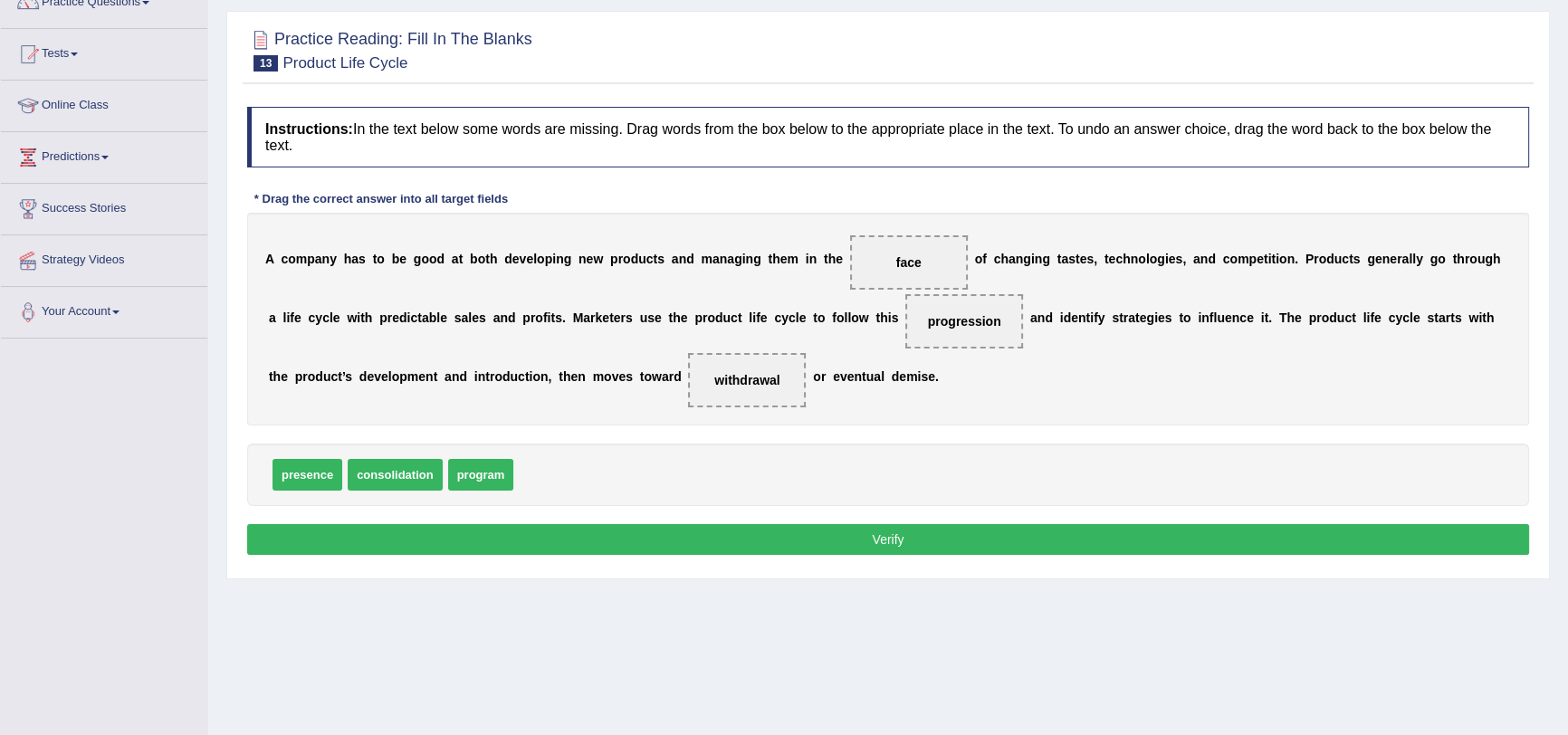 click on "Verify" at bounding box center [888, 539] 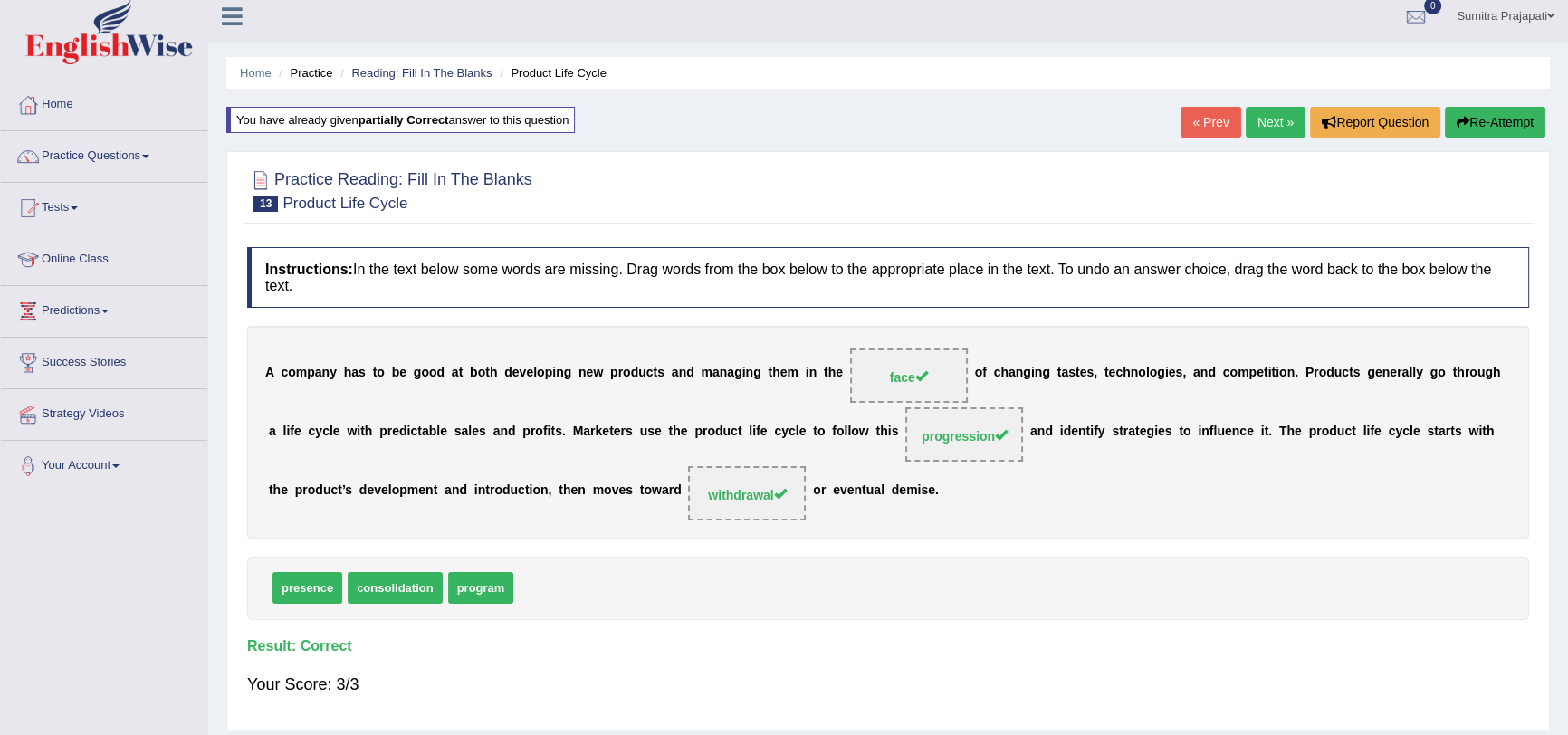 scroll, scrollTop: 0, scrollLeft: 0, axis: both 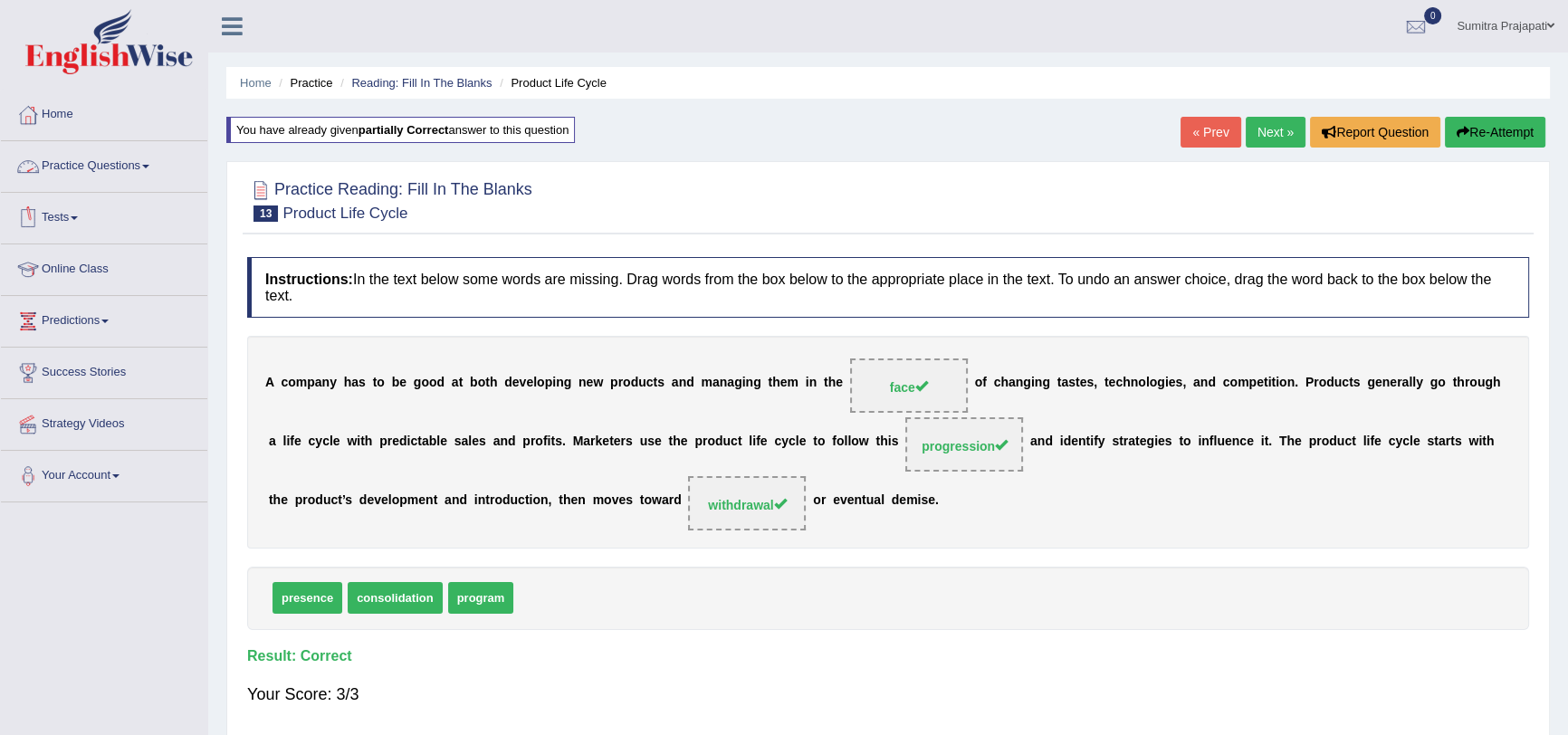 click on "Practice Questions" at bounding box center [104, 164] 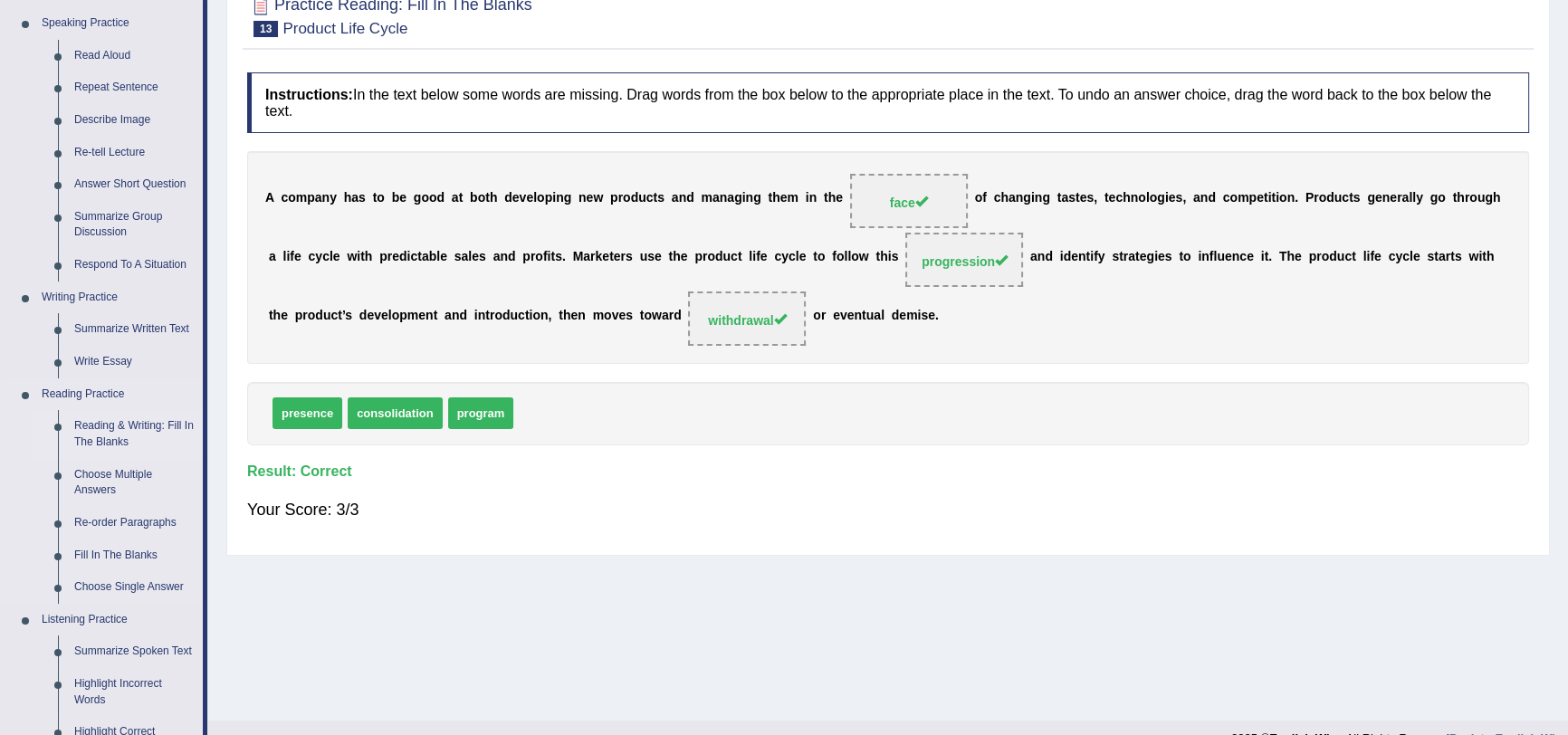 scroll, scrollTop: 246, scrollLeft: 0, axis: vertical 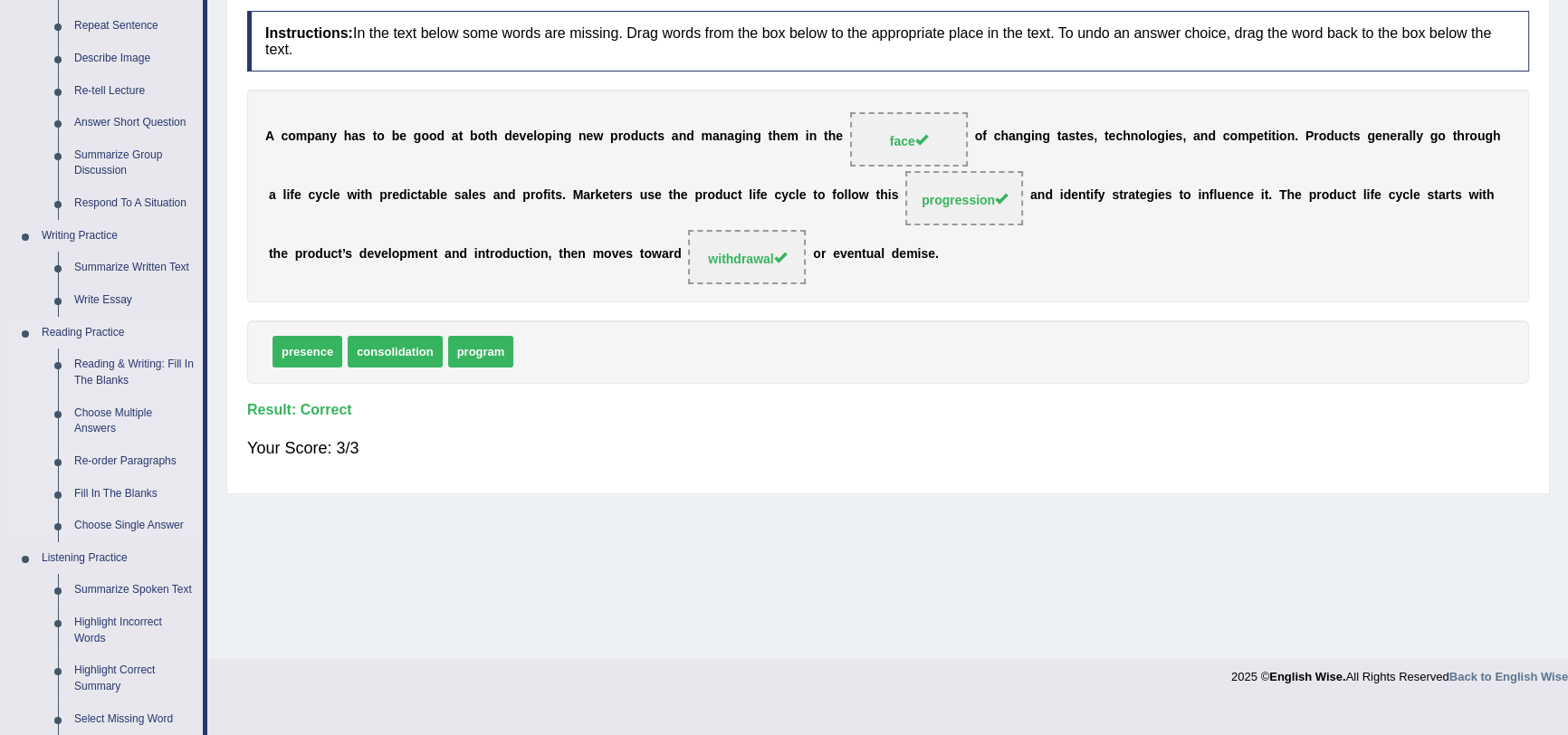 click on "Re-order Paragraphs" at bounding box center [134, 462] 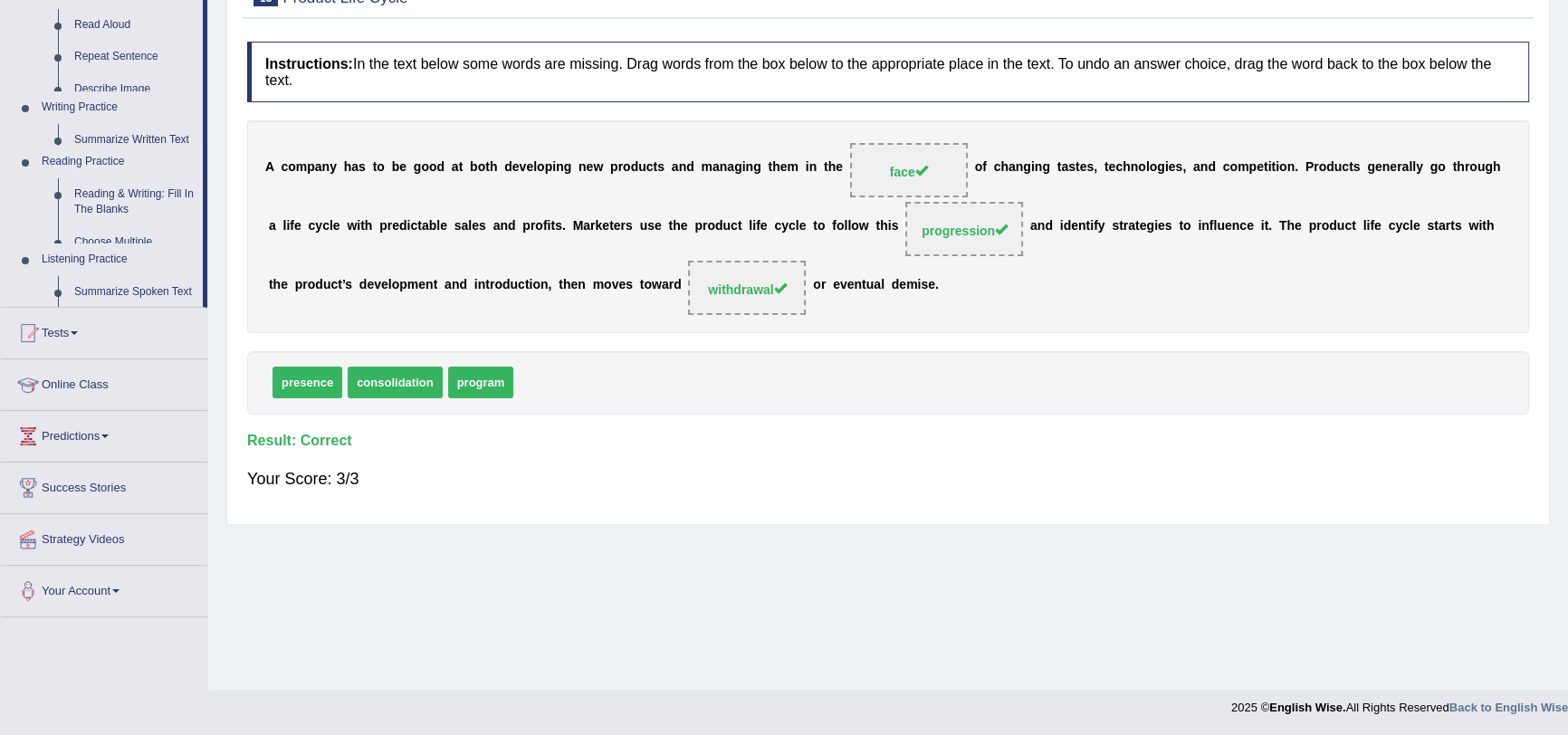 scroll, scrollTop: 215, scrollLeft: 0, axis: vertical 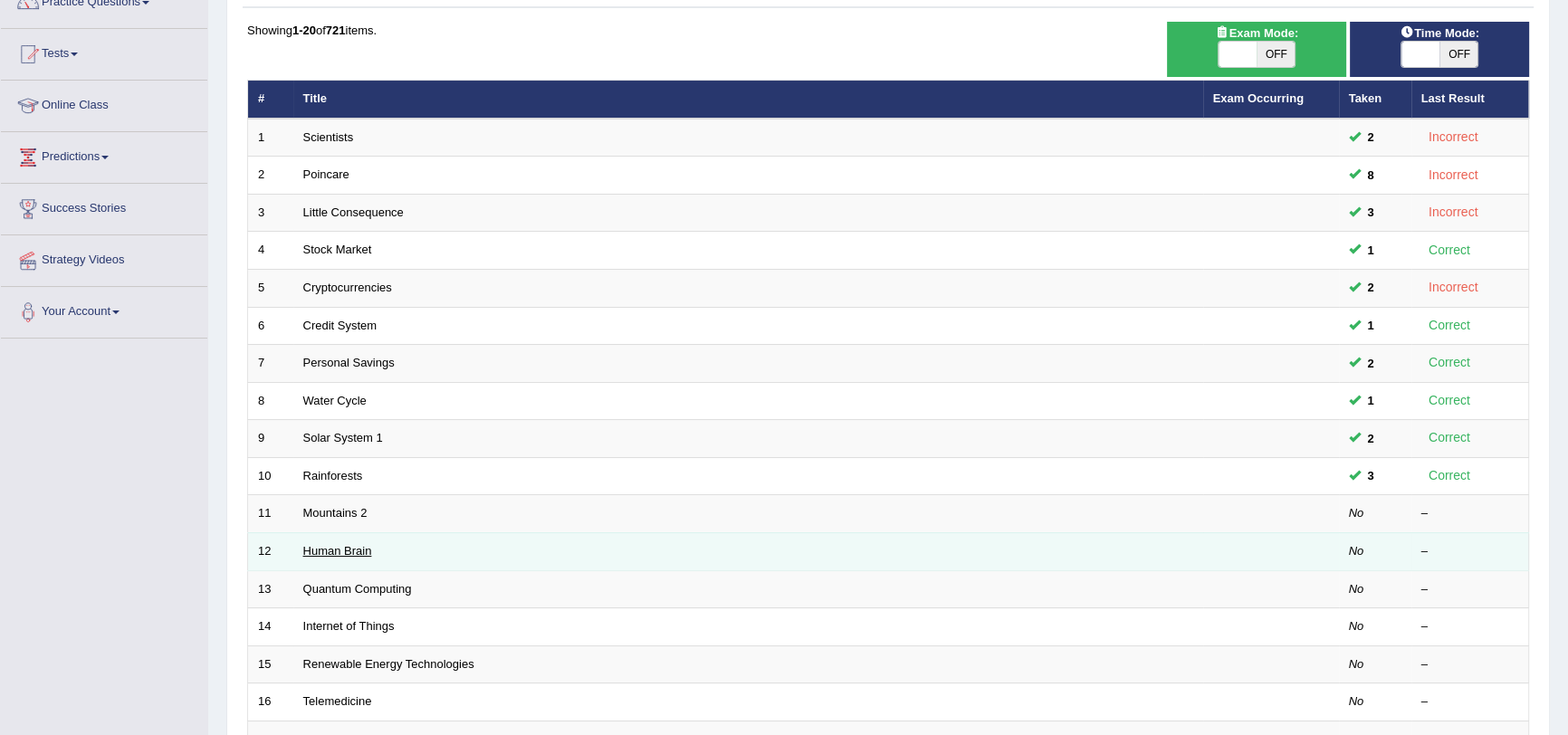 click on "Human Brain" at bounding box center (338, 550) 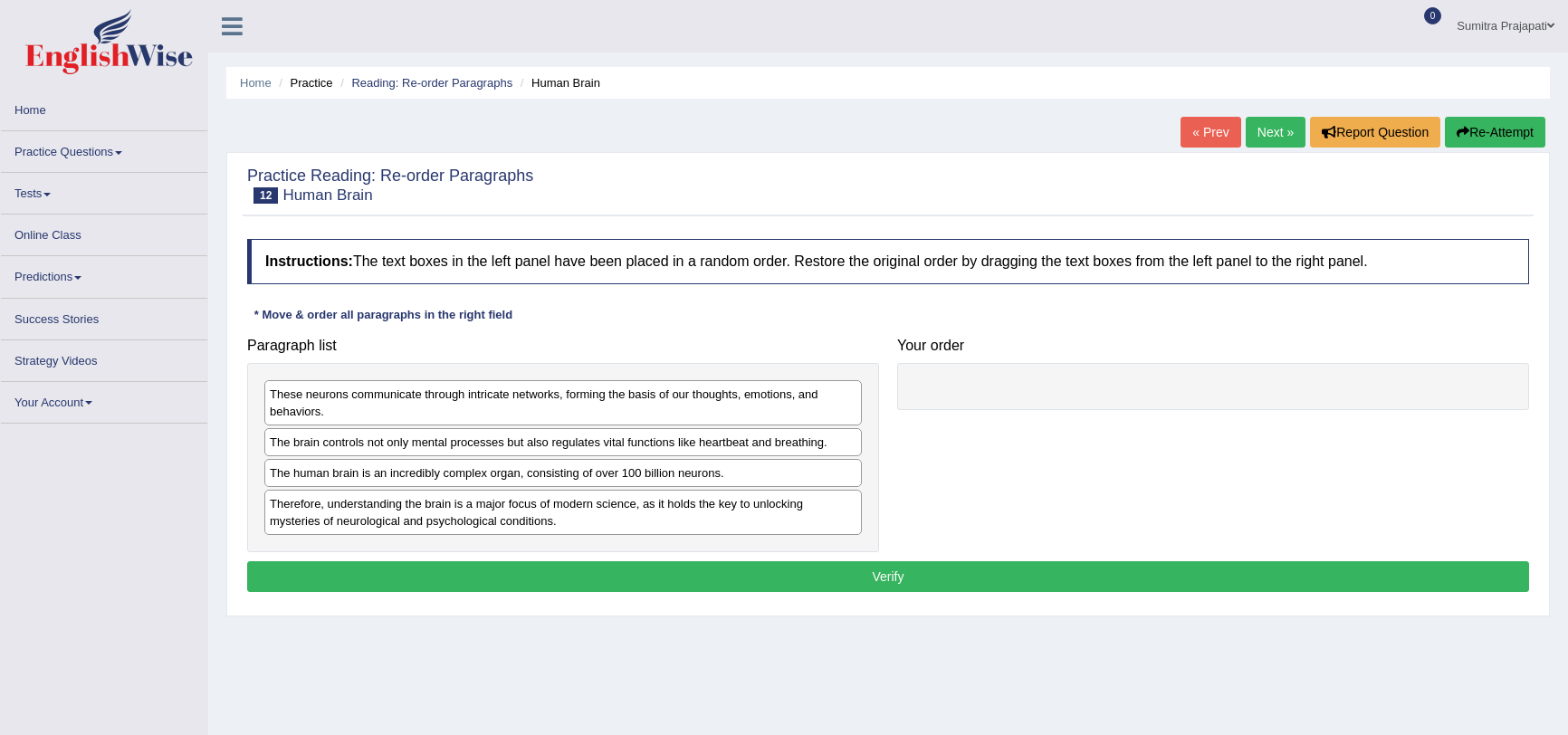 scroll, scrollTop: 0, scrollLeft: 0, axis: both 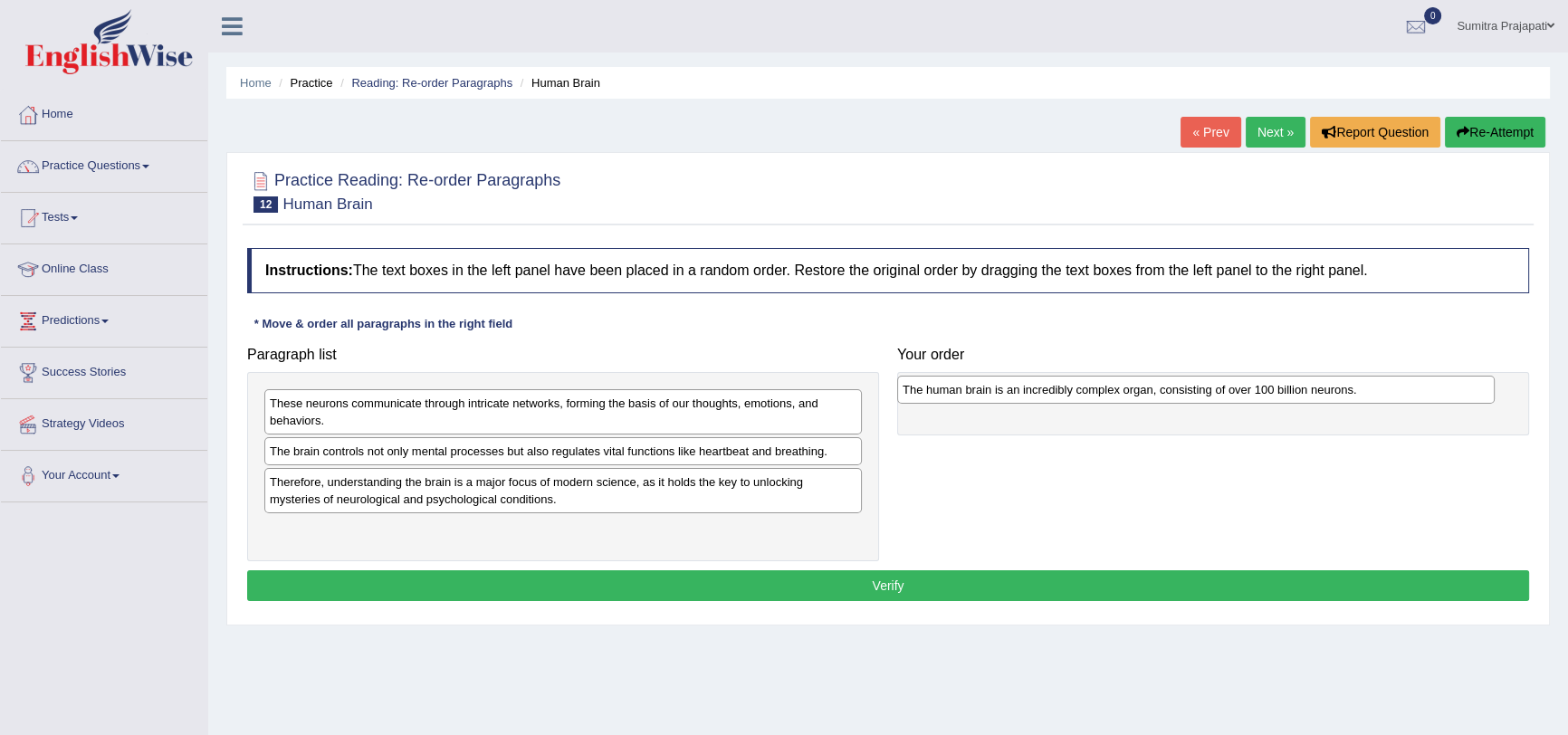 drag, startPoint x: 372, startPoint y: 480, endPoint x: 976, endPoint y: 395, distance: 609.9516 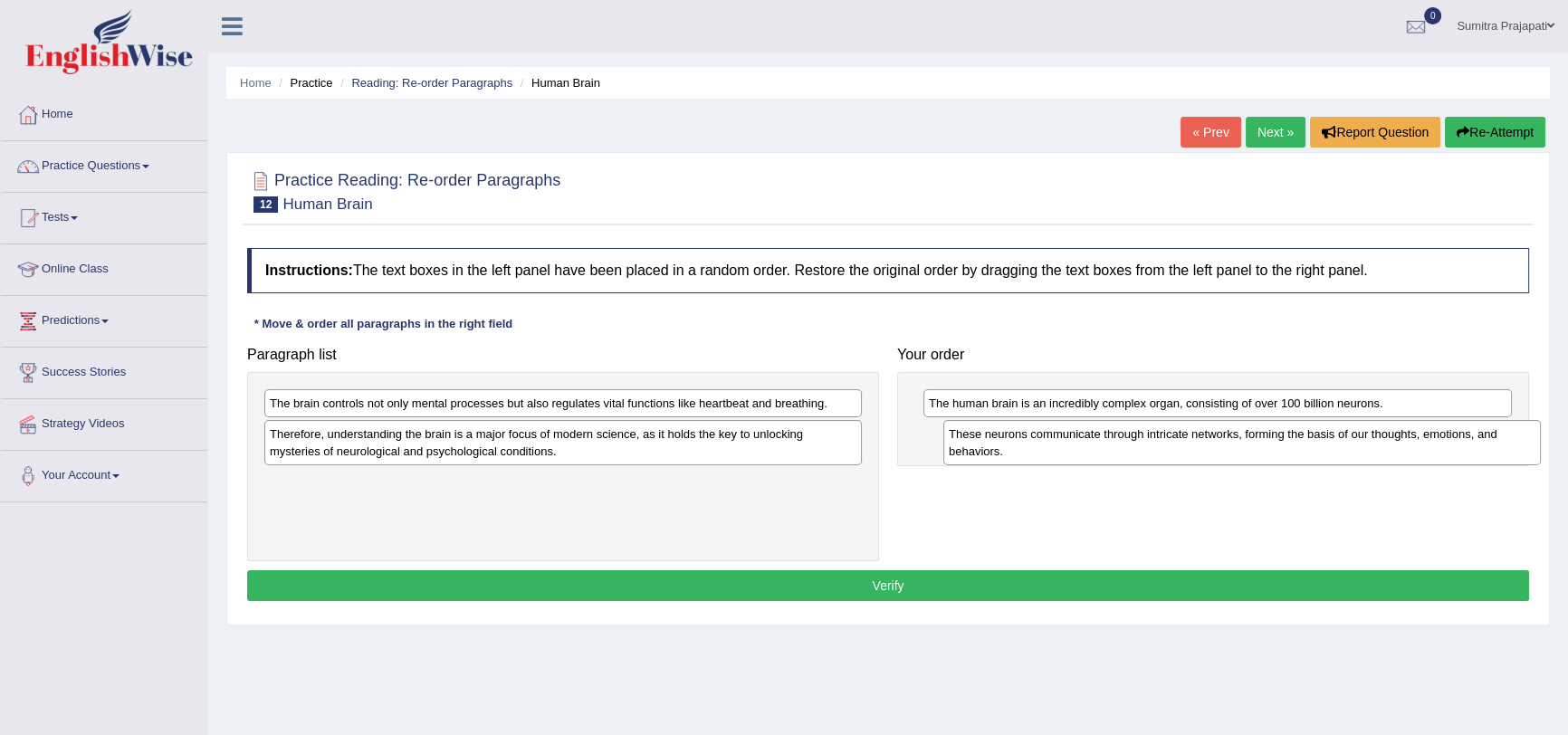 drag, startPoint x: 416, startPoint y: 417, endPoint x: 1095, endPoint y: 448, distance: 679.70729 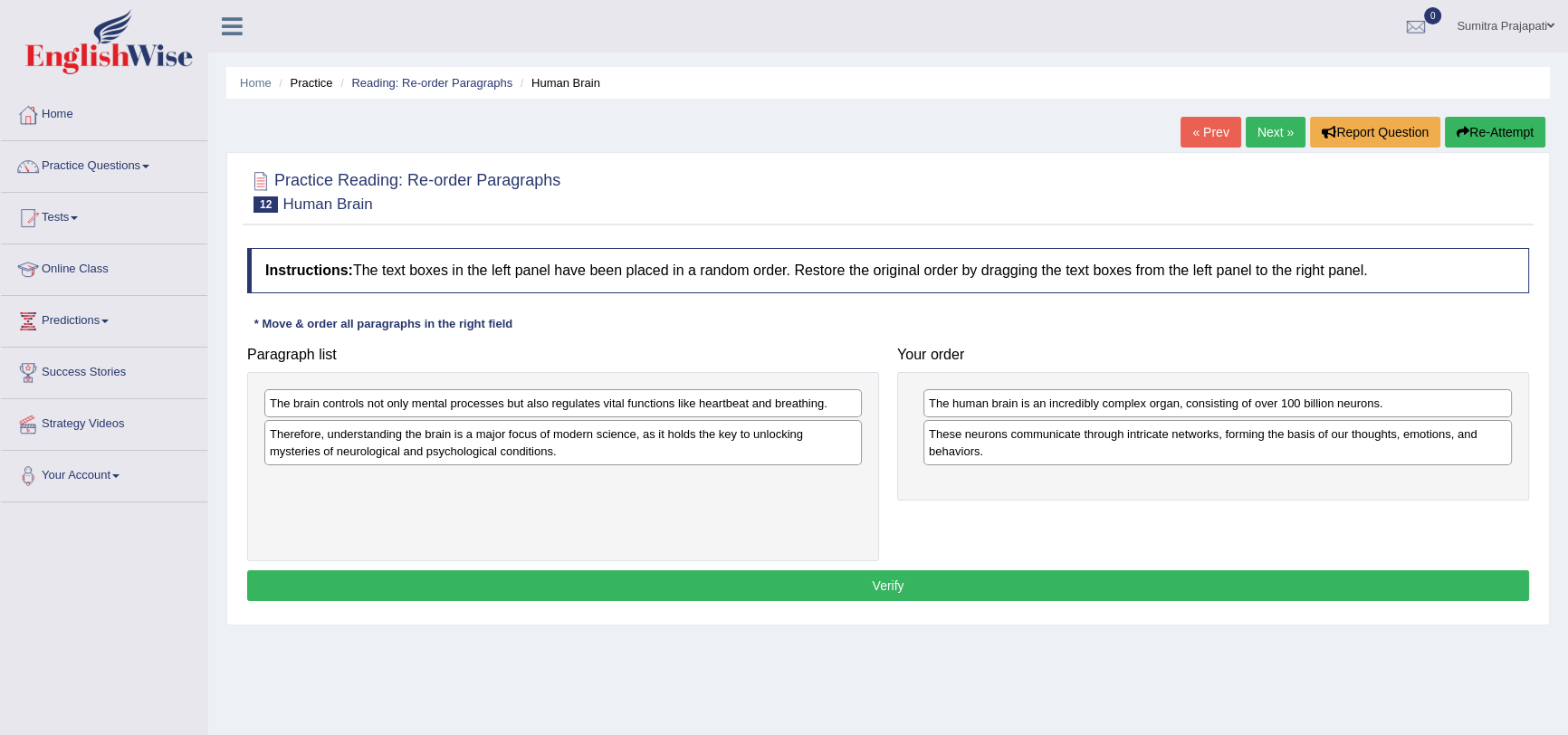 click on "These neurons communicate through intricate networks, forming the basis of our thoughts, emotions, and
behaviors." at bounding box center (1218, 443) 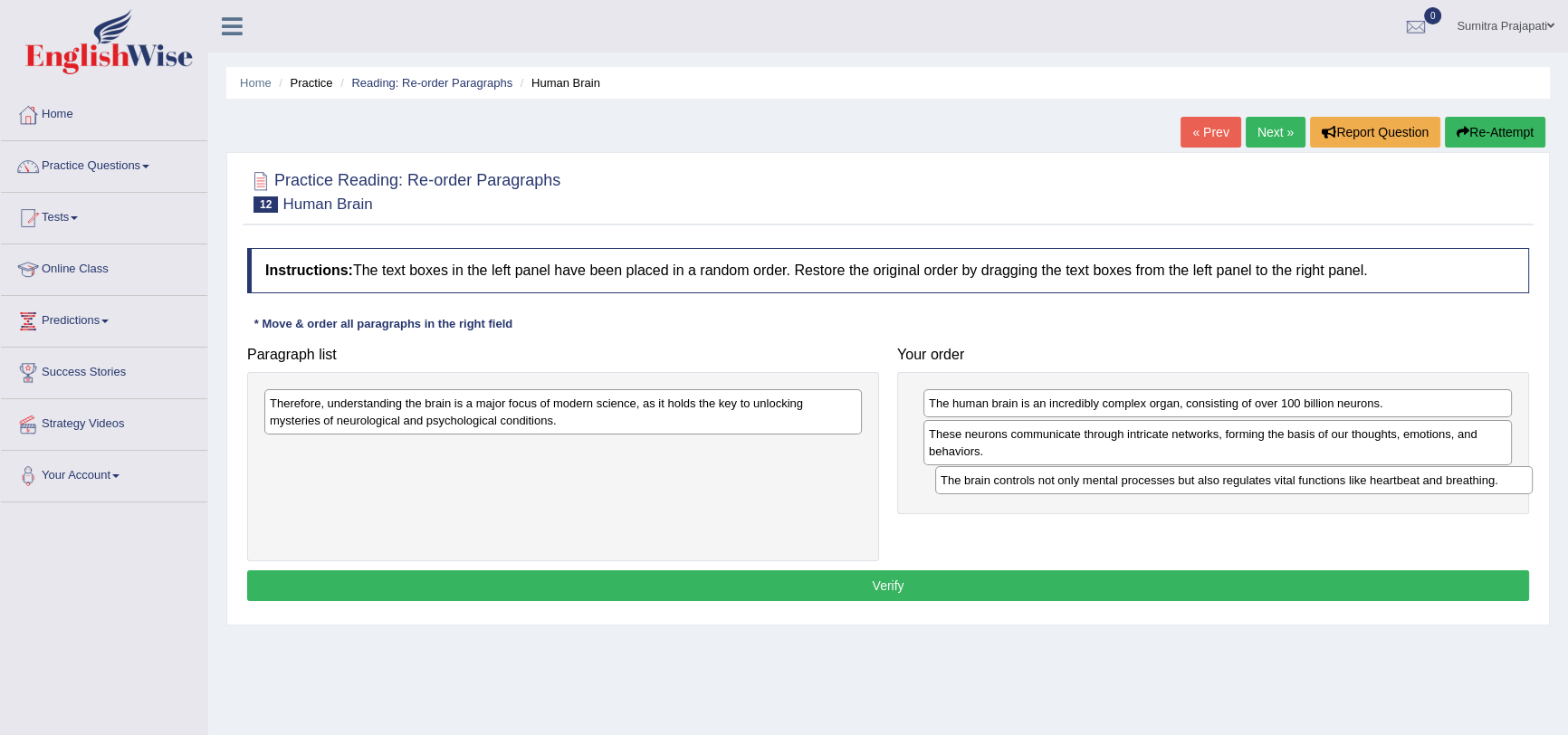 drag, startPoint x: 397, startPoint y: 406, endPoint x: 1038, endPoint y: 486, distance: 645.97291 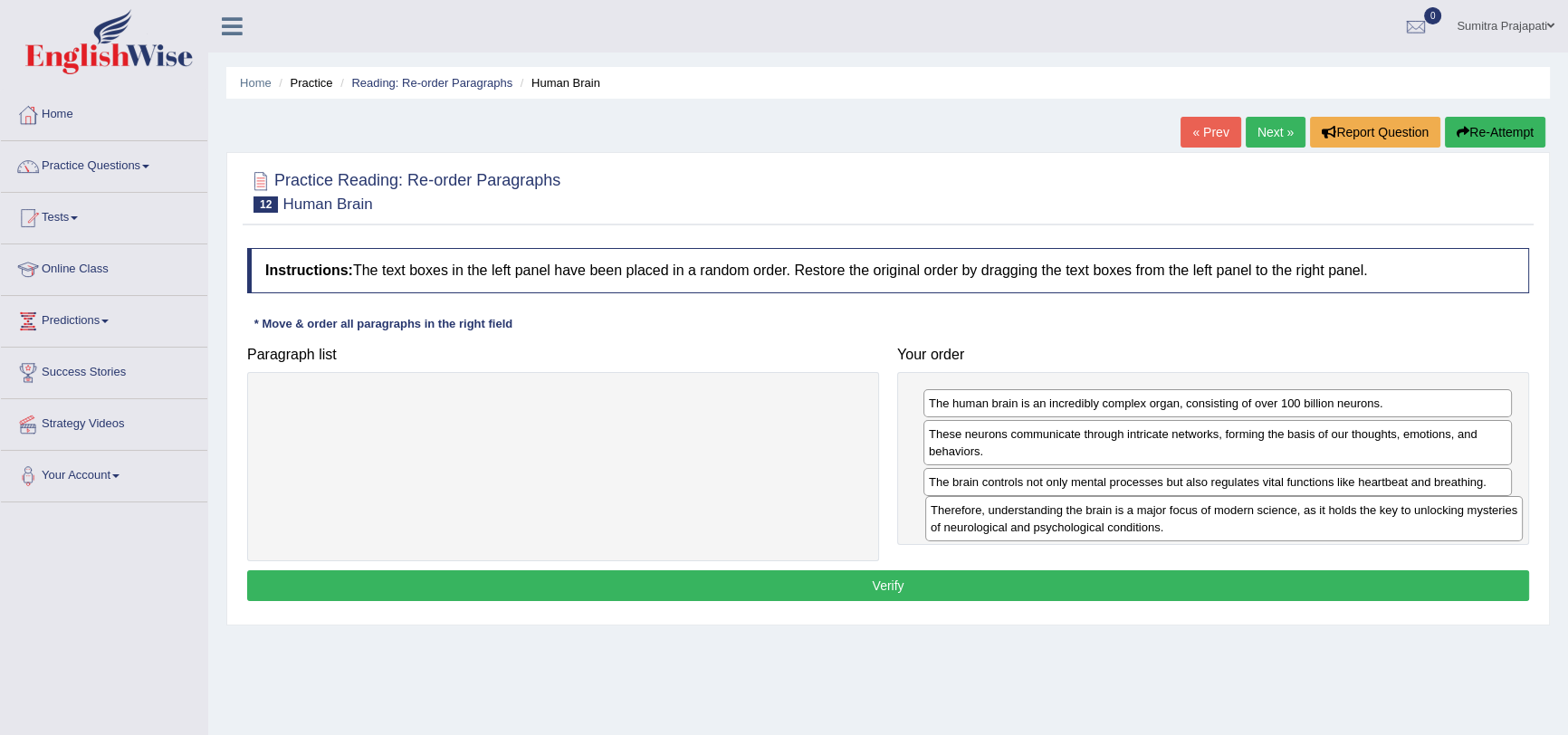 drag, startPoint x: 539, startPoint y: 411, endPoint x: 1143, endPoint y: 492, distance: 609.40709 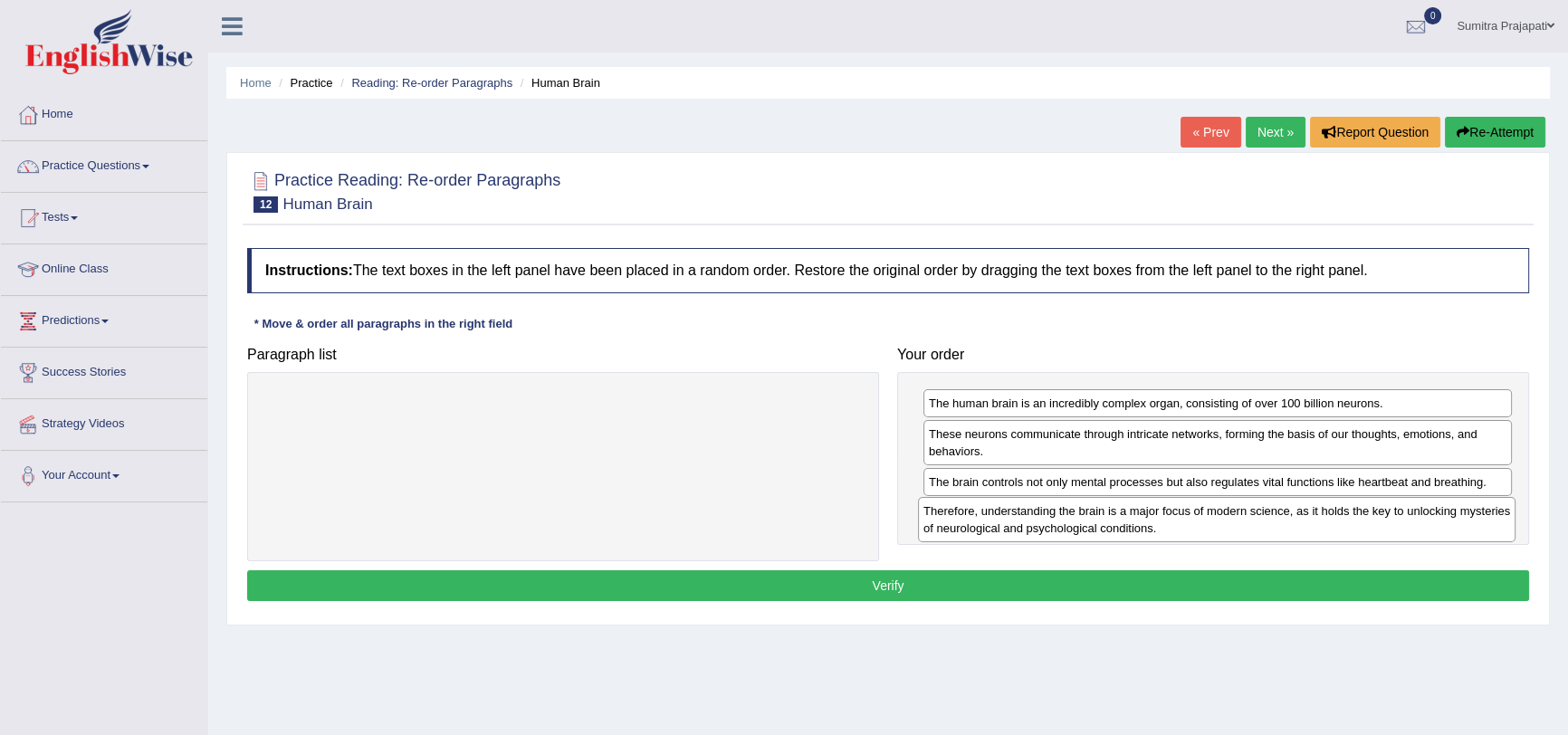 click on "The brain controls not only mental processes but also regulates vital functions like heartbeat and breathing." at bounding box center [1218, 482] 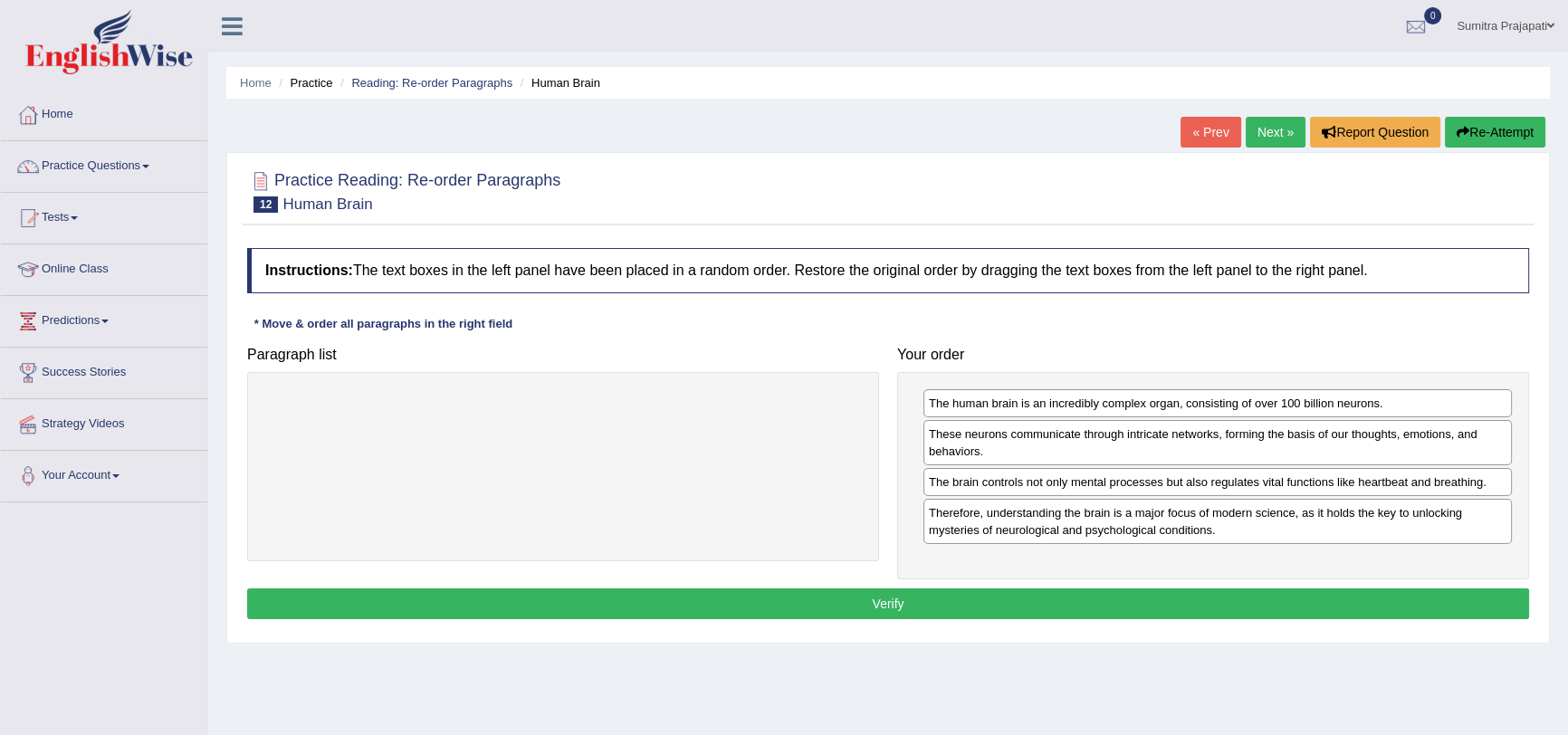 click on "Verify" at bounding box center (888, 604) 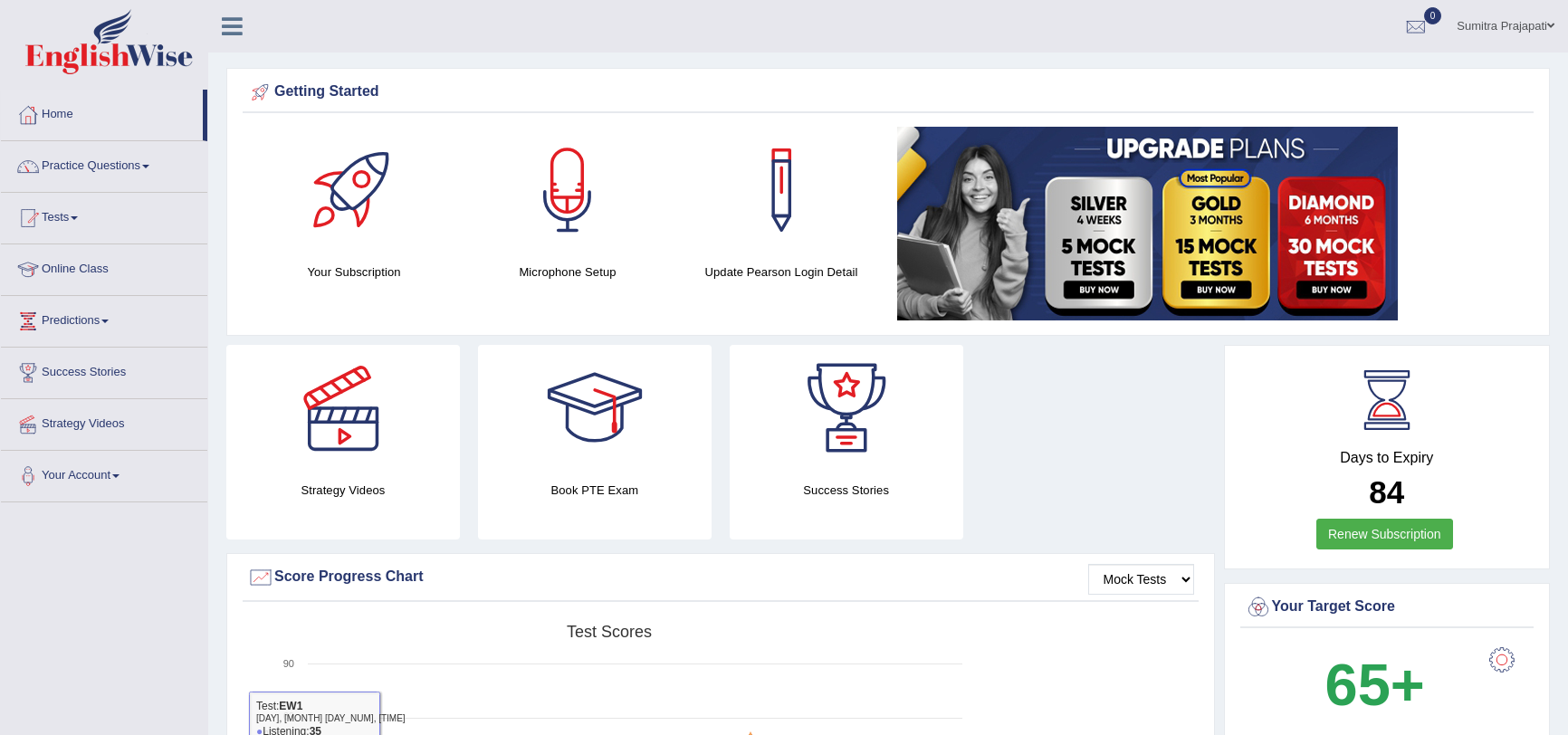 scroll, scrollTop: 671, scrollLeft: 0, axis: vertical 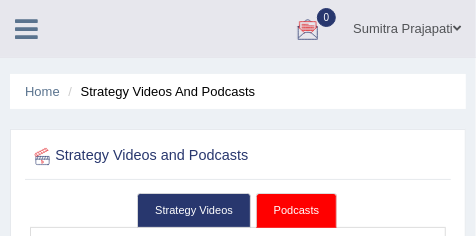 drag, startPoint x: 108, startPoint y: 209, endPoint x: 106, endPoint y: 194, distance: 15.132746 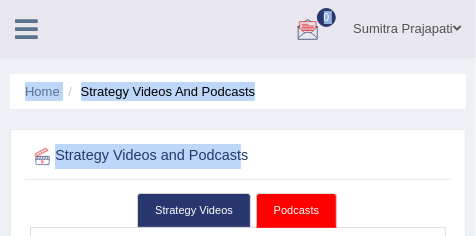 drag, startPoint x: 207, startPoint y: 119, endPoint x: 478, endPoint y: 8, distance: 292.8515 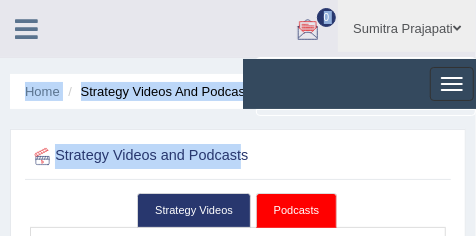 drag, startPoint x: 438, startPoint y: 1, endPoint x: 409, endPoint y: 40, distance: 48.60041 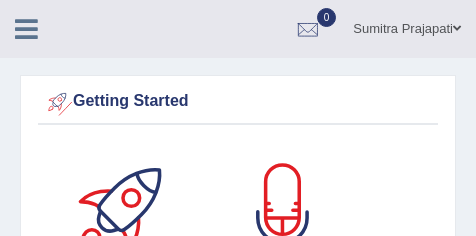 scroll, scrollTop: 0, scrollLeft: 0, axis: both 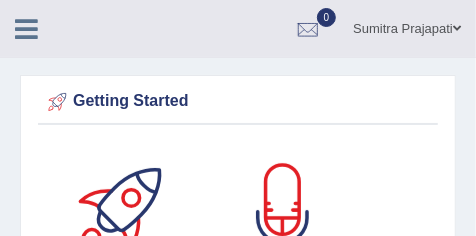 drag, startPoint x: 90, startPoint y: 34, endPoint x: 312, endPoint y: 96, distance: 230.49512 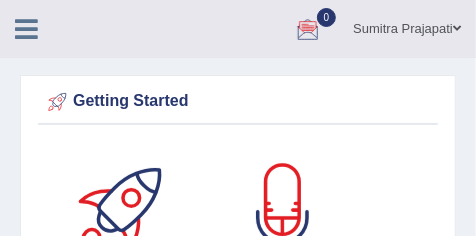 drag, startPoint x: 92, startPoint y: 32, endPoint x: 210, endPoint y: 45, distance: 118.71394 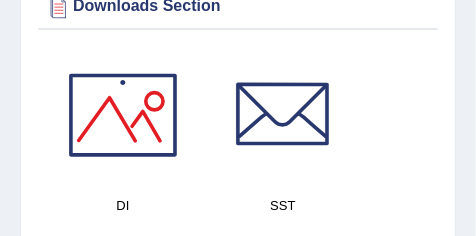 scroll, scrollTop: 2100, scrollLeft: 0, axis: vertical 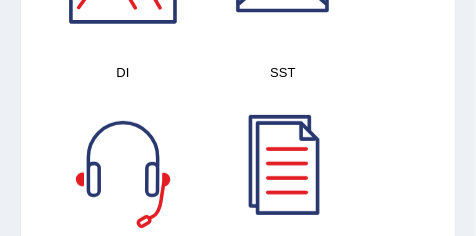 drag, startPoint x: 85, startPoint y: 85, endPoint x: 171, endPoint y: 124, distance: 94.42987 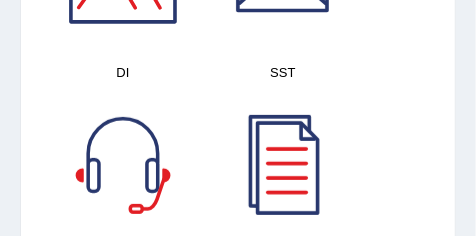 click at bounding box center [123, 163] 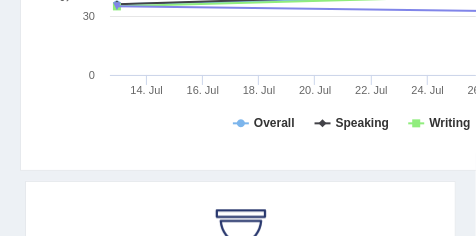 scroll, scrollTop: 1125, scrollLeft: 0, axis: vertical 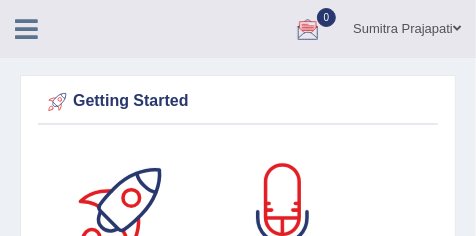 click at bounding box center (26, 29) 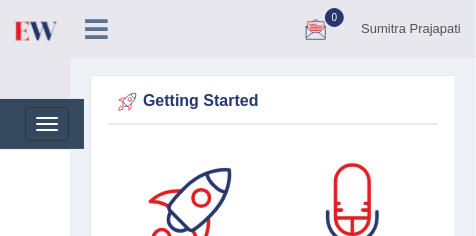 click at bounding box center (96, 29) 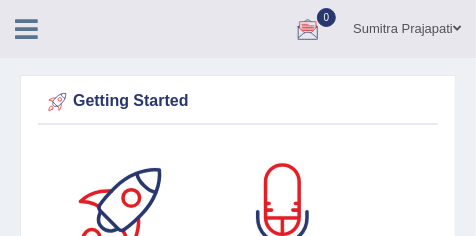click at bounding box center [26, 29] 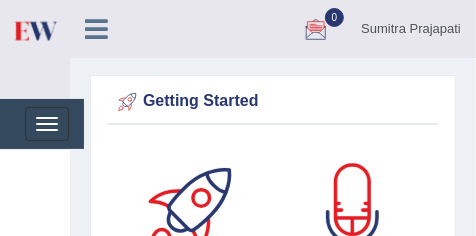 click at bounding box center (96, 29) 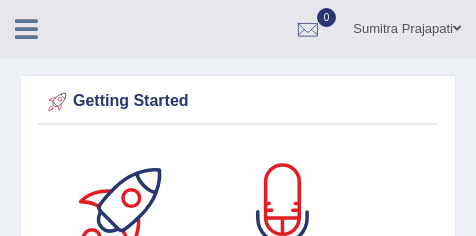 scroll, scrollTop: 0, scrollLeft: 0, axis: both 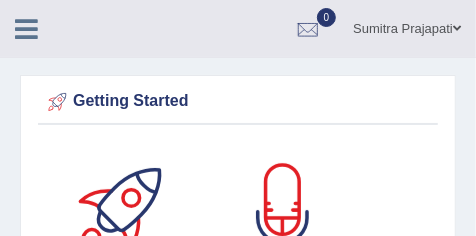 drag, startPoint x: 467, startPoint y: 0, endPoint x: 193, endPoint y: 30, distance: 275.63745 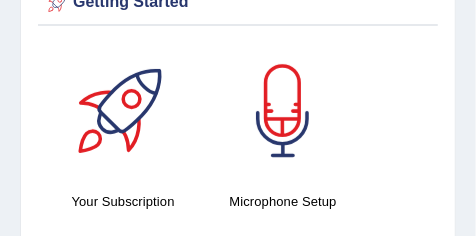 scroll, scrollTop: 0, scrollLeft: 0, axis: both 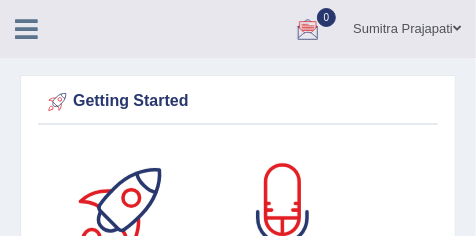 drag, startPoint x: 68, startPoint y: 43, endPoint x: 146, endPoint y: 62, distance: 80.280754 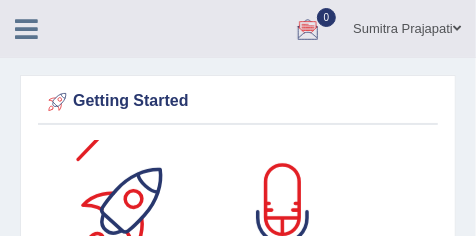 click at bounding box center [123, 210] 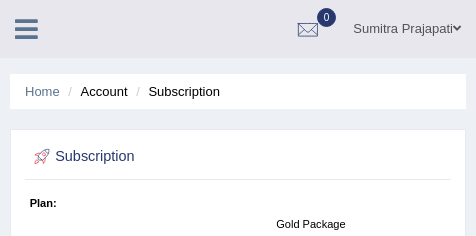scroll, scrollTop: 0, scrollLeft: 0, axis: both 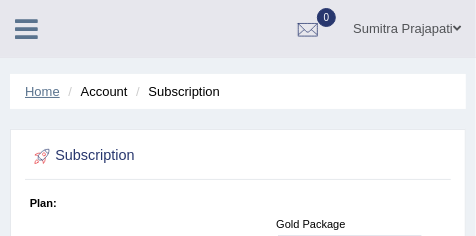 click on "Home" at bounding box center [42, 91] 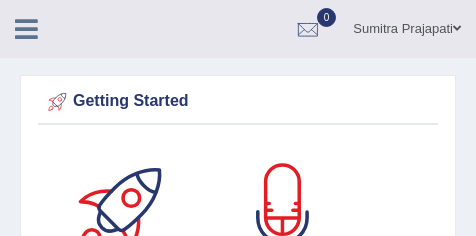 scroll, scrollTop: 0, scrollLeft: 0, axis: both 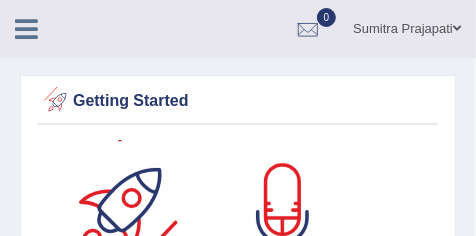 click at bounding box center (123, 210) 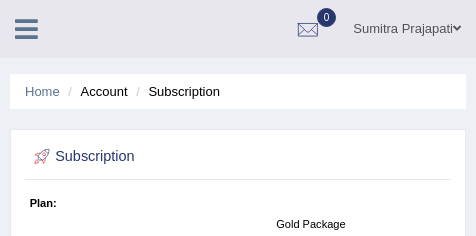 scroll, scrollTop: 0, scrollLeft: 0, axis: both 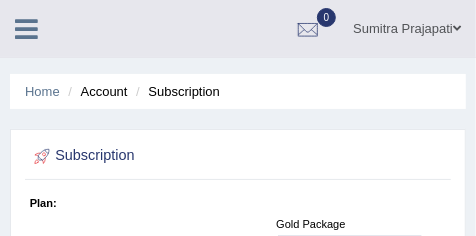 click on "Subscription
Plan:
Gold Package    Change/Extend Subscription
Started At:
Aug 1, 2025
Expires At:
Oct 30, 2025
Practice Tests :
5
Mock Tests :
15
Attempts Per Practice Question
10" at bounding box center (238, 319) 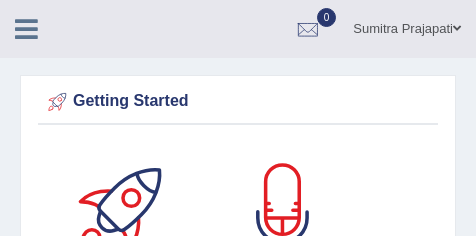 scroll, scrollTop: 0, scrollLeft: 0, axis: both 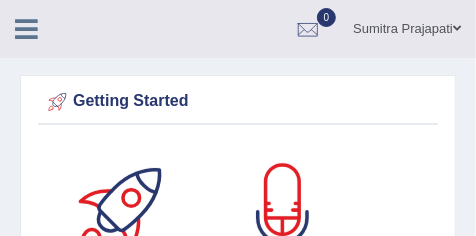 click at bounding box center [457, 28] 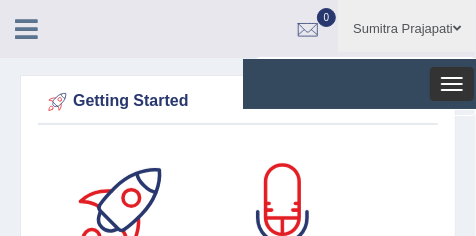 click on "Toggle navigation" at bounding box center (452, 84) 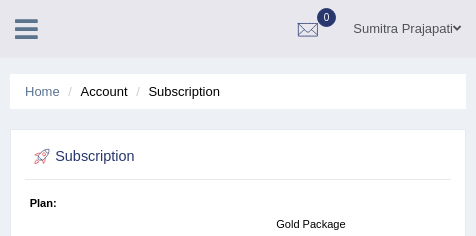 scroll, scrollTop: 0, scrollLeft: 0, axis: both 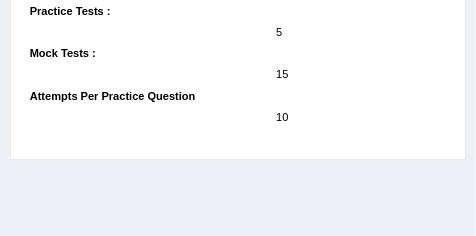 drag, startPoint x: 222, startPoint y: 205, endPoint x: 181, endPoint y: 207, distance: 41.04875 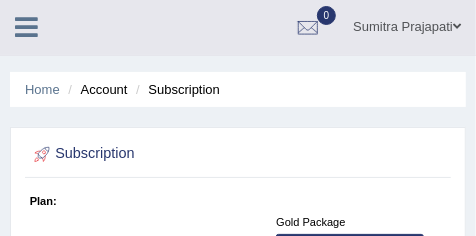 scroll, scrollTop: 0, scrollLeft: 0, axis: both 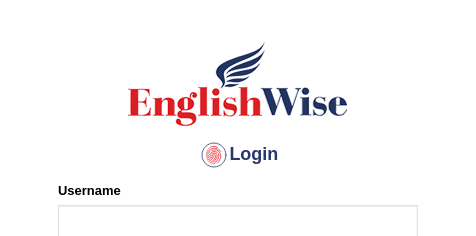 type on "[LAST]" 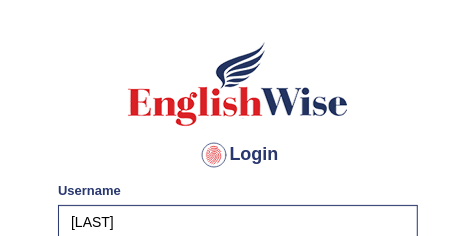drag, startPoint x: 162, startPoint y: 125, endPoint x: 175, endPoint y: 76, distance: 50.695168 